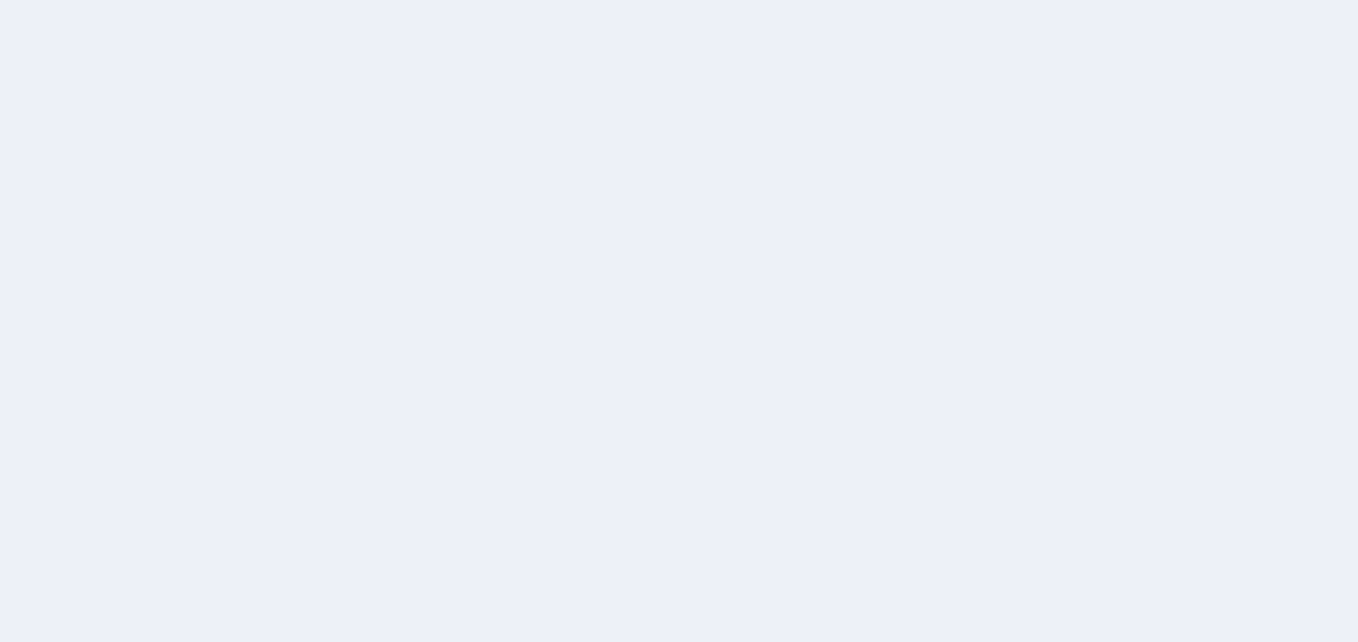 scroll, scrollTop: 0, scrollLeft: 0, axis: both 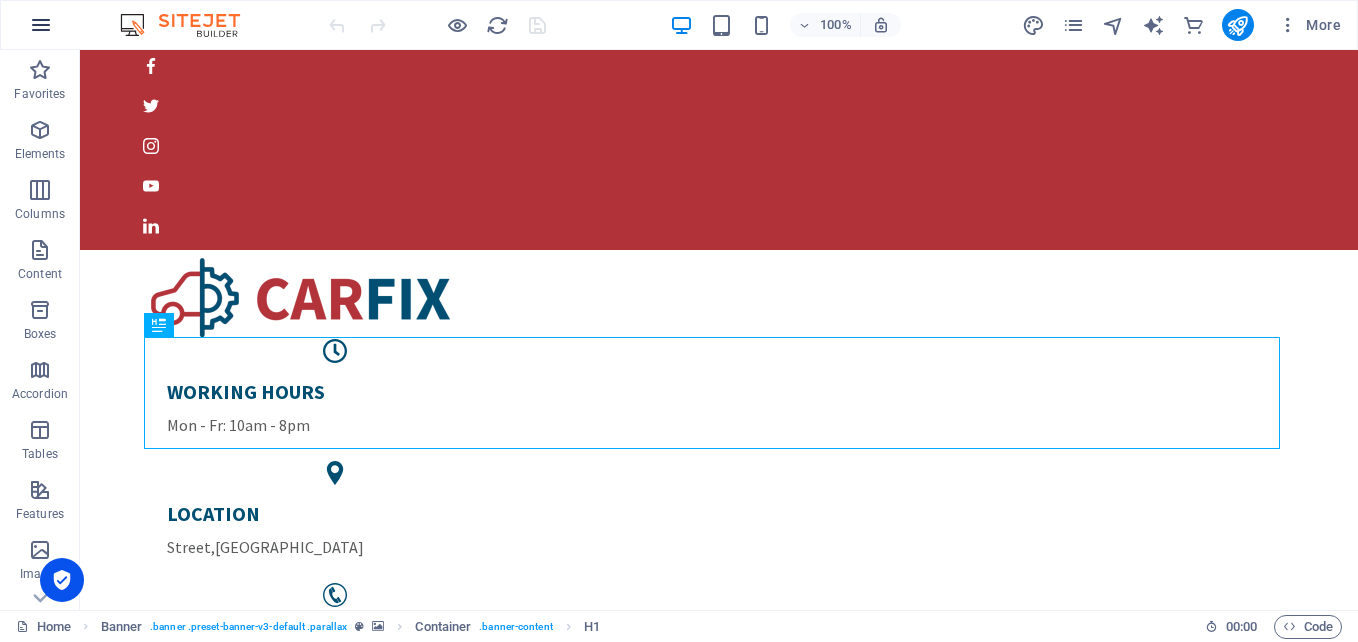click at bounding box center (41, 25) 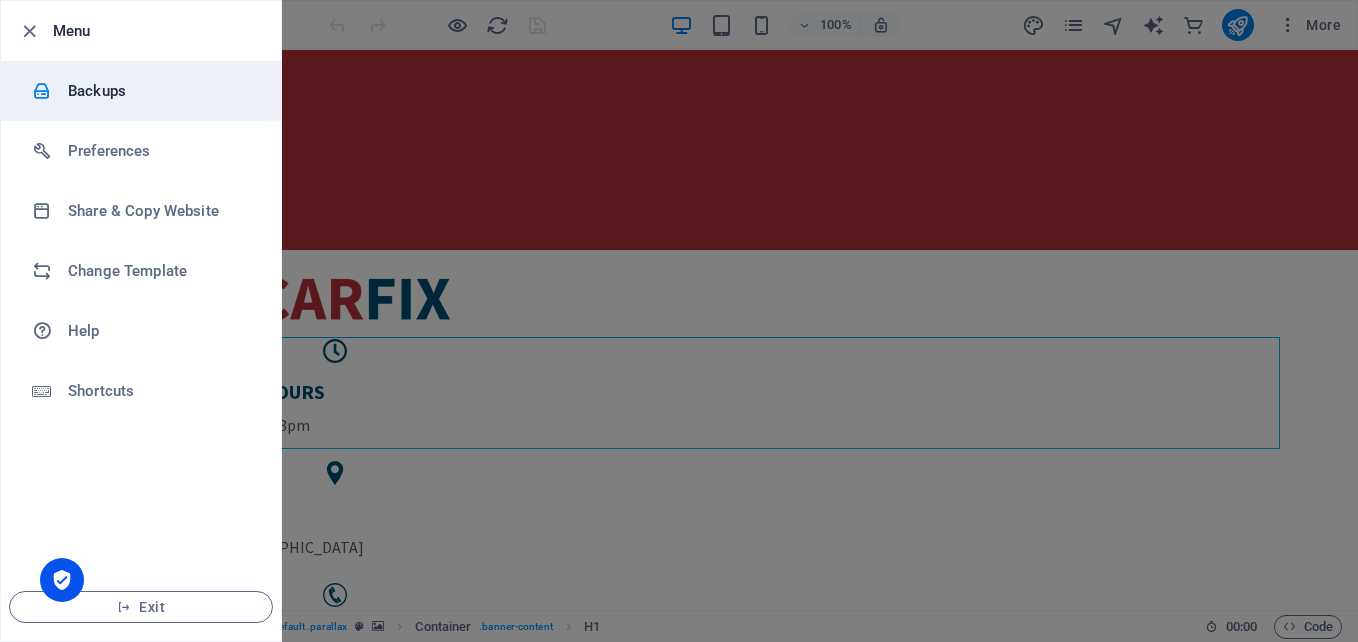 click on "Backups" at bounding box center [141, 91] 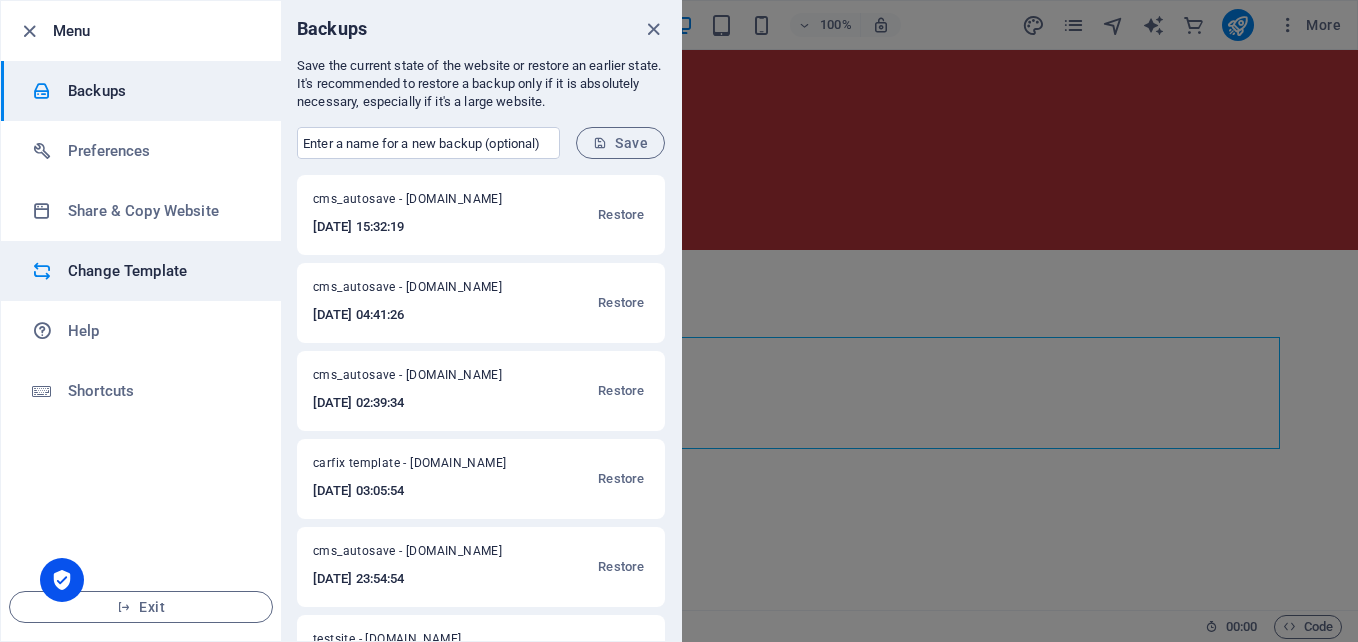 click on "Change Template" at bounding box center (141, 271) 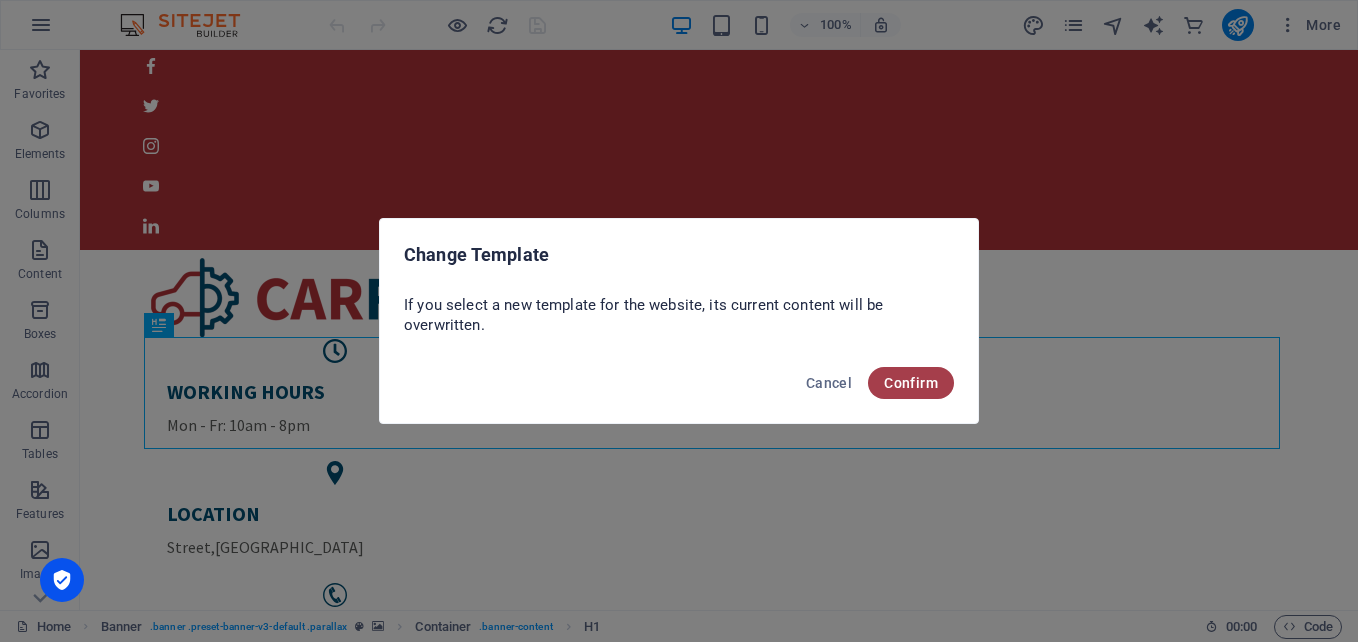 click on "Confirm" at bounding box center [911, 383] 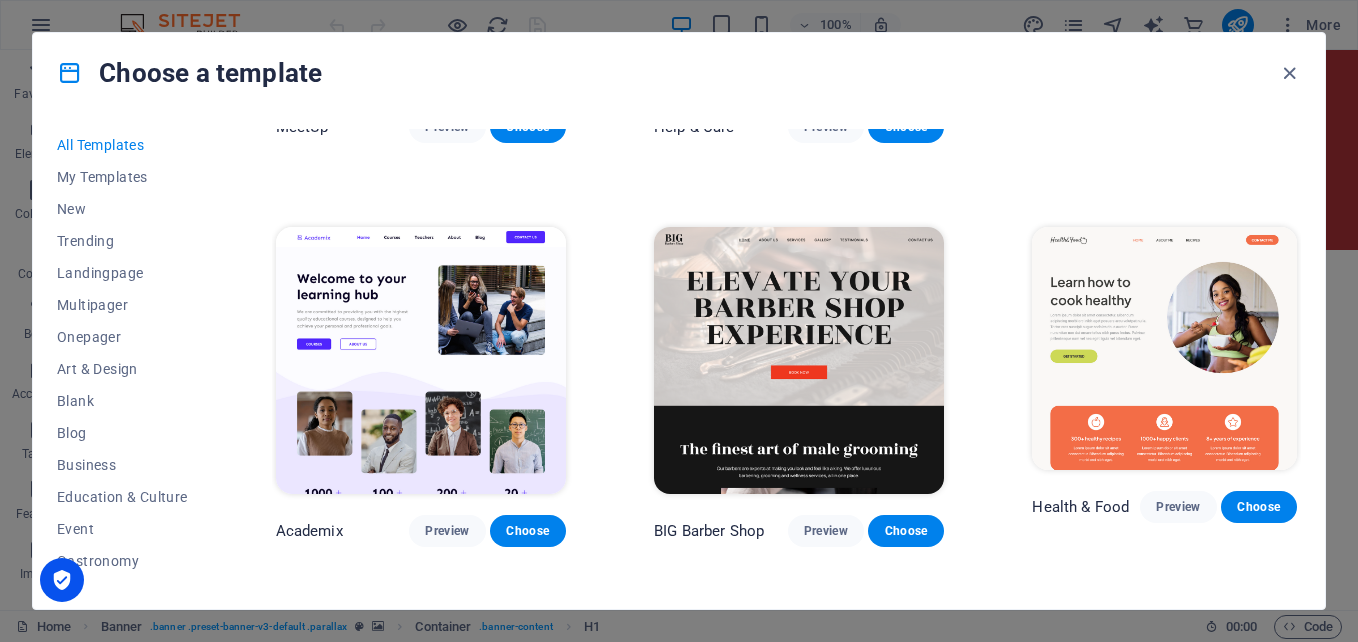scroll, scrollTop: 2031, scrollLeft: 0, axis: vertical 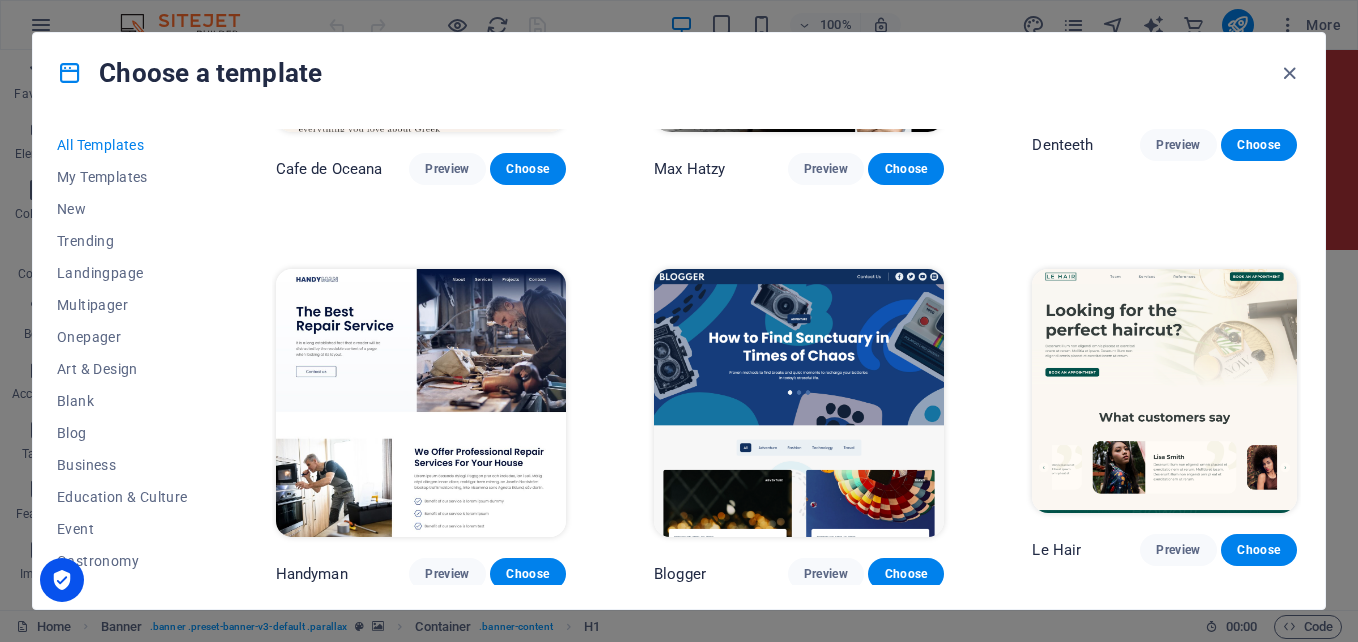 drag, startPoint x: 1301, startPoint y: 253, endPoint x: 1315, endPoint y: 319, distance: 67.46851 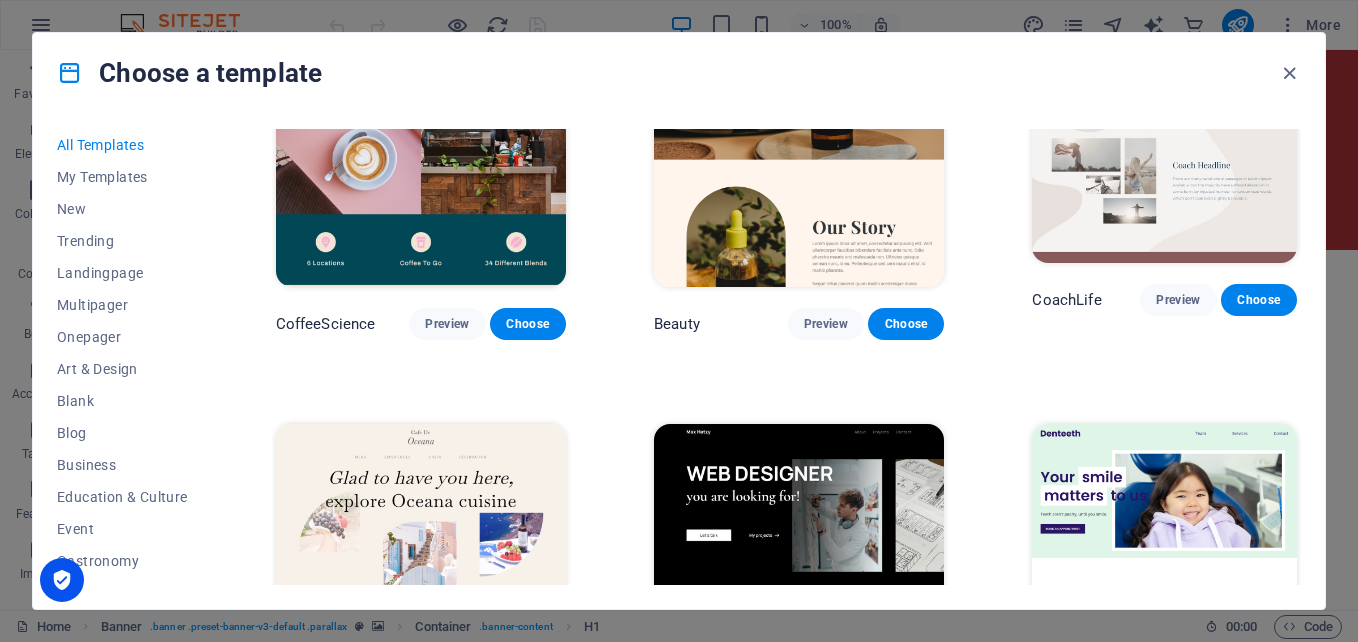 scroll, scrollTop: 5330, scrollLeft: 0, axis: vertical 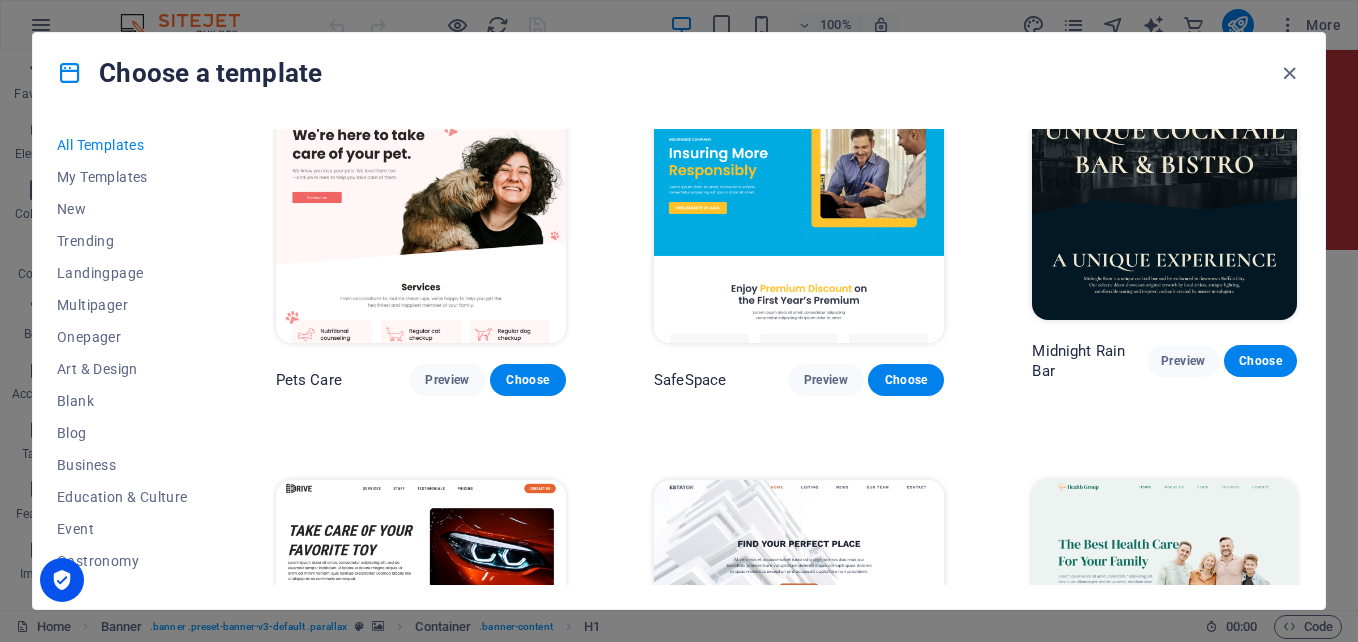 drag, startPoint x: 1302, startPoint y: 211, endPoint x: 1302, endPoint y: 196, distance: 15 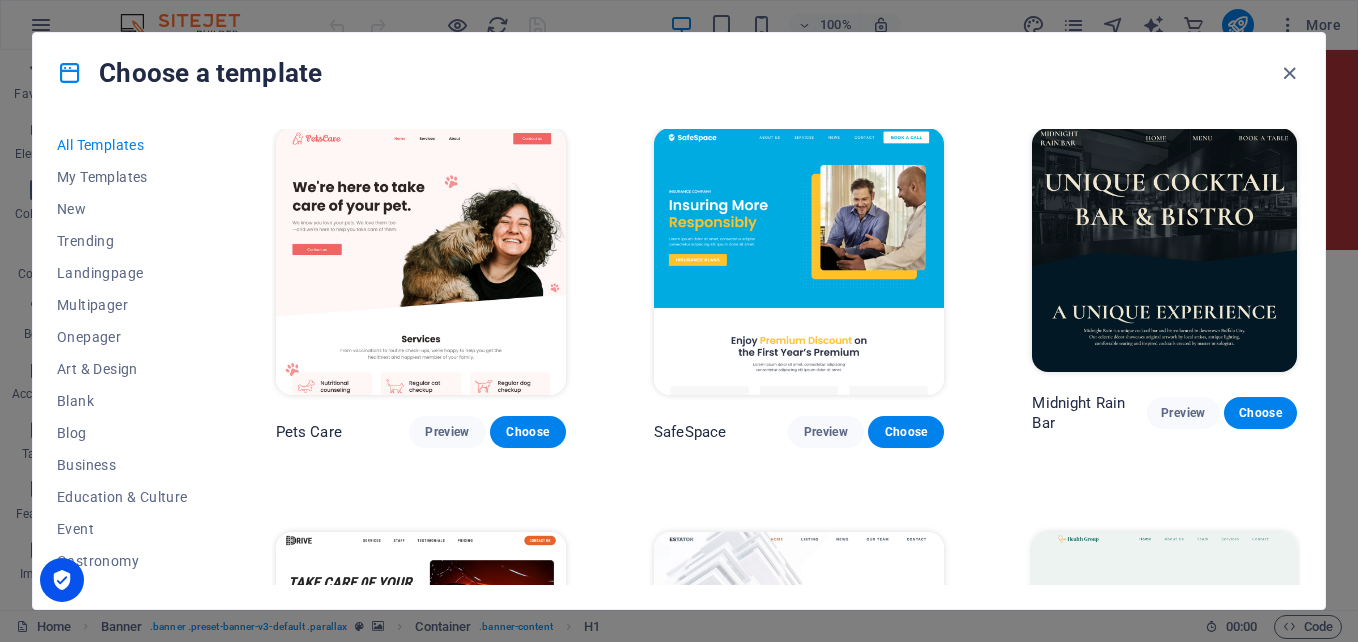 scroll, scrollTop: 3502, scrollLeft: 0, axis: vertical 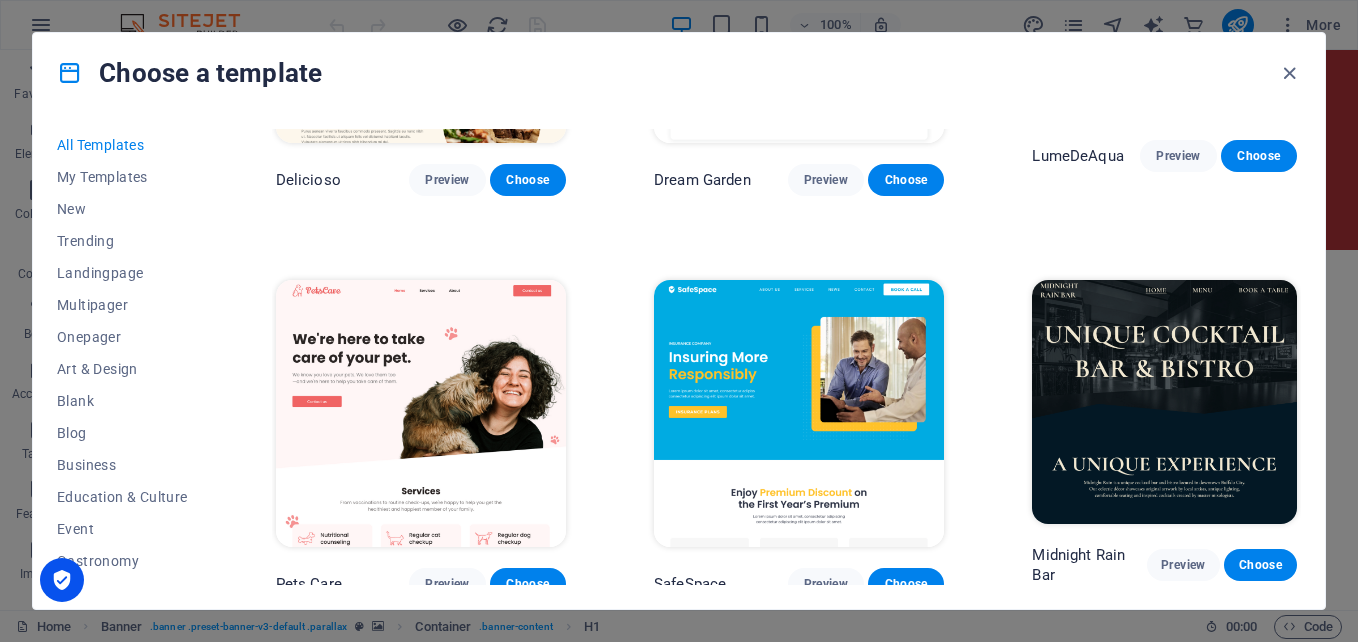 click at bounding box center (1164, 402) 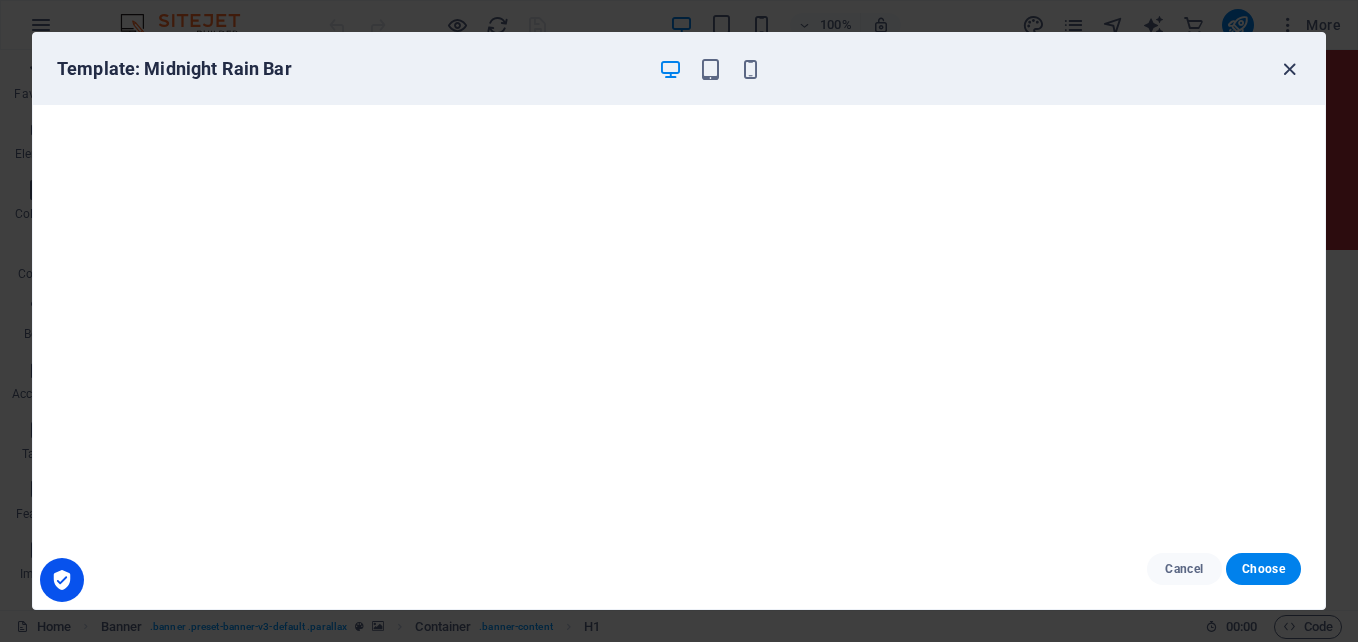 click at bounding box center (1289, 69) 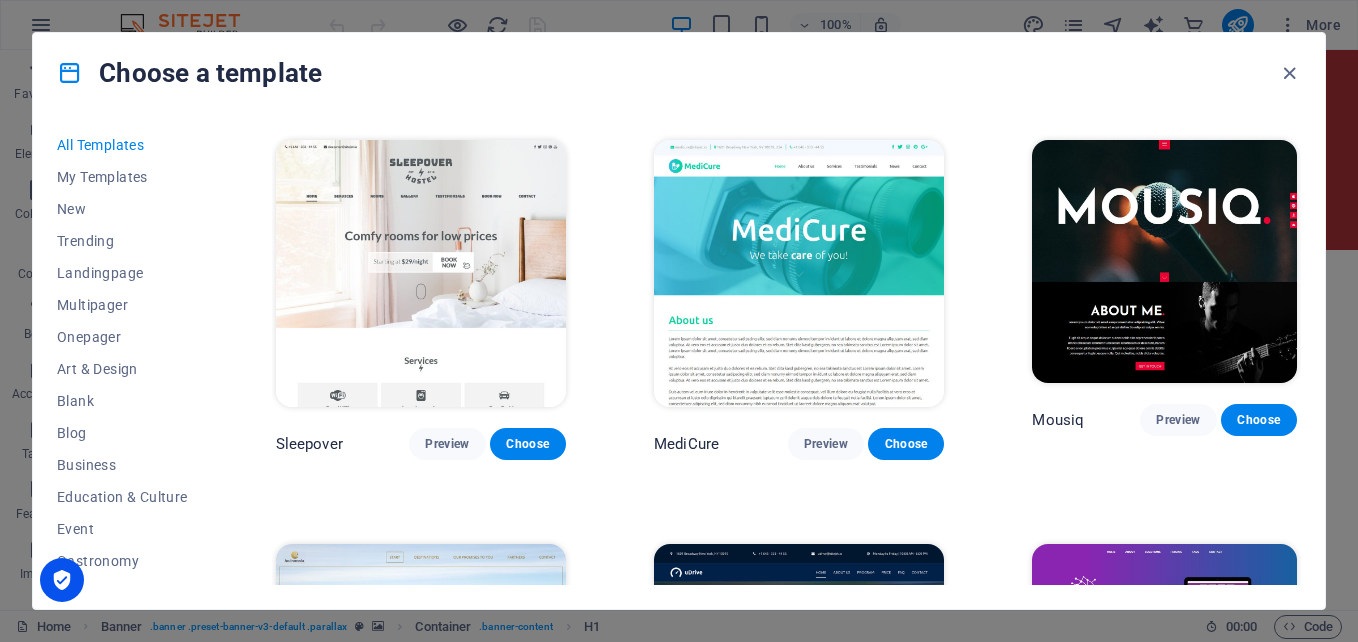 scroll, scrollTop: 14010, scrollLeft: 0, axis: vertical 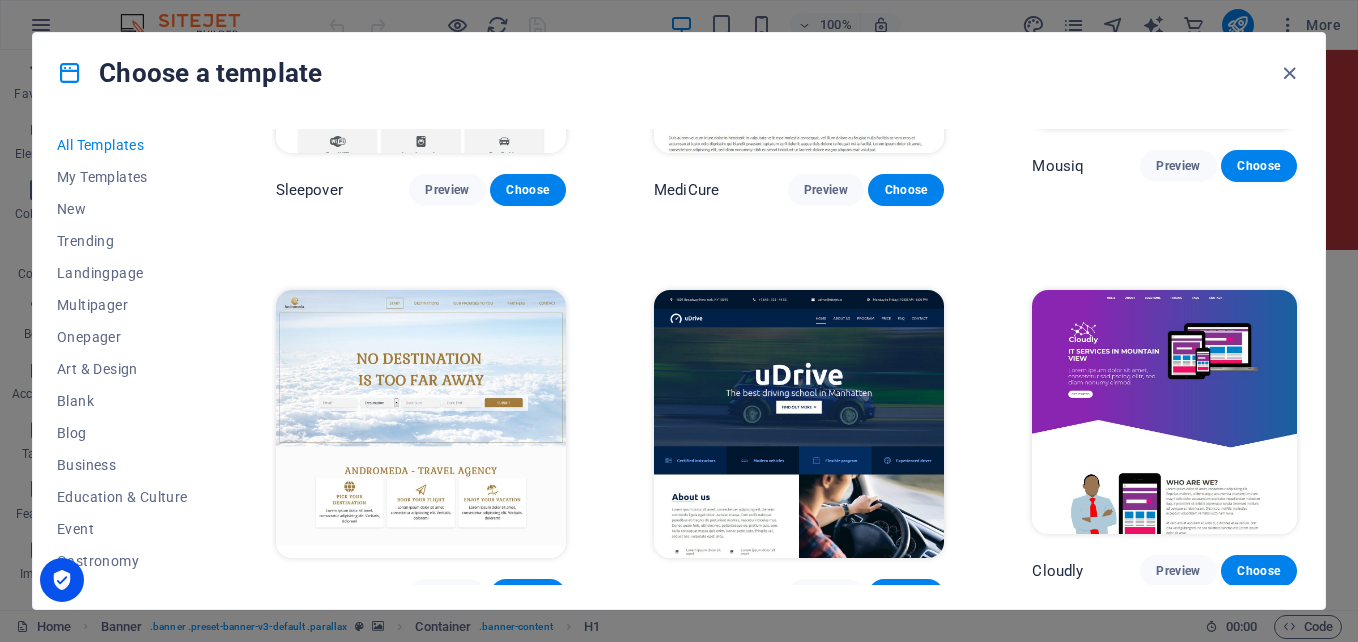 drag, startPoint x: 1301, startPoint y: 411, endPoint x: 1302, endPoint y: 426, distance: 15.033297 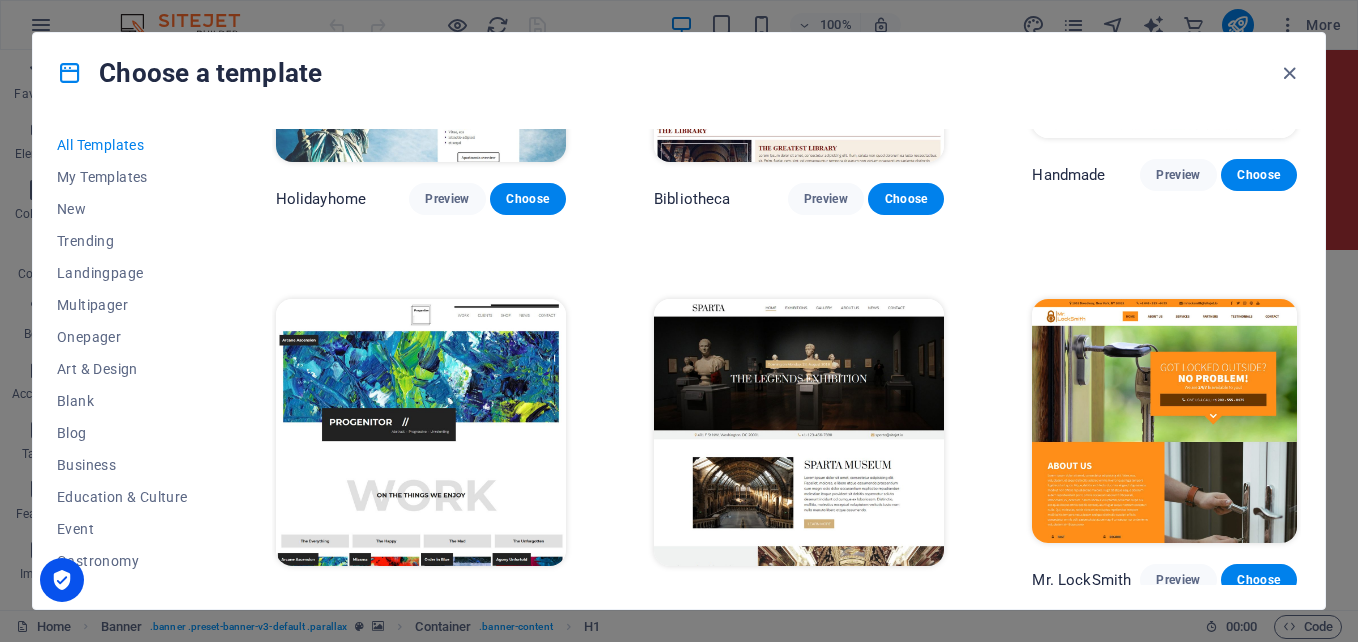 scroll, scrollTop: 10457, scrollLeft: 0, axis: vertical 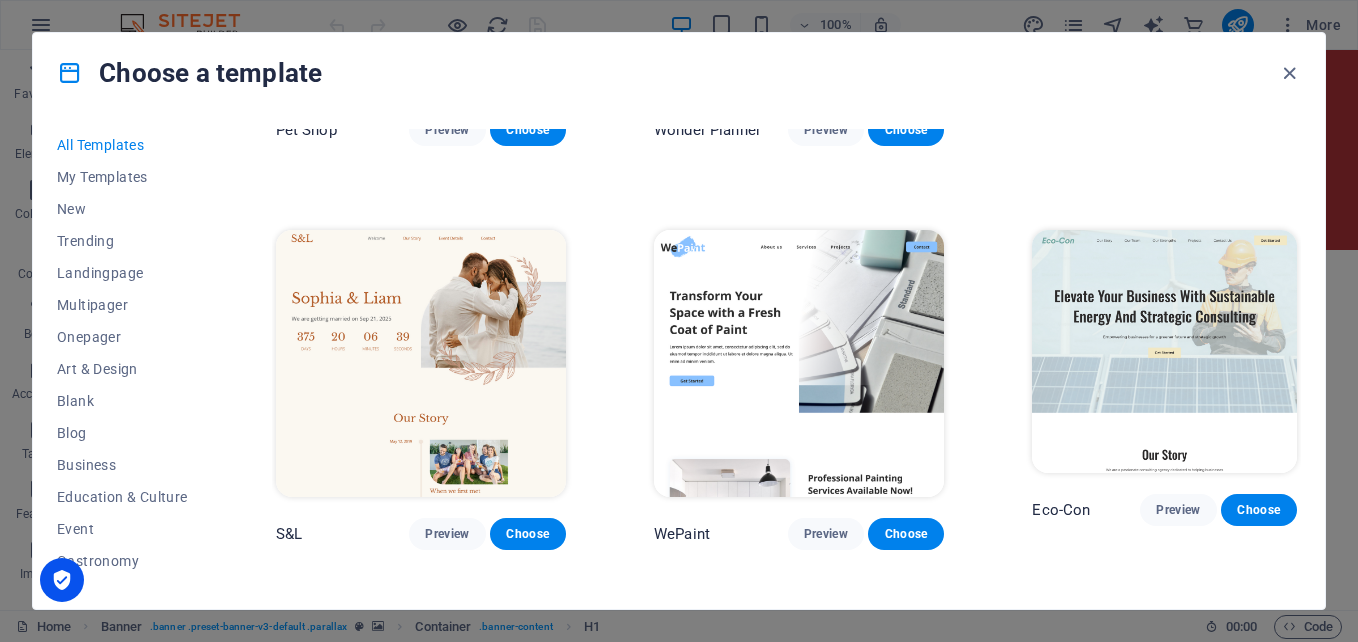 click on "Peoneera Preview Choose Art Museum Preview Choose Vitaly Preview Choose Pottery Passions Preview Choose Home Decor Preview Choose Toyland Preview Choose Pet Shop Preview Choose Wonder Planner Preview Choose Transportable Preview Choose S&L Preview Choose WePaint Preview Choose Eco-Con Preview Choose MeetUp Preview Choose Help & Care Preview Choose Podcaster Preview Choose Academix Preview Choose BIG Barber Shop Preview Choose Health & Food Preview Choose UrbanNest Interiors Preview Choose Green Change Preview Choose The Beauty Temple Preview Choose WeTrain Preview Choose Cleaner Preview Choose Johanna James Preview Choose Delicioso Preview Choose Dream Garden Preview Choose LumeDeAqua Preview Choose Pets Care Preview Choose SafeSpace Preview Choose Midnight Rain Bar Preview Choose Drive Preview Choose Estator Preview Choose Health Group Preview Choose MakeIt Agency Preview Choose Flower Shop Preview Choose Wanderlust Preview Choose WeSpa Preview Choose BERLIN Preview Choose Gadgets Preview Choose Preview Yoga" at bounding box center (786, 10708) 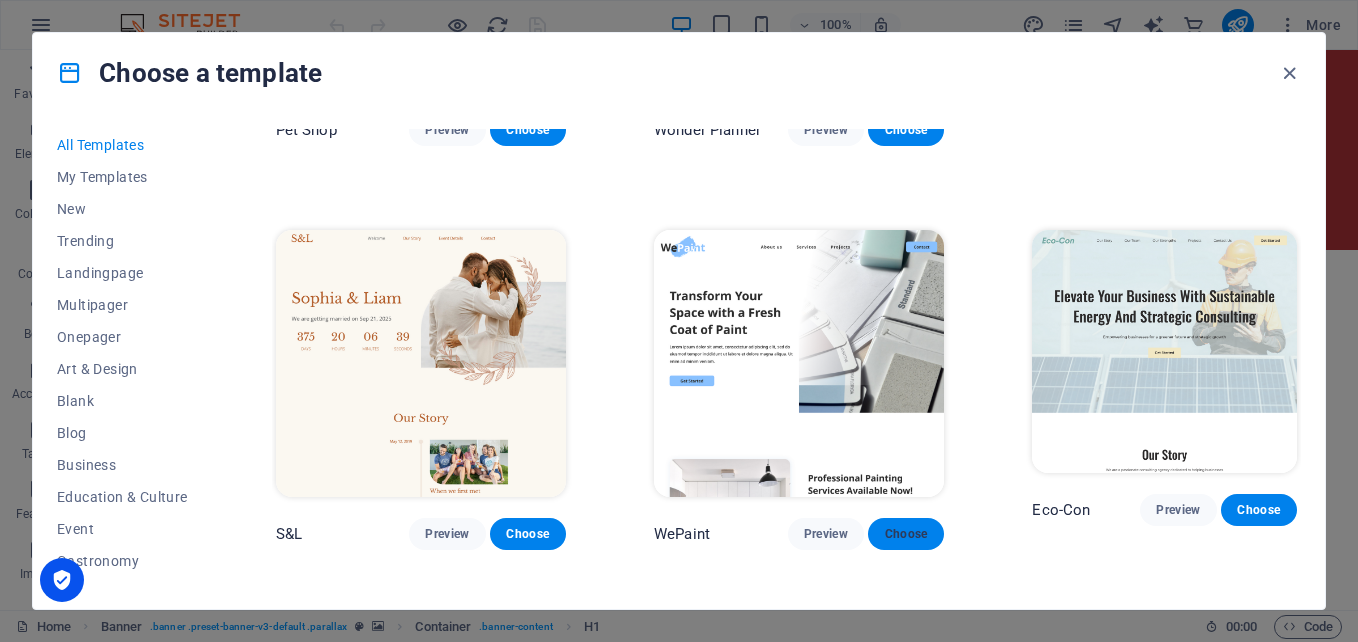 click on "Choose" at bounding box center [906, 534] 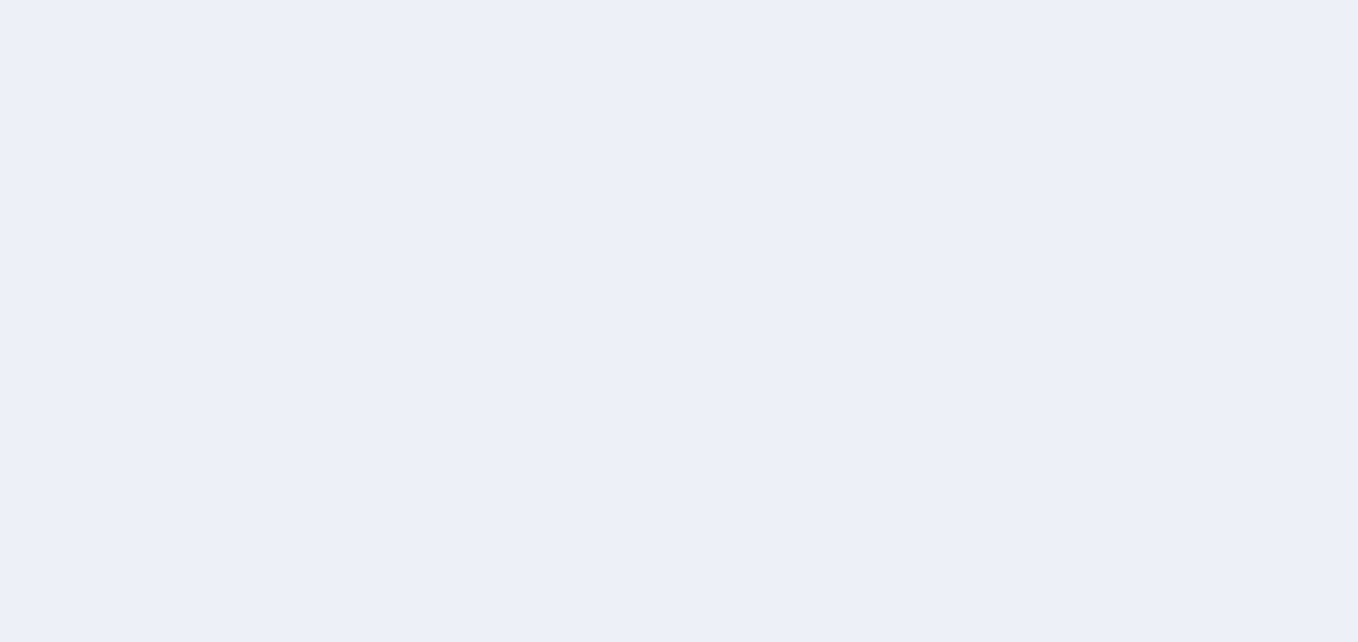 scroll, scrollTop: 0, scrollLeft: 0, axis: both 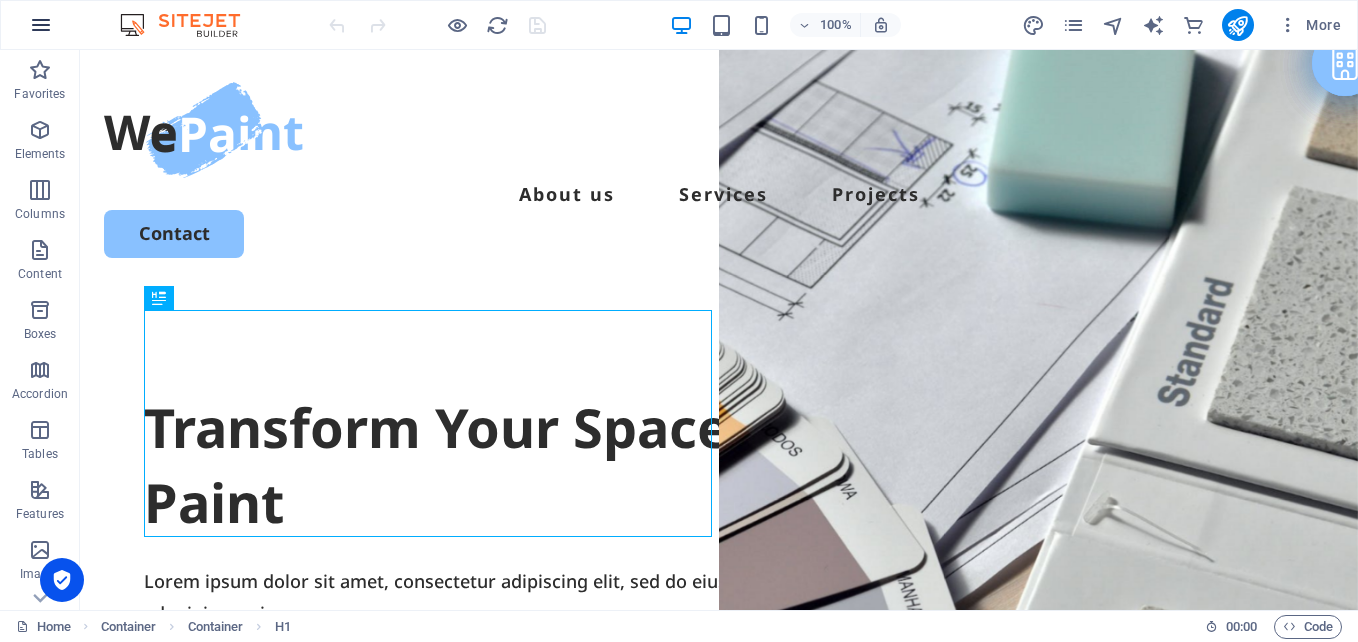 click at bounding box center (41, 25) 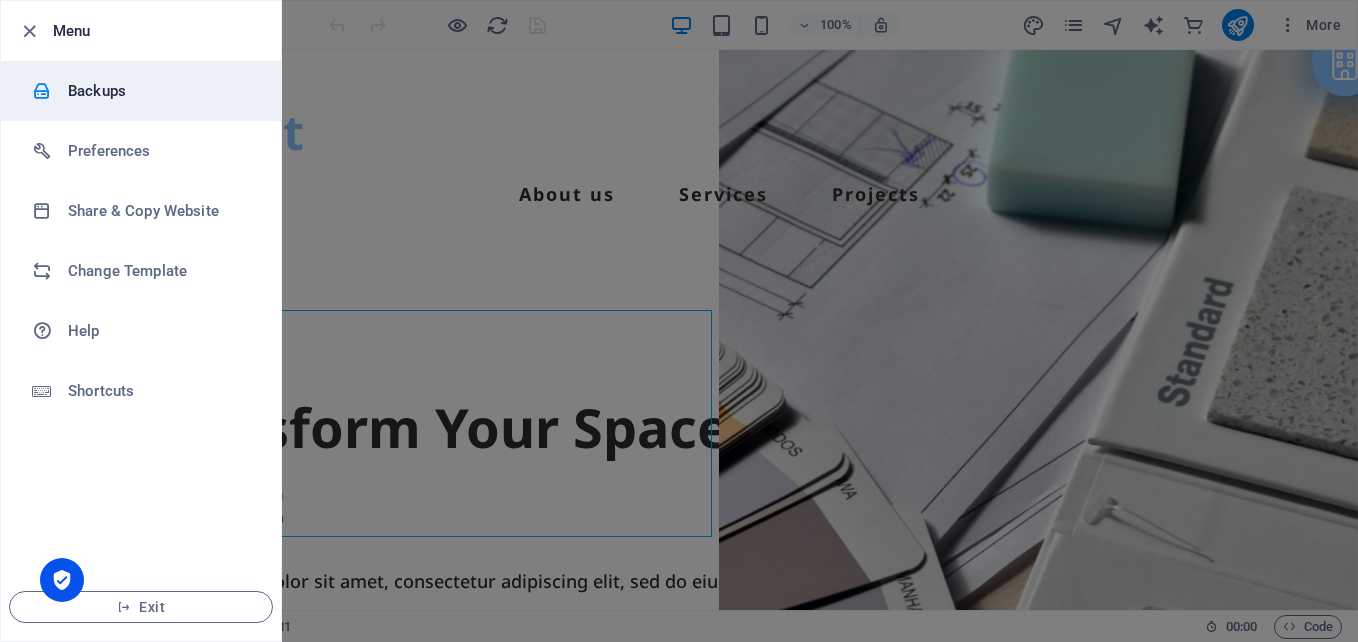 click on "Backups" at bounding box center [160, 91] 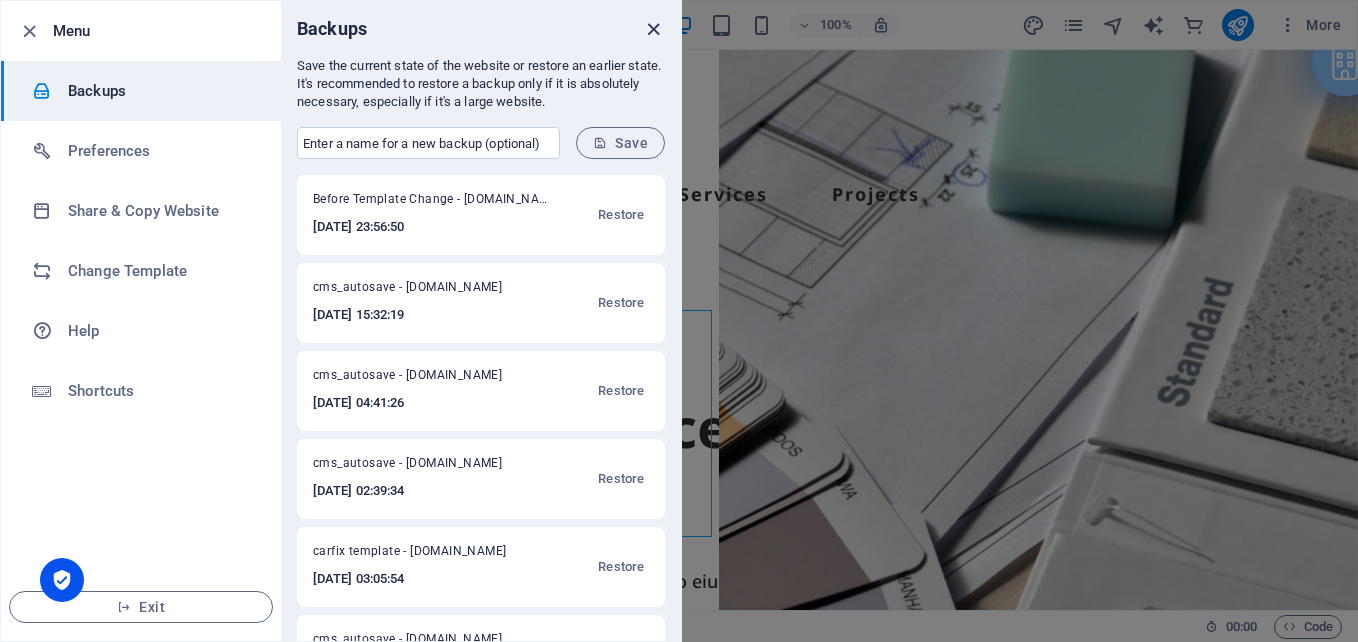 click at bounding box center [653, 29] 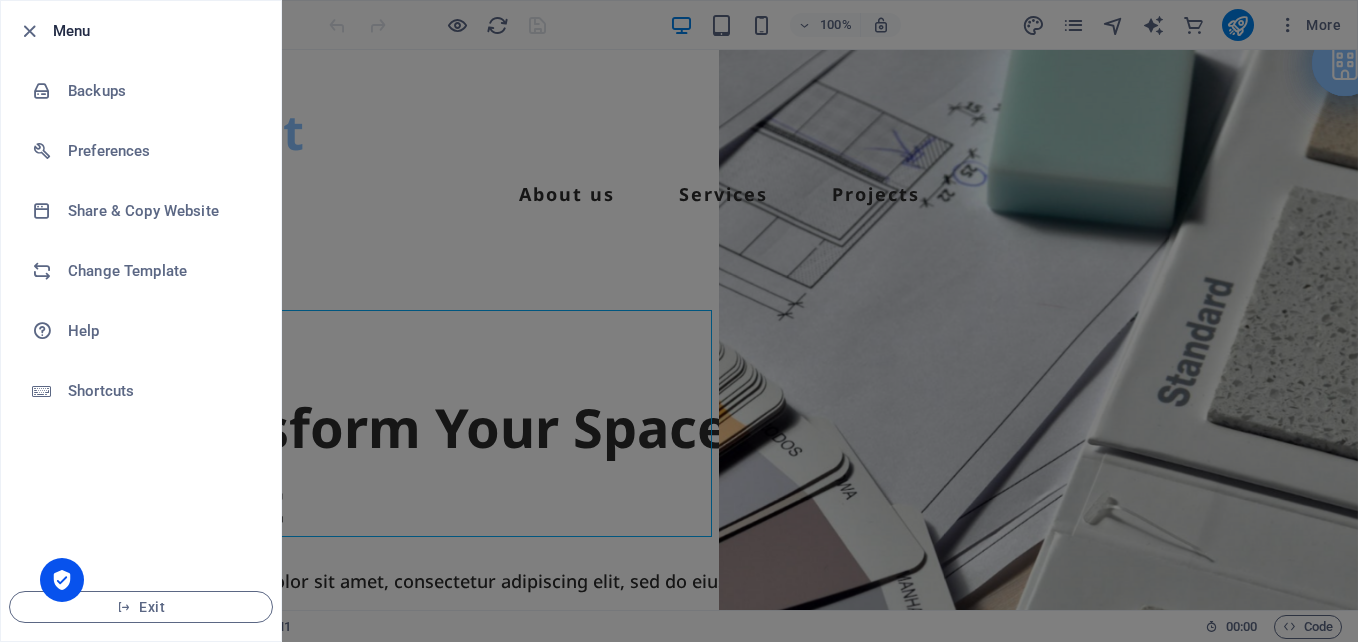 click at bounding box center [679, 321] 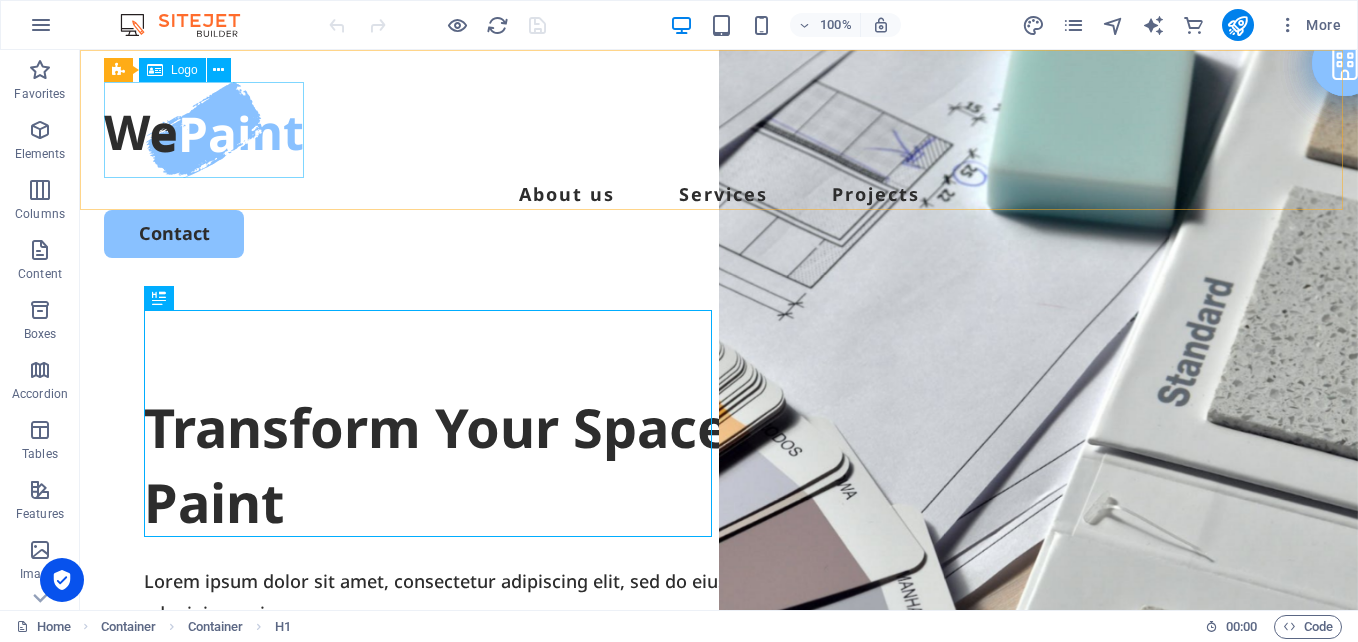 click on "Logo" at bounding box center [172, 70] 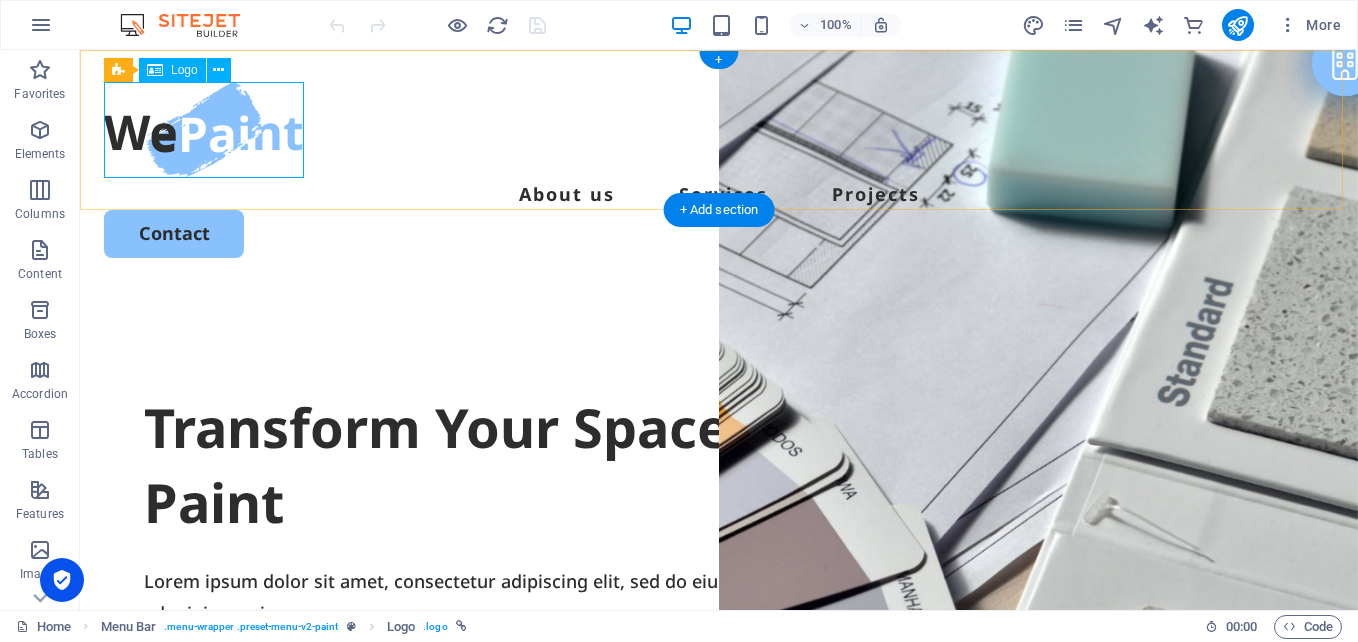 click at bounding box center [719, 130] 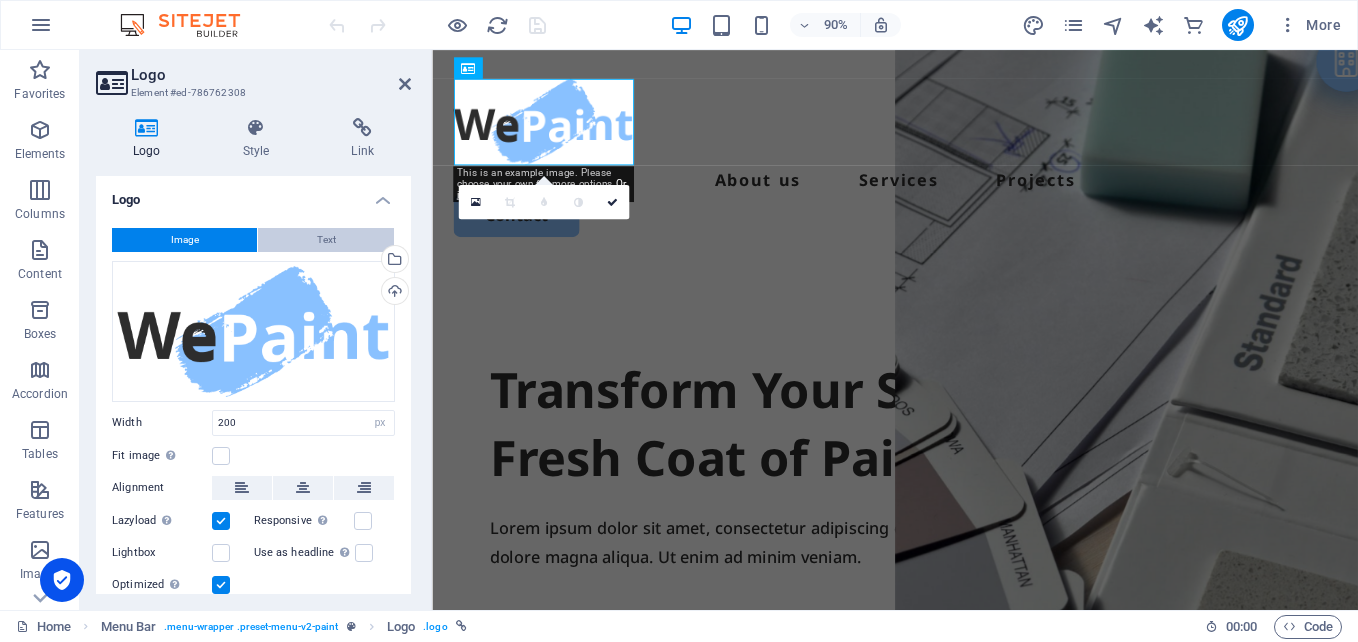 click on "Text" at bounding box center (326, 240) 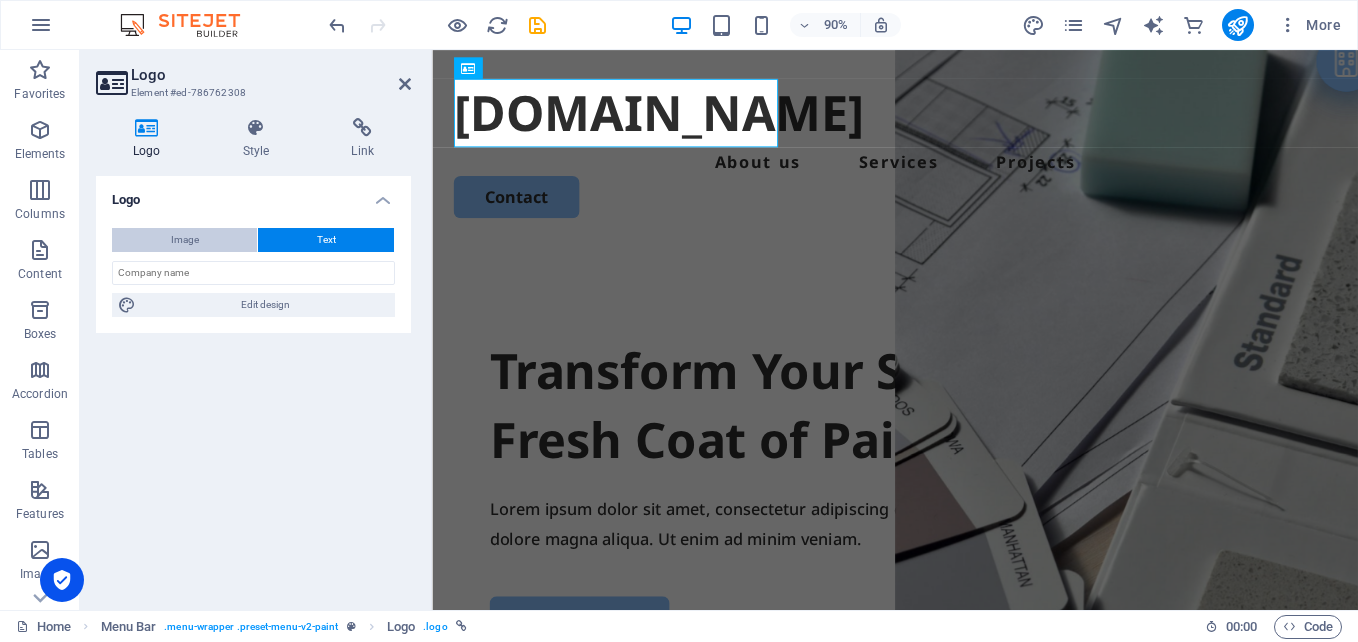 click on "Image" at bounding box center [184, 240] 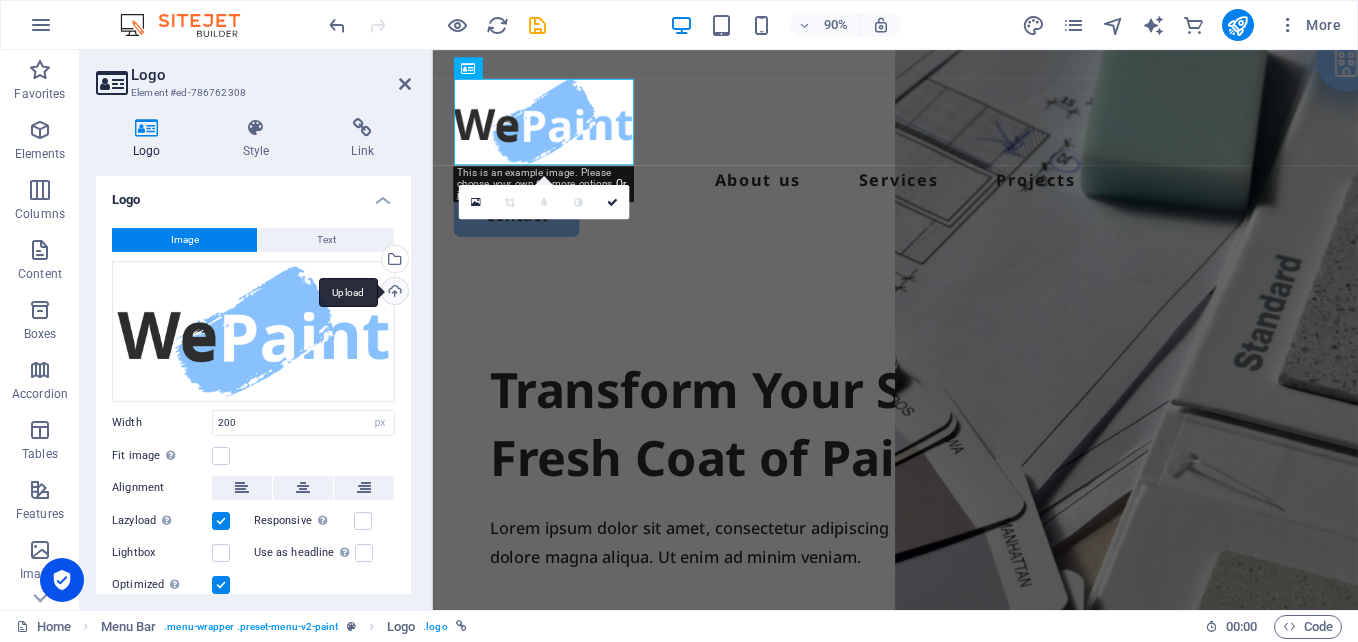 scroll, scrollTop: 14, scrollLeft: 0, axis: vertical 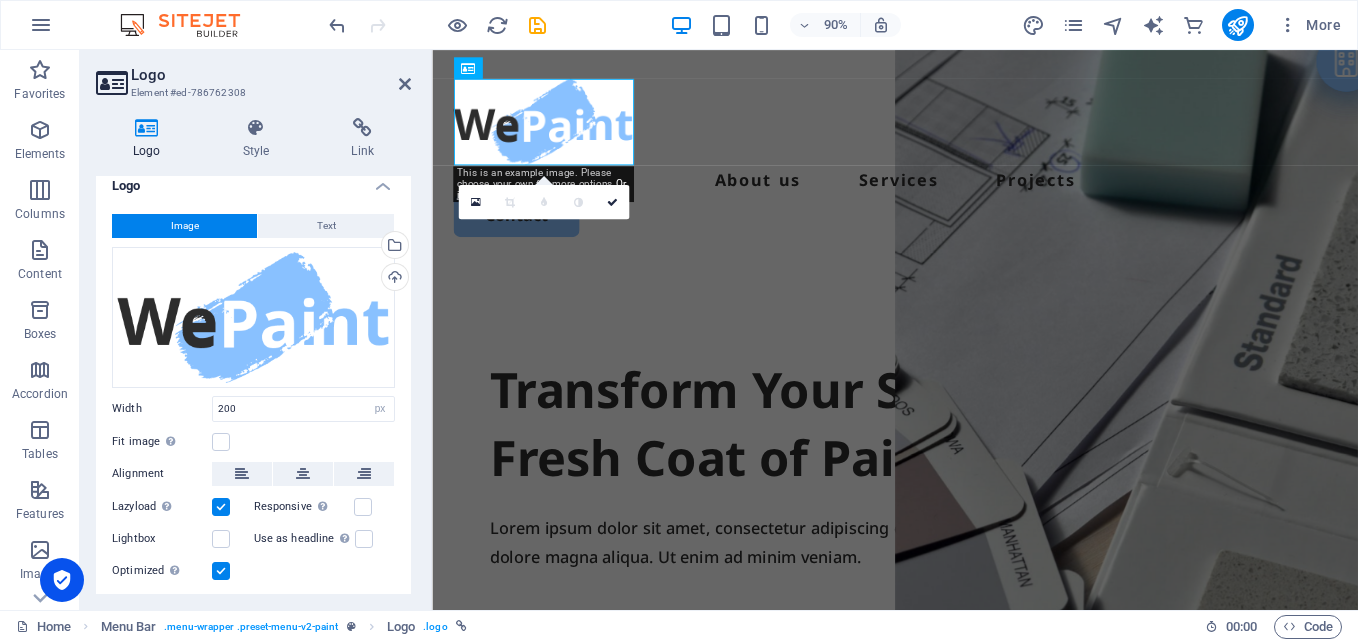 type 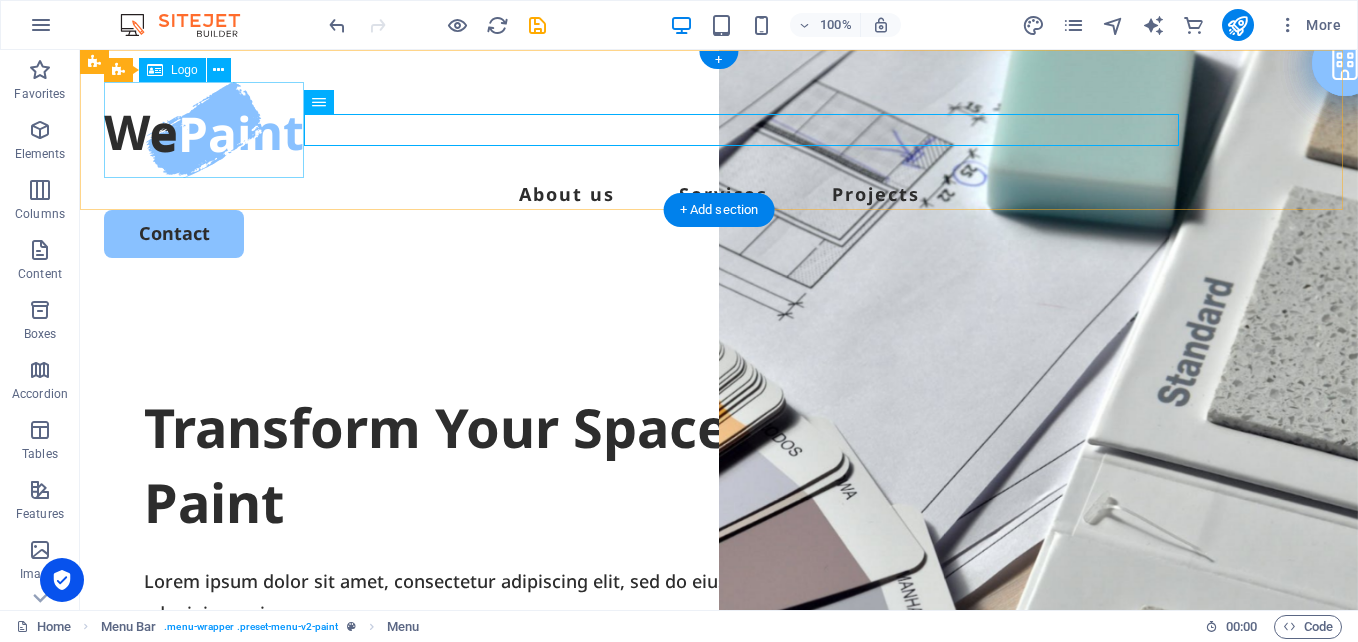 click at bounding box center (719, 130) 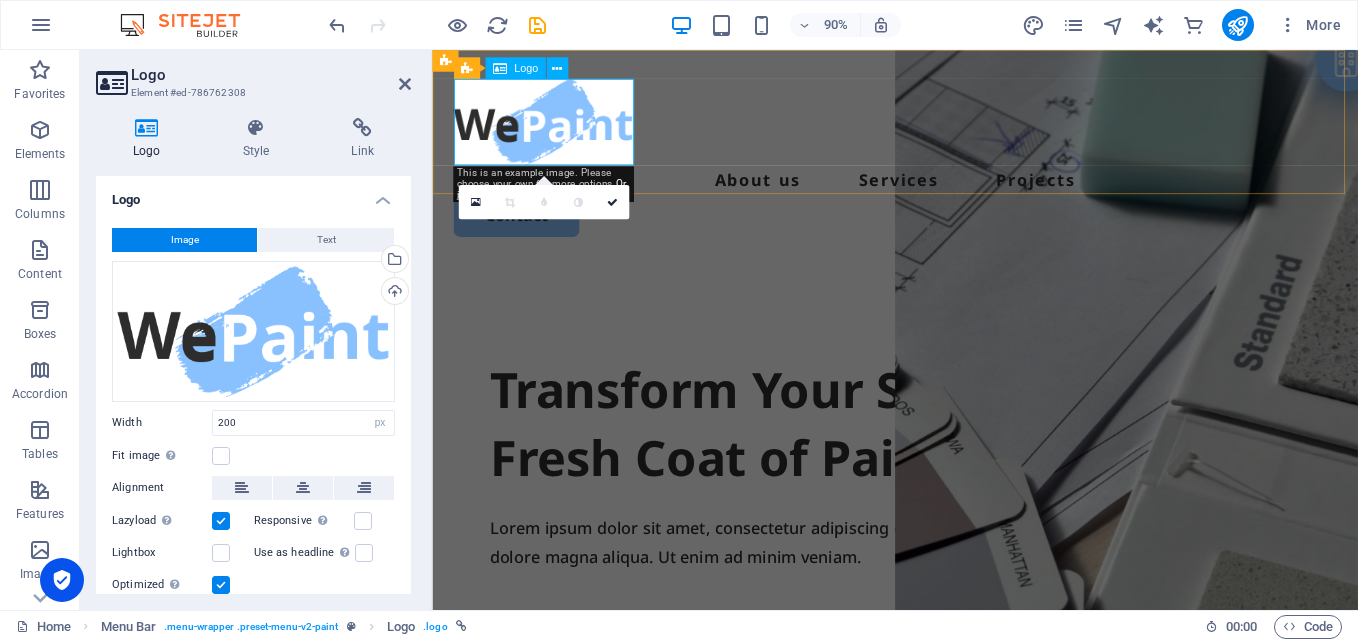 click on "Logo" at bounding box center [526, 68] 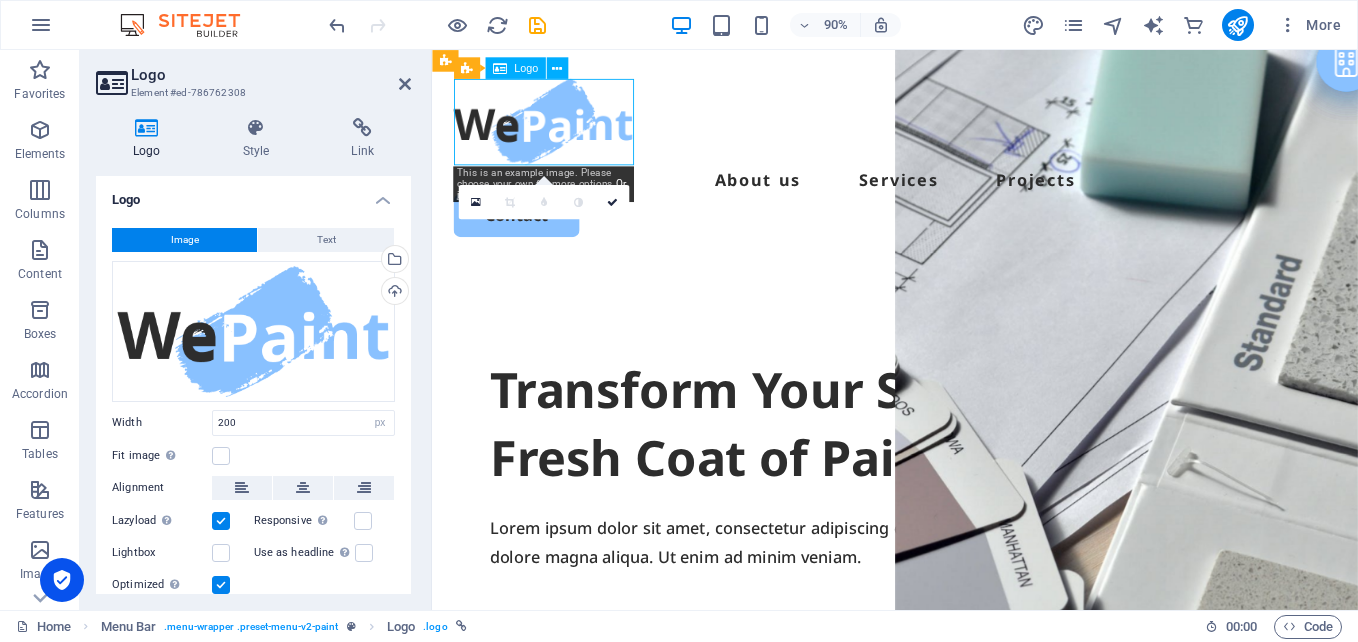 click on "Logo" at bounding box center (526, 68) 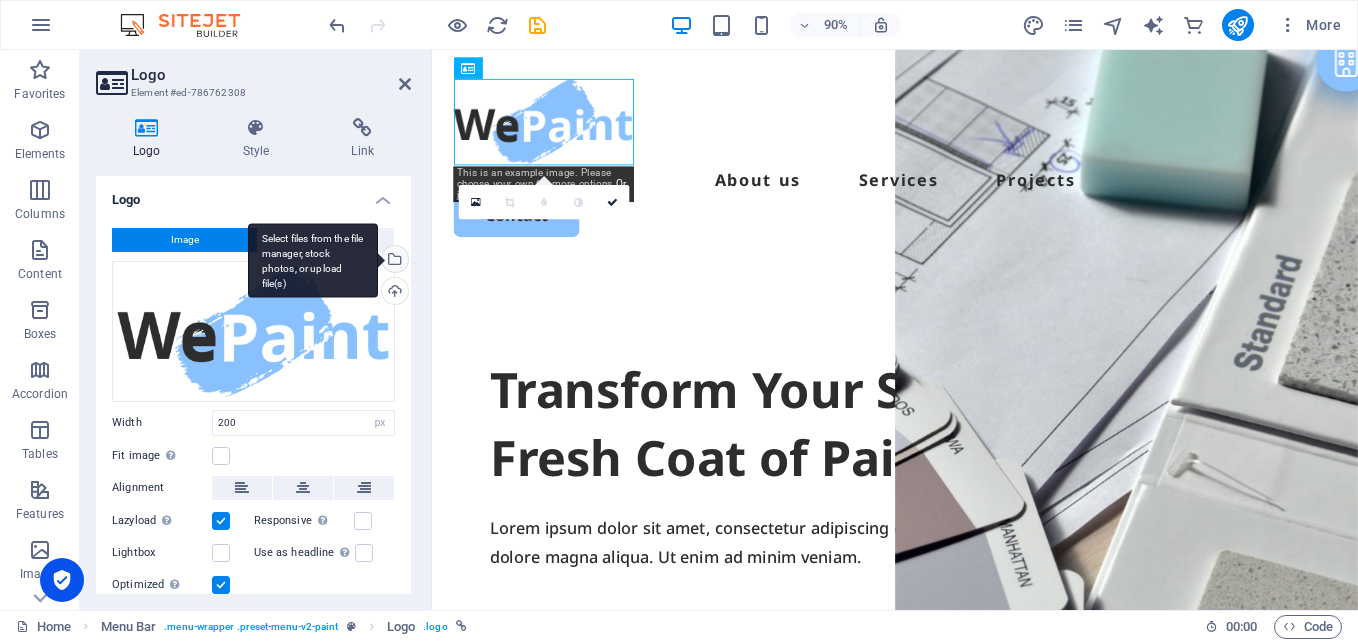 drag, startPoint x: 403, startPoint y: 213, endPoint x: 400, endPoint y: 257, distance: 44.102154 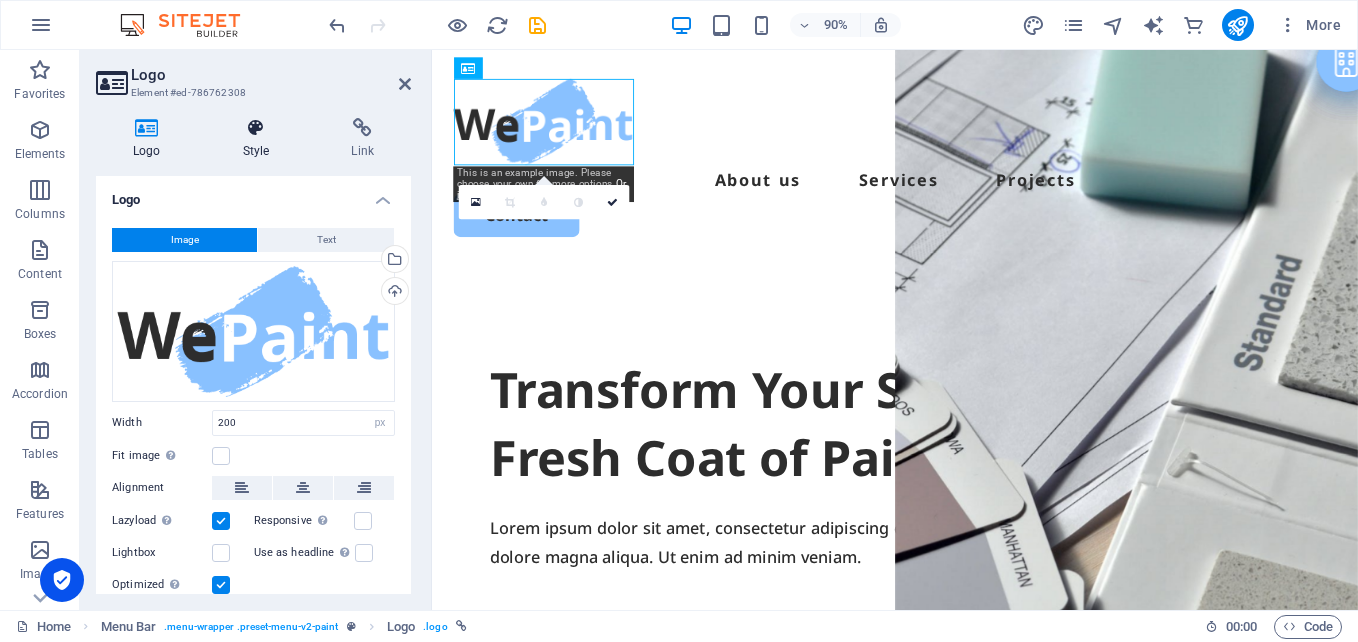 click on "Style" at bounding box center [260, 139] 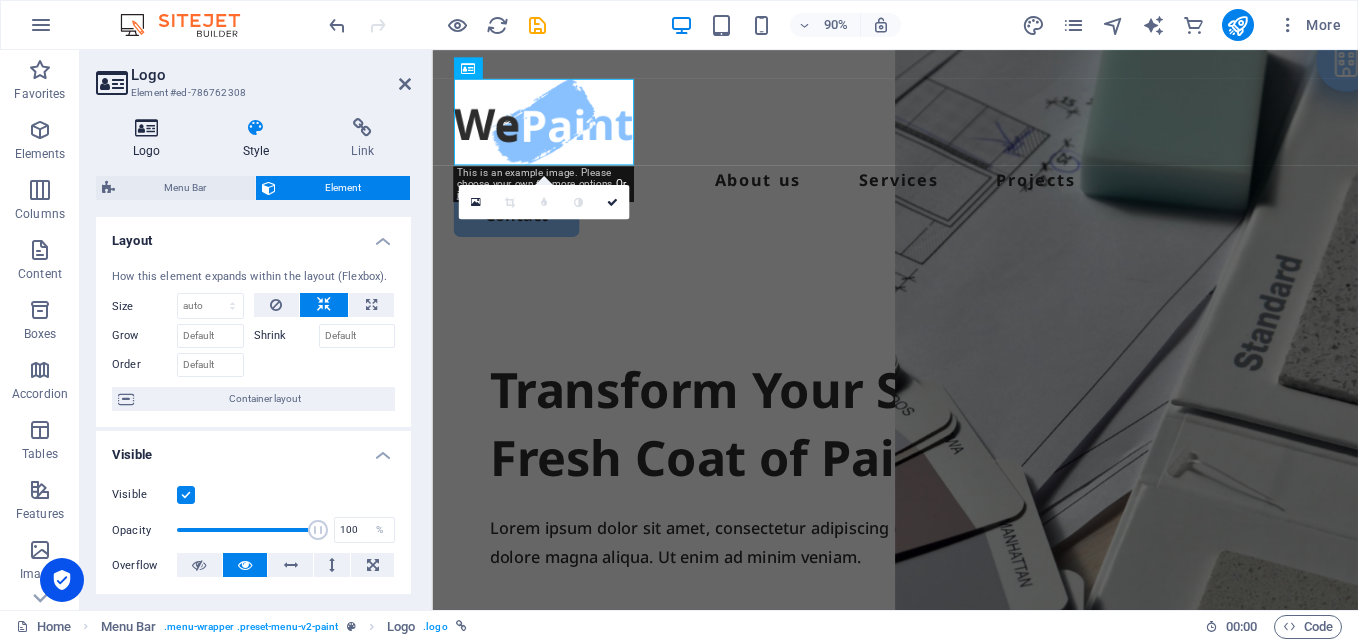 click on "Logo" at bounding box center [151, 139] 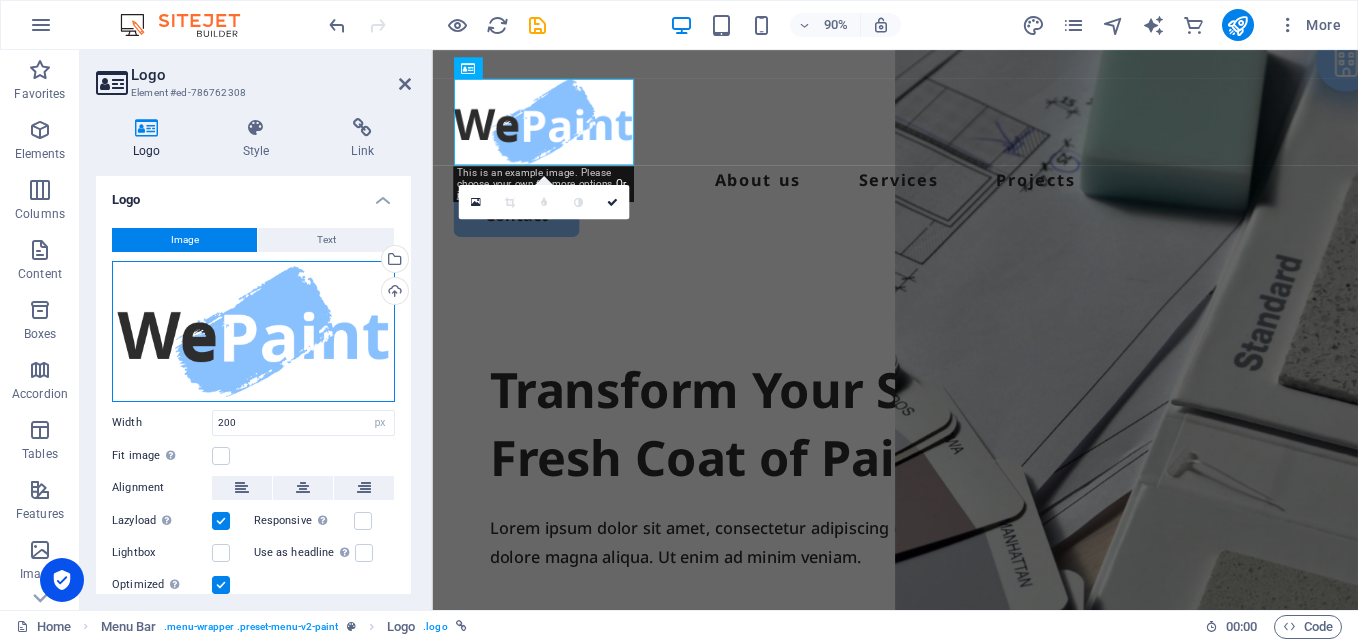 click on "Drag files here, click to choose files or select files from Files or our free stock photos & videos" at bounding box center (253, 331) 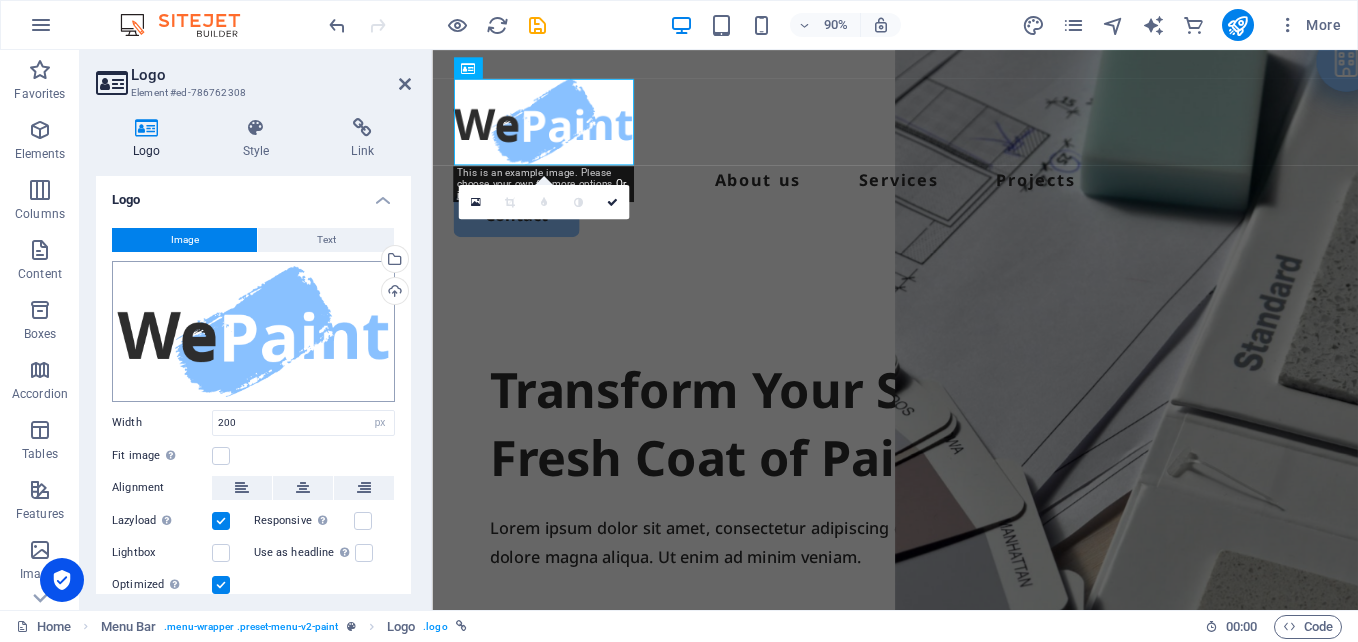 click on "[DOMAIN_NAME] Home Favorites Elements Columns Content Boxes Accordion Tables Features Images Slider Header Footer Forms Marketing Collections Commerce Logo Element #ed-786762308 Logo Style Link Logo Image Text Drag files here, click to choose files or select files from Files or our free stock photos & videos Select files from the file manager, stock photos, or upload file(s) Upload Width 200 Default auto px rem % em vh vw Fit image Automatically fit image to a fixed width and height Height Default auto px Alignment Lazyload Loading images after the page loads improves page speed. Responsive Automatically load retina image and smartphone optimized sizes. Lightbox Use as headline The image will be wrapped in an H1 headline tag. Useful for giving alternative text the weight of an H1 headline, e.g. for the logo. Leave unchecked if uncertain. Optimized Images are compressed to improve page speed. Position Direction Custom X offset 50 px" at bounding box center (679, 321) 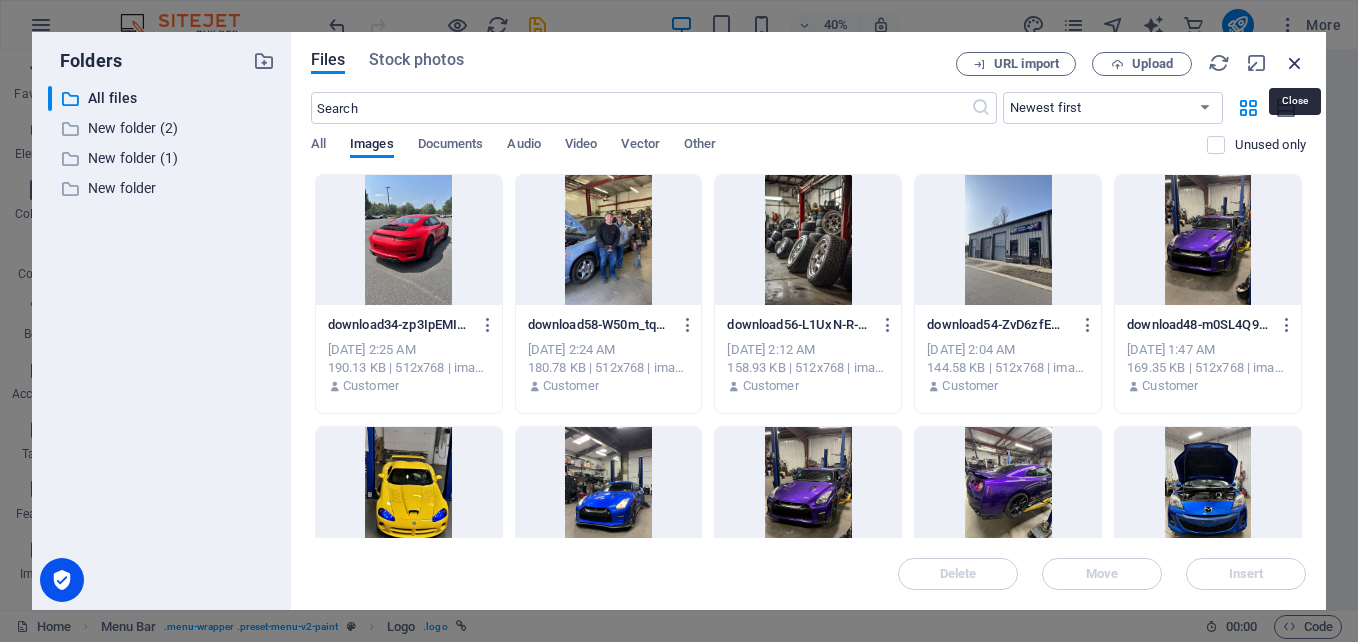 click at bounding box center [1295, 63] 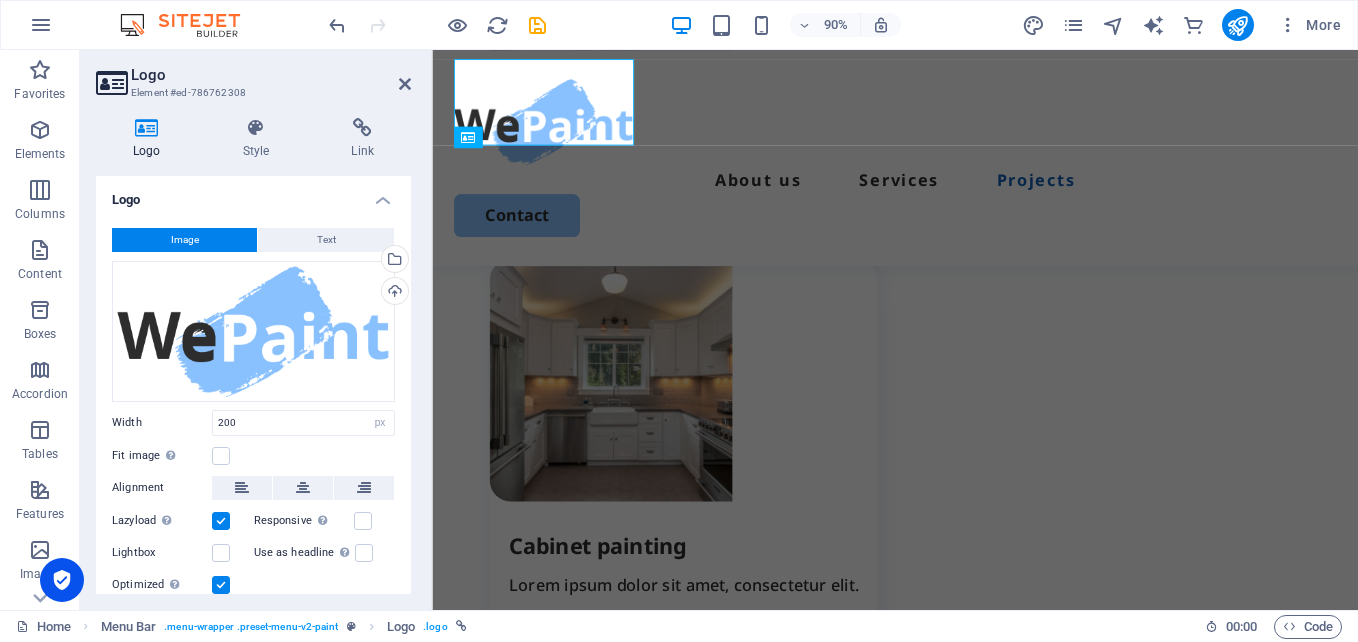 scroll, scrollTop: 2960, scrollLeft: 0, axis: vertical 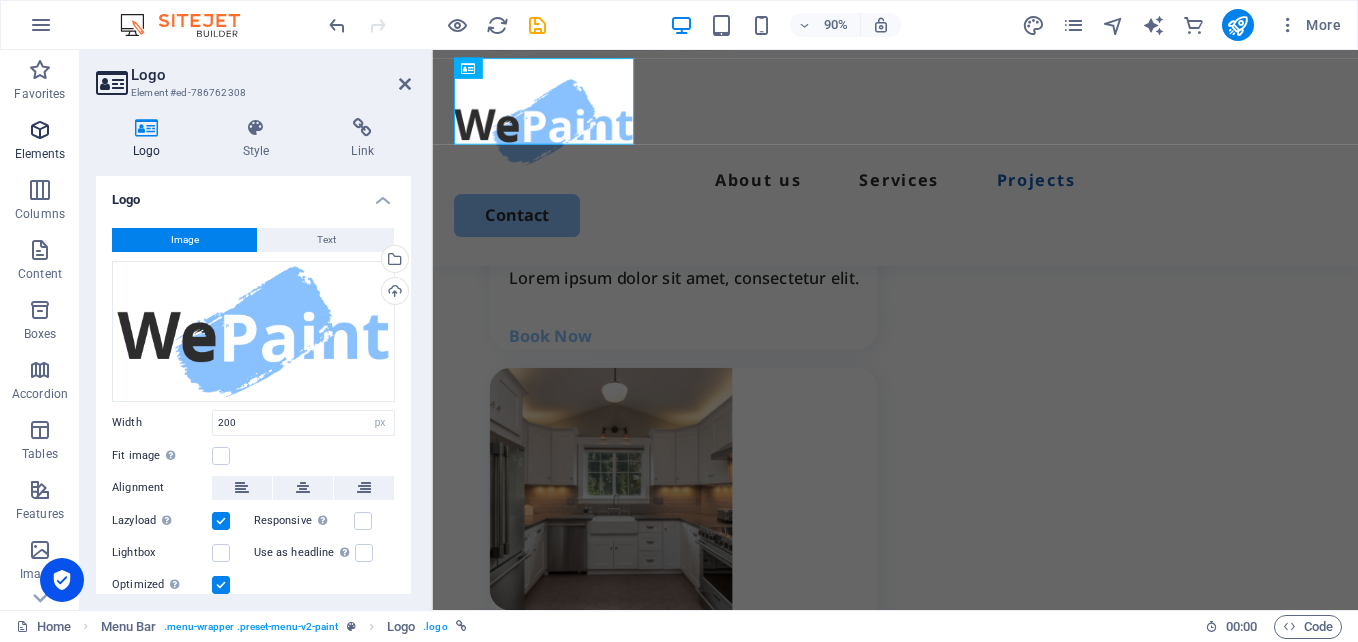 click on "Elements" at bounding box center [40, 142] 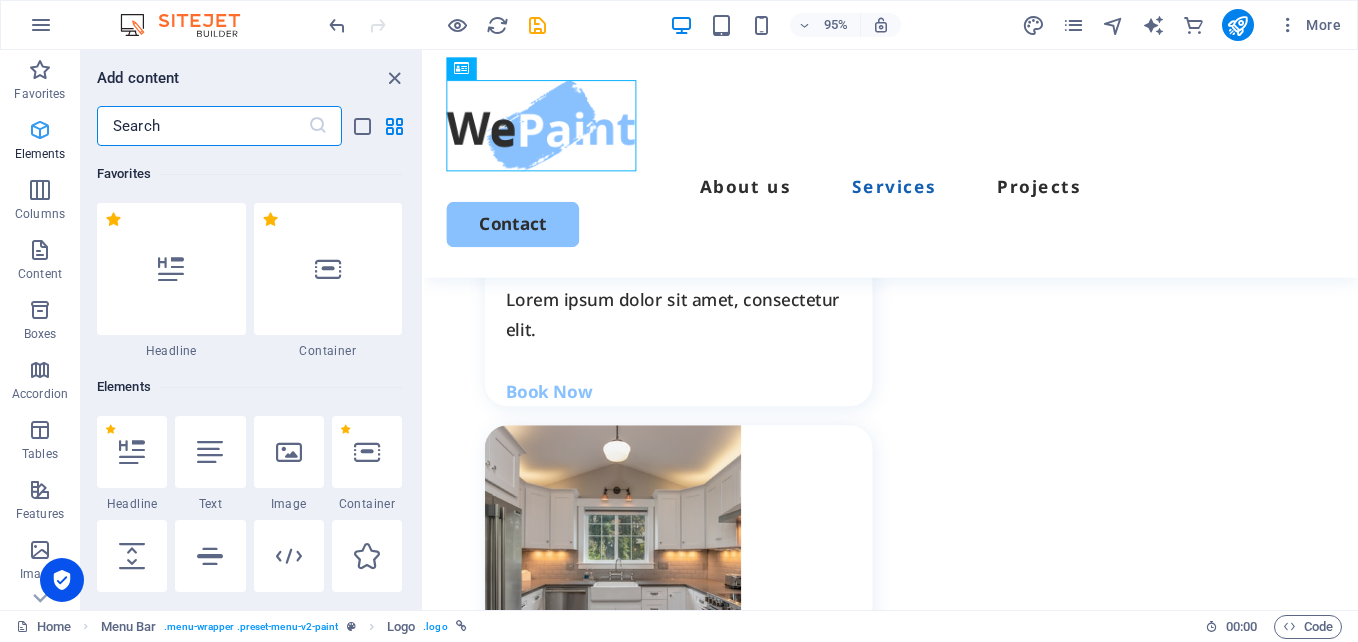 scroll, scrollTop: 2841, scrollLeft: 0, axis: vertical 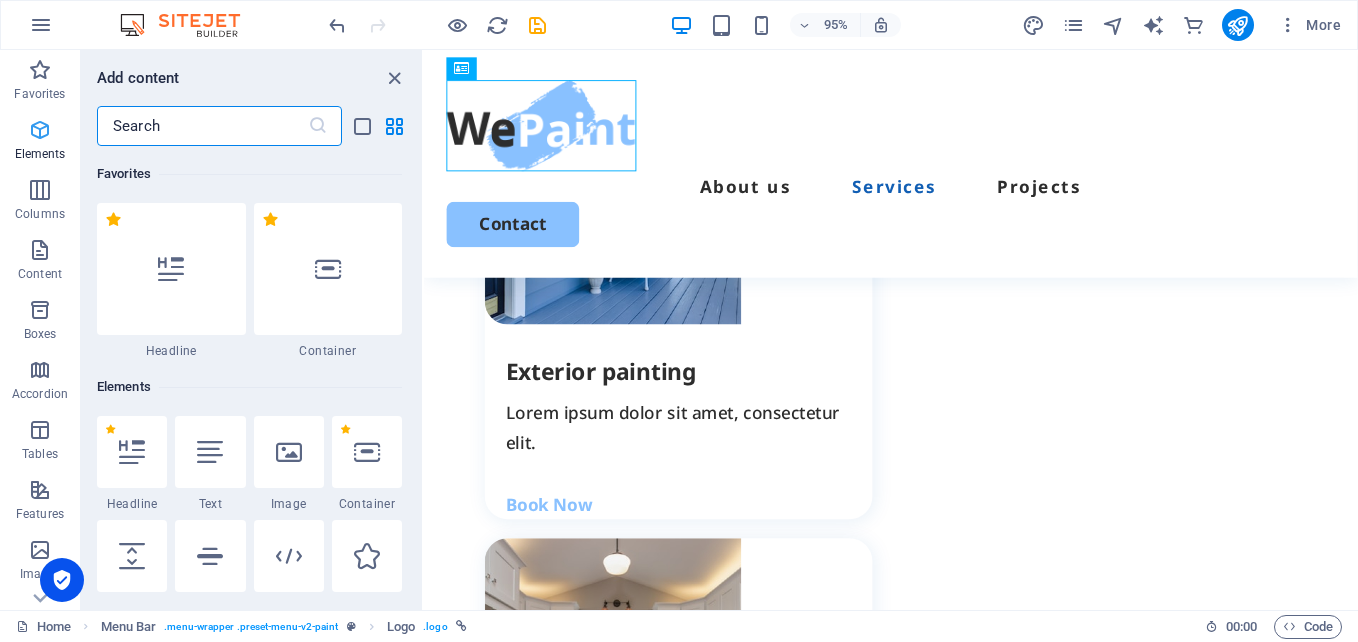 click on "Elements" at bounding box center (40, 142) 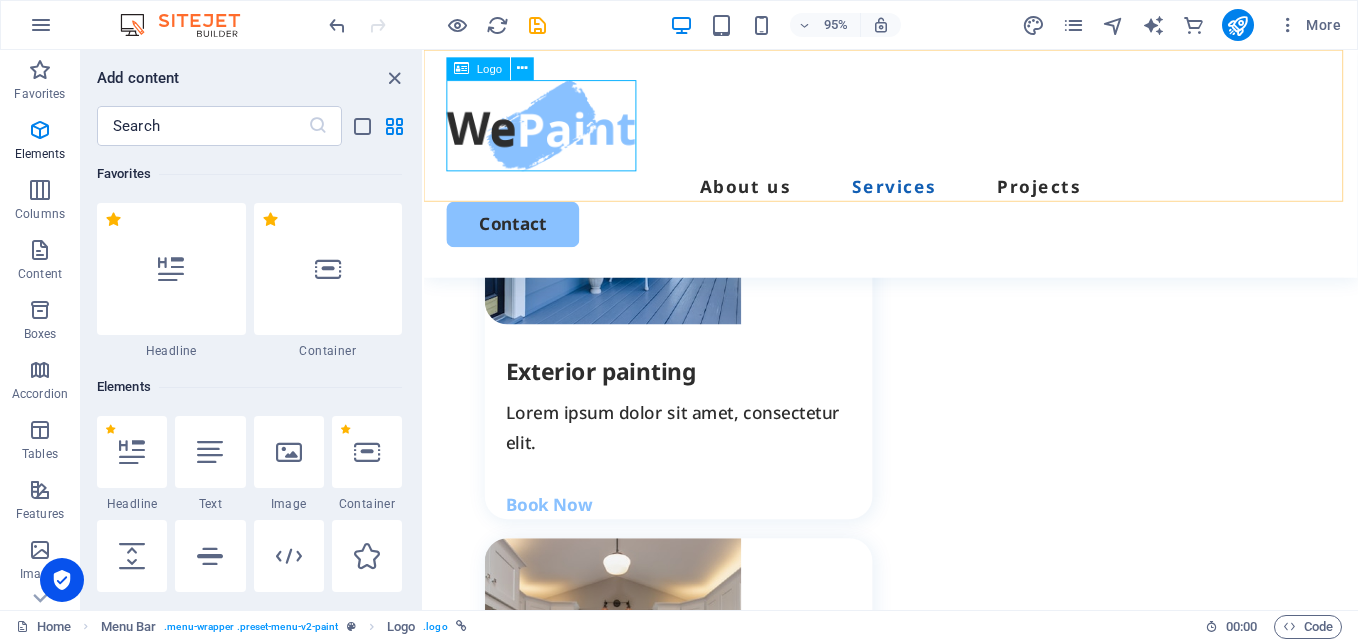 click on "Logo" at bounding box center [478, 69] 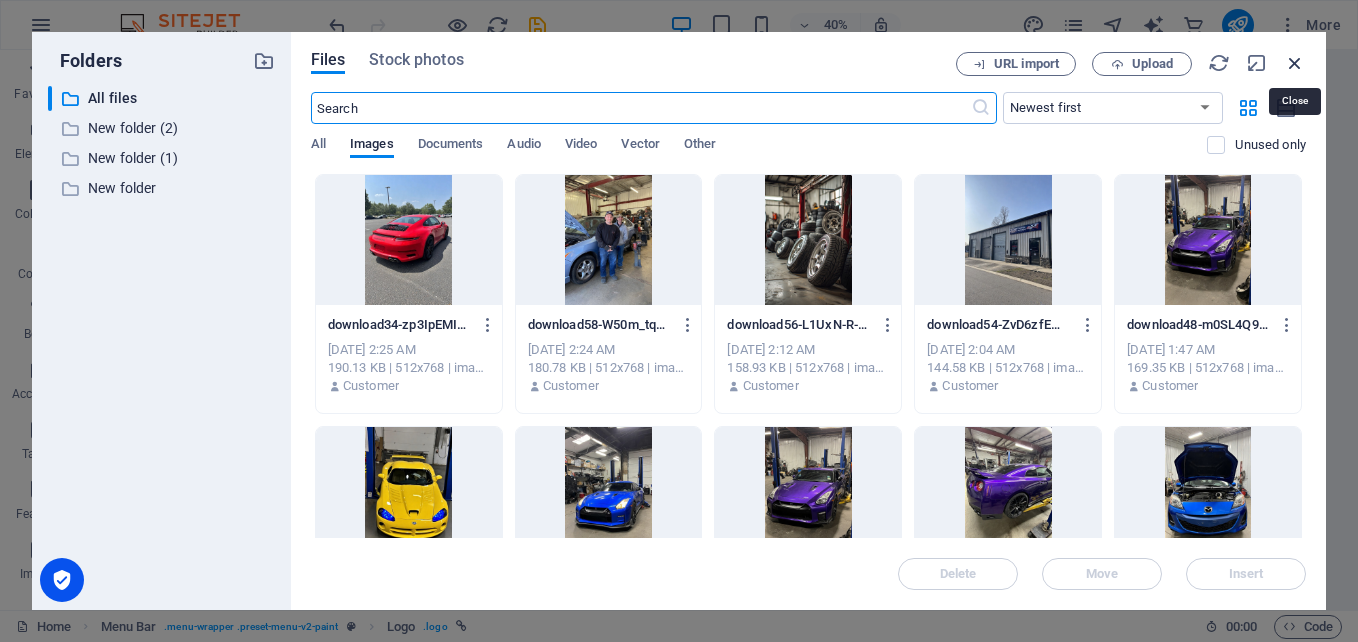 click at bounding box center (1295, 63) 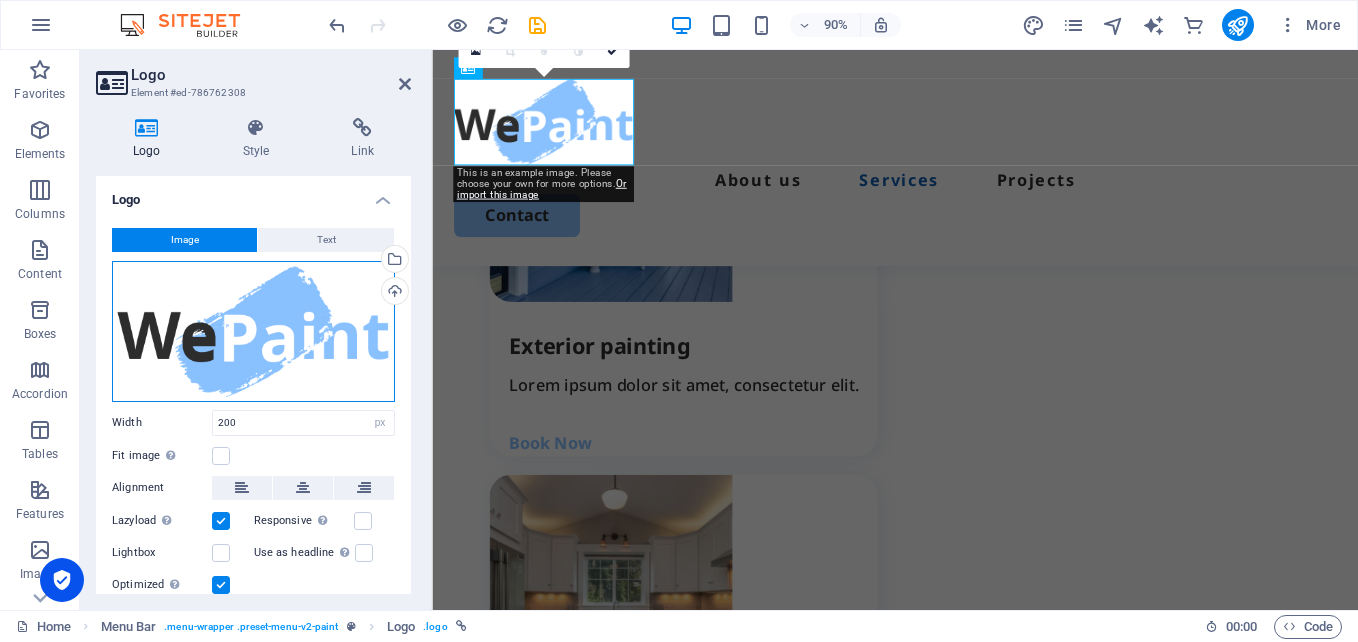 click on "Drag files here, click to choose files or select files from Files or our free stock photos & videos" at bounding box center [253, 331] 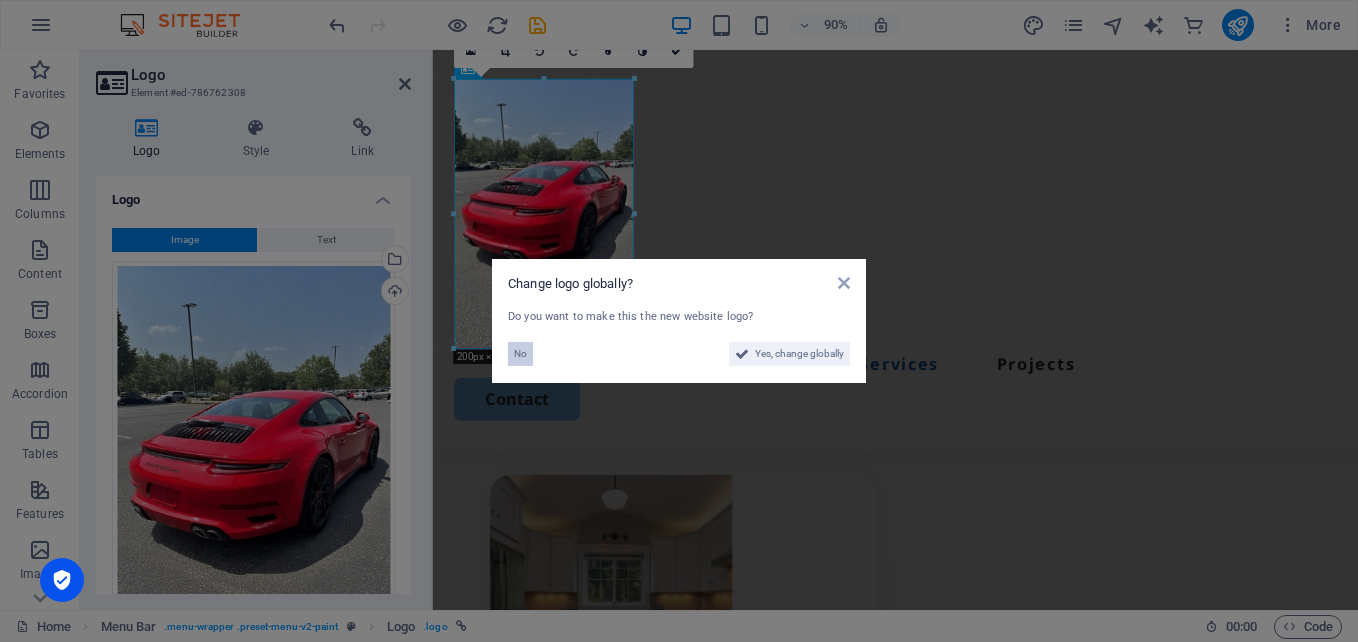 click on "No" at bounding box center (520, 354) 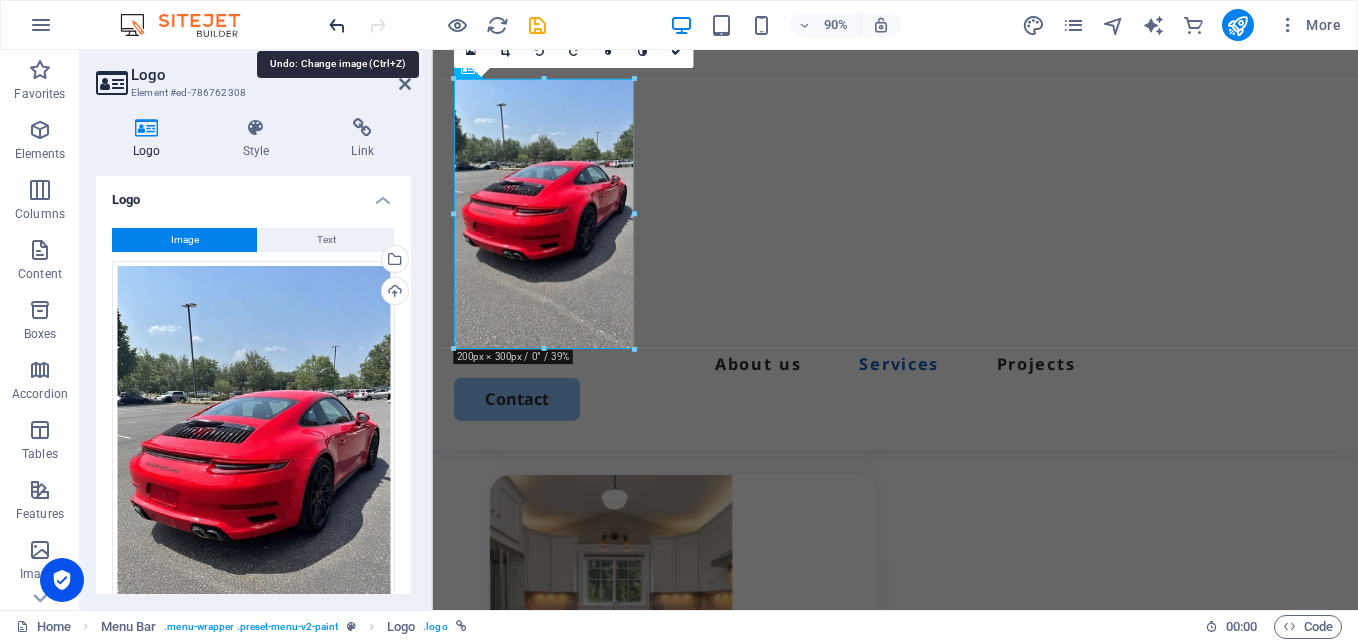 click at bounding box center (337, 25) 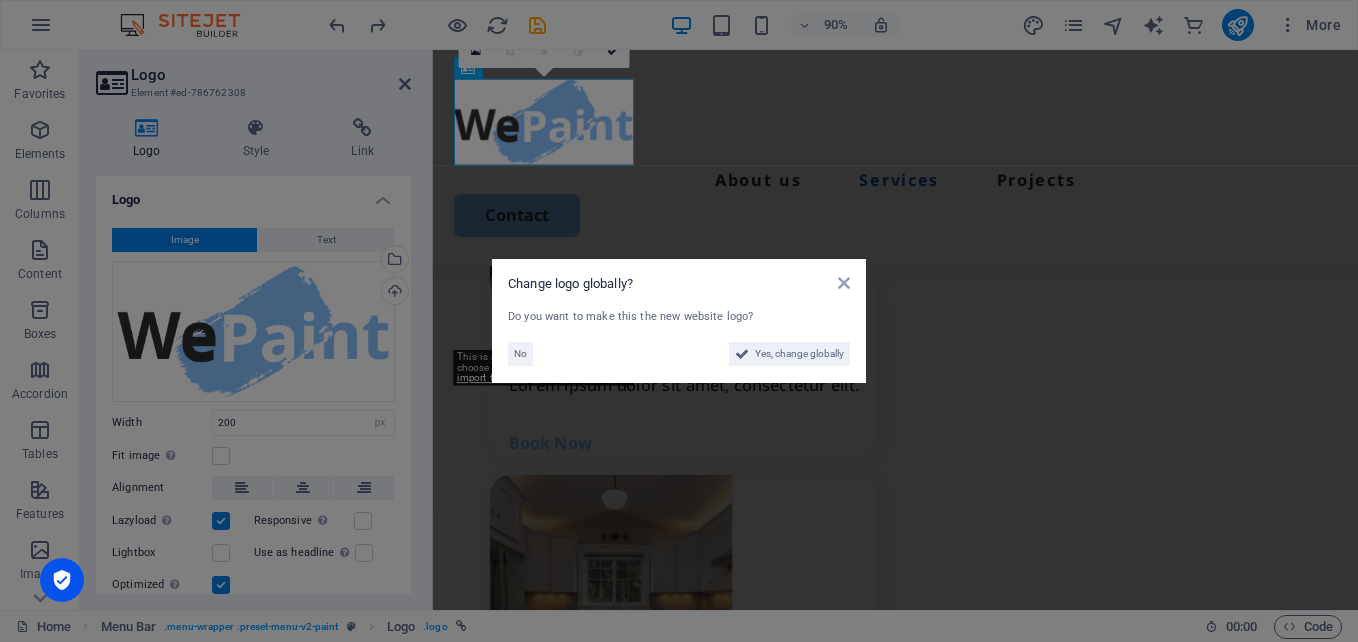 click on "Change logo globally? Do you want to make this the new website logo? No Yes, change globally" at bounding box center (679, 321) 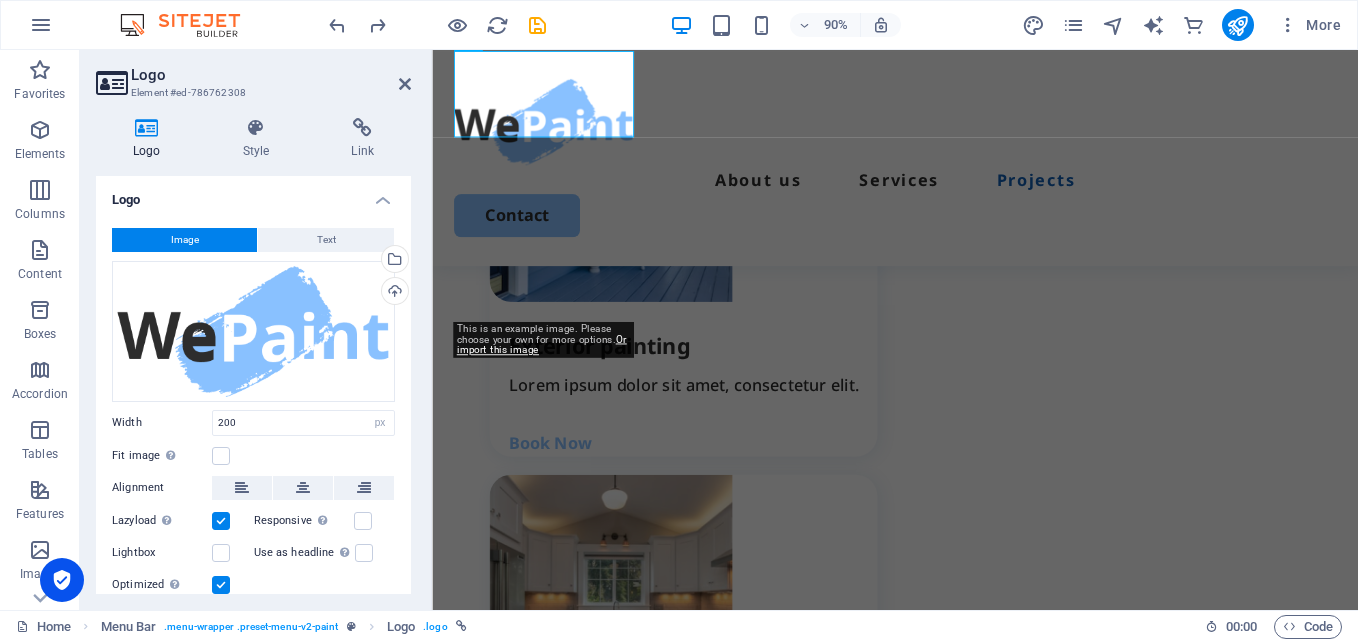 scroll, scrollTop: 3385, scrollLeft: 0, axis: vertical 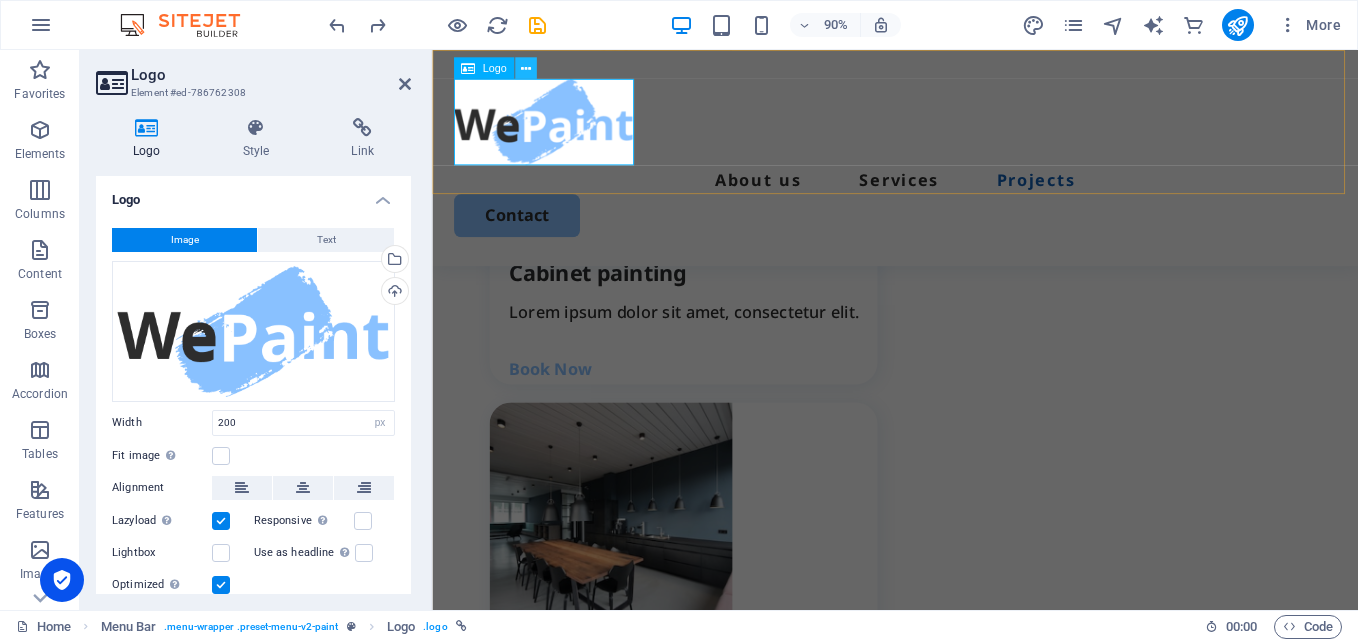 click at bounding box center (525, 68) 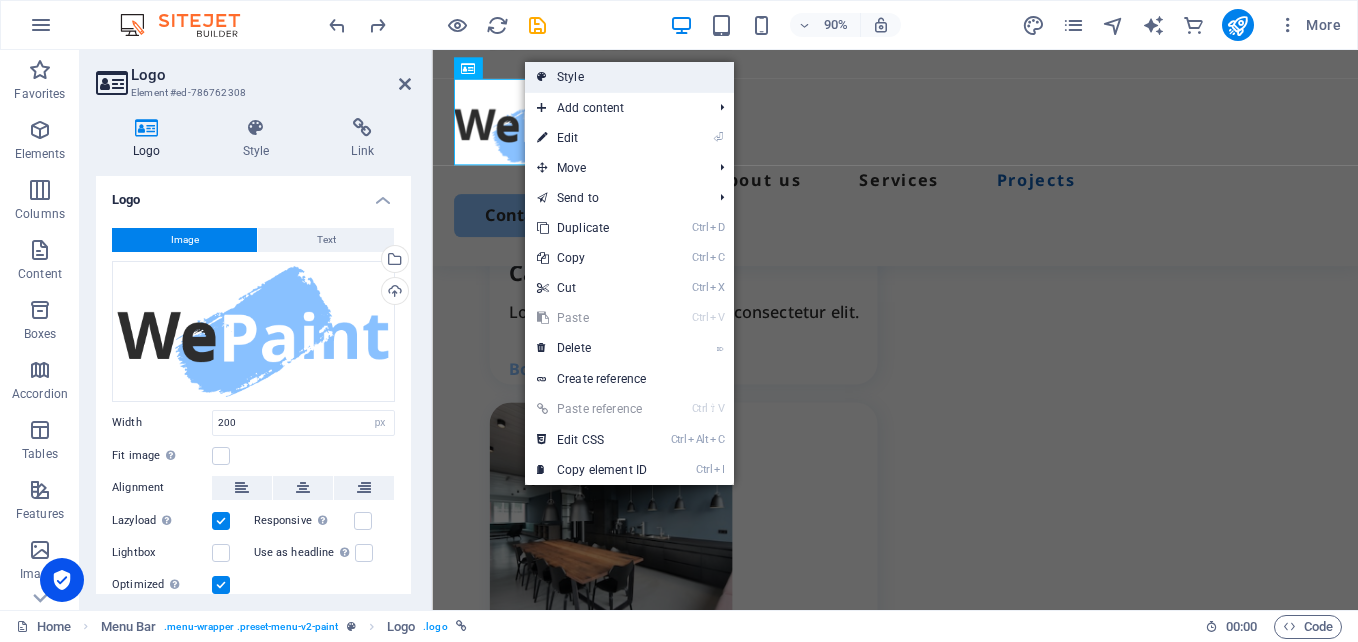 drag, startPoint x: 540, startPoint y: 74, endPoint x: 95, endPoint y: 84, distance: 445.11234 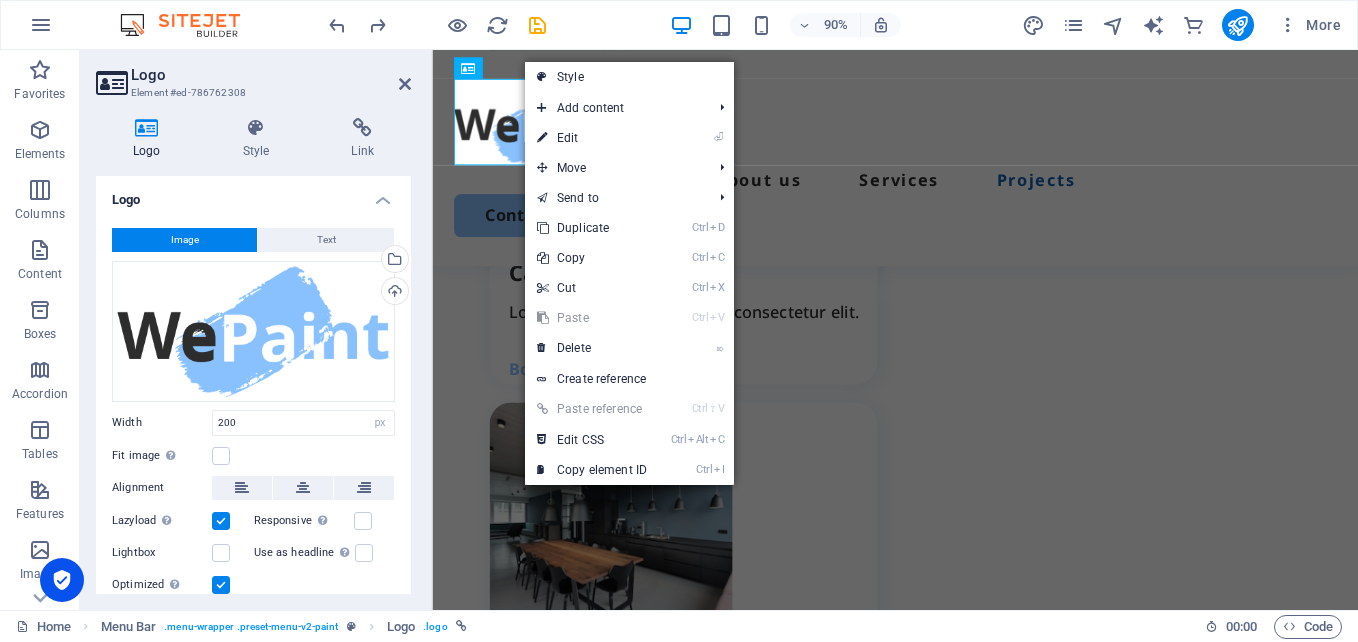 select on "rem" 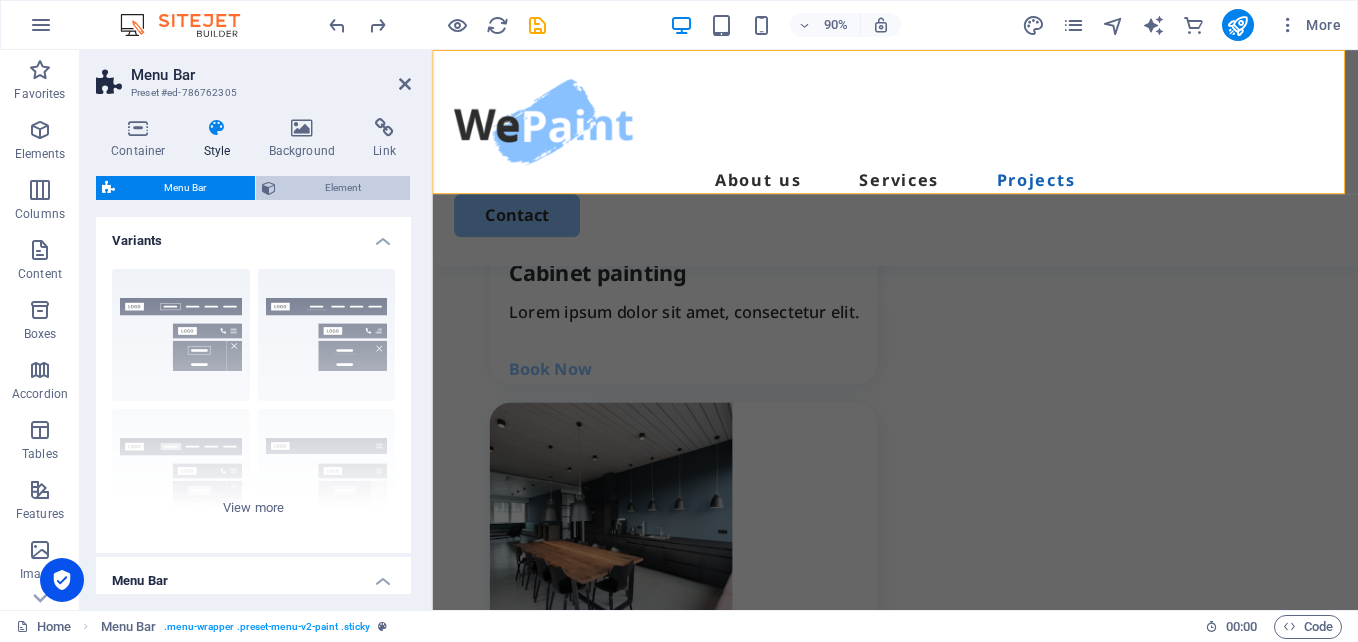 click on "Element" at bounding box center (343, 188) 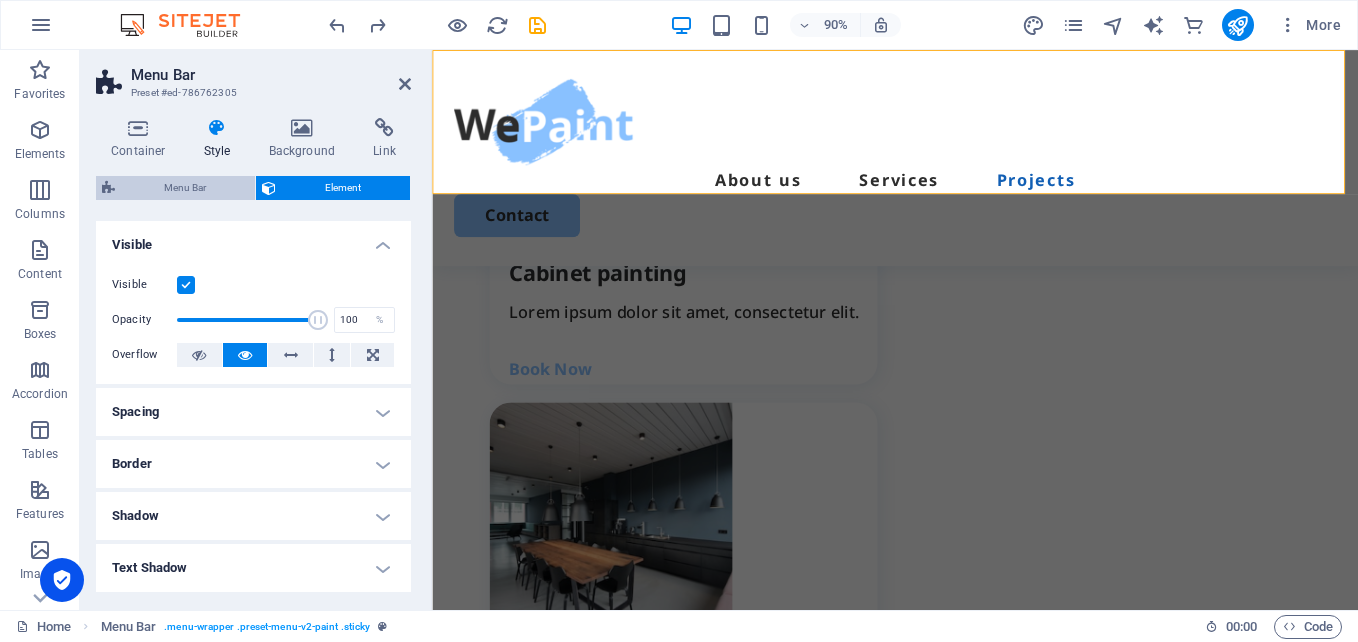 click on "Menu Bar" at bounding box center [185, 188] 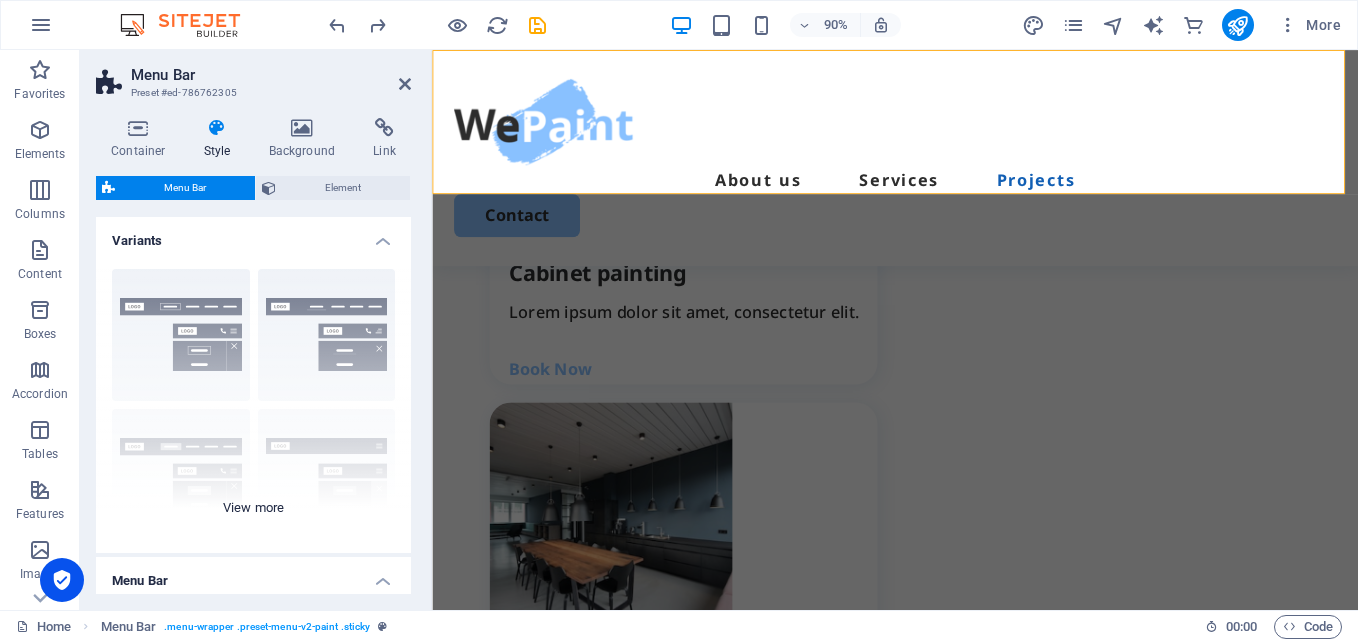 click on "Border Centered Default Fixed Loki Trigger Wide XXL" at bounding box center (253, 403) 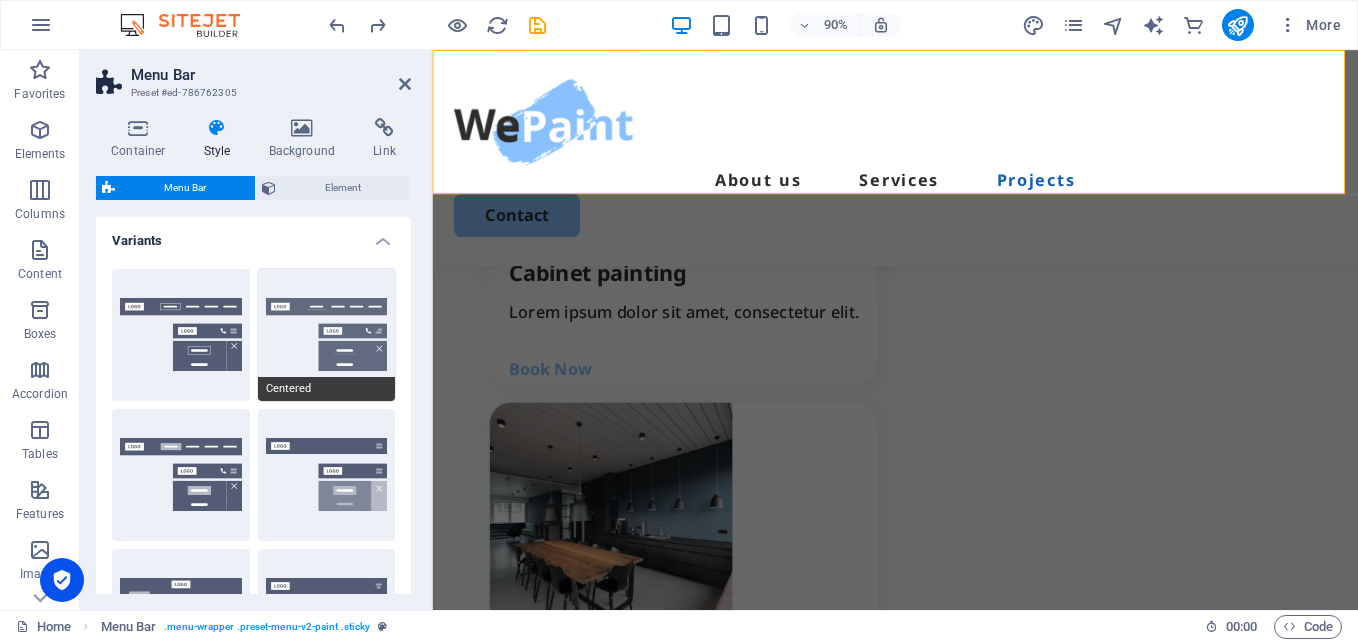 click on "Centered" at bounding box center [327, 335] 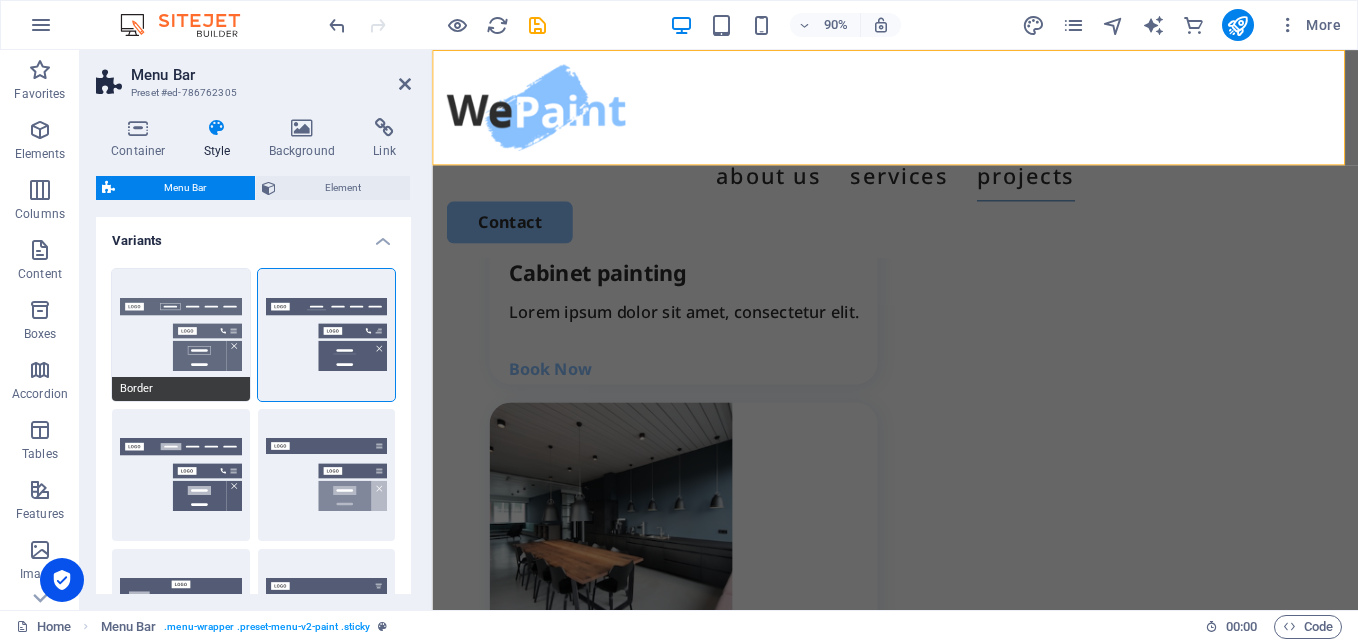 click on "Border" at bounding box center (181, 335) 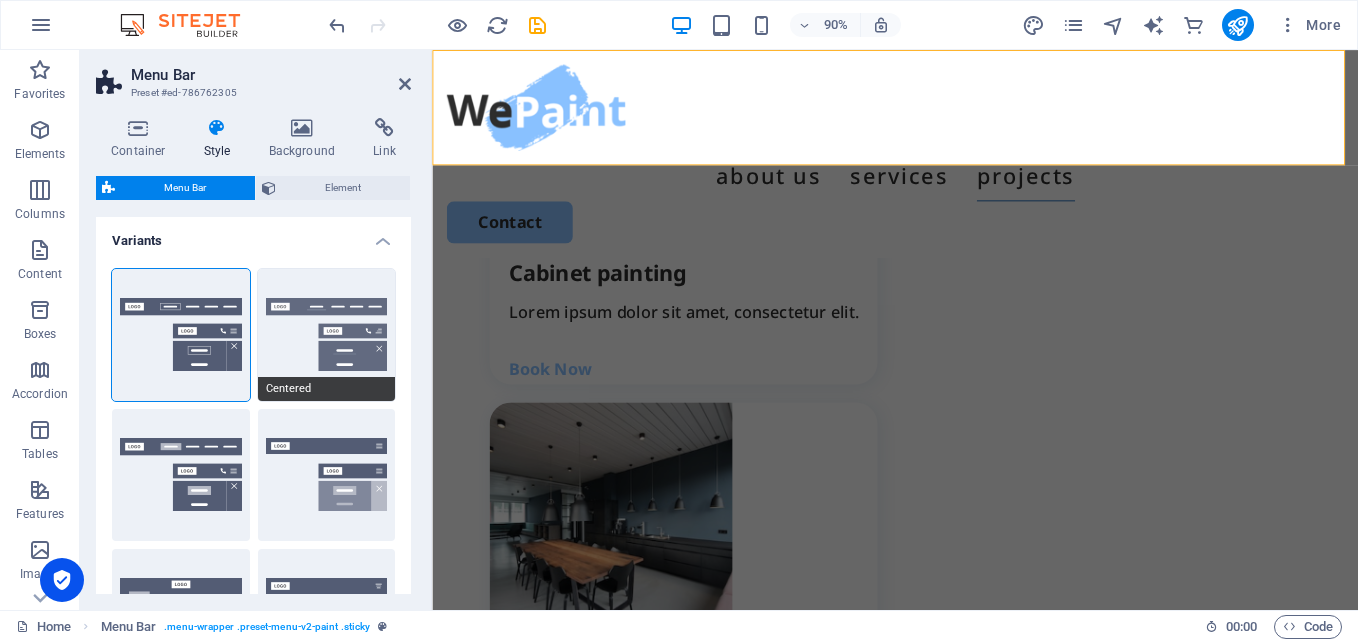 click on "Centered" at bounding box center (327, 335) 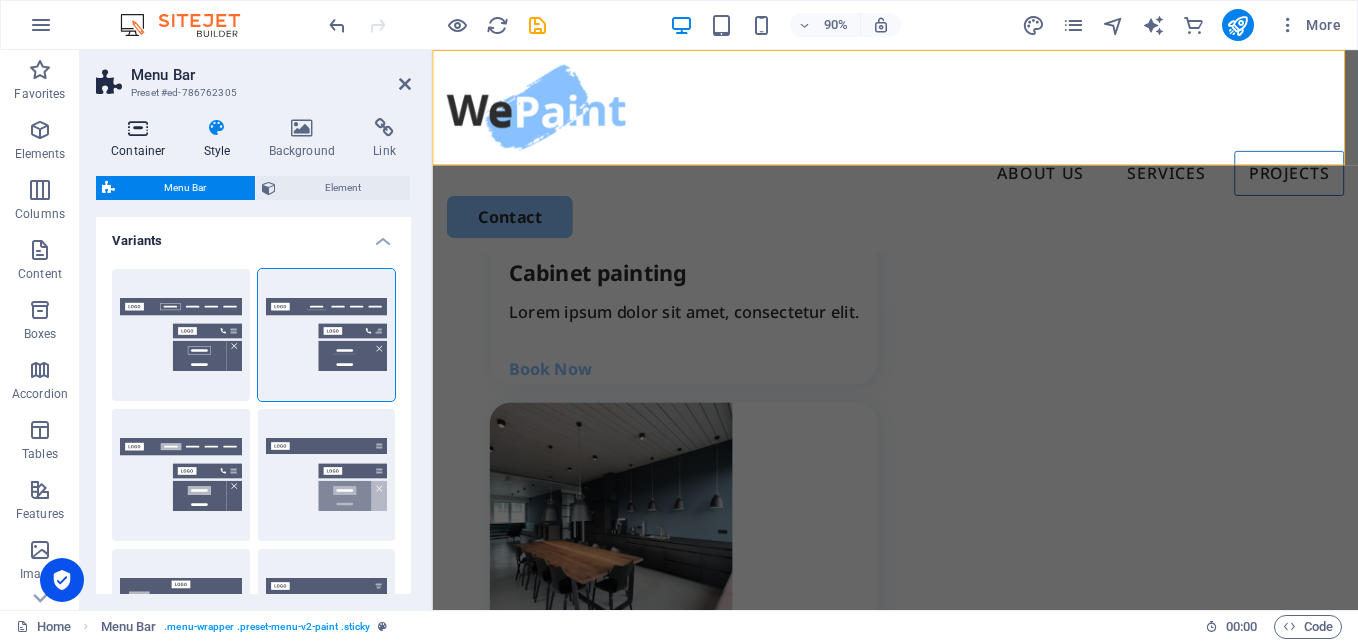 click on "Container" at bounding box center [142, 139] 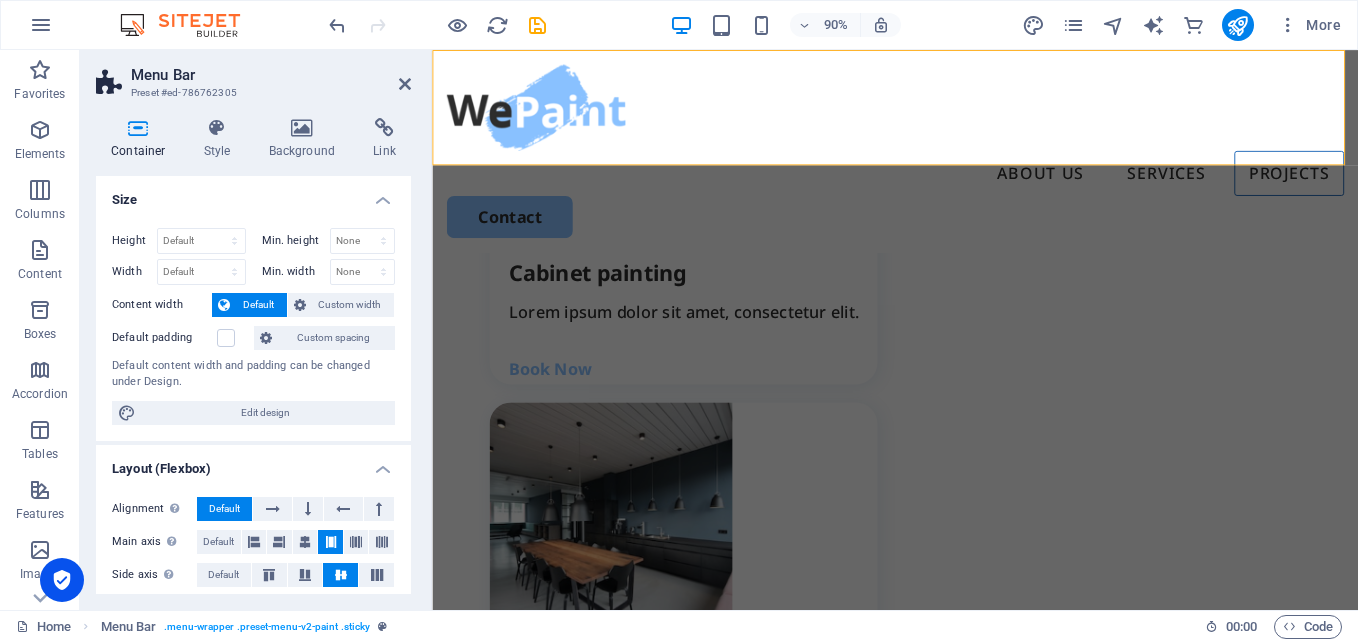 drag, startPoint x: 405, startPoint y: 348, endPoint x: 402, endPoint y: 380, distance: 32.140316 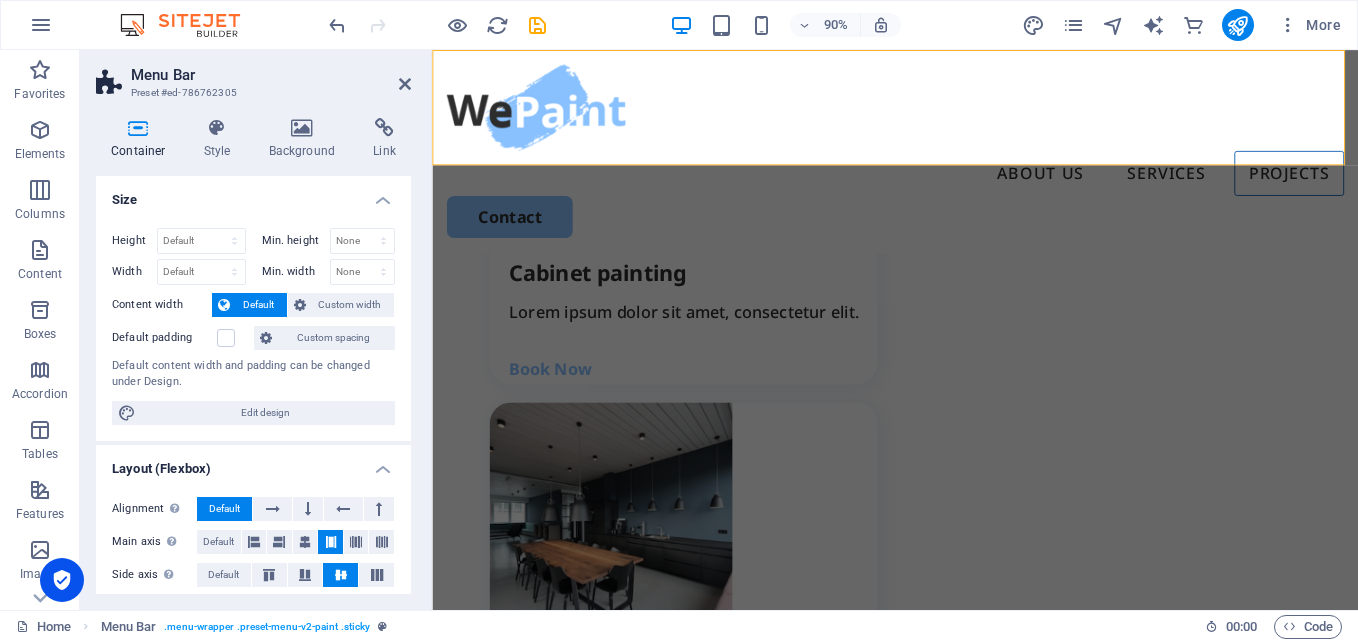 click on "Height Default px rem % vh vw Min. height None px rem % vh vw Width Default px rem % em vh vw Min. width None px rem % vh vw Content width Default Custom width Width Default px rem % em vh vw Min. width None px rem % vh vw Default padding Custom spacing Default content width and padding can be changed under Design. Edit design" at bounding box center (253, 326) 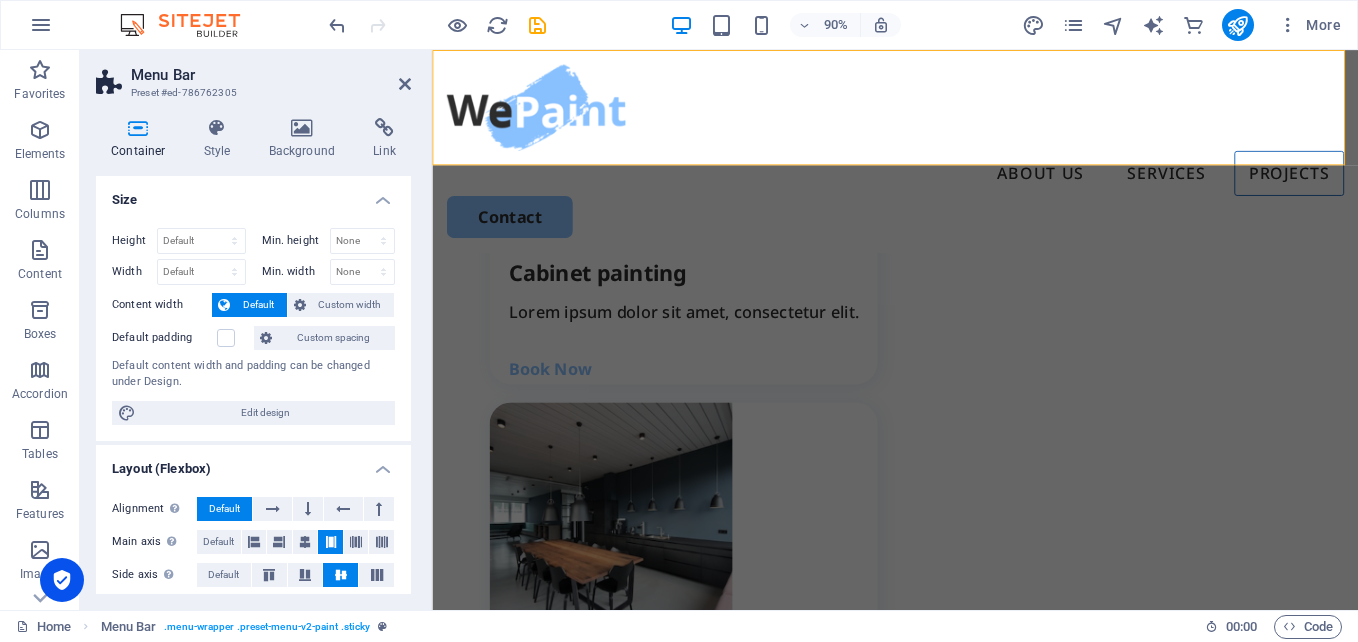 drag, startPoint x: 404, startPoint y: 382, endPoint x: 401, endPoint y: 459, distance: 77.05842 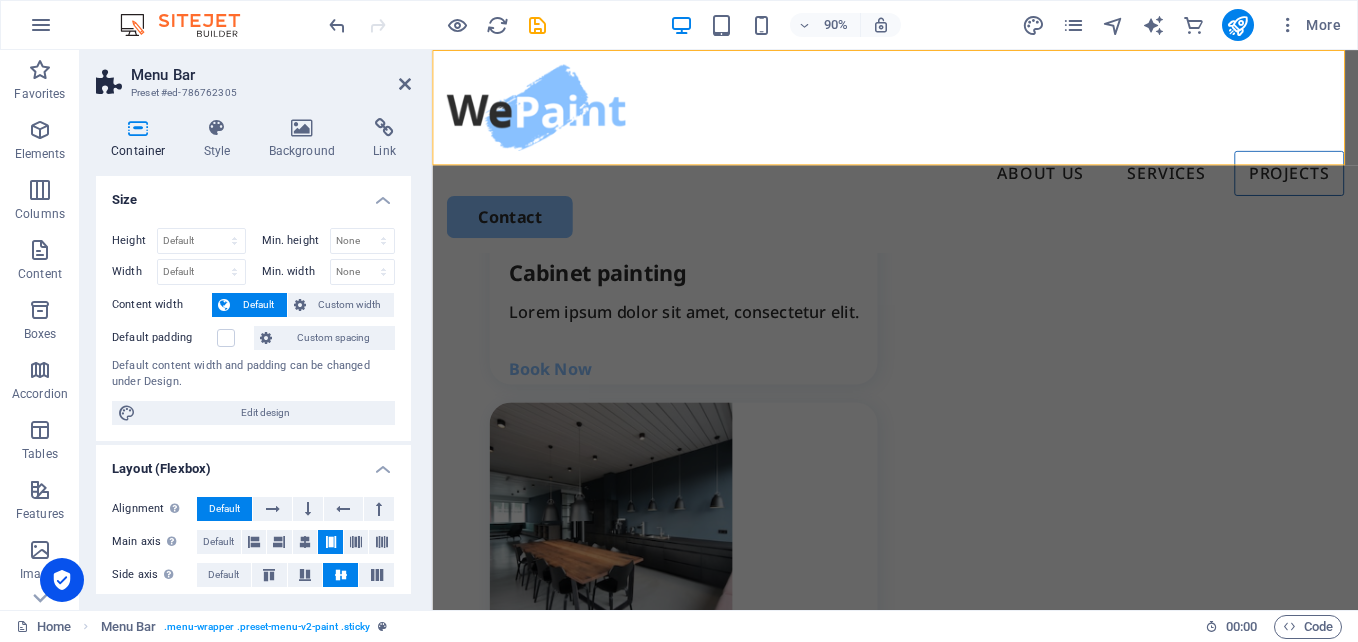 click on "Size Height Default px rem % vh vw Min. height None px rem % vh vw Width Default px rem % em vh vw Min. width None px rem % vh vw Content width Default Custom width Width Default px rem % em vh vw Min. width None px rem % vh vw Default padding Custom spacing Default content width and padding can be changed under Design. Edit design Layout (Flexbox) Alignment Determines the flex direction. Default Main axis Determine how elements should behave along the main axis inside this container (justify content). Default Side axis Control the vertical direction of the element inside of the container (align items). Default Wrap Default On Off Fill Controls the distances and direction of elements on the y-axis across several lines (align content). Default Accessibility ARIA helps assistive technologies (like screen readers) to understand the role, state, and behavior of web elements Role The ARIA role defines the purpose of an element.  Here you can find all explanations and recommendations None Alert Article Banner Timer" at bounding box center (253, 564) 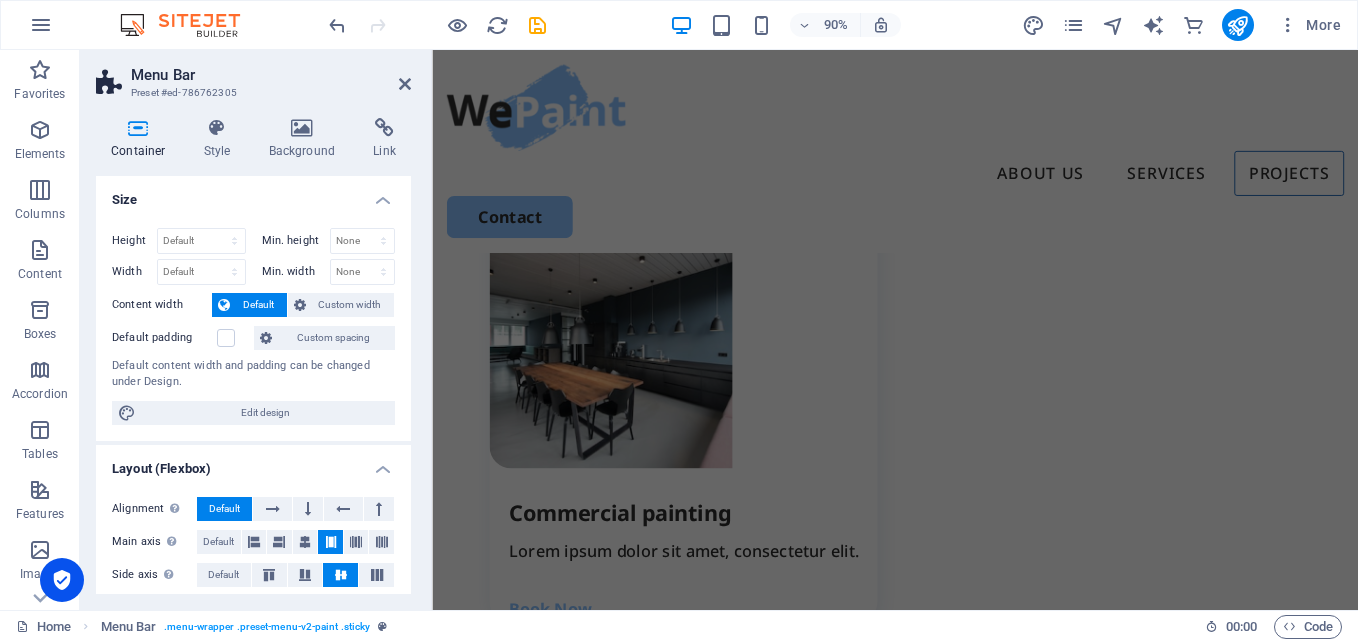scroll, scrollTop: 3556, scrollLeft: 0, axis: vertical 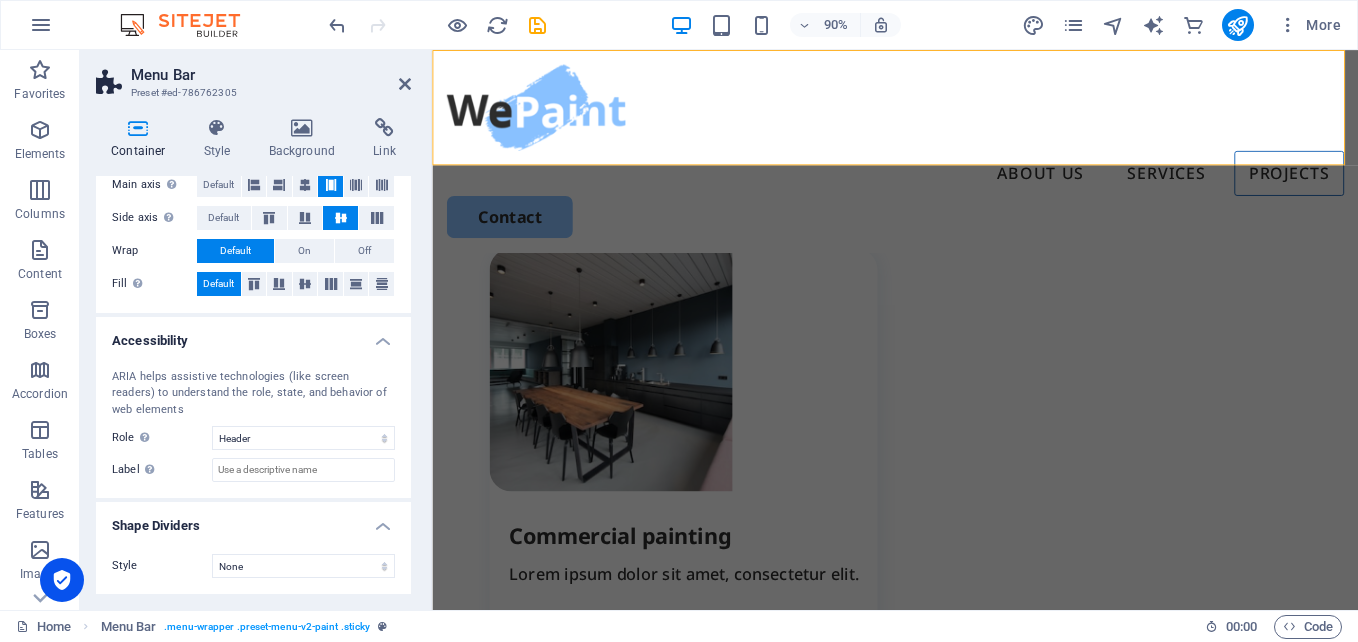 click on "Style" at bounding box center [125, 565] 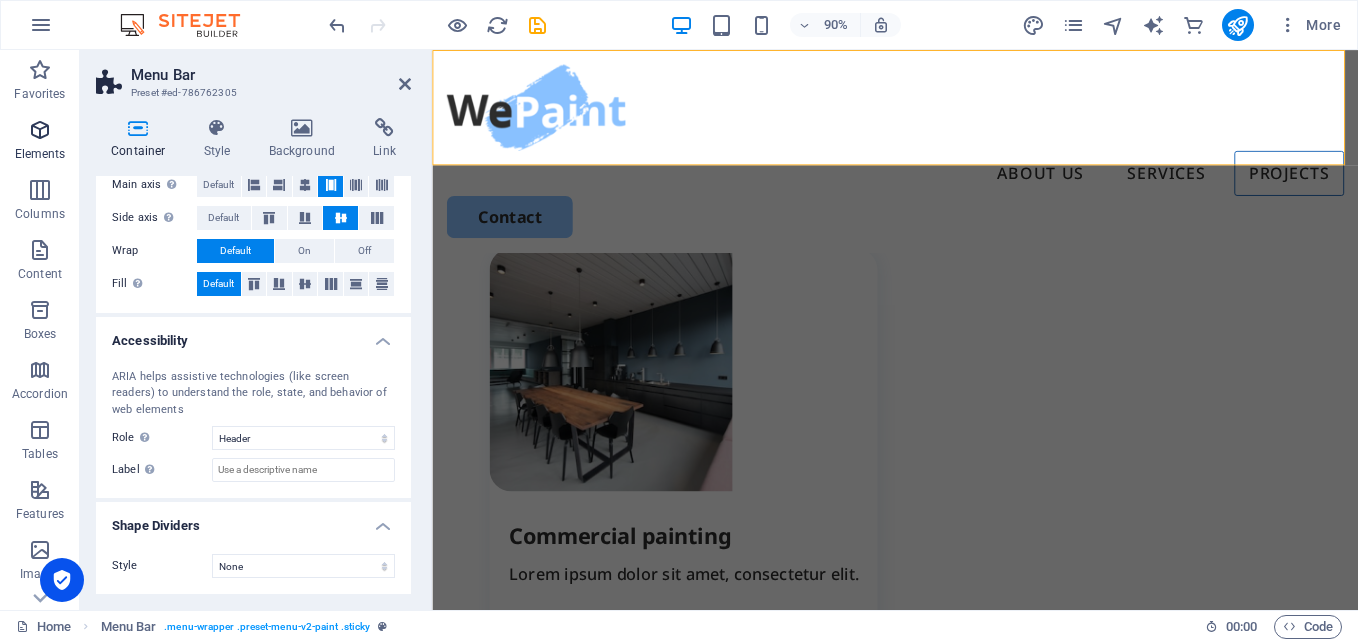 click at bounding box center (40, 130) 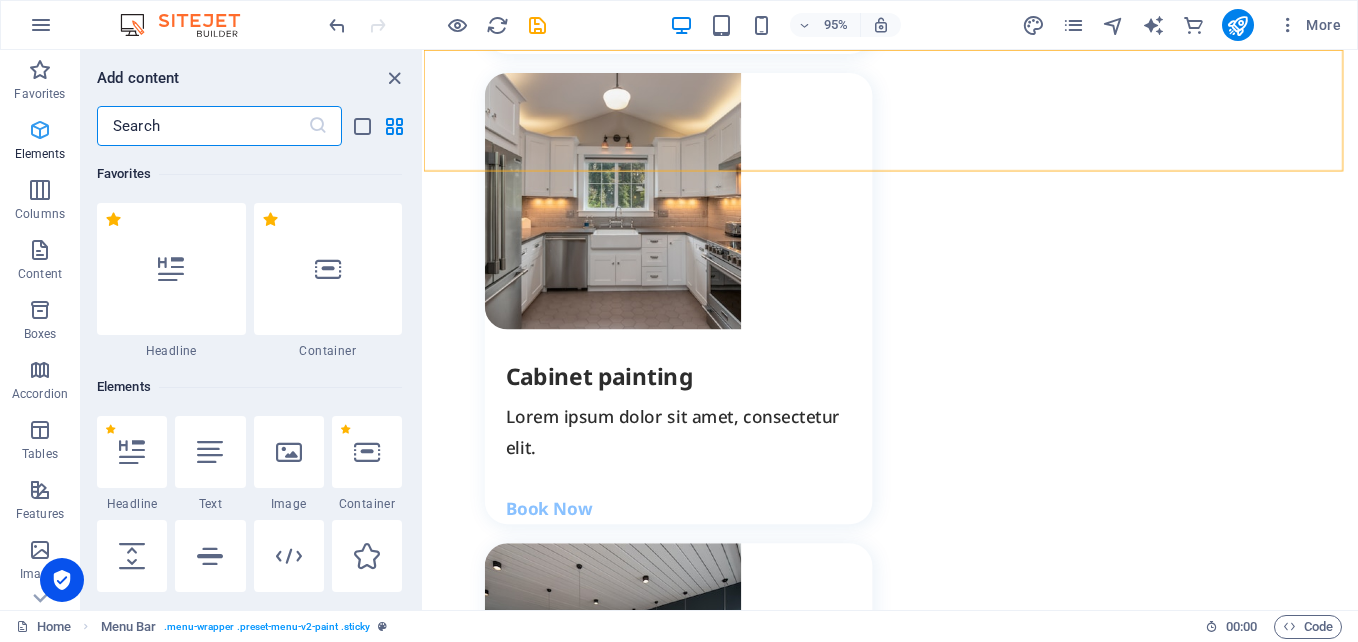 scroll, scrollTop: 0, scrollLeft: 0, axis: both 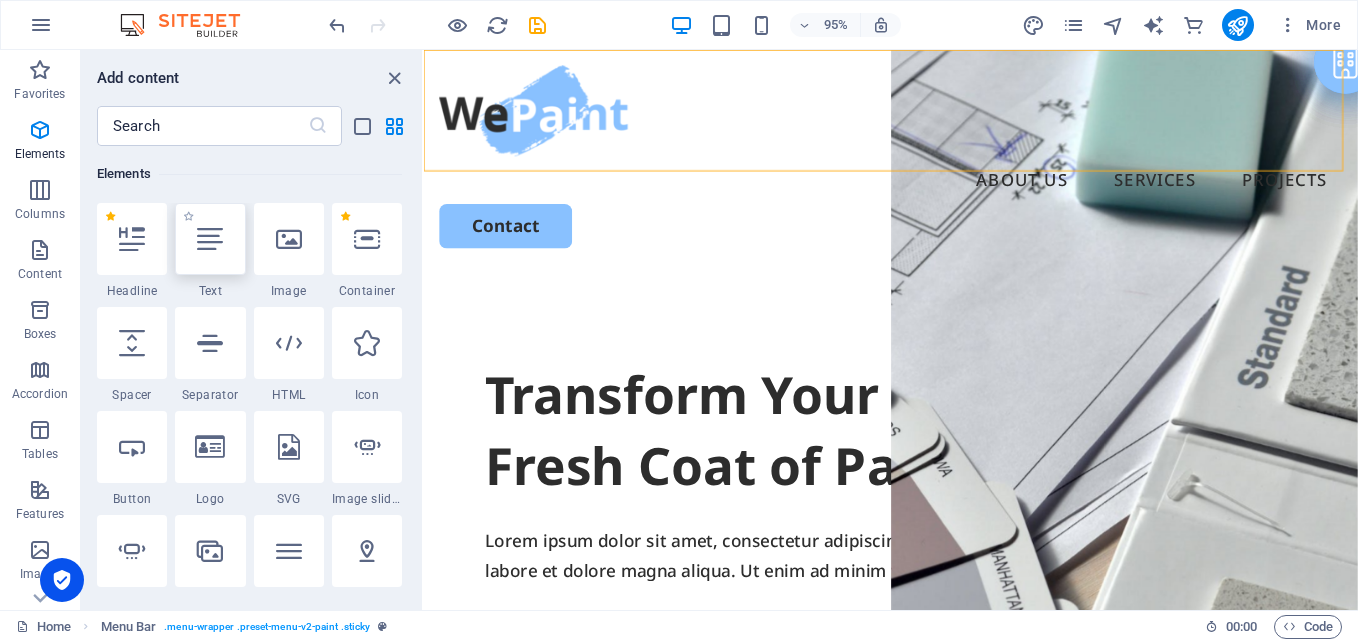 click at bounding box center [210, 239] 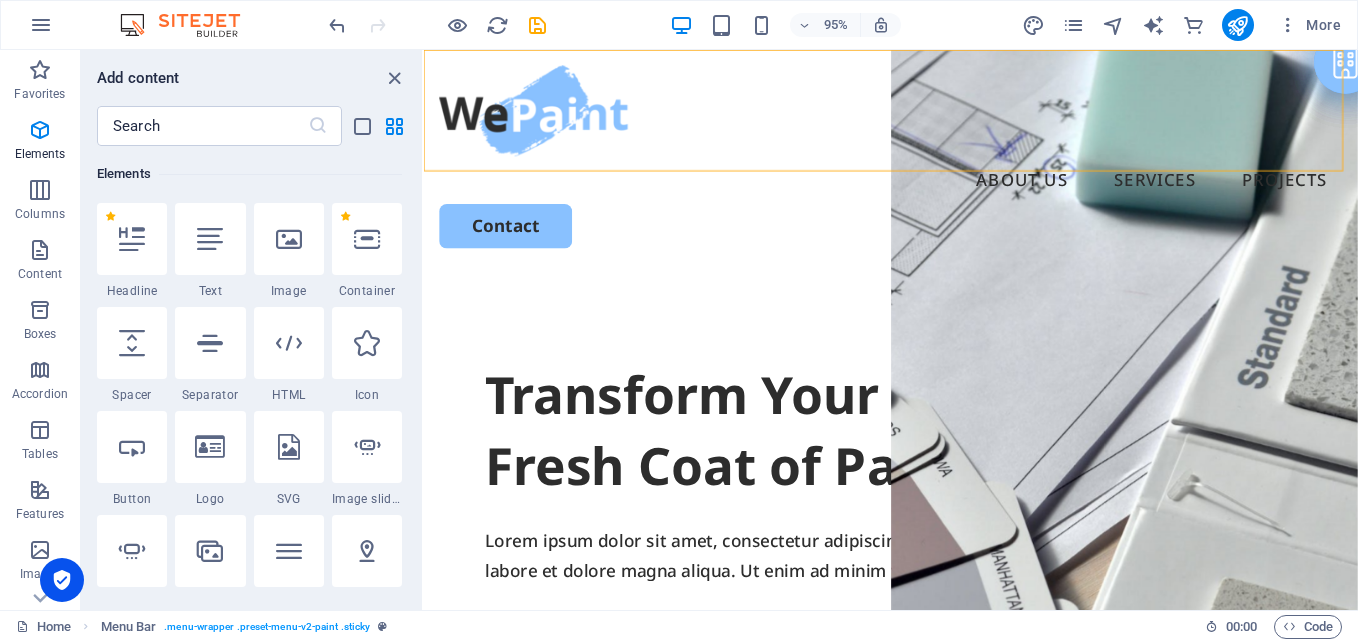 click on "Drag here to replace the existing content. Press “Ctrl” if you want to create a new element.
Container   H1   Container   Container   Menu   Menu Bar   Menu Bar   Logo   Menu Bar   Container   Container   HTML   Button   Accordion   Container   Gallery   Gallery   Container   Gallery   H3   H3   Container   Gallery   Gallery   Container   Gallery" at bounding box center [891, 330] 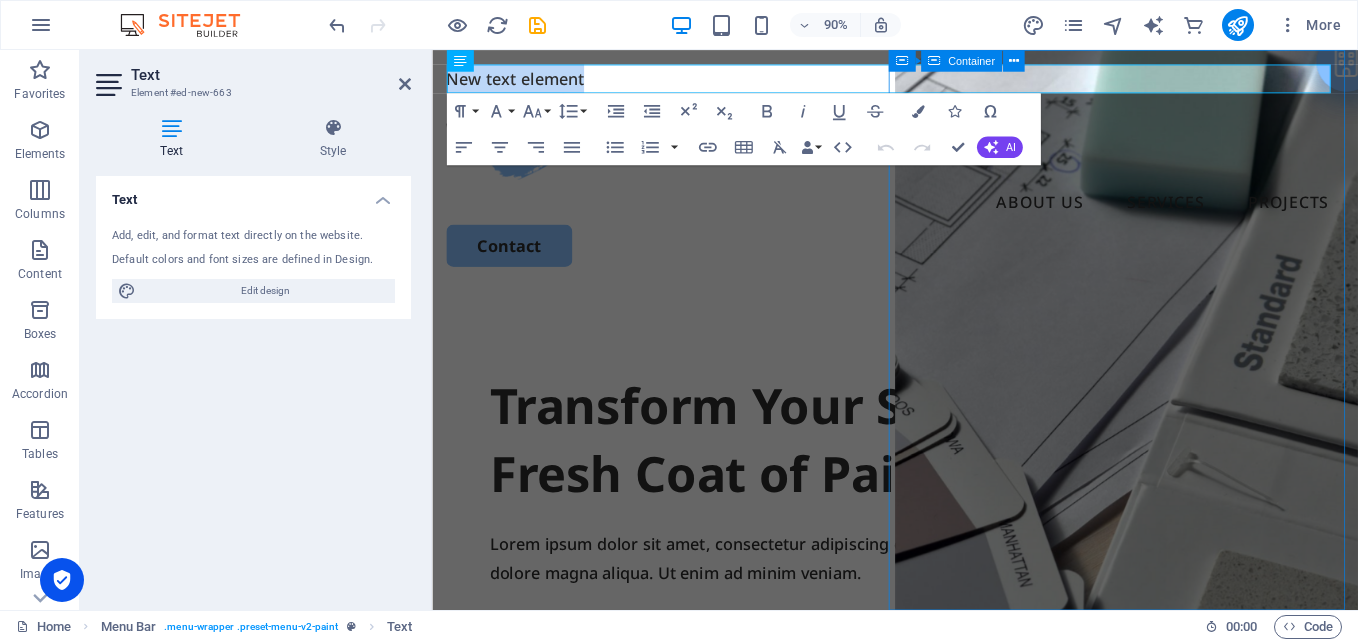 drag, startPoint x: 1067, startPoint y: 415, endPoint x: 1359, endPoint y: 371, distance: 295.29645 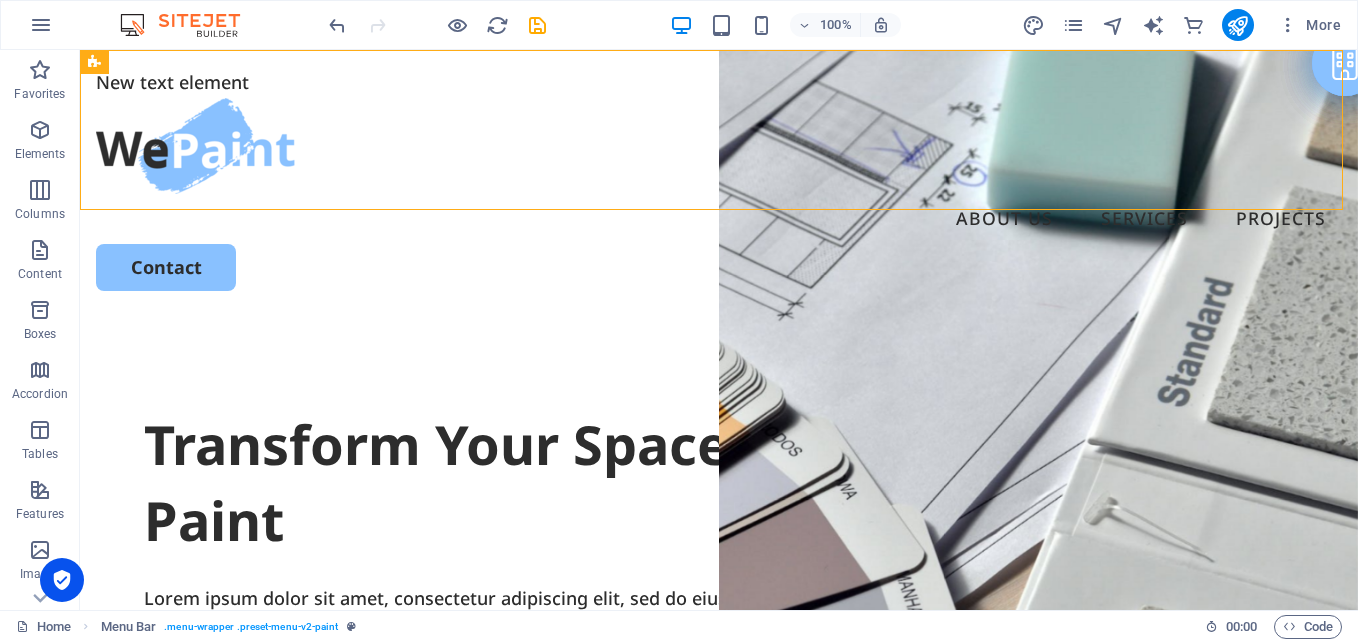 drag, startPoint x: 586, startPoint y: 116, endPoint x: 327, endPoint y: 61, distance: 264.7754 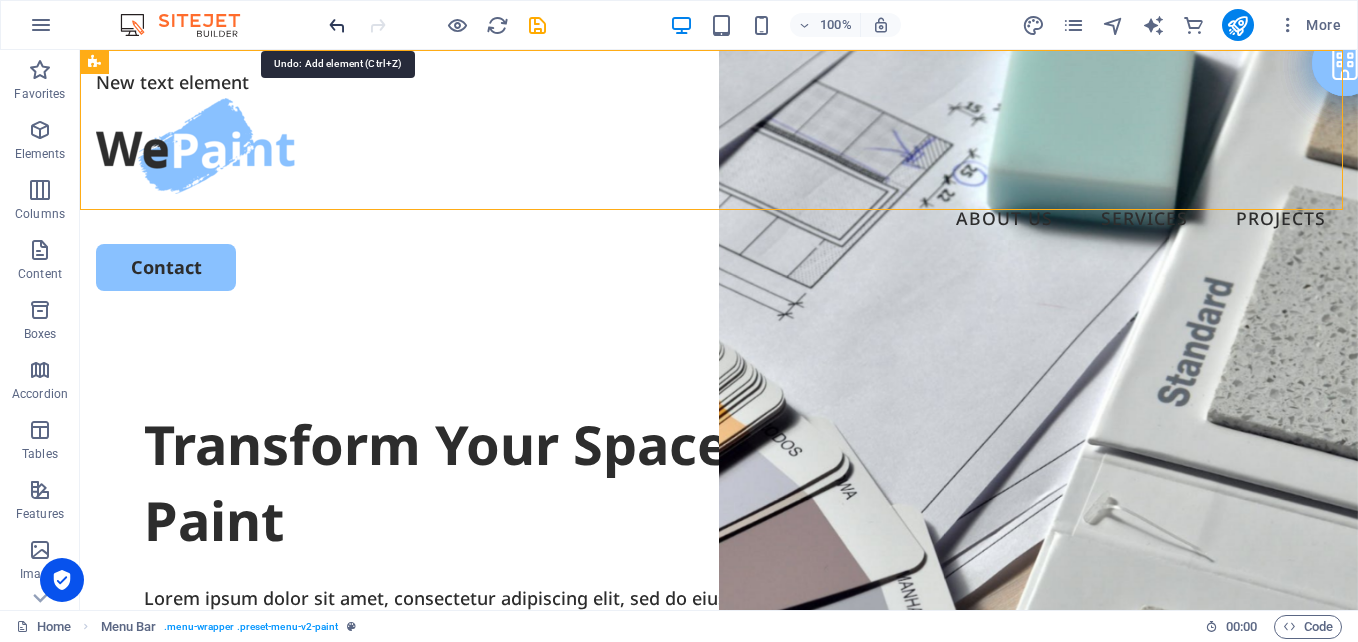 click at bounding box center (337, 25) 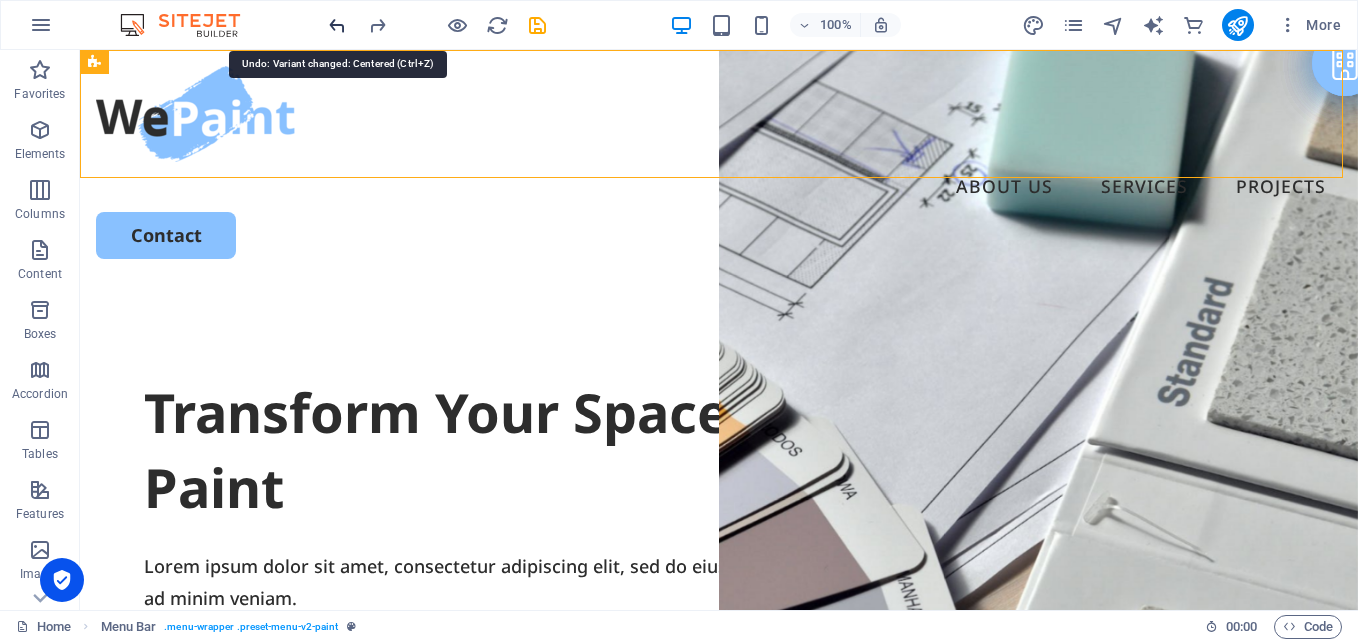 click at bounding box center (337, 25) 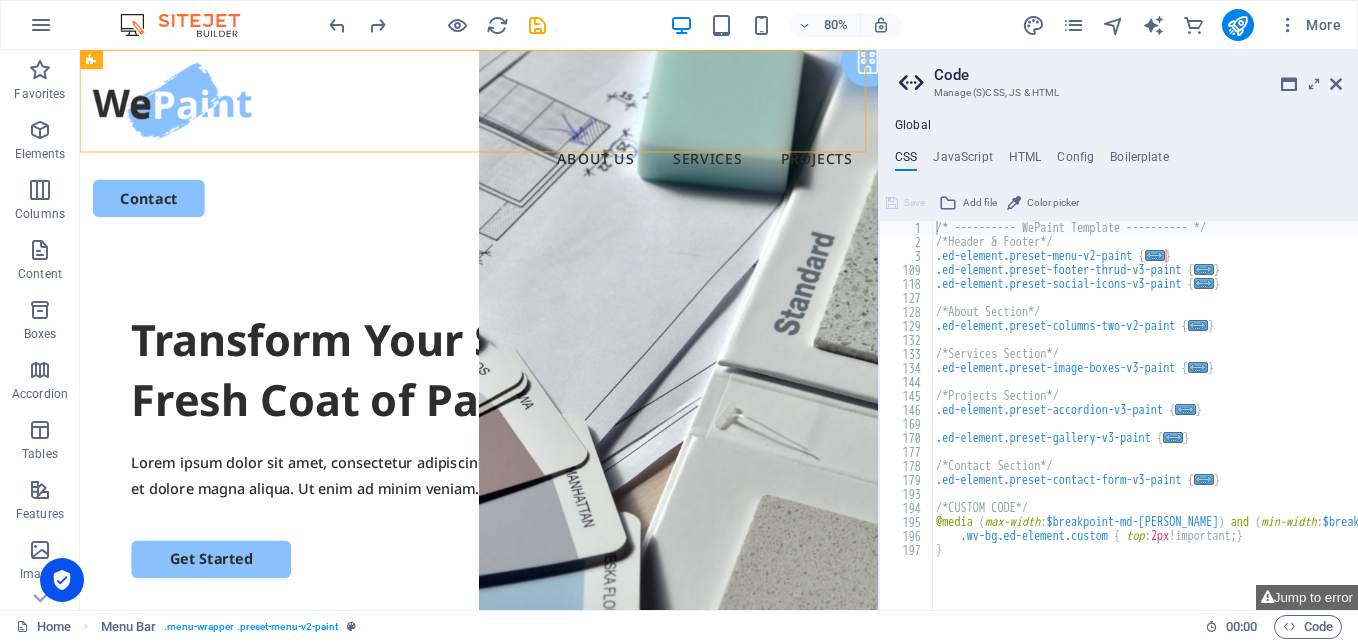 click on "Code Manage (S)CSS, JS & HTML Global CSS JavaScript HTML Config Boilerplate /* ---------- WePaint Template ---------- */ 1 2 3 109 118 127 128 129 132 133 134 144 145 146 169 170 177 178 179 193 194 195 196 197 /* ---------- WePaint Template ---------- */ /*Header & Footer*/ .ed-element.preset-menu-v2-paint   { ... } .ed-element.preset-footer-thrud-v3-paint   { ... } .ed-element.preset-social-icons-v3-paint   { ... } /*About Section*/ .ed-element.preset-columns-two-v2-paint   { ... } /*Services Section*/ .ed-element.preset-image-boxes-v3-paint   { ... } /*Projects Section*/ .ed-element.preset-accordion-v3-paint   { ... } .ed-element.preset-gallery-v3-paint   { ... } /*Contact Section*/ .ed-element.preset-contact-form-v3-paint   { ... } /*CUSTOM CODE*/ @media   ( max-width :  $breakpoint-md-max )   and   ( min-width :  $breakpoint-sm )   {      .wv-bg.ed-element.custom   {   top :  2px  !important;  } }      Jump to error Save Add file Color picker     Save Add file     Save Add file" at bounding box center [1118, 330] 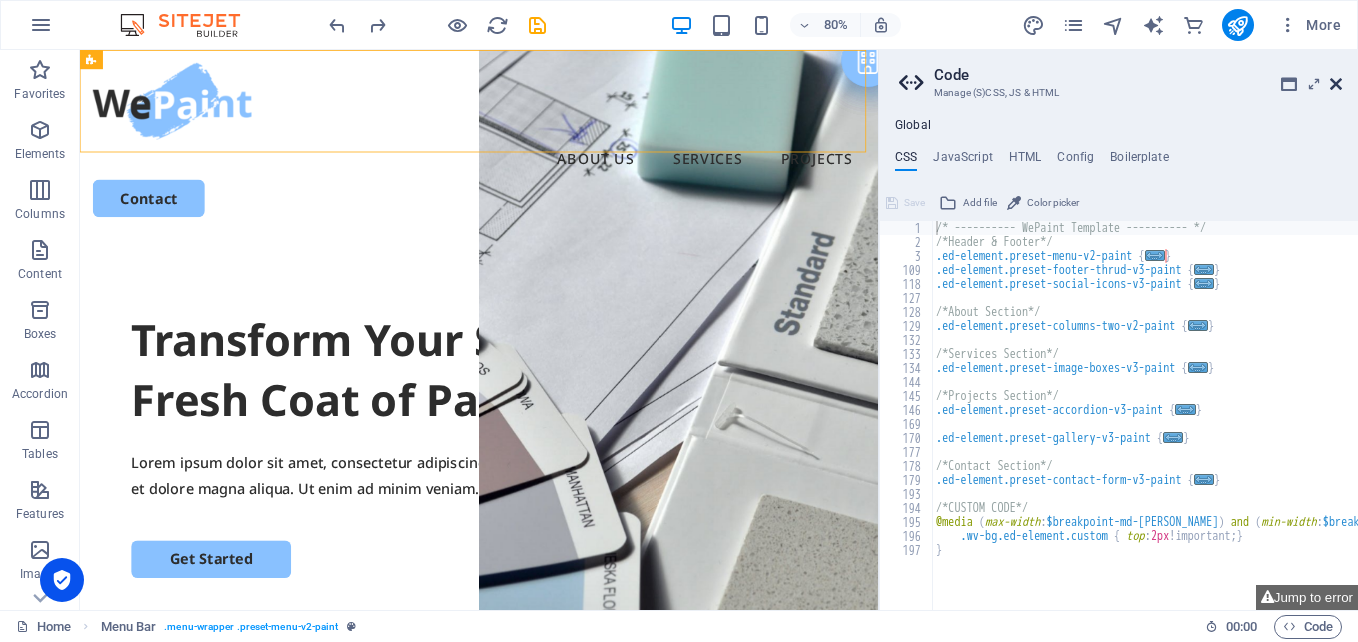 click at bounding box center [1336, 84] 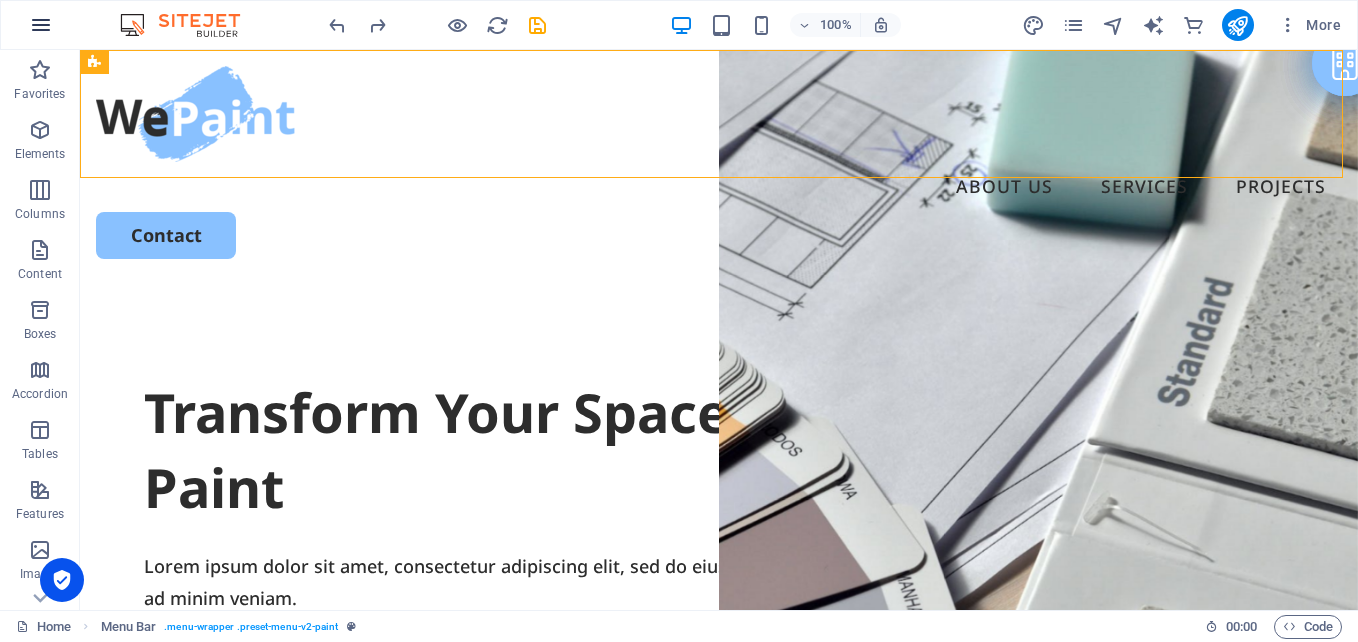 click at bounding box center (41, 25) 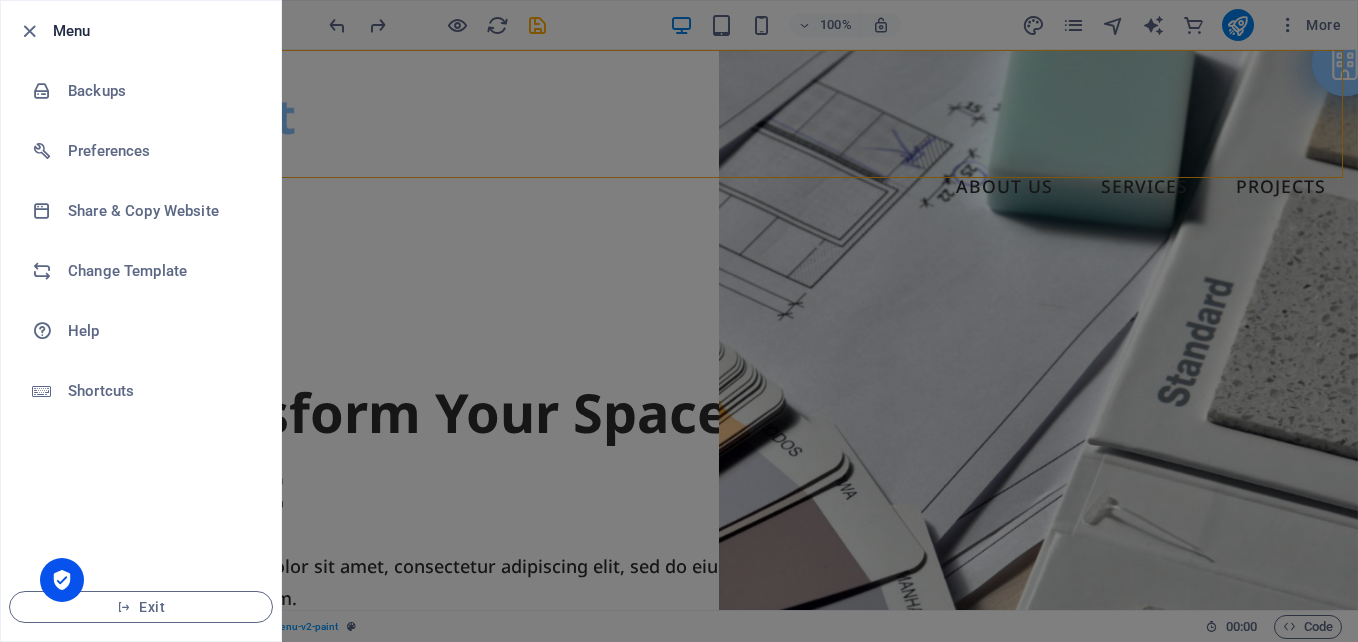 click at bounding box center (679, 321) 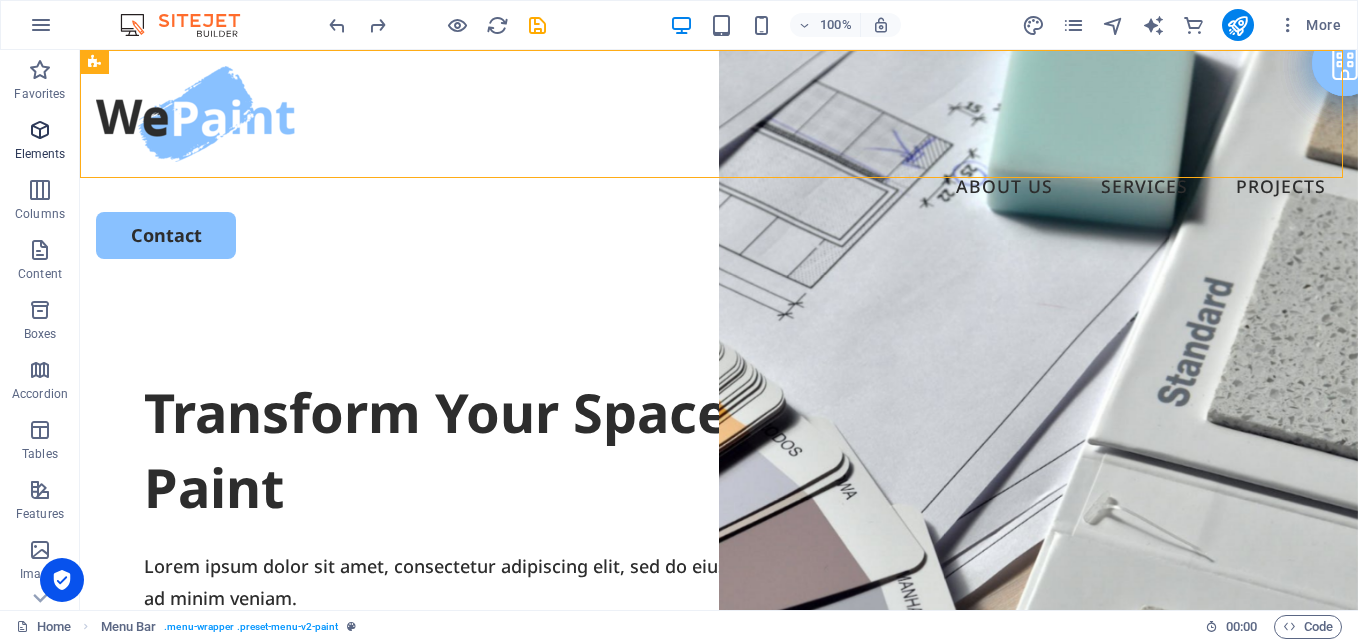 click on "Elements" at bounding box center (40, 154) 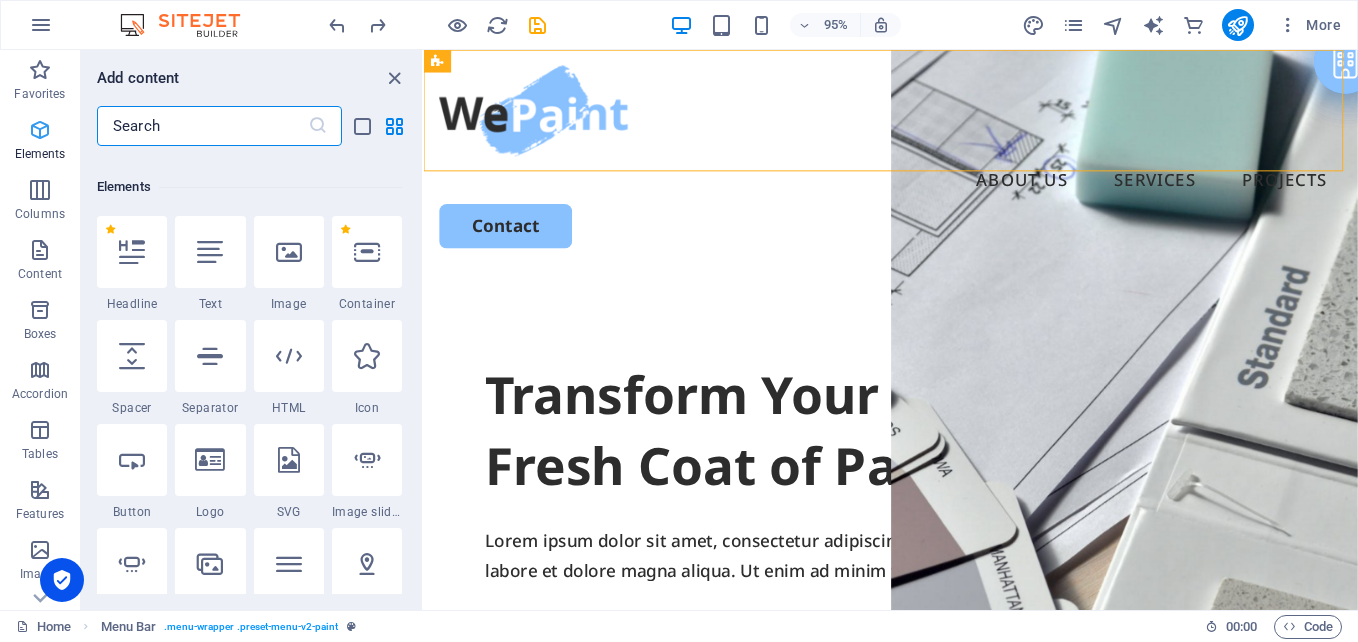 scroll, scrollTop: 213, scrollLeft: 0, axis: vertical 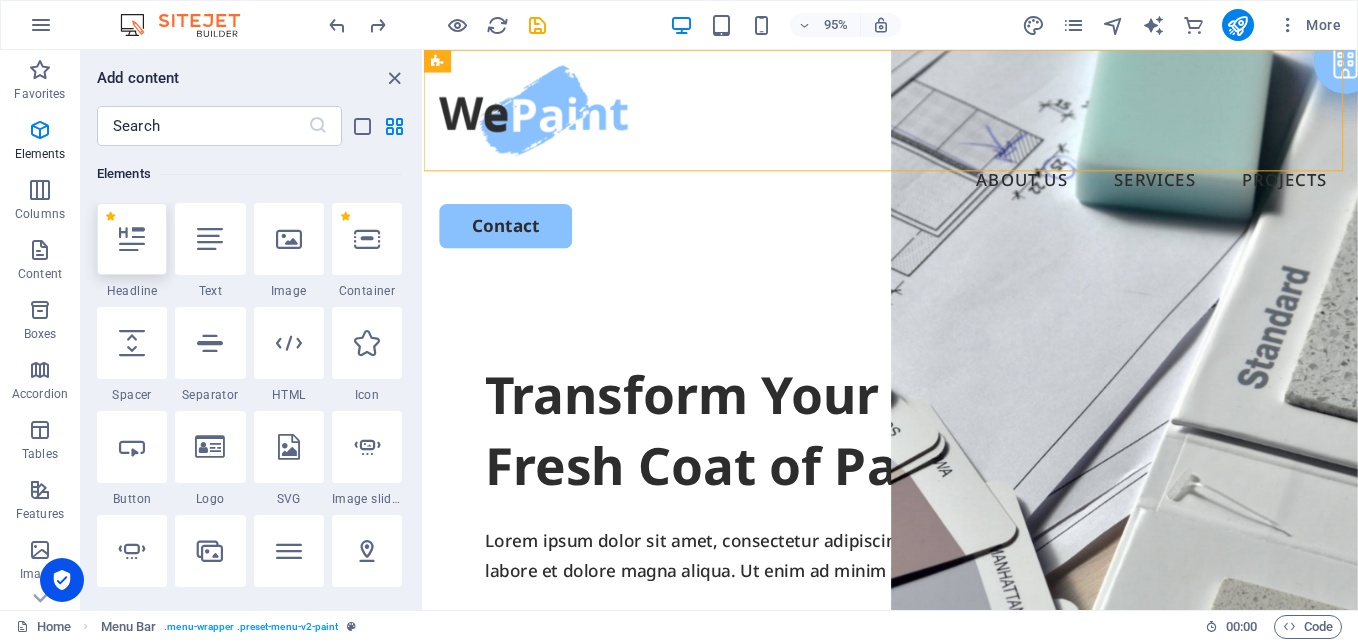 click at bounding box center (132, 239) 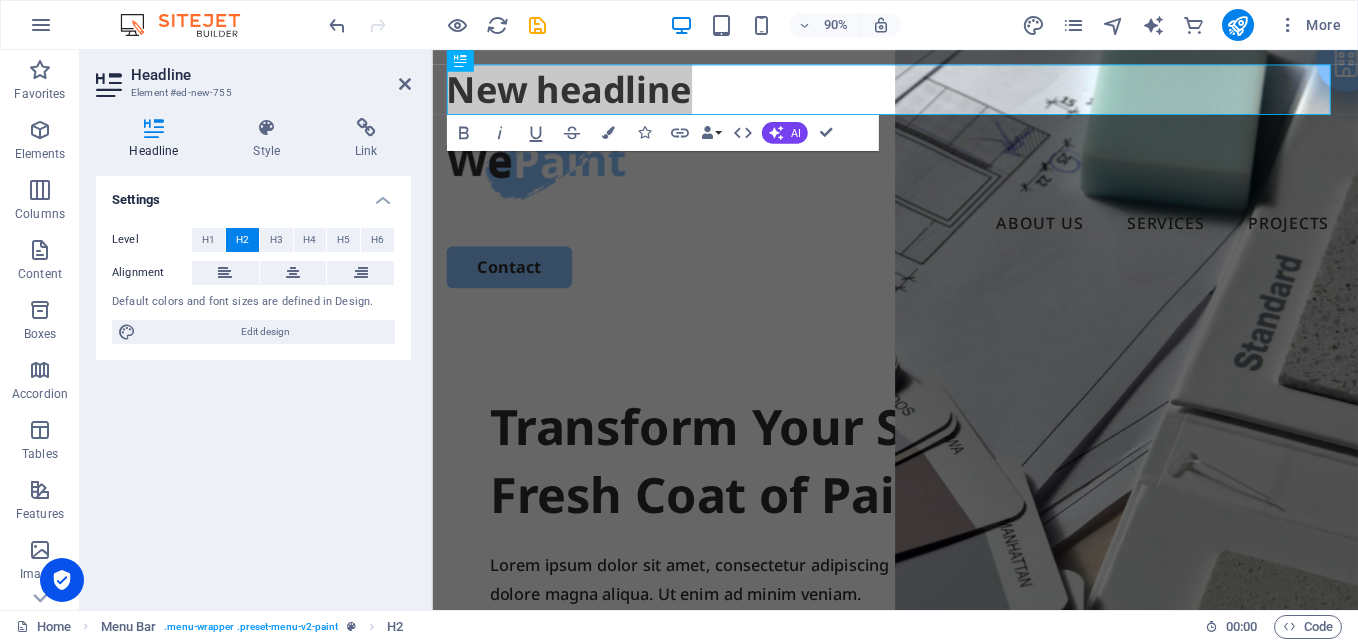 click on "Headline Element #ed-new-755 Headline Style Link Settings Level H1 H2 H3 H4 H5 H6 Alignment Default colors and font sizes are defined in Design. Edit design Menu Bar Element Layout How this element expands within the layout (Flexbox). Size Default auto px % 1/1 1/2 1/3 1/4 1/5 1/6 1/7 1/8 1/9 1/10 Grow Shrink Order Container layout Visible Visible Opacity 100 % Overflow Spacing Margin Default auto px % rem vw vh Custom Custom auto px % rem vw vh auto px % rem vw vh auto px % rem vw vh auto px % rem vw vh Padding Default px rem % vh vw Custom Custom px rem % vh vw px rem % vh vw px rem % vh vw px rem % vh vw Border Style              - Width 1 auto px rem % vh vw Custom Custom 1 auto px rem % vh vw 1 auto px rem % vh vw 1 auto px rem % vh vw 1 auto px rem % vh vw  - Color Round corners Default px rem % vh vw Custom Custom px rem % vh vw px rem % vh vw px rem % vh vw px rem % vh vw Shadow Default None Outside Inside Color X offset 0 px rem vh vw Y offset 0 px rem vh vw Blur 0 px rem % vh vw Spread 0 0" at bounding box center [256, 330] 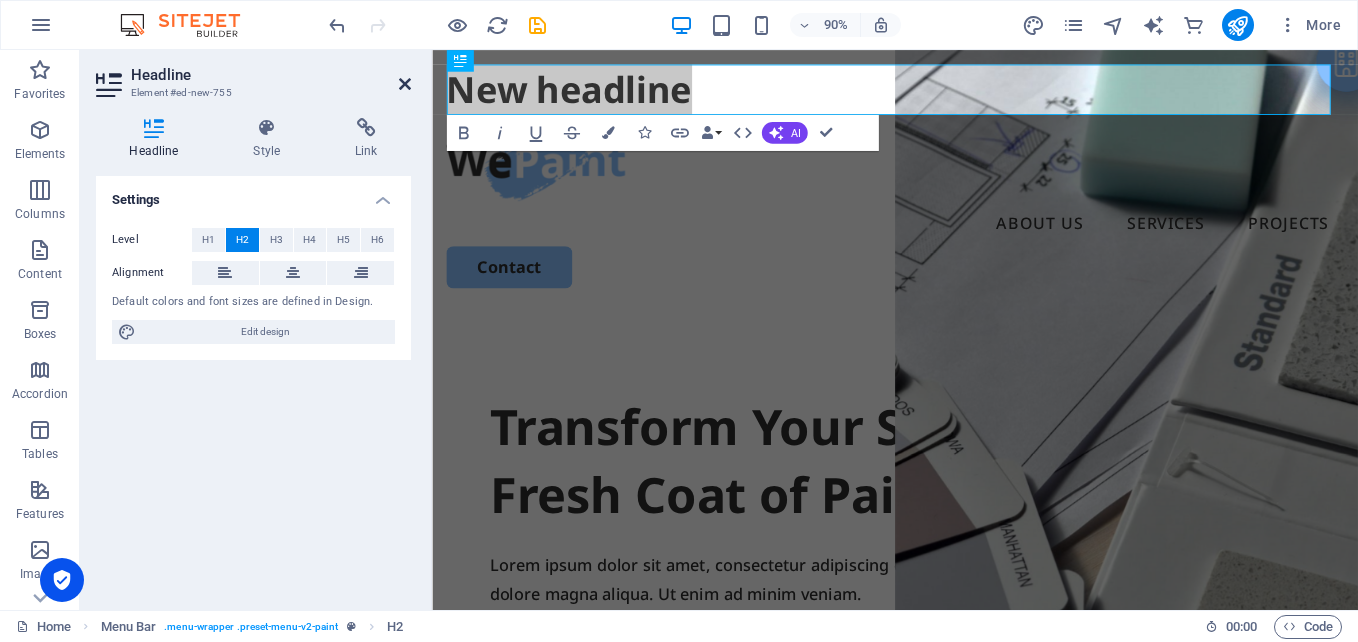 click at bounding box center (405, 84) 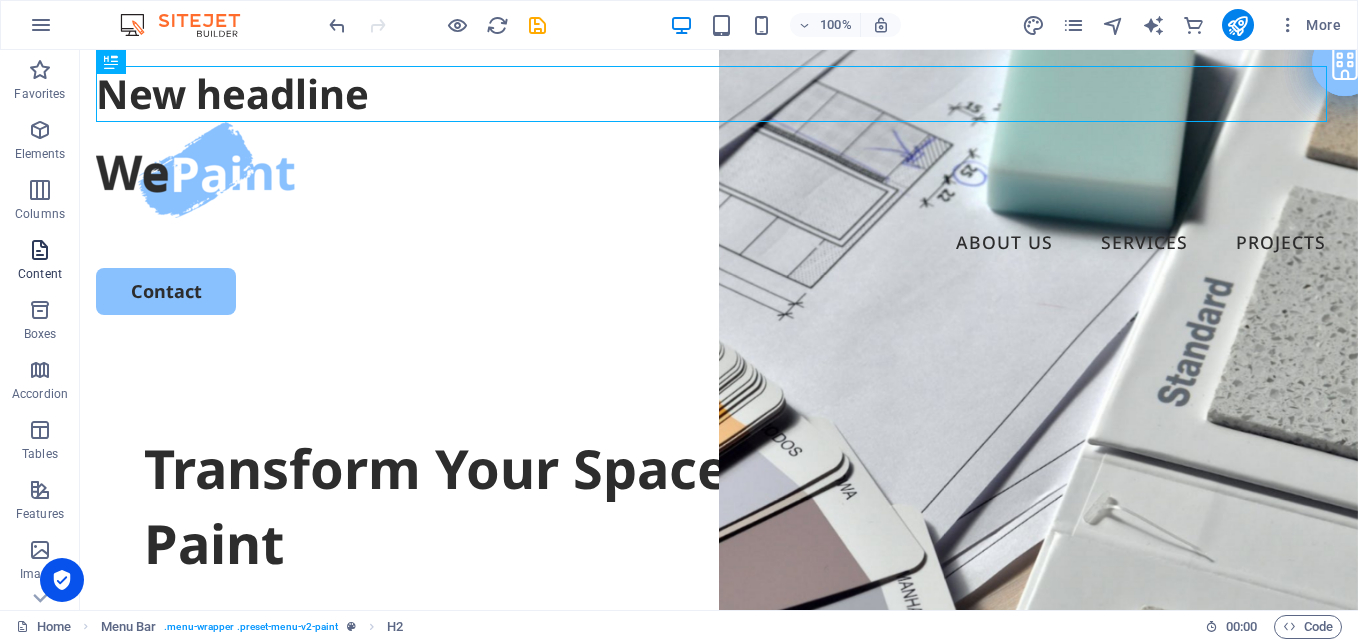 click at bounding box center [40, 250] 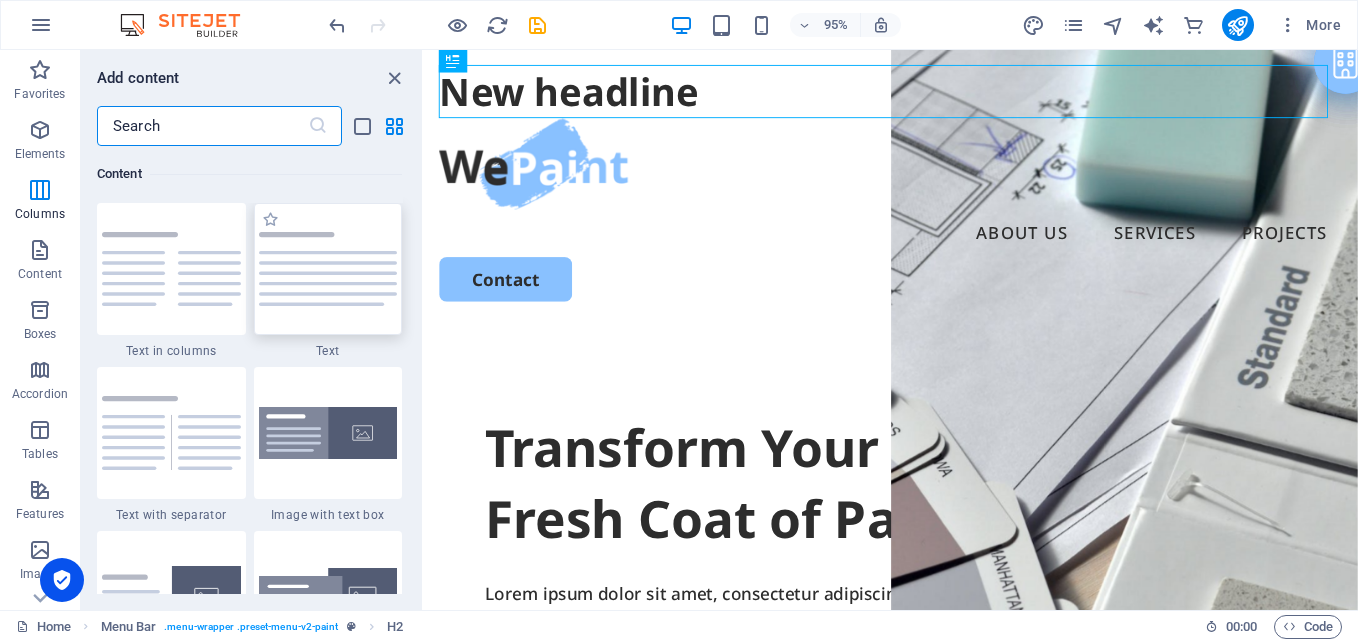scroll, scrollTop: 3395, scrollLeft: 0, axis: vertical 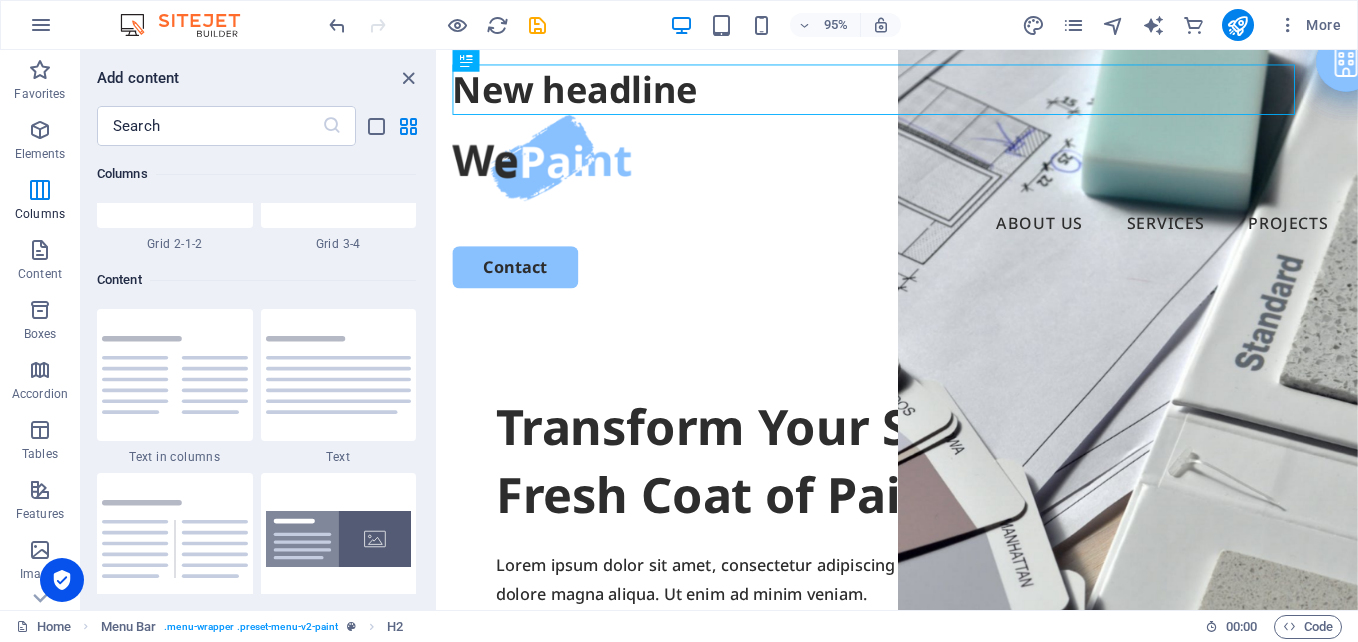drag, startPoint x: 423, startPoint y: 226, endPoint x: 438, endPoint y: 191, distance: 38.078865 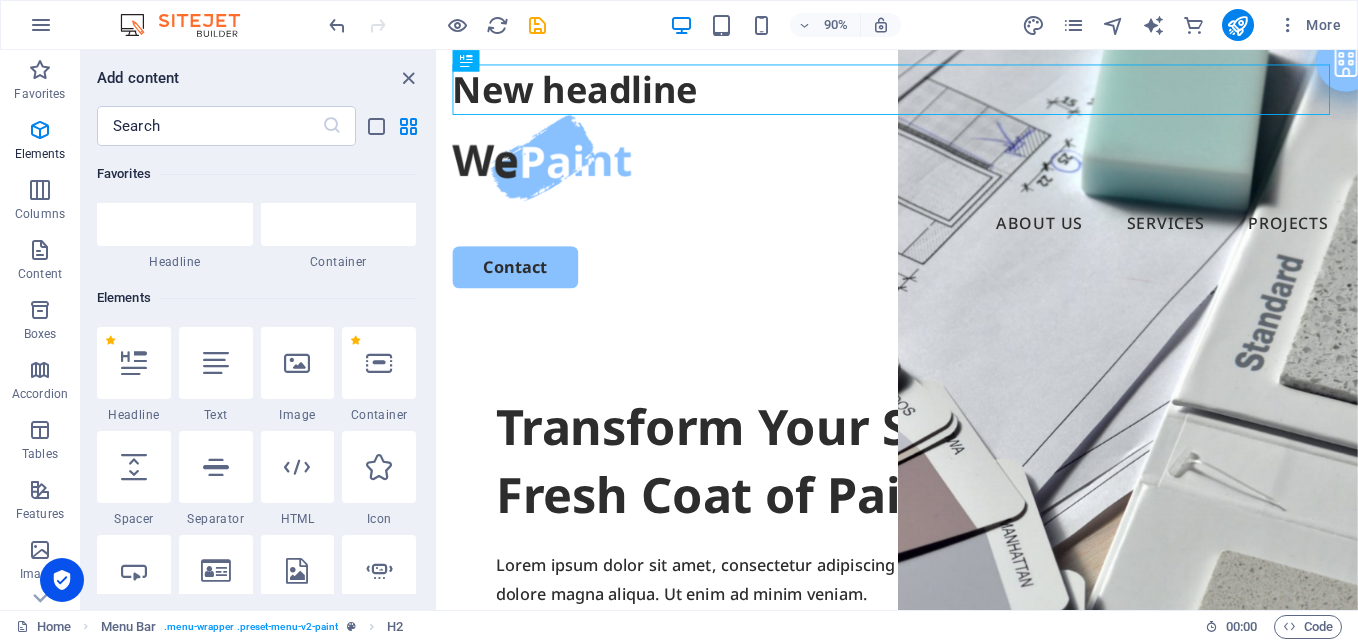 scroll, scrollTop: 0, scrollLeft: 0, axis: both 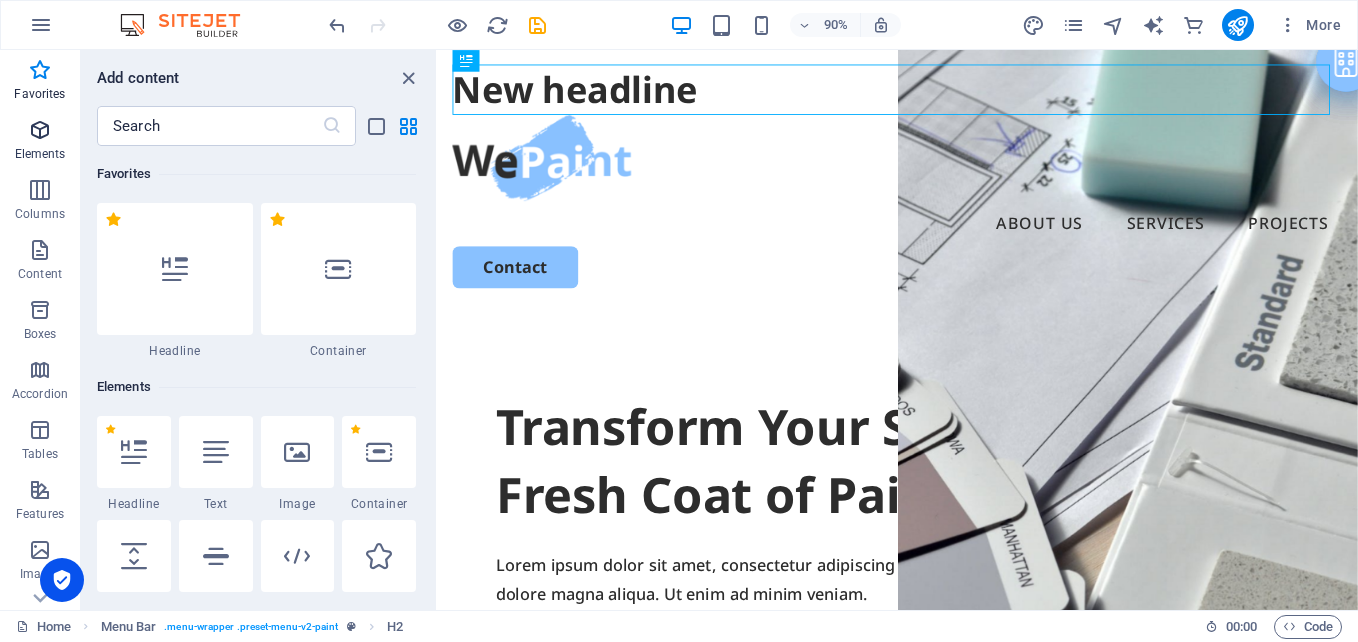 click at bounding box center [40, 130] 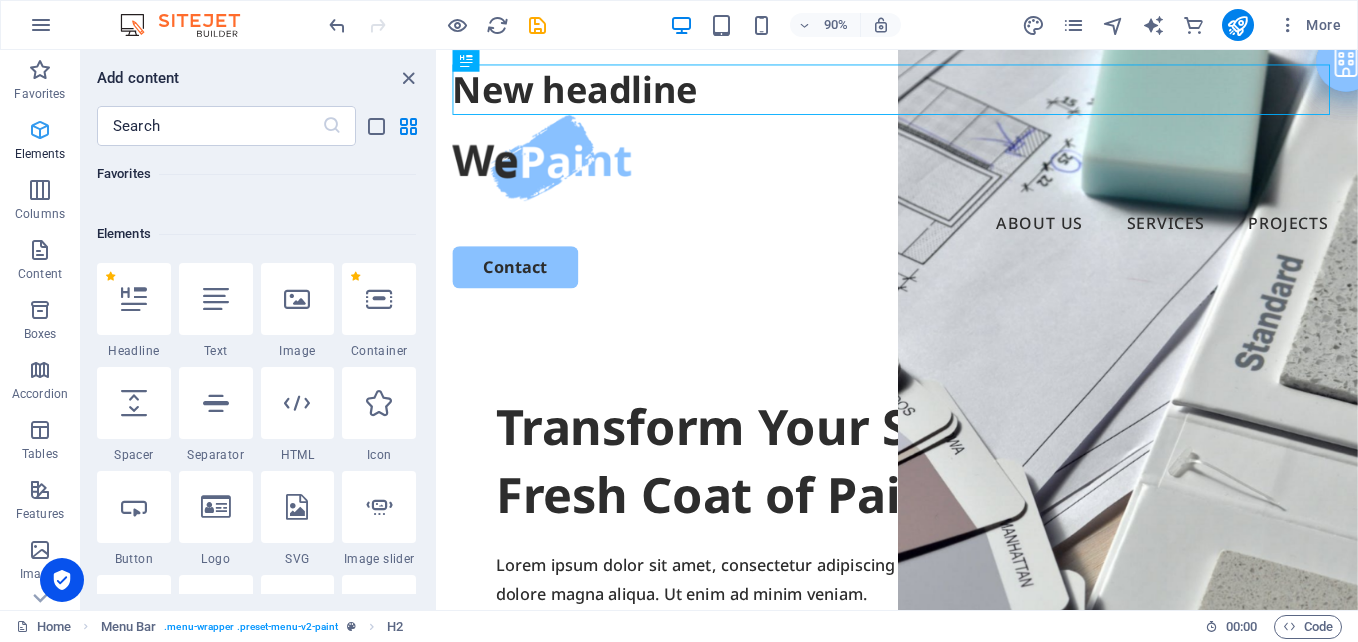 scroll, scrollTop: 213, scrollLeft: 0, axis: vertical 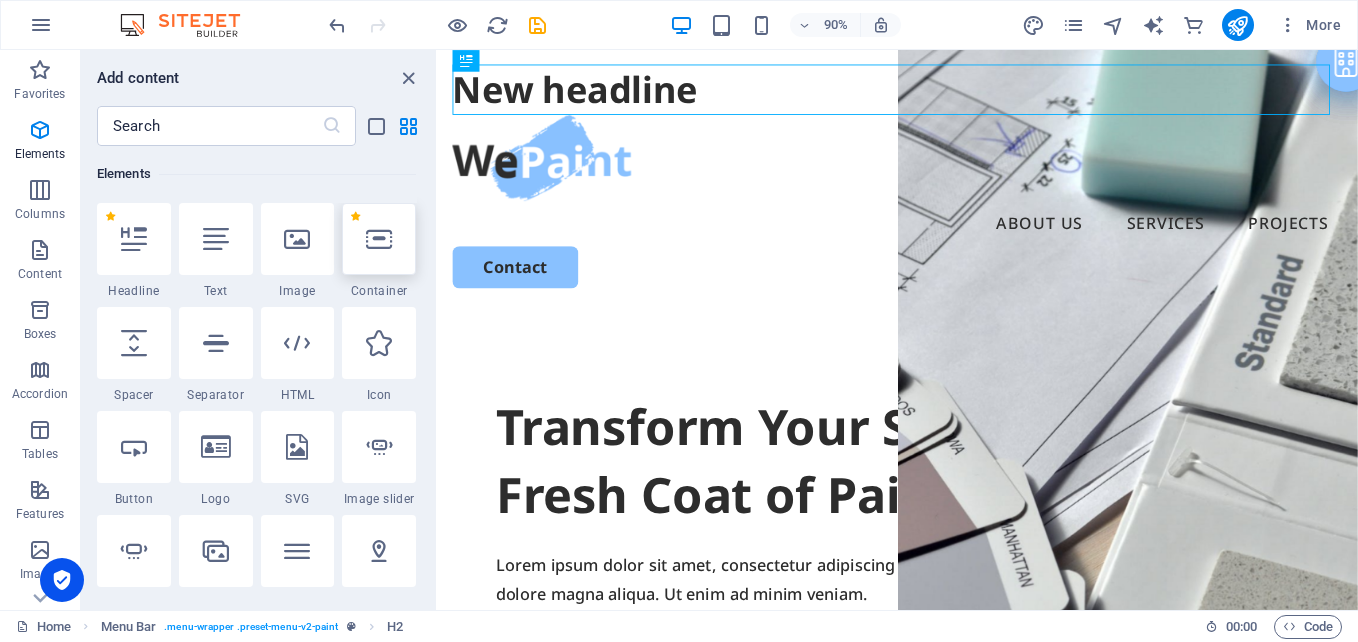 click at bounding box center (379, 239) 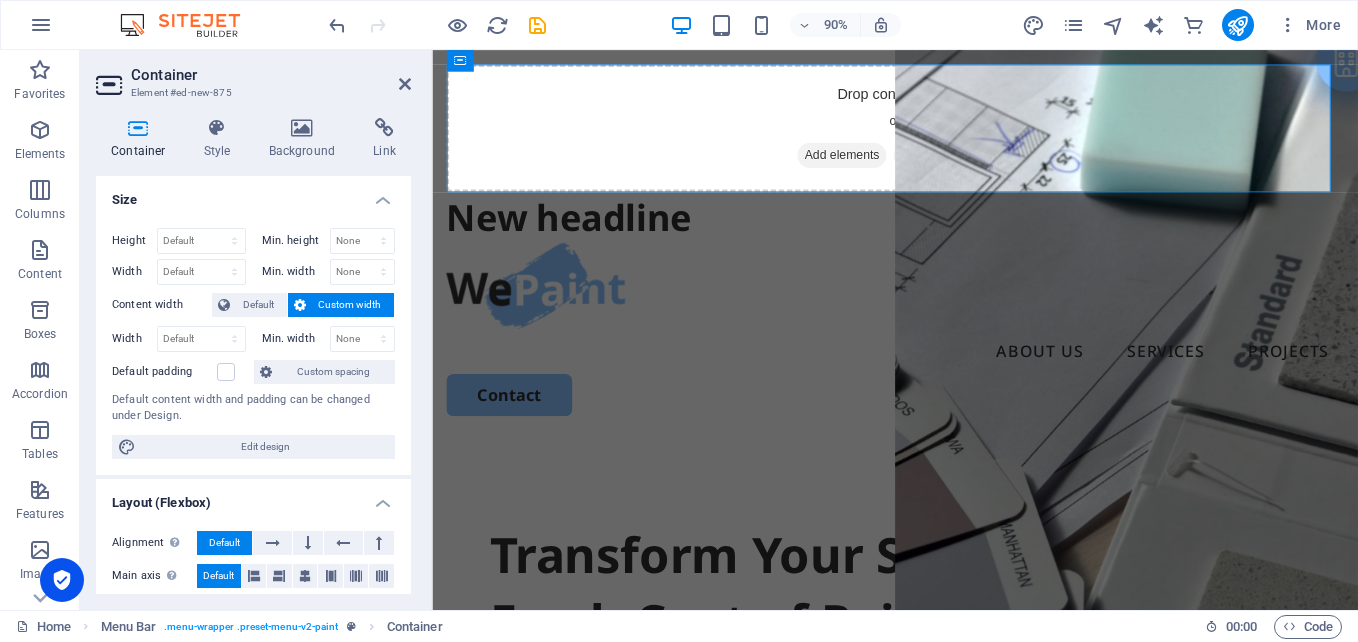 click on "Min. height None px rem % vh vw" at bounding box center (325, 243) 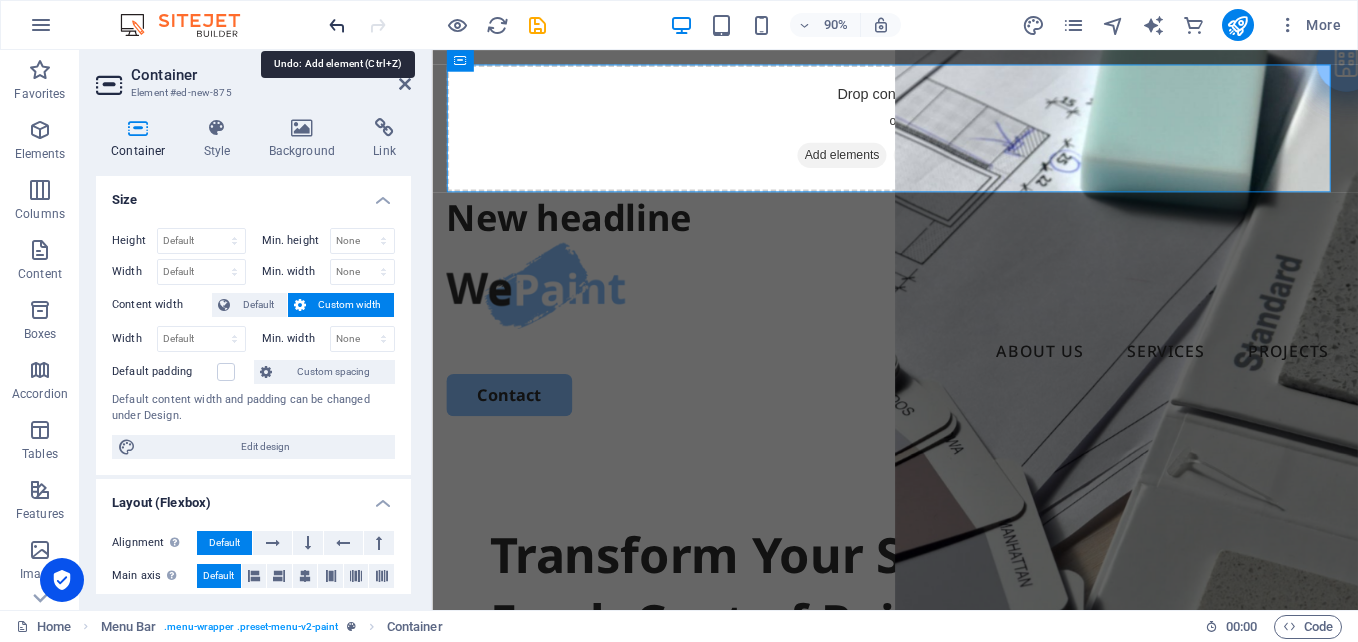 click at bounding box center (337, 25) 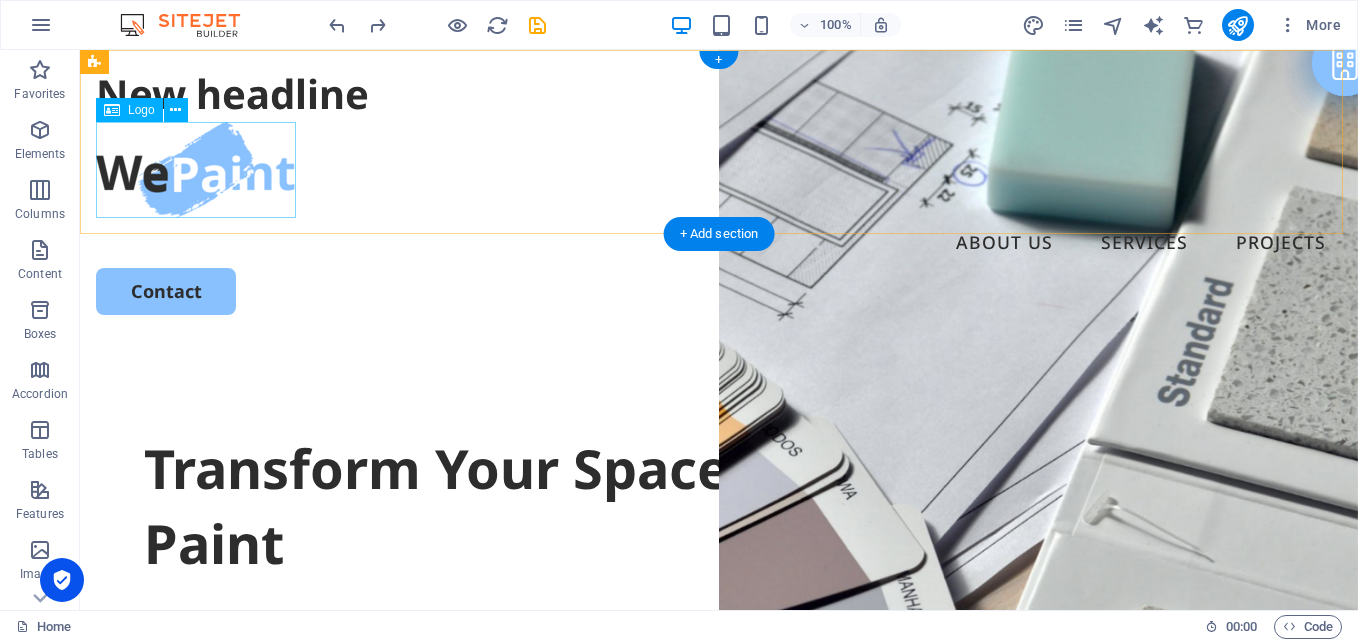 click at bounding box center [719, 170] 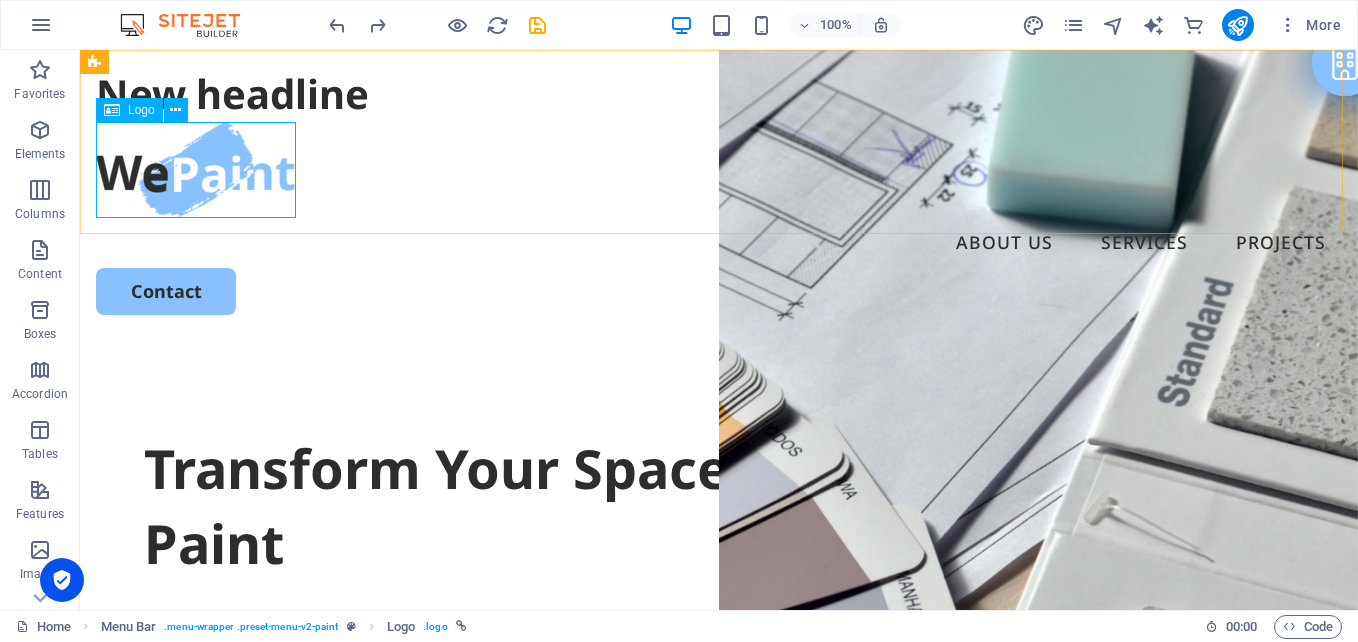 click on "Logo" at bounding box center (129, 110) 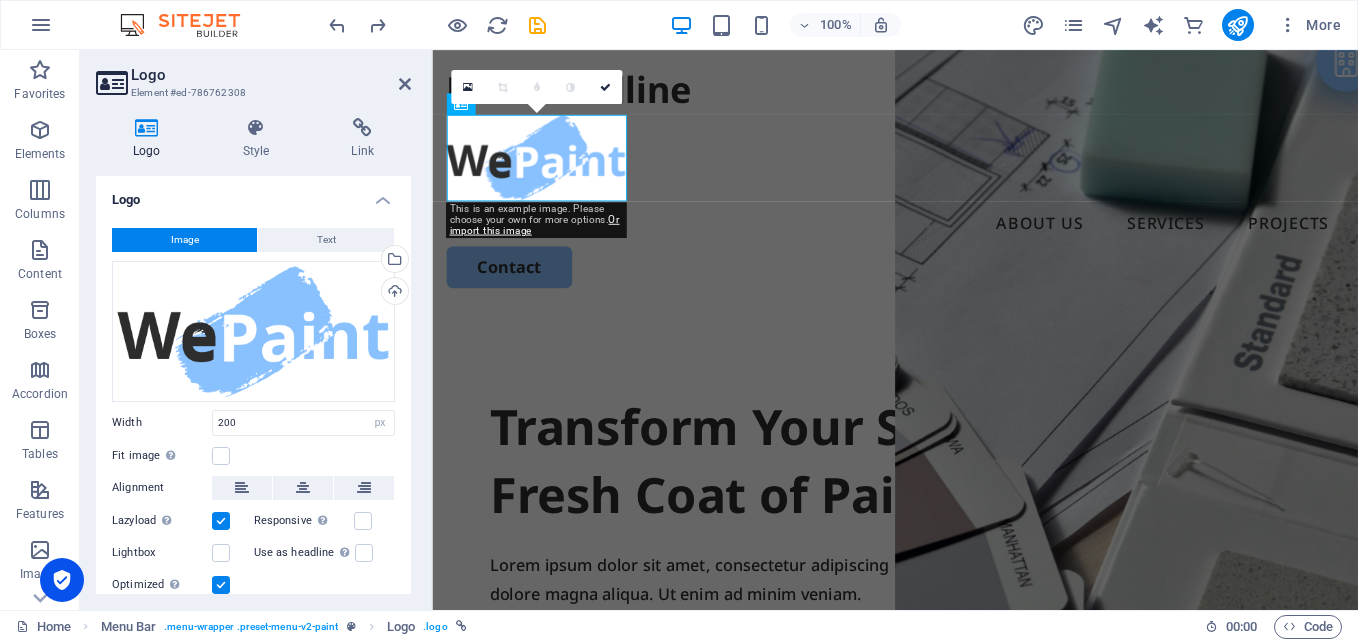 click on "Logo Style Link Logo Image Text Drag files here, click to choose files or select files from Files or our free stock photos & videos Select files from the file manager, stock photos, or upload file(s) Upload Width 200 Default auto px rem % em vh vw Fit image Automatically fit image to a fixed width and height Height Default auto px Alignment Lazyload Loading images after the page loads improves page speed. Responsive Automatically load retina image and smartphone optimized sizes. Lightbox Use as headline The image will be wrapped in an H1 headline tag. Useful for giving alternative text the weight of an H1 headline, e.g. for the logo. Leave unchecked if uncertain. Optimized Images are compressed to improve page speed. Position Direction Custom X offset 50 px rem % vh vw Y offset 50 px rem % vh vw Edit design Text Float No float Image left Image right Determine how text should behave around the image. Text Alternative text Image caption Paragraph Format Normal Heading 1 Heading 2 Heading 3 Heading 4 Heading 5 8" at bounding box center (253, 356) 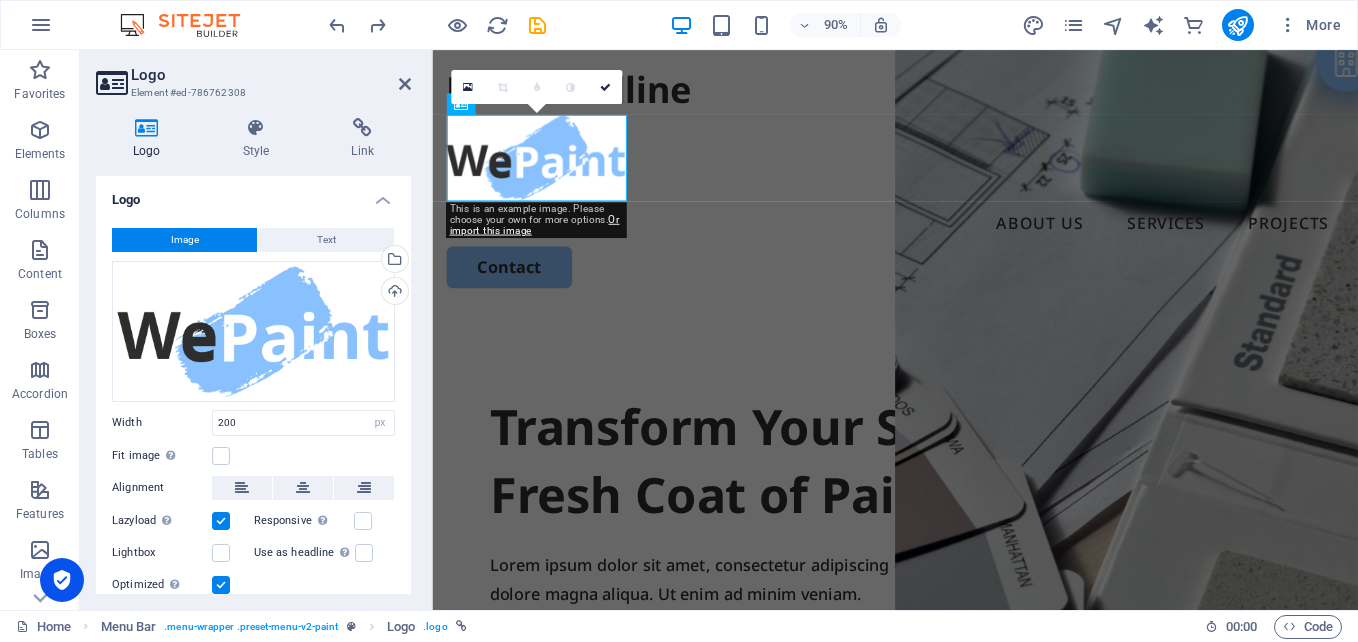 drag, startPoint x: 406, startPoint y: 326, endPoint x: 417, endPoint y: 385, distance: 60.016663 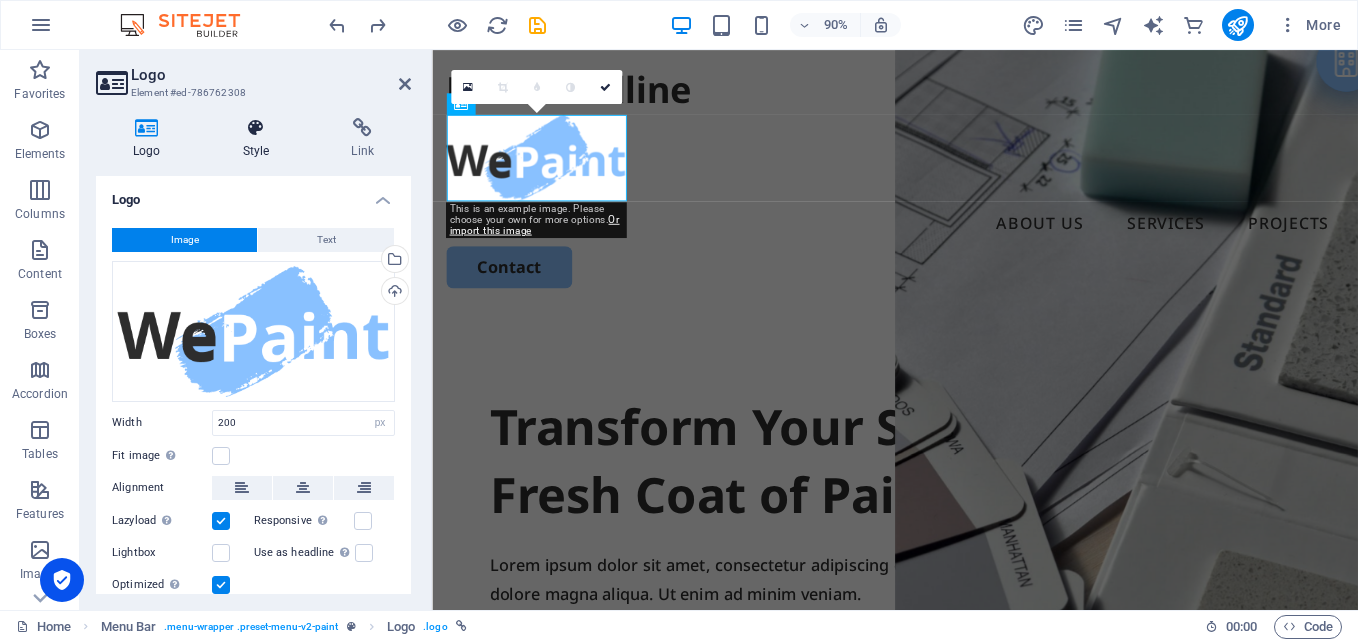 click at bounding box center (256, 128) 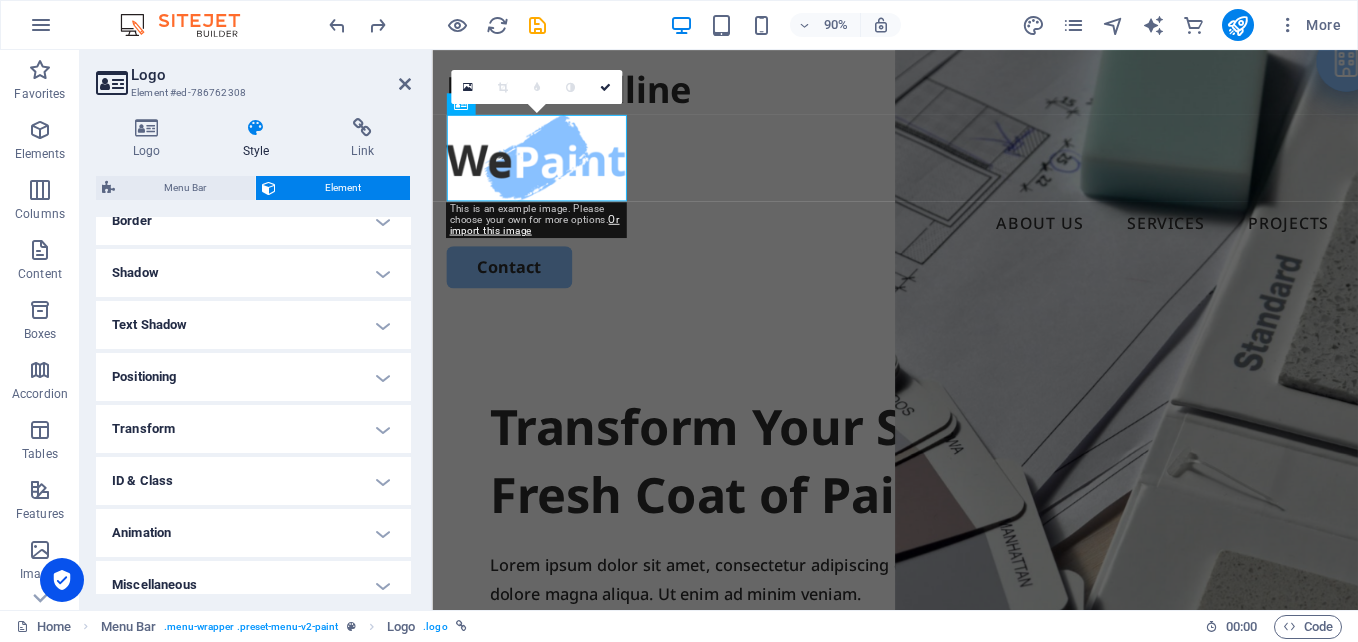 scroll, scrollTop: 468, scrollLeft: 0, axis: vertical 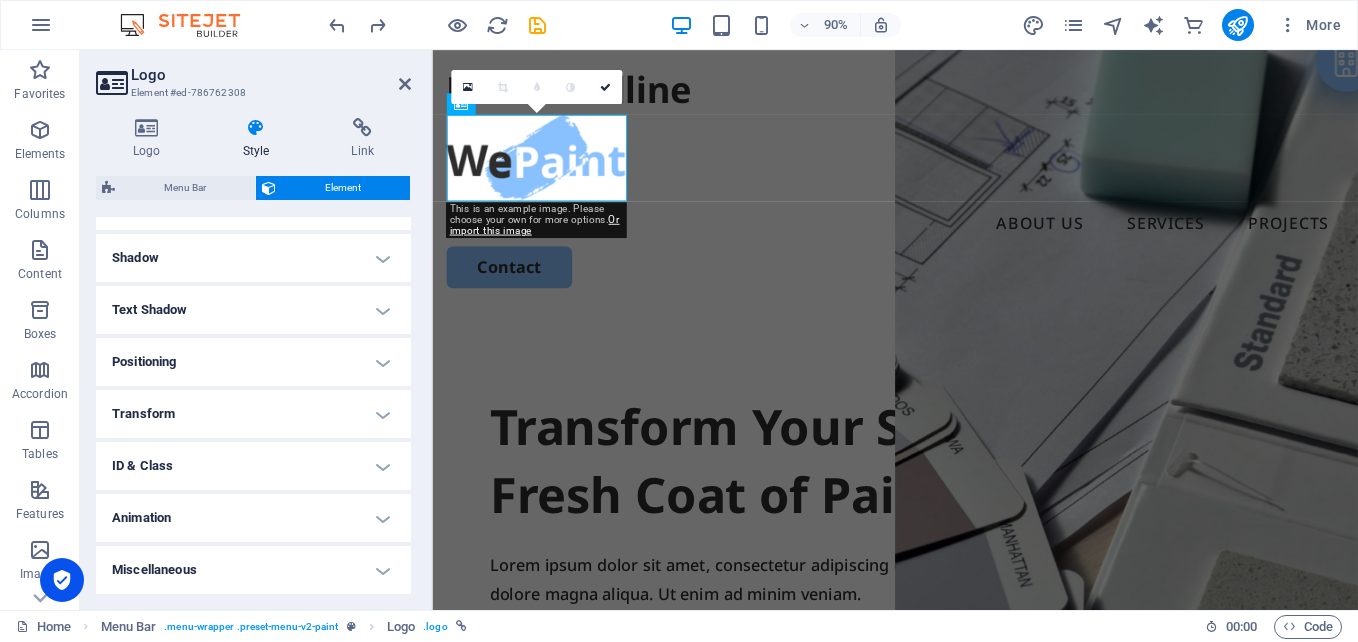drag, startPoint x: 394, startPoint y: 550, endPoint x: 394, endPoint y: 426, distance: 124 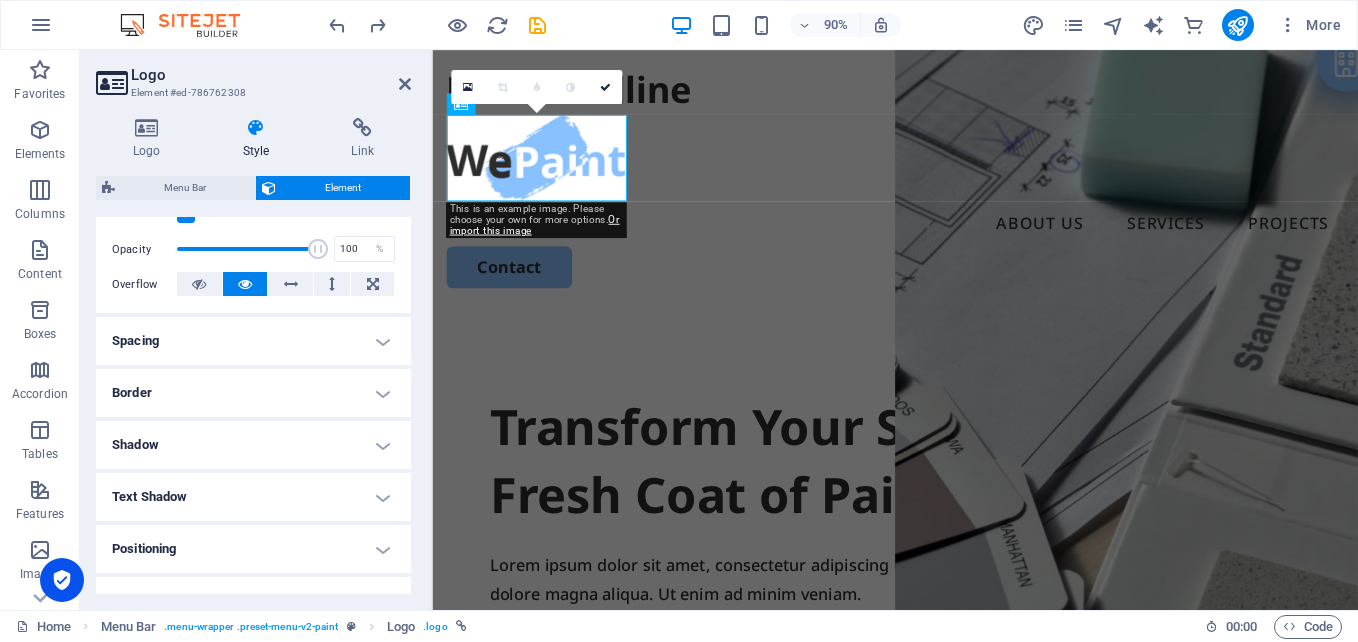 scroll, scrollTop: 269, scrollLeft: 0, axis: vertical 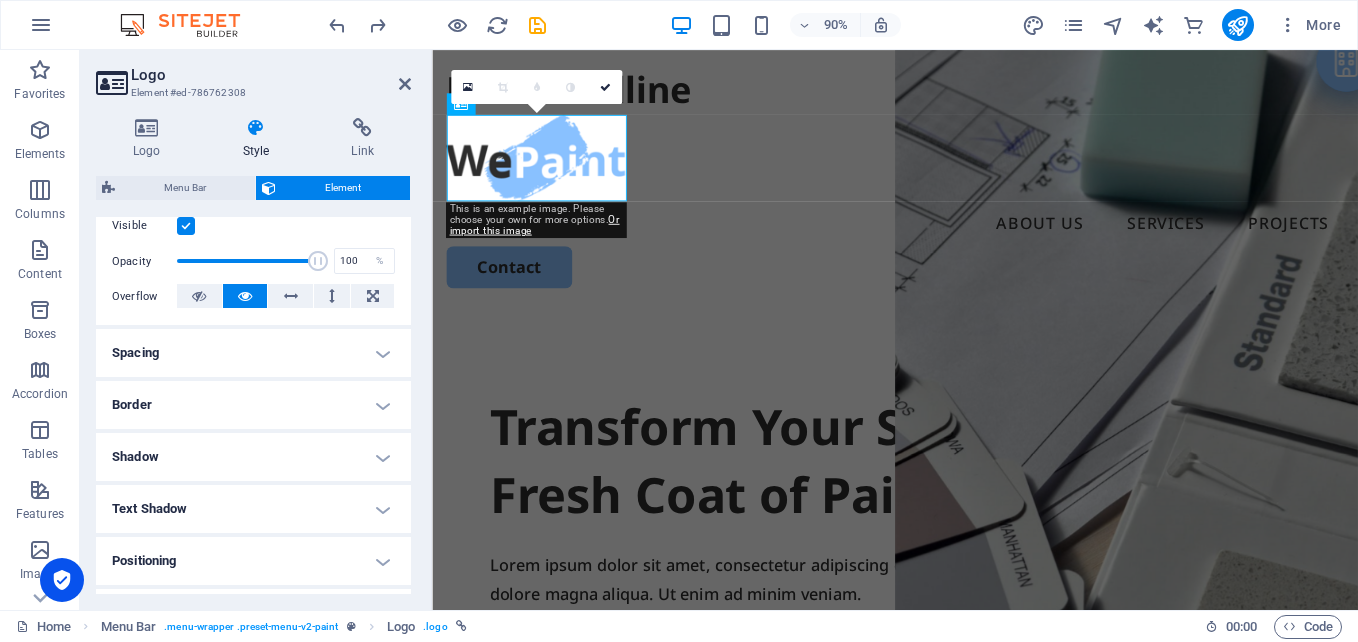 click on "Border" at bounding box center [253, 405] 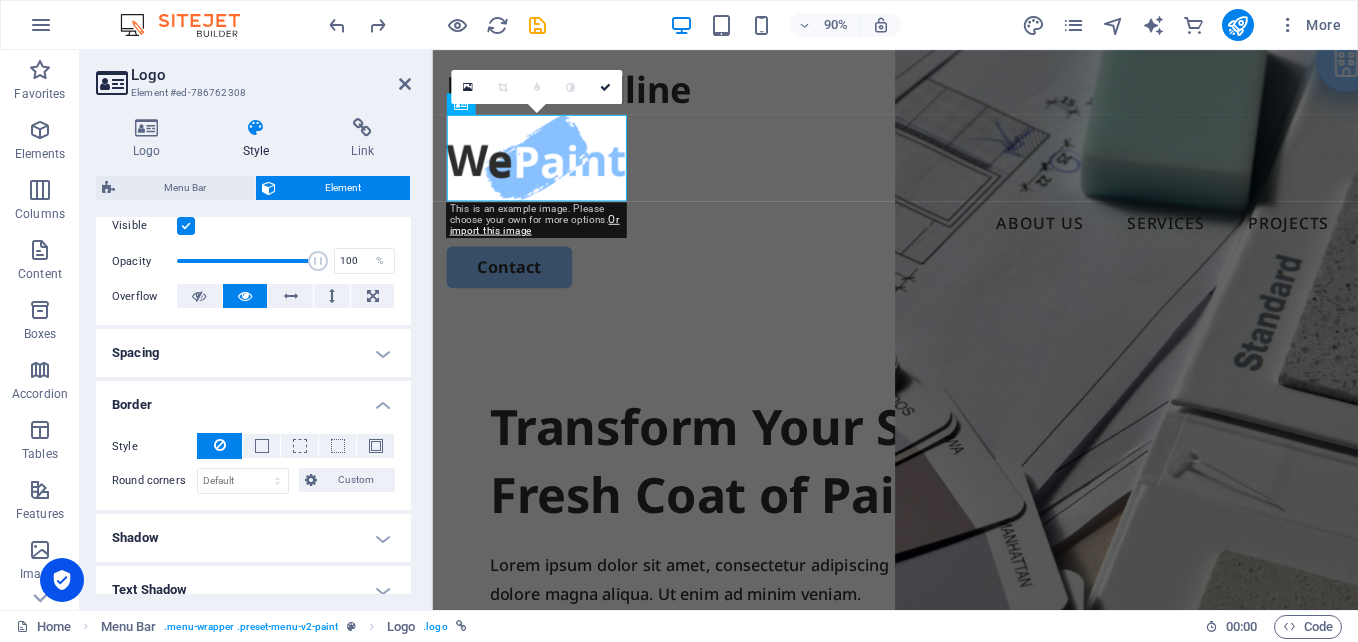 click on "Shadow" at bounding box center (253, 538) 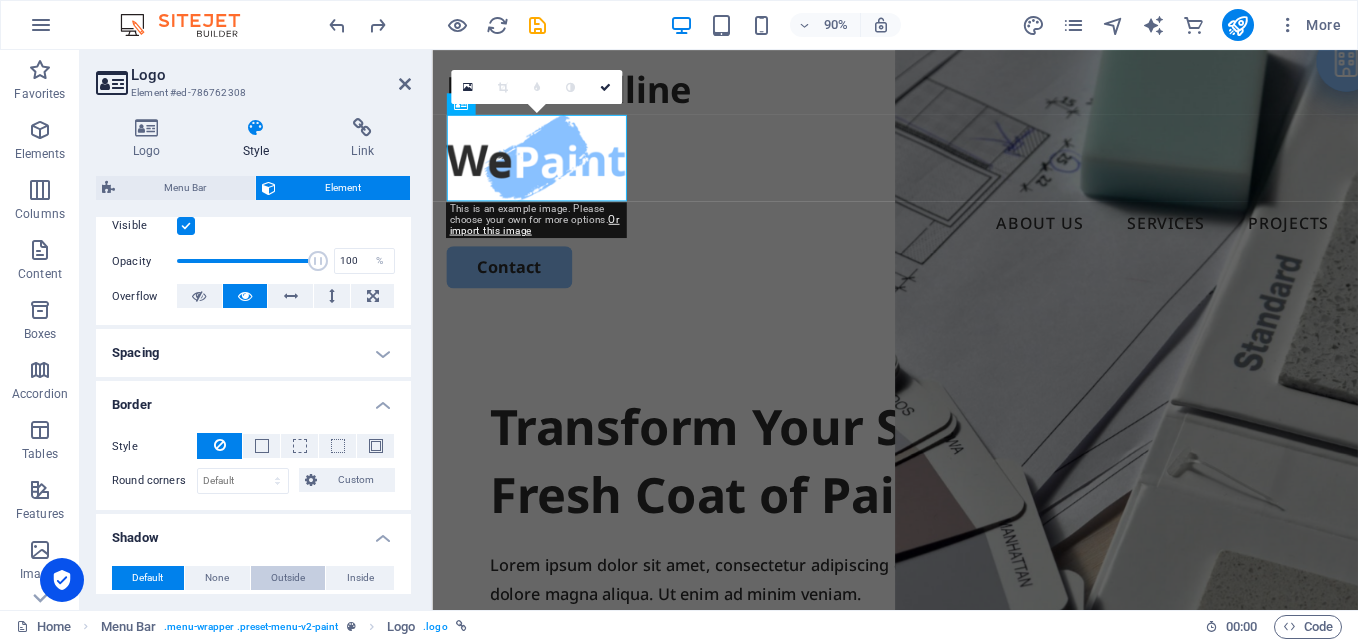 click on "Outside" at bounding box center [288, 578] 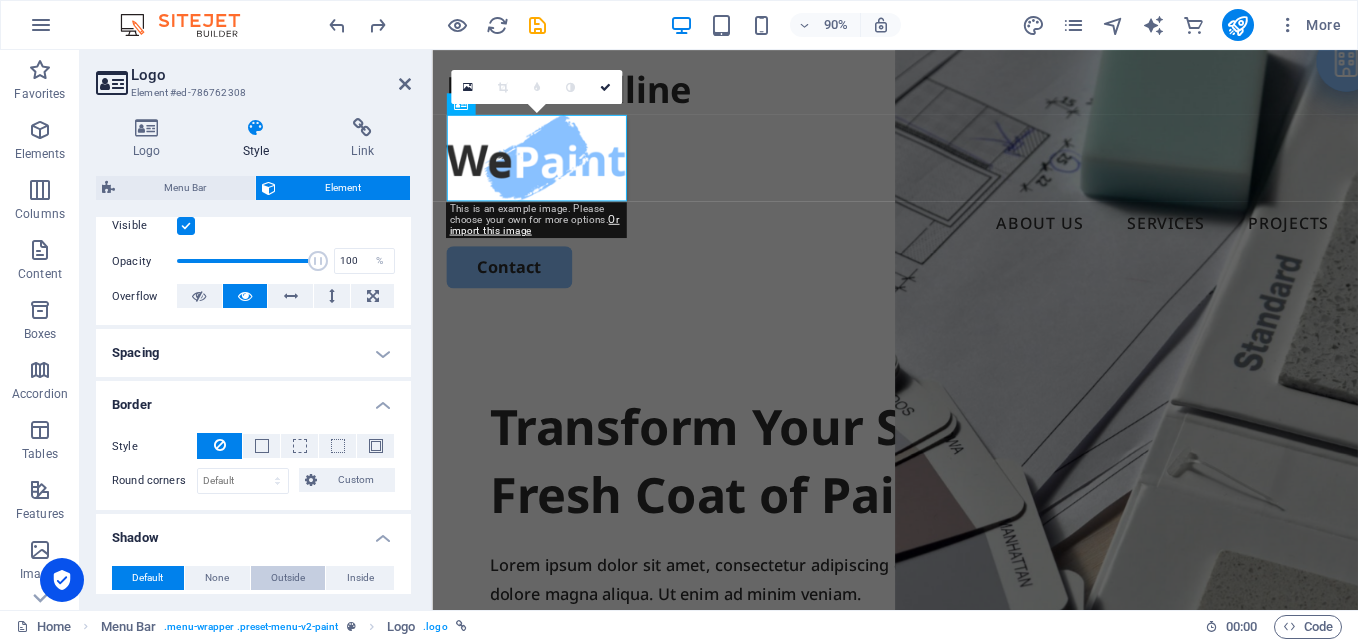 type on "2" 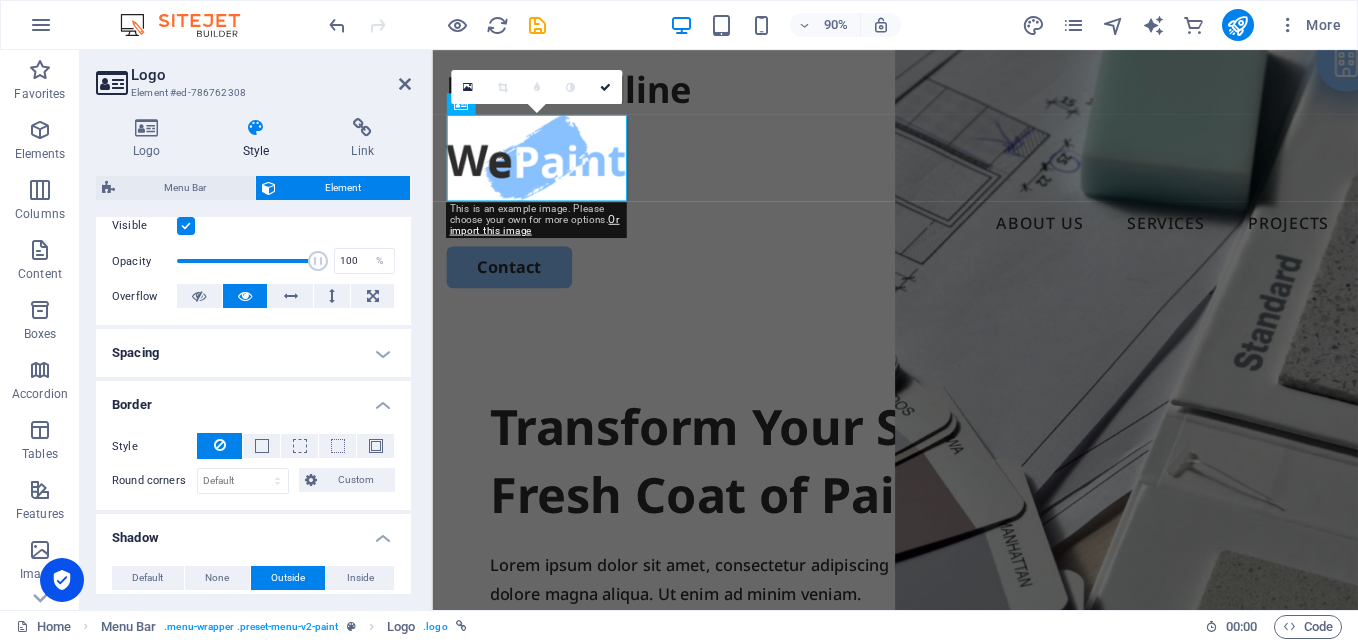 drag, startPoint x: 403, startPoint y: 414, endPoint x: 416, endPoint y: 446, distance: 34.539833 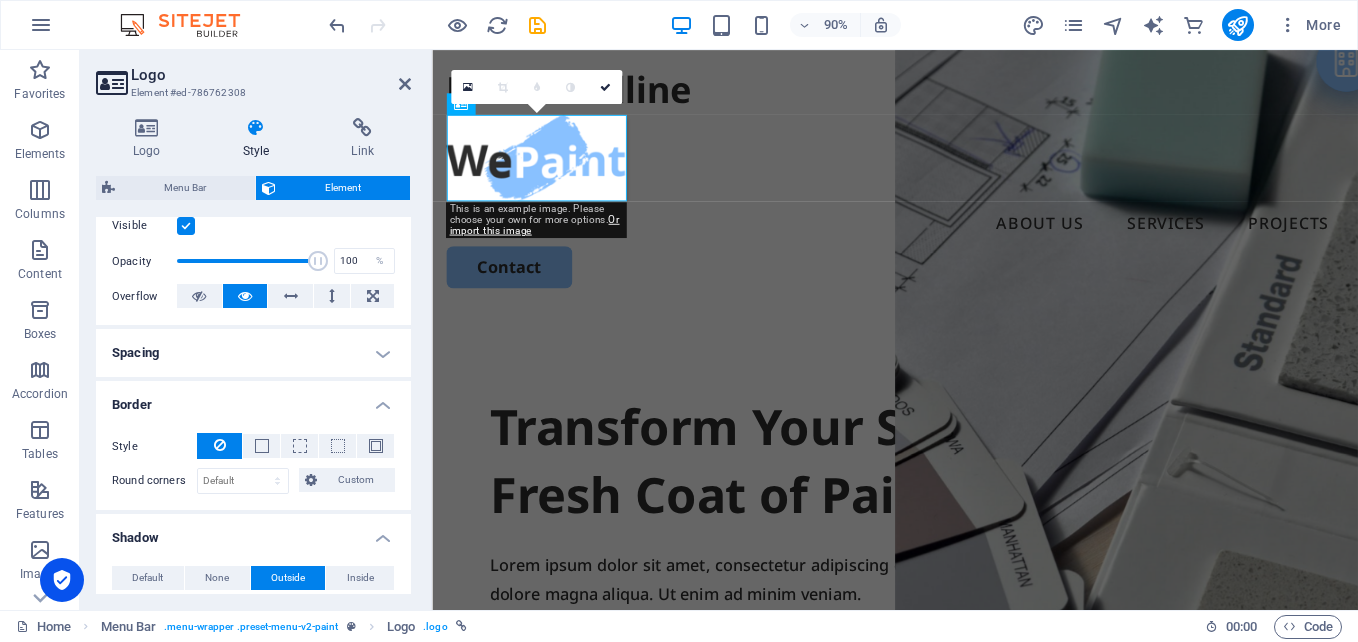 click on "Logo Style Link Logo Image Text Drag files here, click to choose files or select files from Files or our free stock photos & videos Select files from the file manager, stock photos, or upload file(s) Upload Width 200 Default auto px rem % em vh vw Fit image Automatically fit image to a fixed width and height Height Default auto px Alignment Lazyload Loading images after the page loads improves page speed. Responsive Automatically load retina image and smartphone optimized sizes. Lightbox Use as headline The image will be wrapped in an H1 headline tag. Useful for giving alternative text the weight of an H1 headline, e.g. for the logo. Leave unchecked if uncertain. Optimized Images are compressed to improve page speed. Position Direction Custom X offset 50 px rem % vh vw Y offset 50 px rem % vh vw Edit design Text Float No float Image left Image right Determine how text should behave around the image. Text Alternative text Image caption Paragraph Format Normal Heading 1 Heading 2 Heading 3 Heading 4 Heading 5 8" at bounding box center [253, 356] 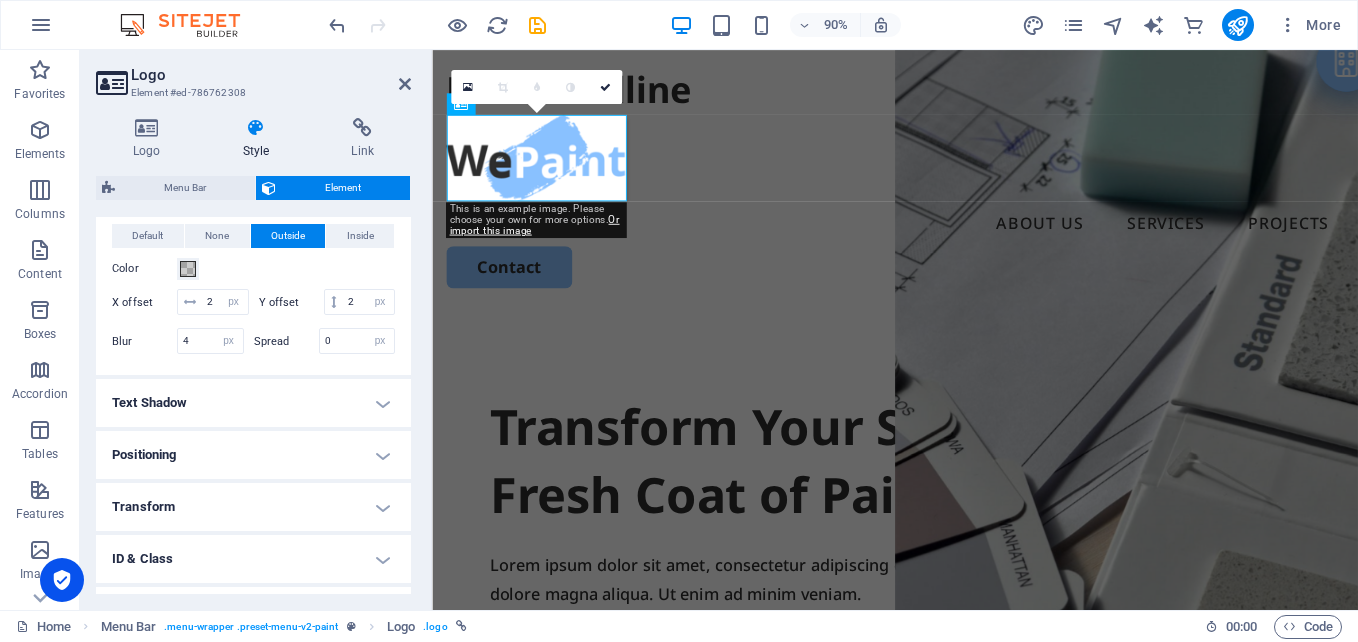 scroll, scrollTop: 730, scrollLeft: 0, axis: vertical 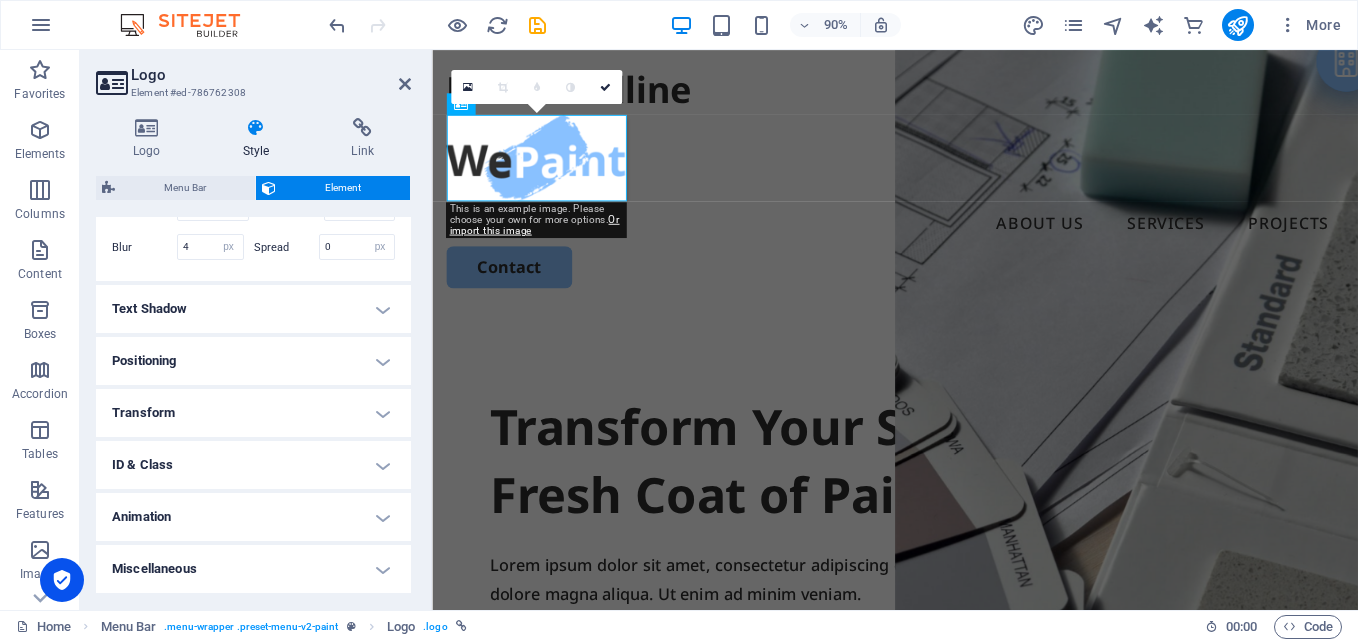 click on "Text Shadow" at bounding box center (253, 309) 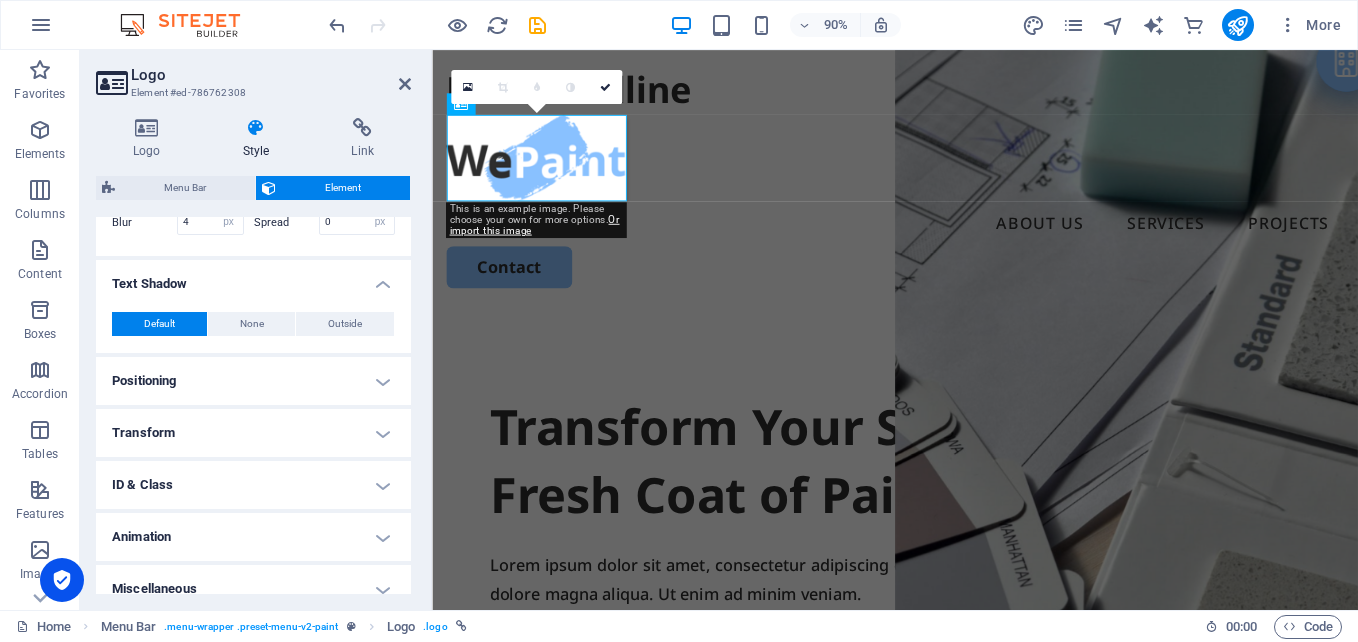 click on "Positioning" at bounding box center [253, 381] 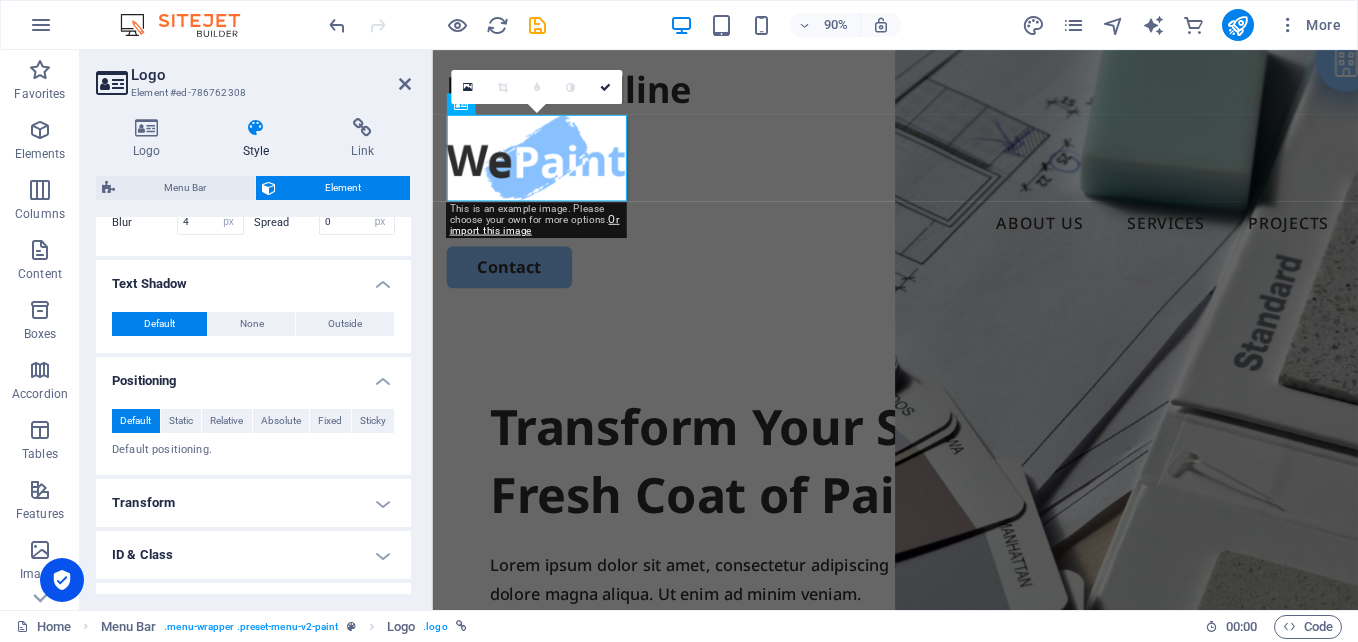 click on "Transform" at bounding box center (253, 503) 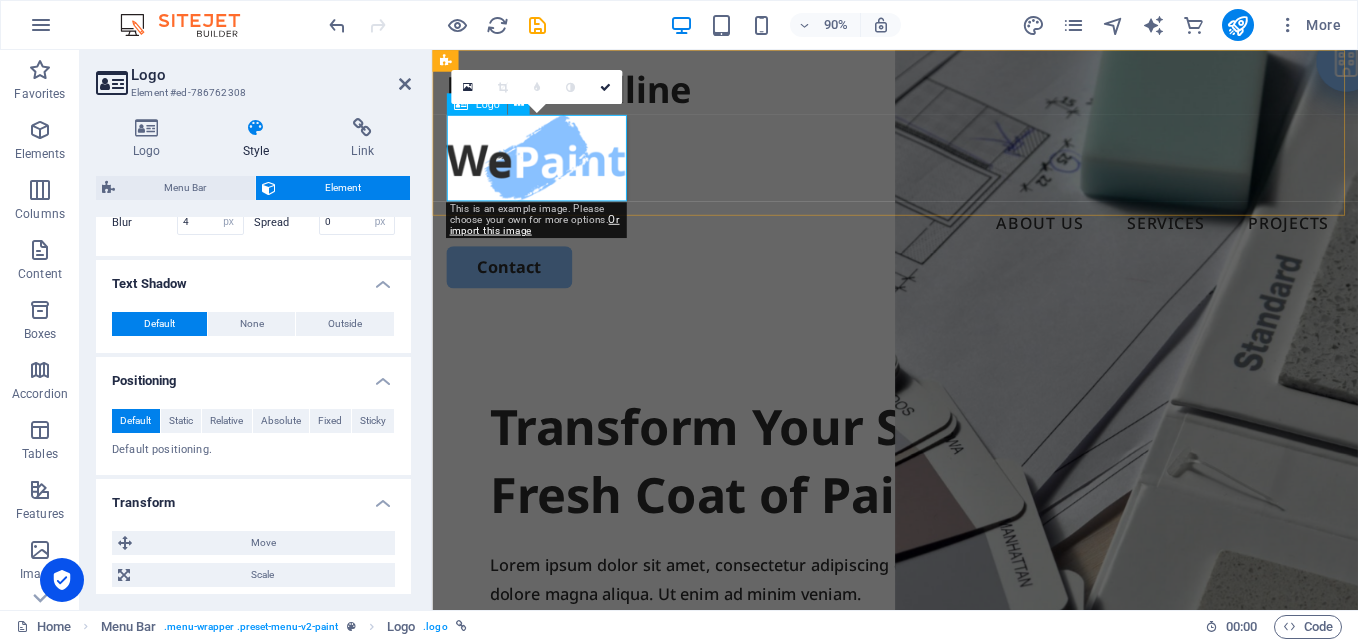 click at bounding box center [946, 170] 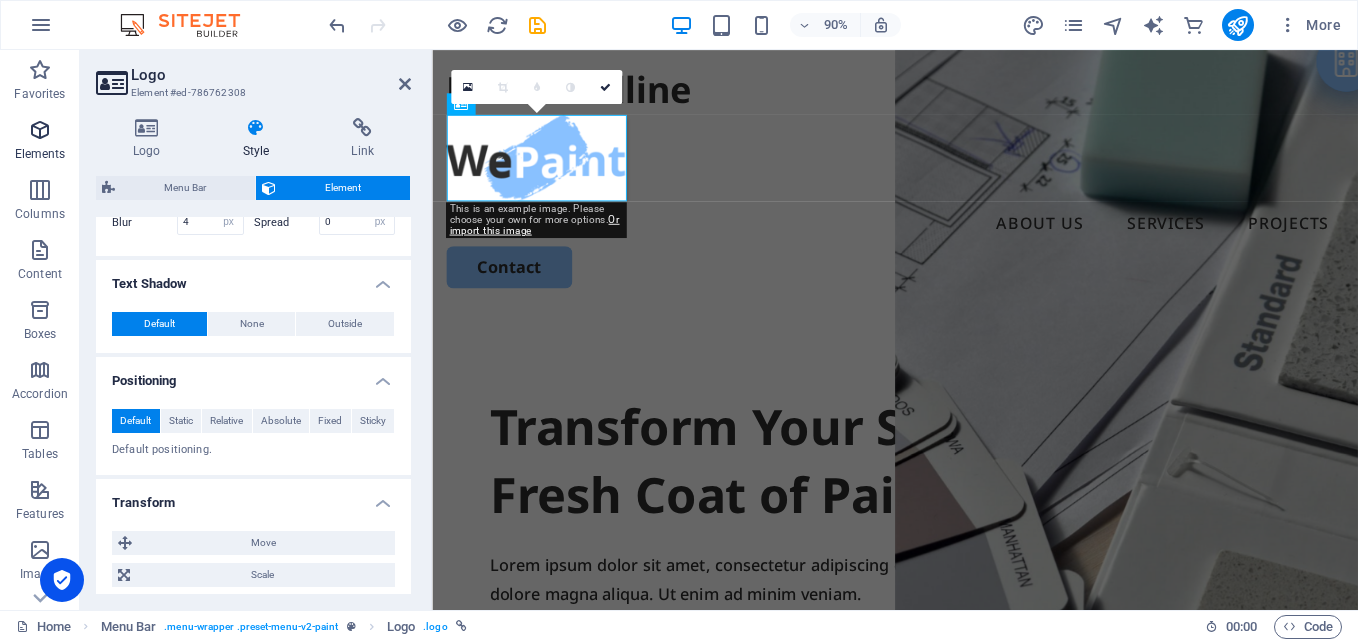click at bounding box center (40, 130) 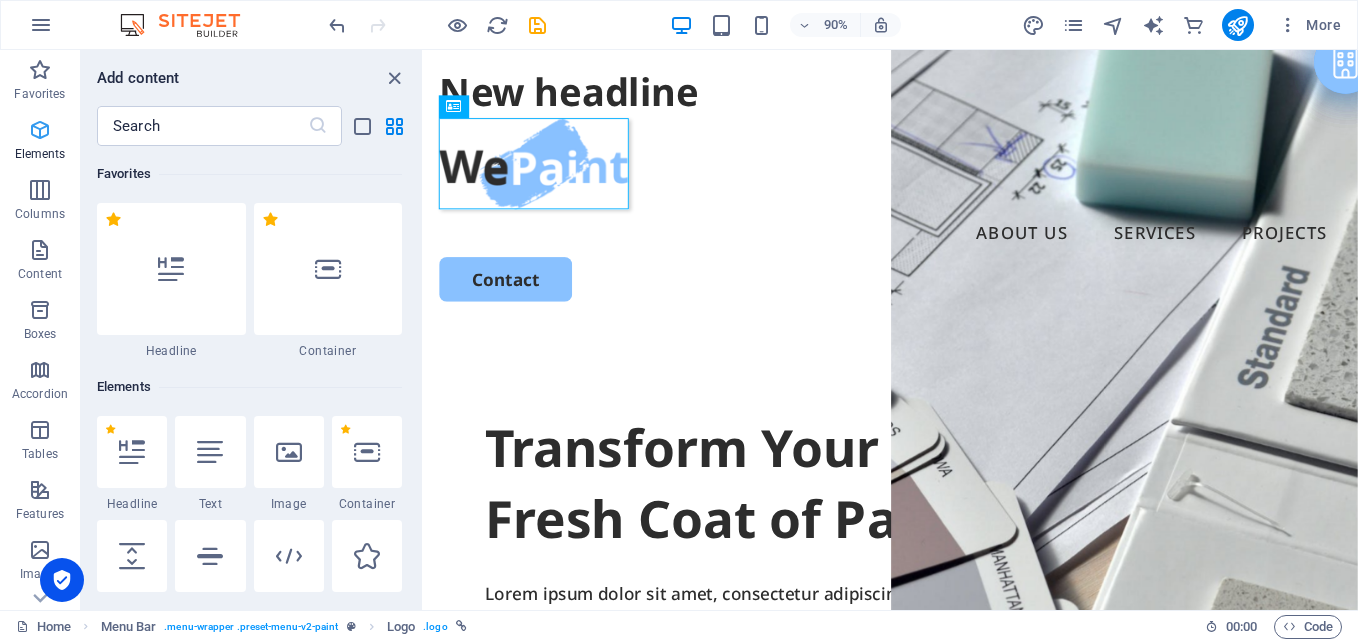 click at bounding box center [40, 130] 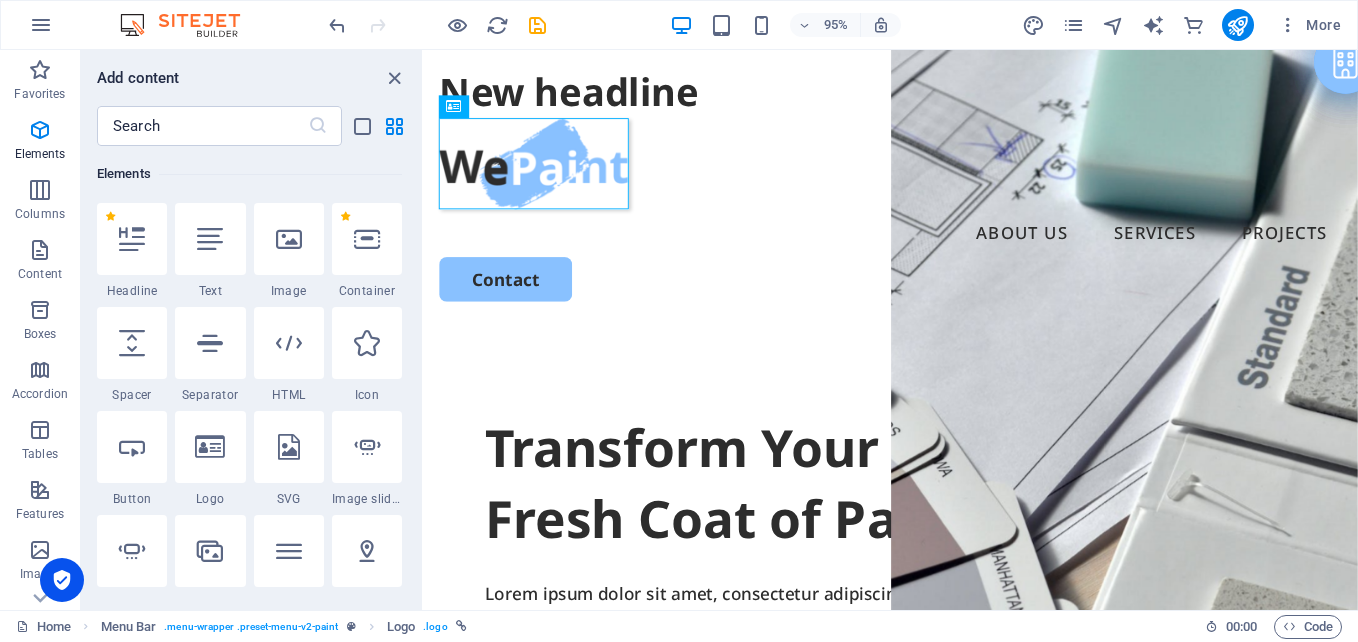 scroll, scrollTop: 213, scrollLeft: 0, axis: vertical 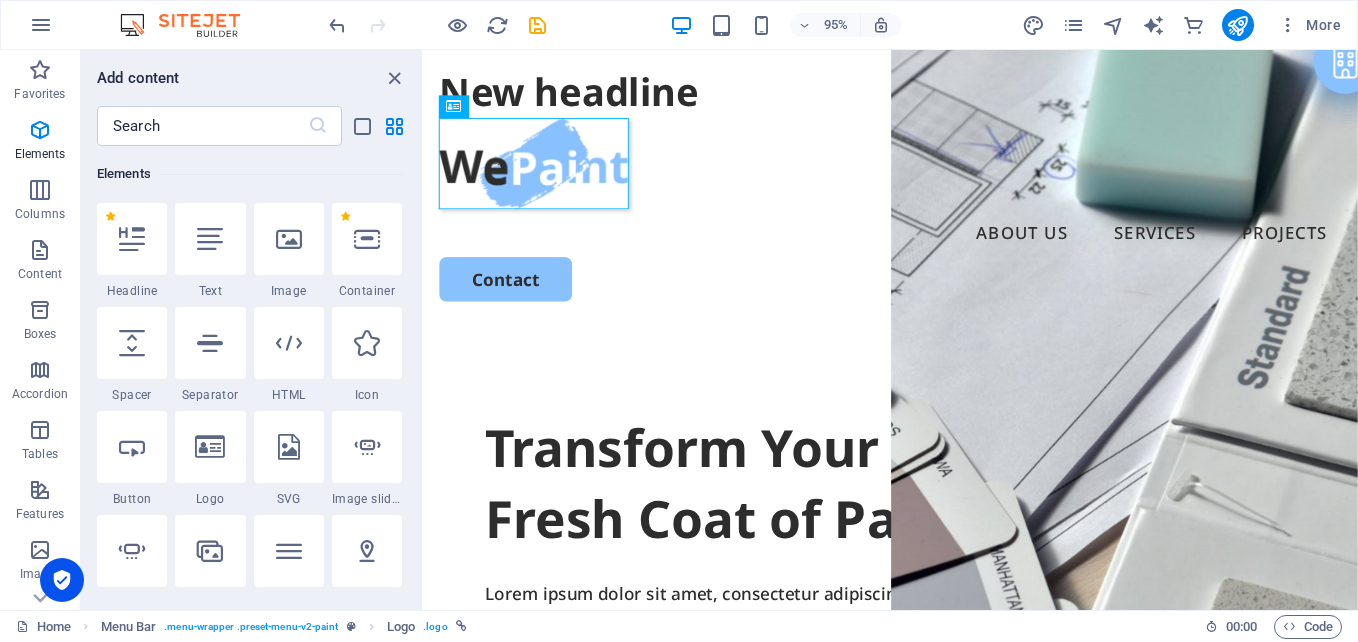 click at bounding box center [210, 239] 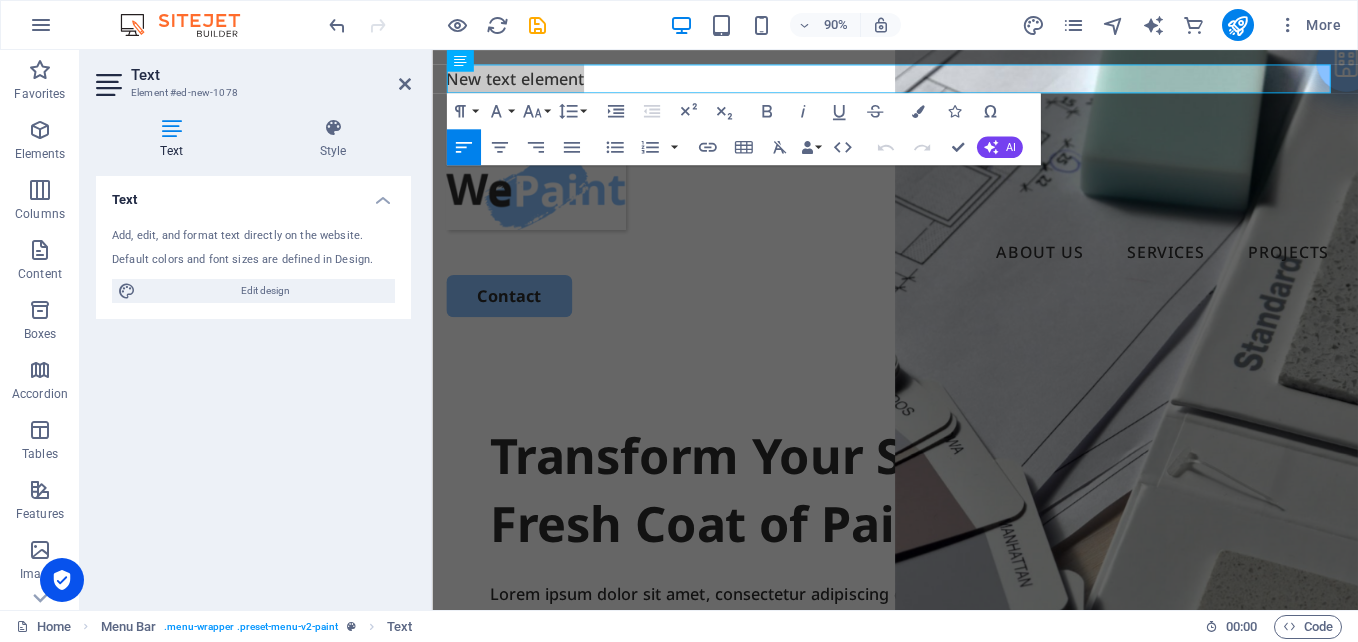 click on "Text Element #ed-new-1078" at bounding box center (253, 76) 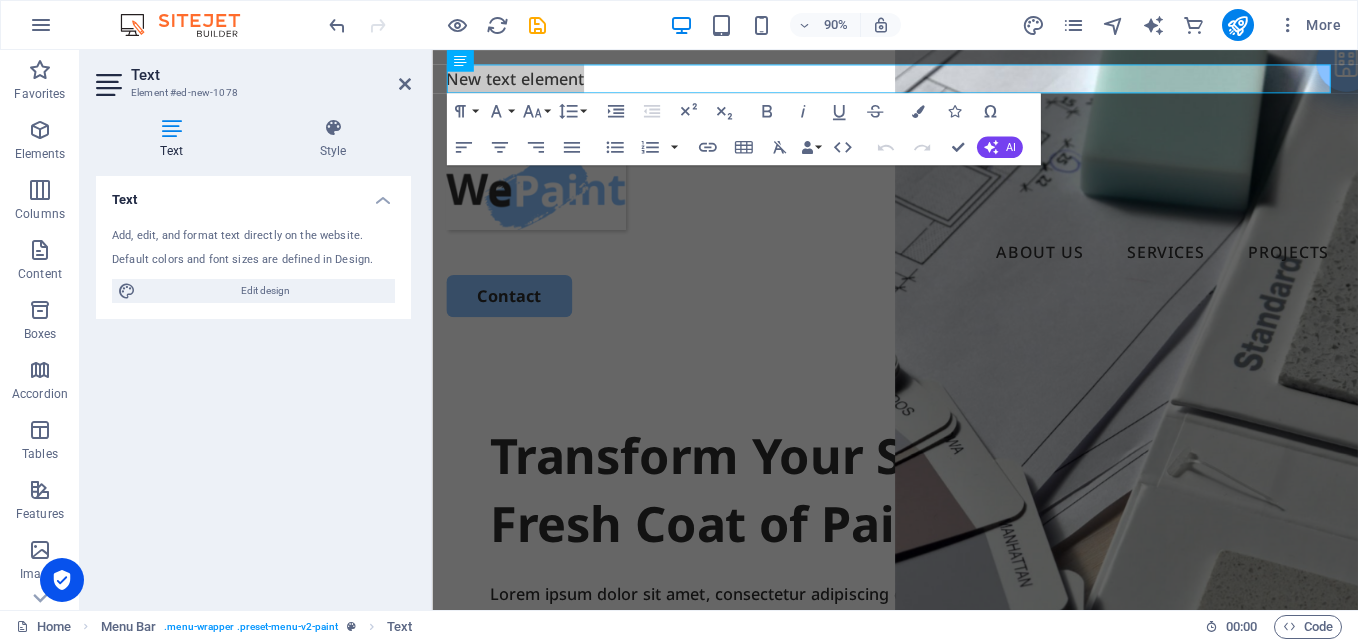 click on "Text Element #ed-new-1078" at bounding box center [253, 76] 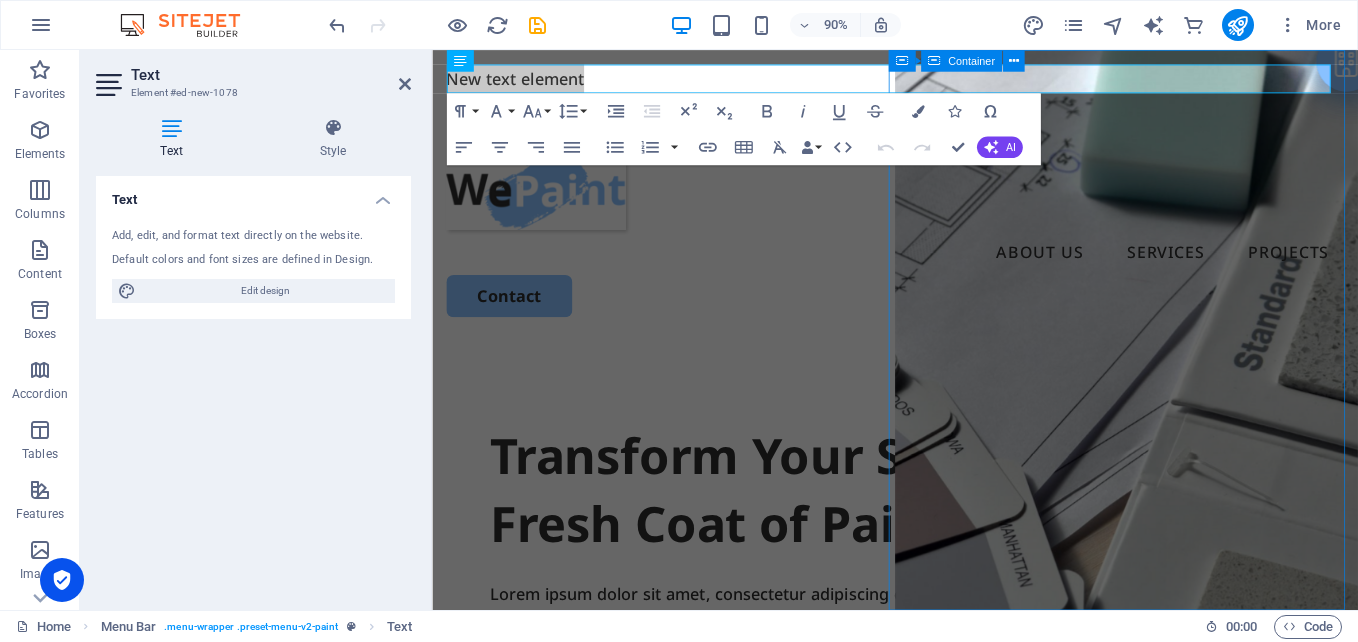click on "Drop content here or  Add elements  Paste clipboard" at bounding box center [1204, 1184] 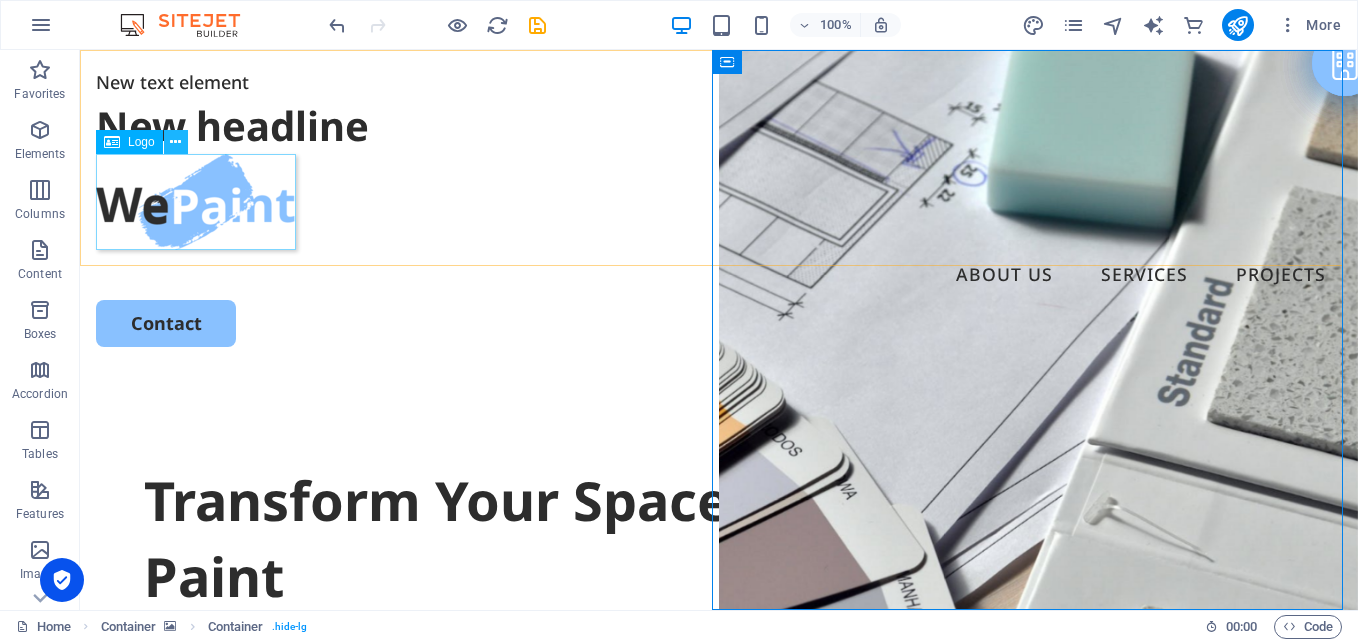 click at bounding box center (176, 142) 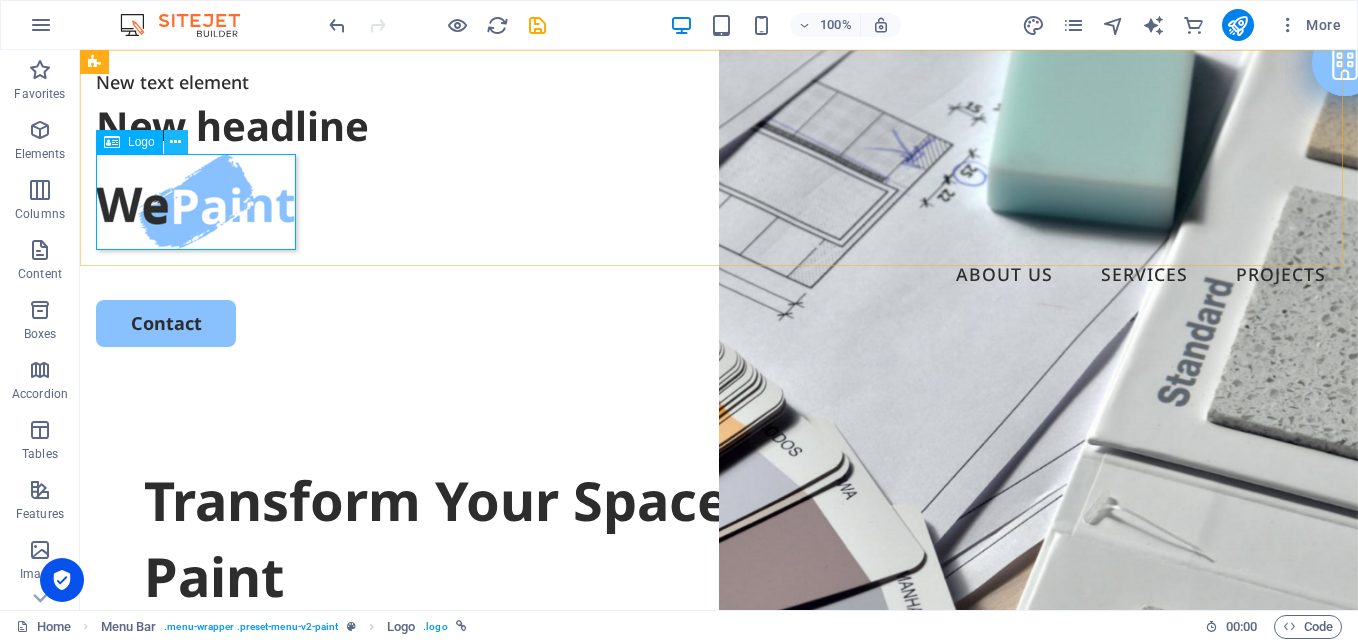 click at bounding box center (175, 142) 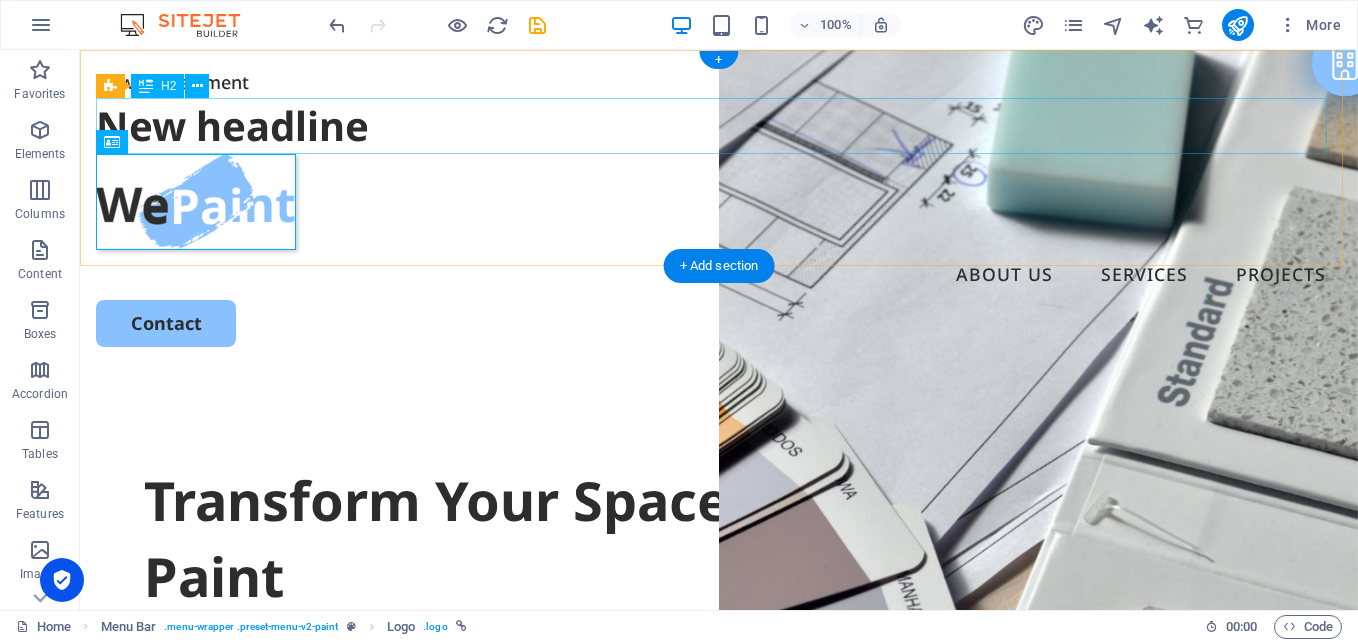click on "New headline" at bounding box center (719, 126) 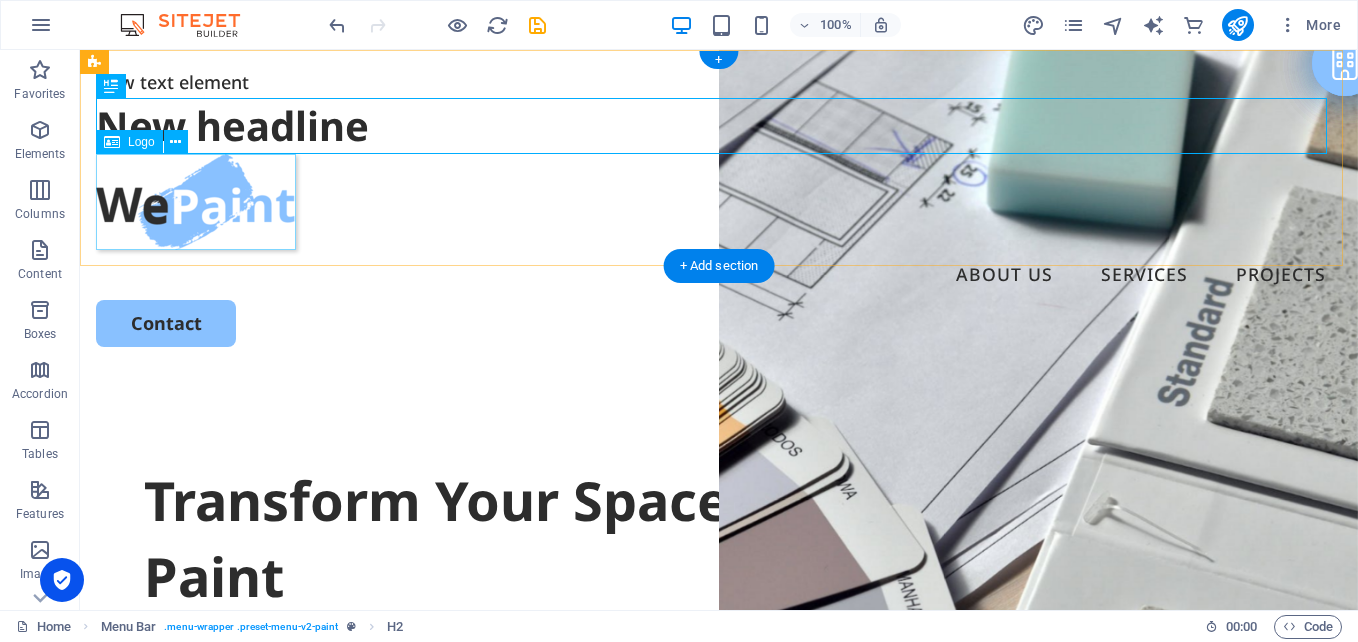click at bounding box center [719, 202] 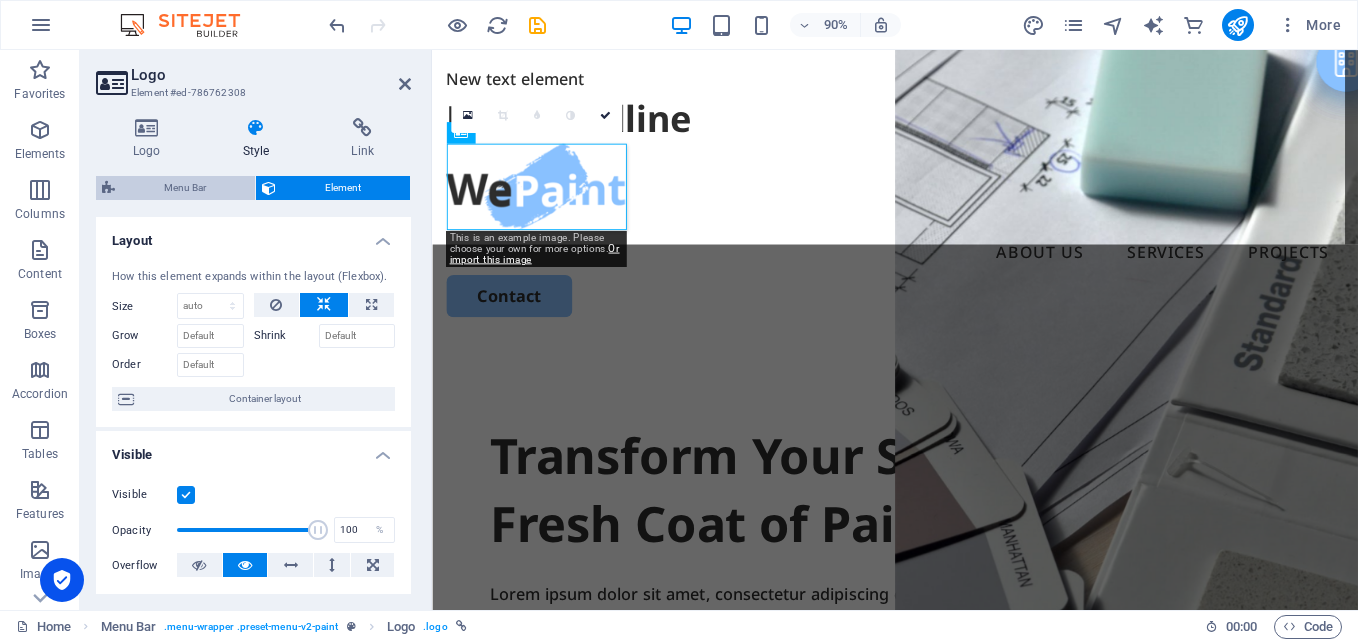 click on "Menu Bar" at bounding box center [185, 188] 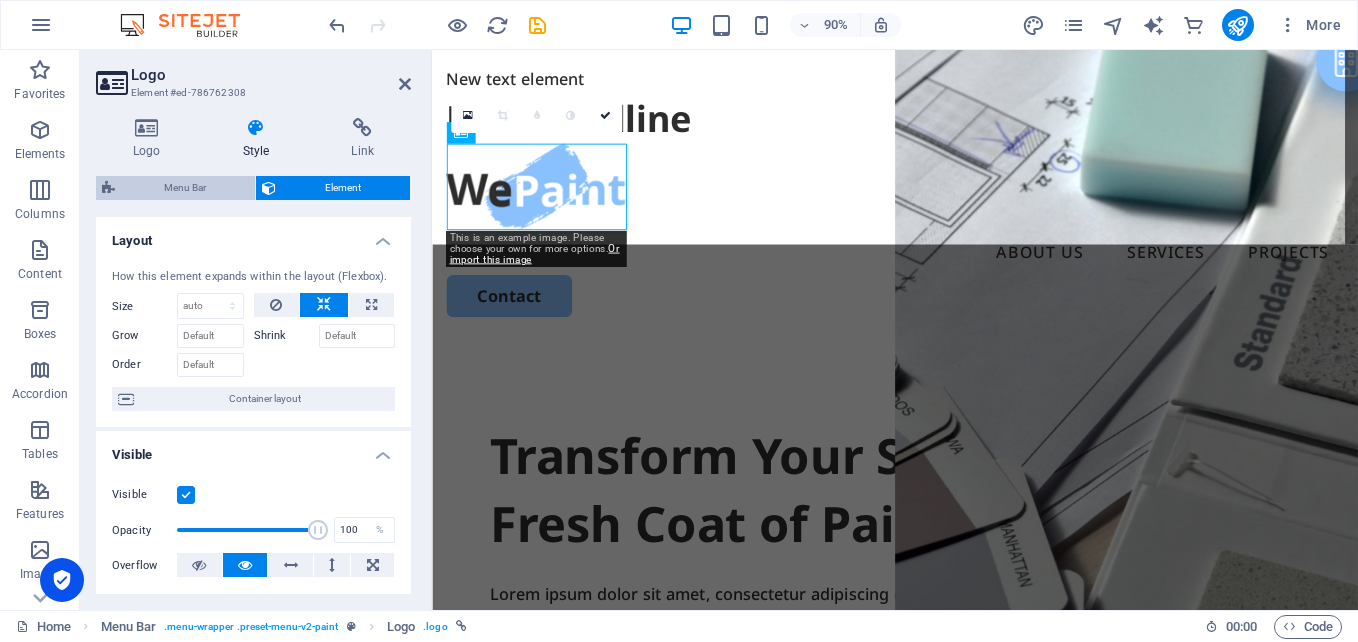 select on "rem" 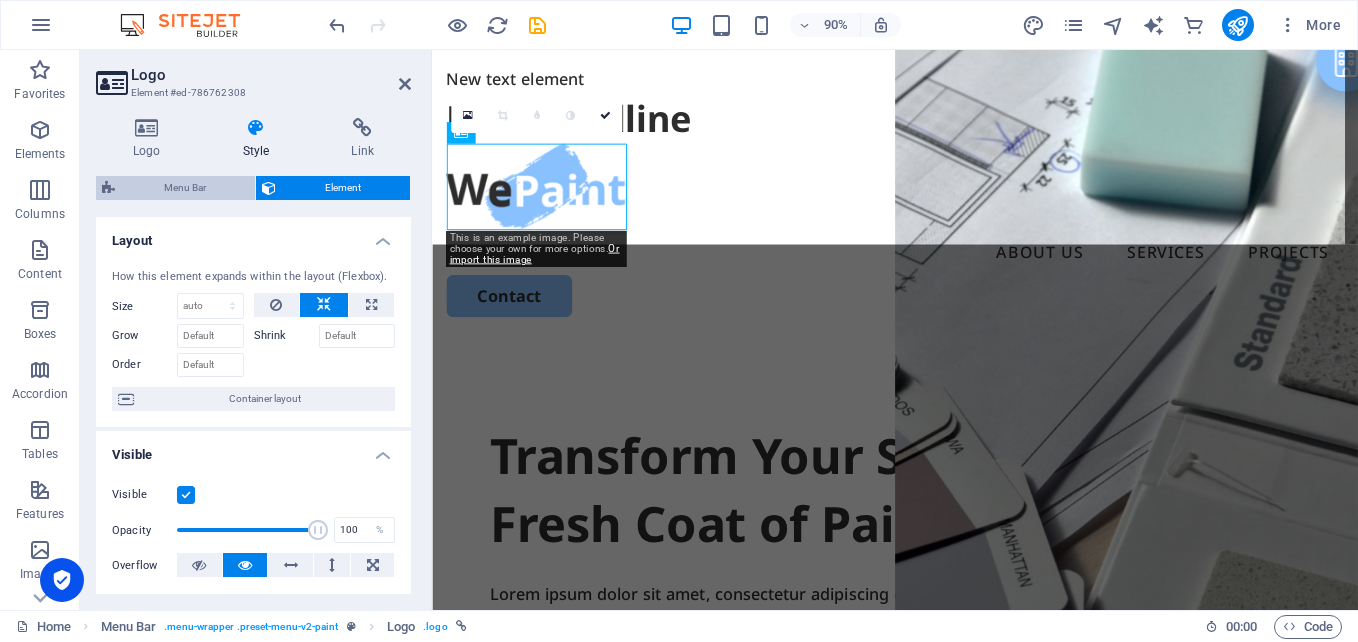 select on "rem" 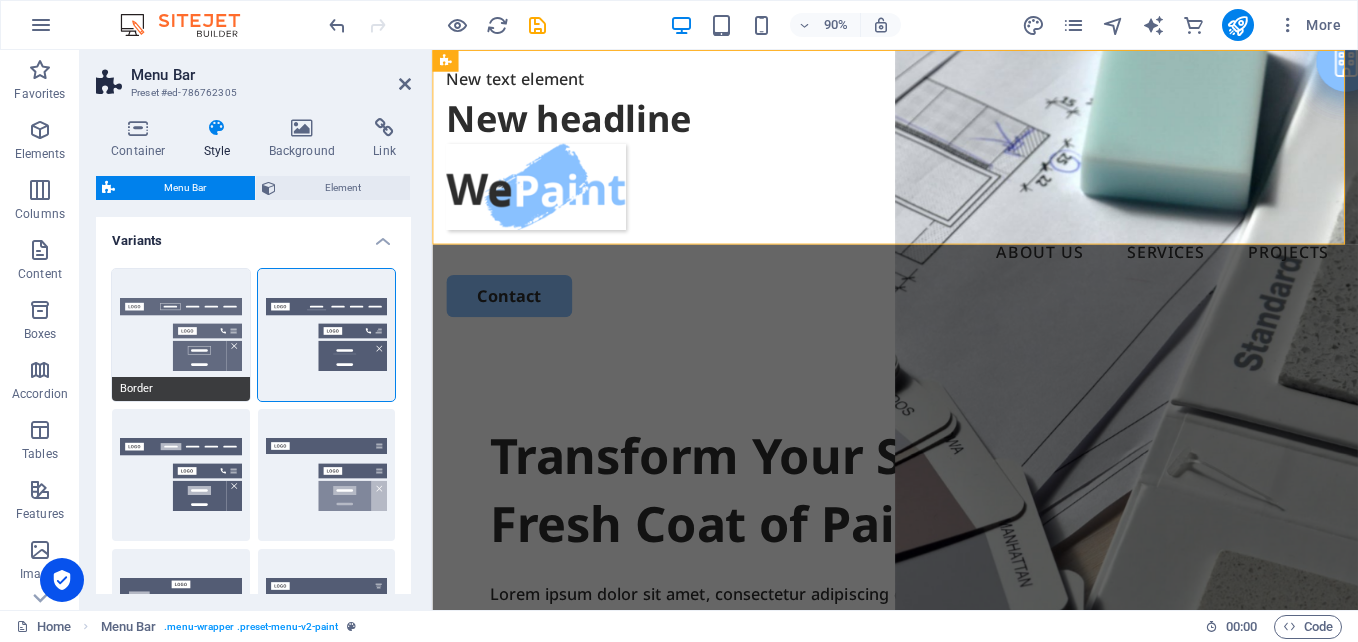 click on "Border" at bounding box center [181, 335] 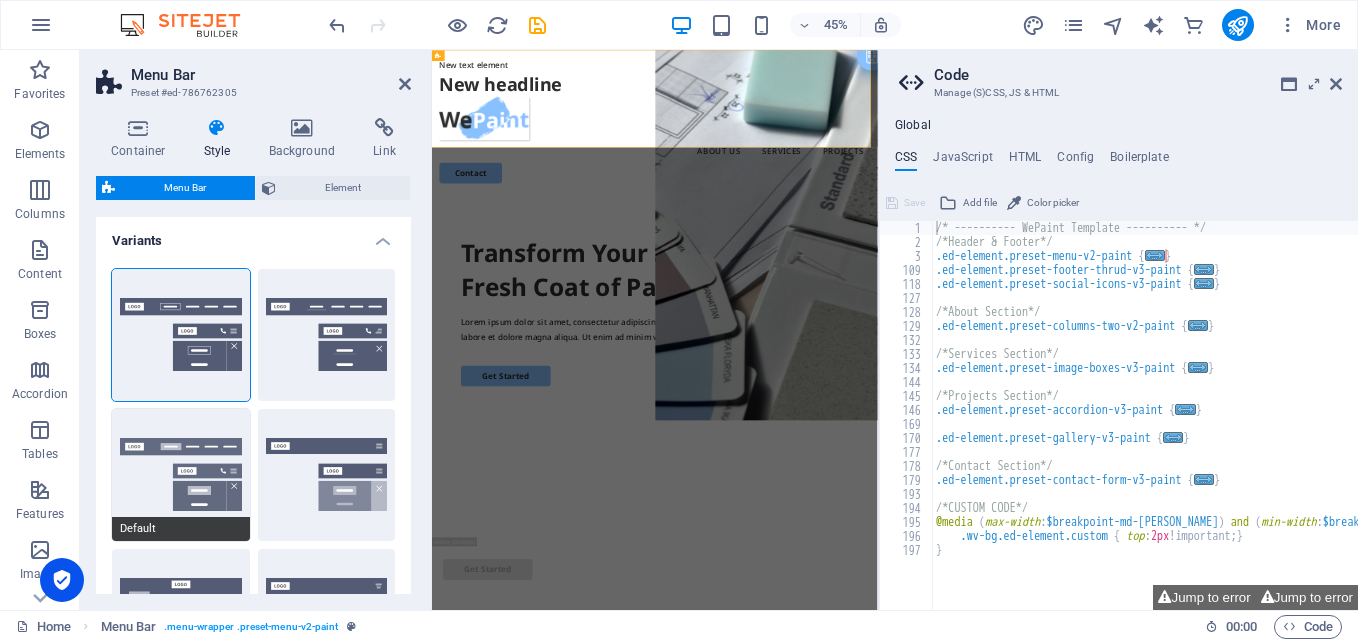 click on "Default" at bounding box center (181, 475) 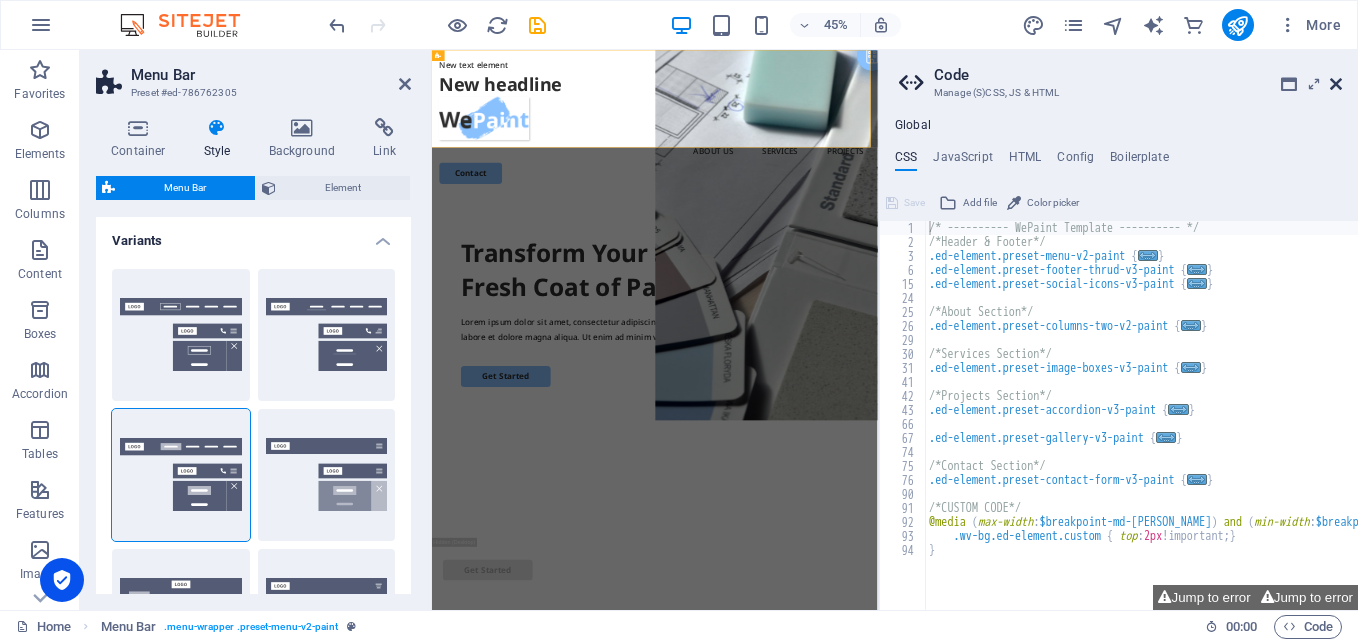 click at bounding box center [1336, 84] 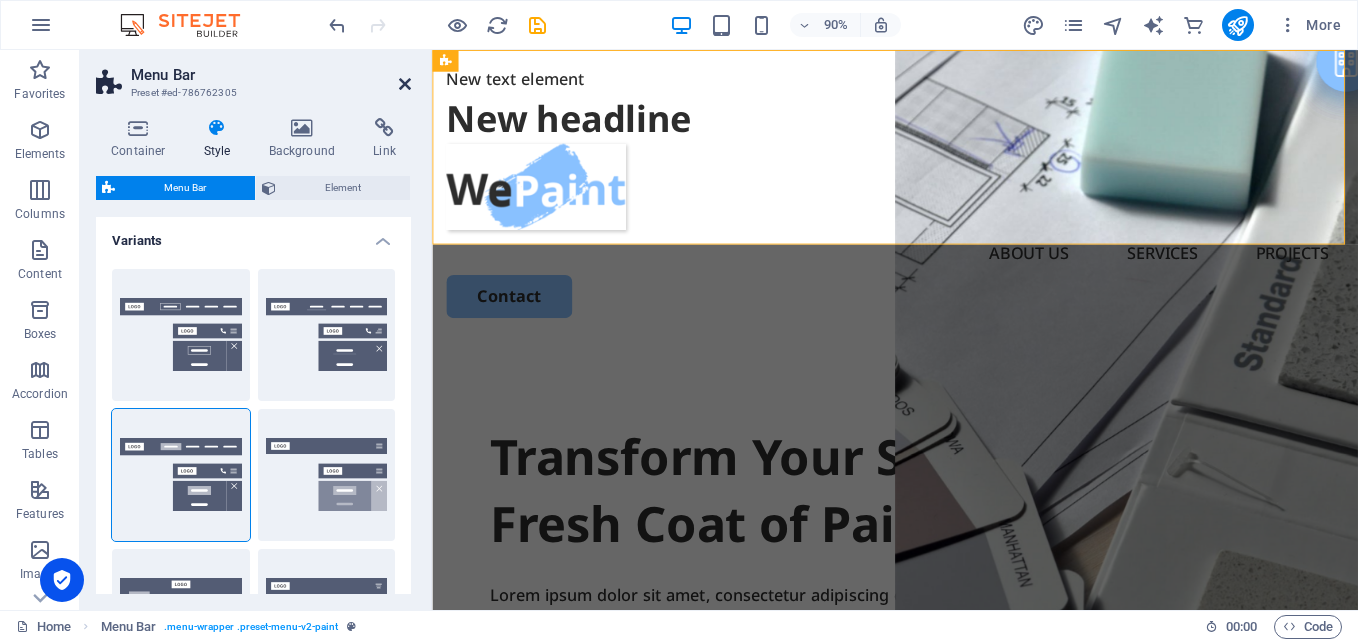 click at bounding box center (405, 84) 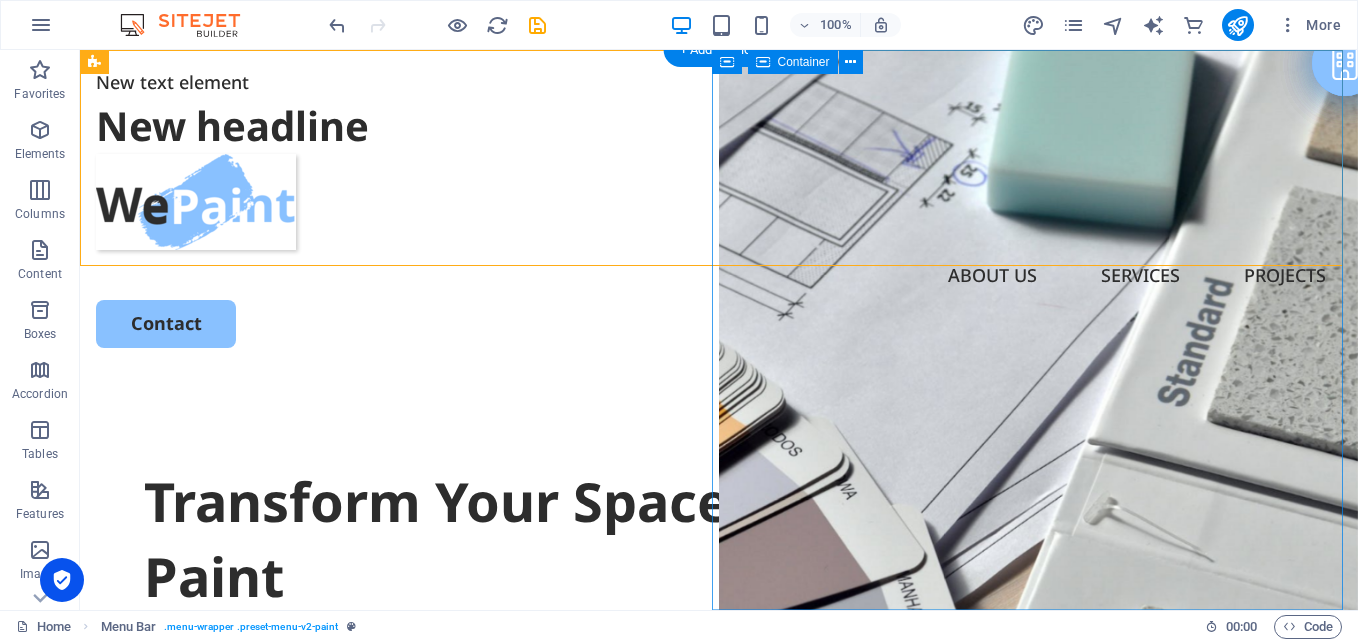 click on "Drop content here or  Add elements  Paste clipboard" at bounding box center (1038, 1153) 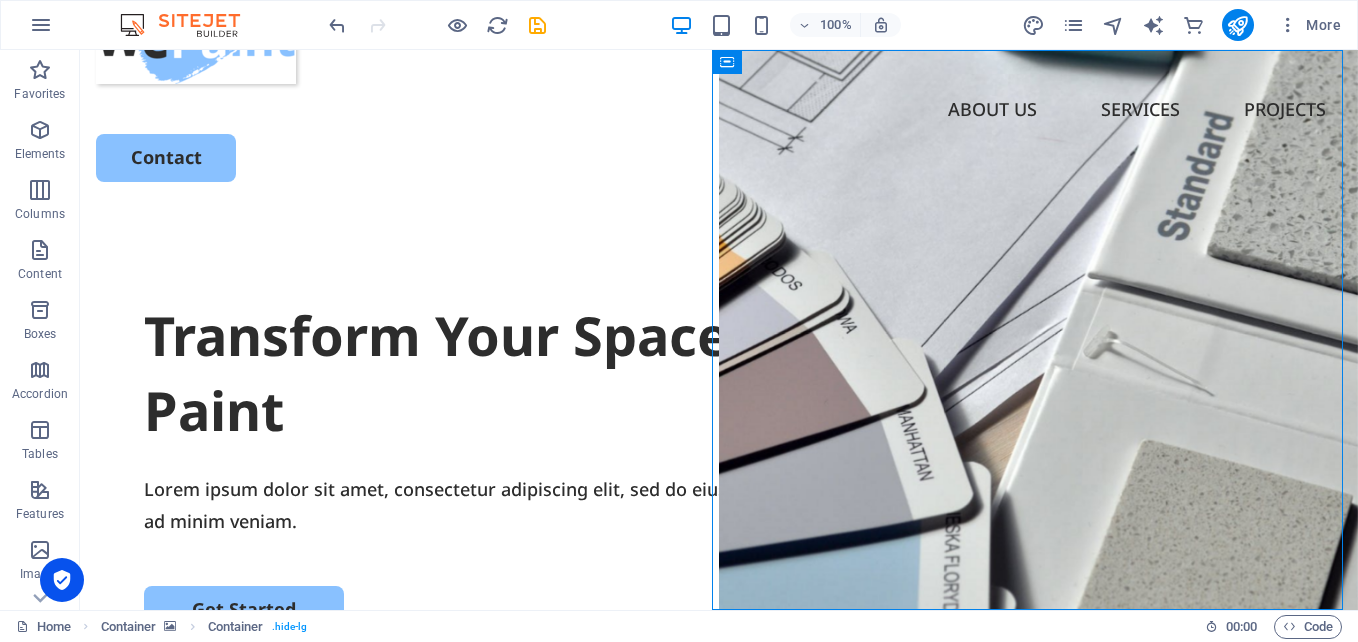 scroll, scrollTop: 0, scrollLeft: 0, axis: both 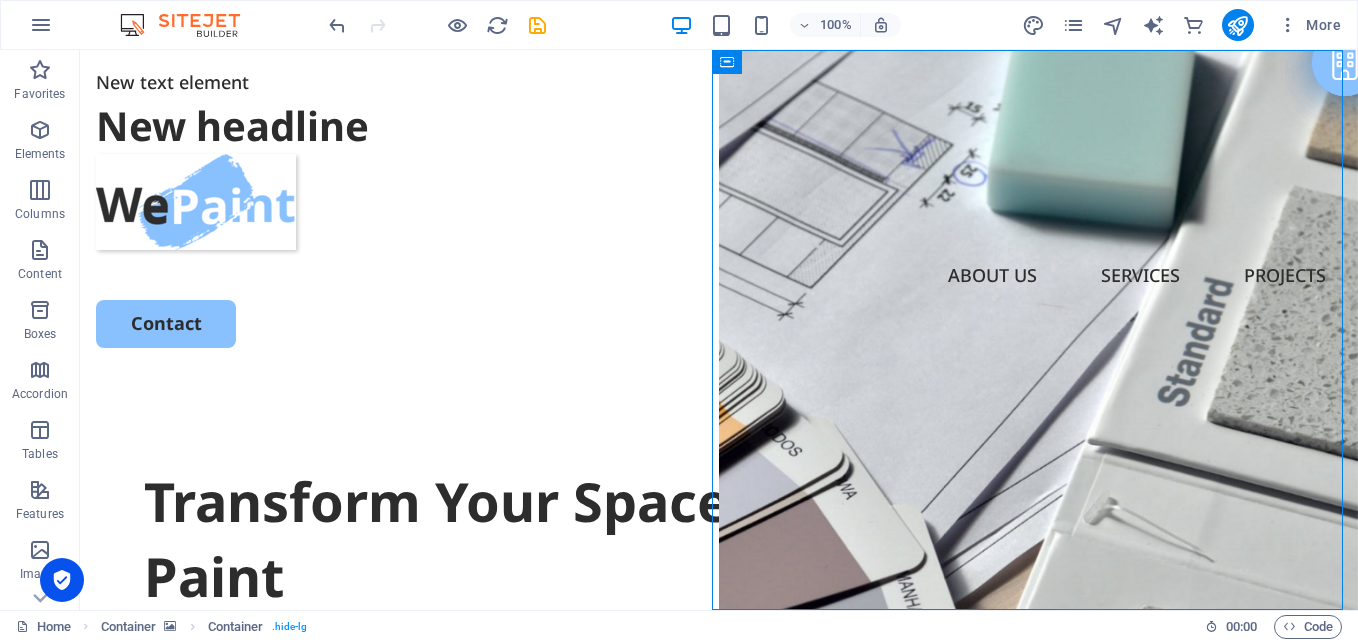 drag, startPoint x: 1351, startPoint y: 87, endPoint x: 1437, endPoint y: 99, distance: 86.833176 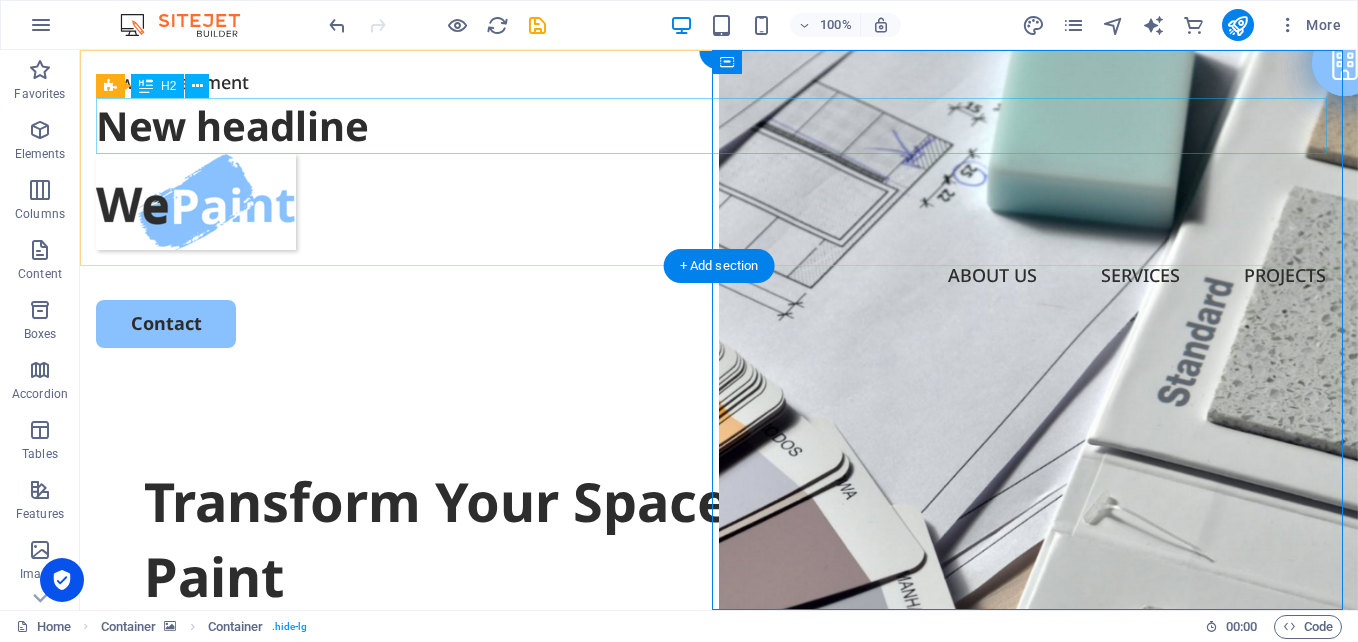 click on "New headline" at bounding box center [719, 126] 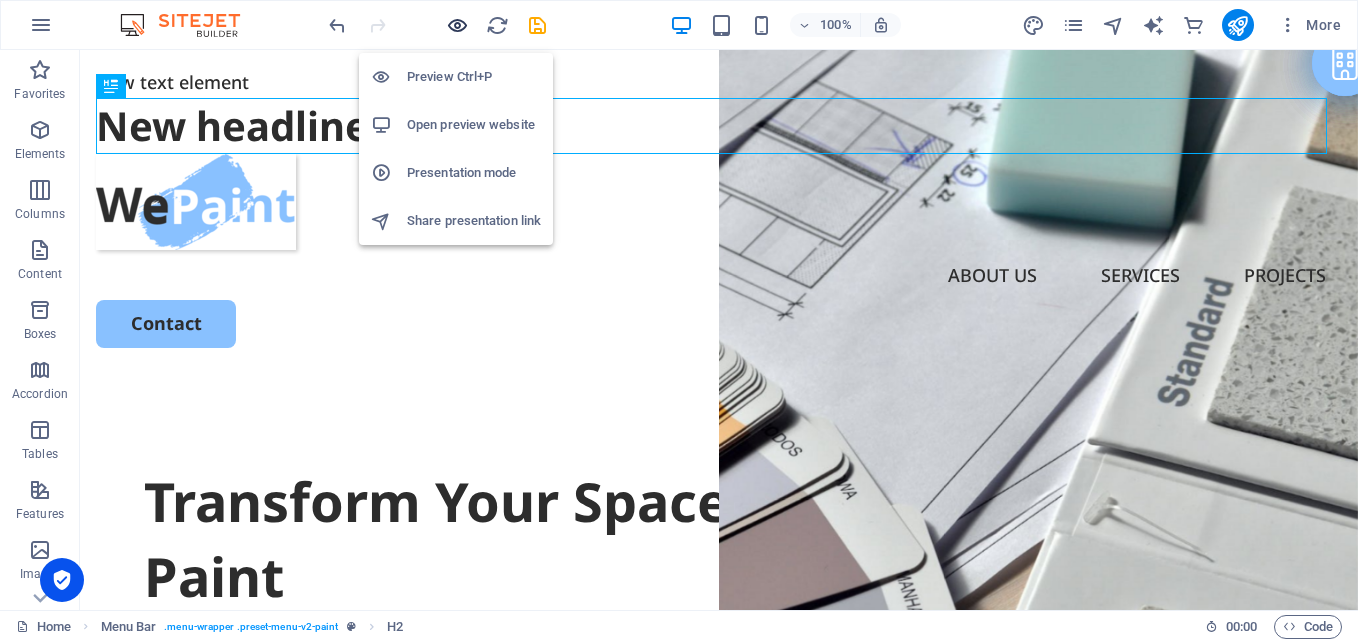 click at bounding box center (457, 25) 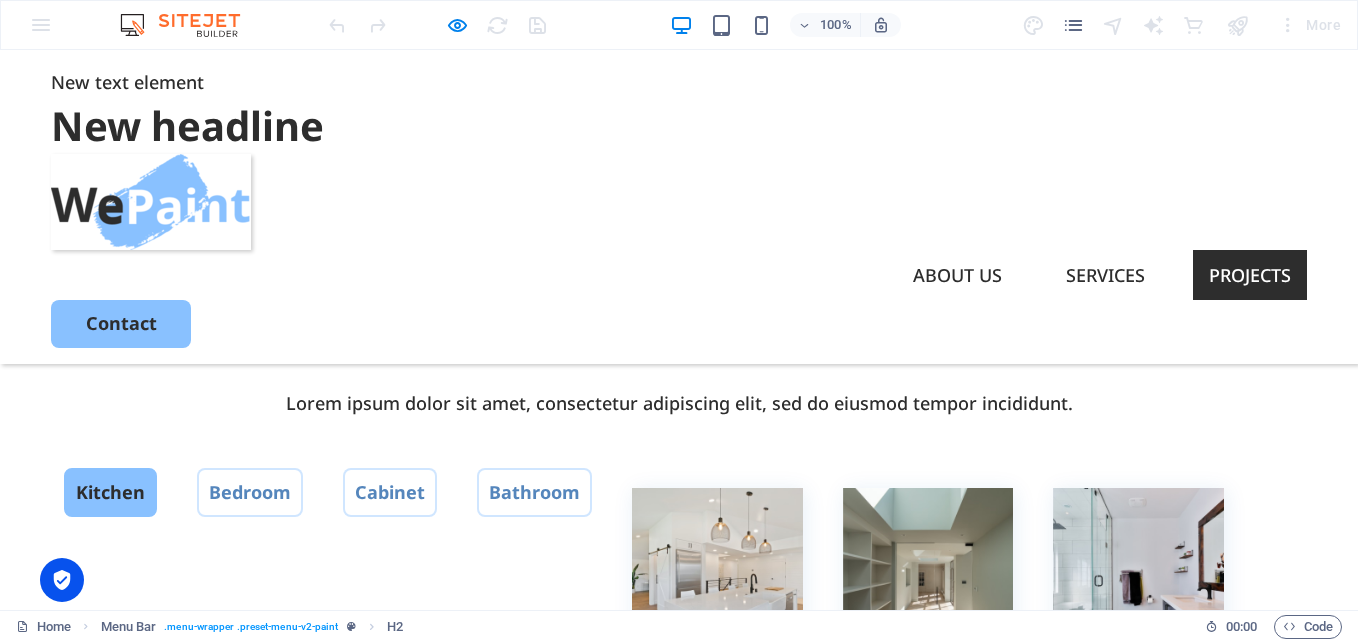 scroll, scrollTop: 4630, scrollLeft: 0, axis: vertical 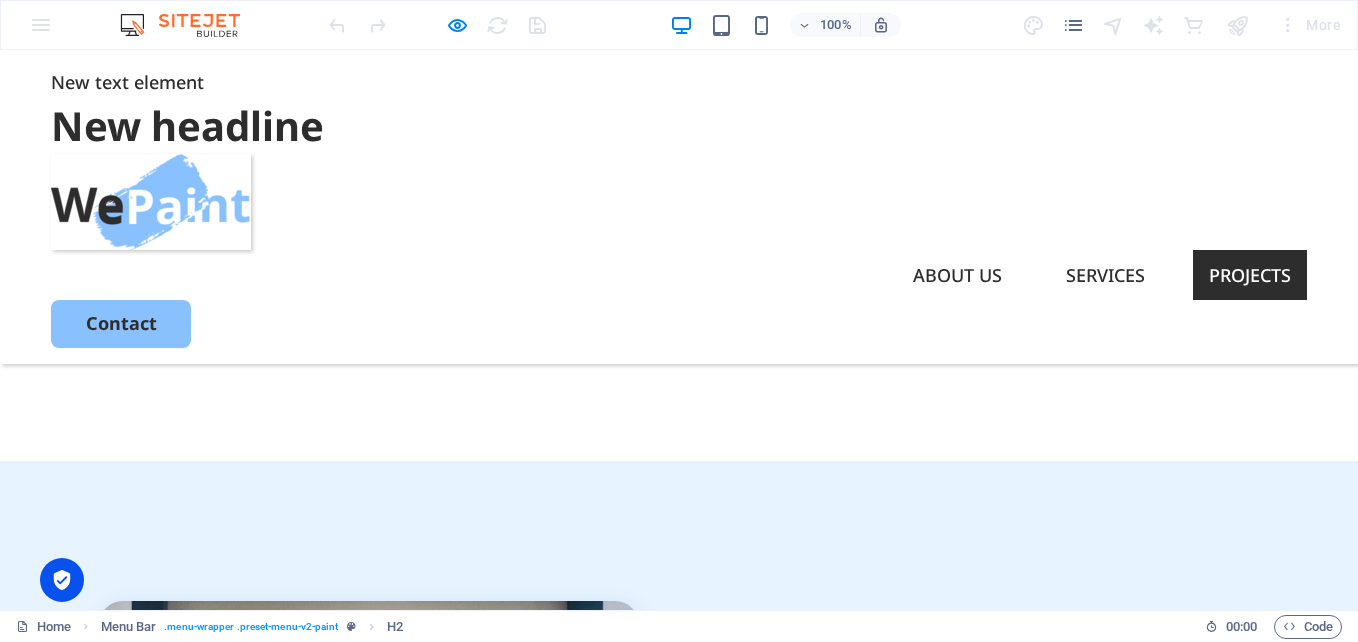drag, startPoint x: 1355, startPoint y: 113, endPoint x: 1357, endPoint y: 667, distance: 554.0036 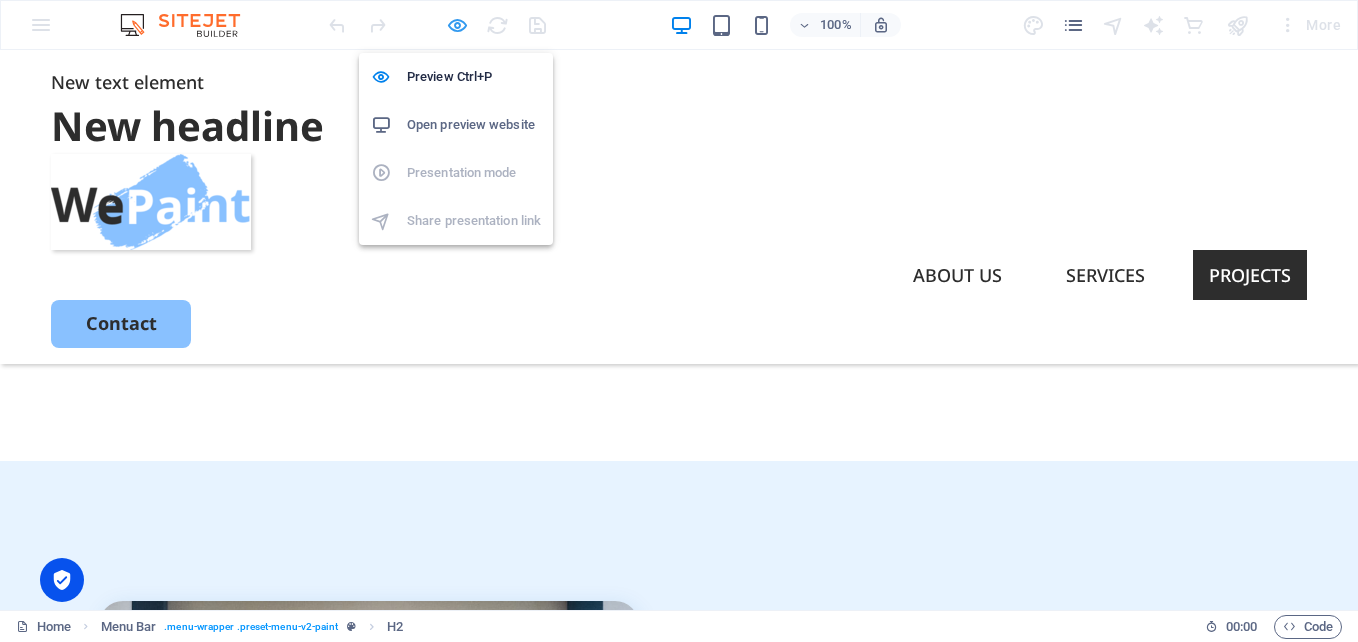 click at bounding box center [457, 25] 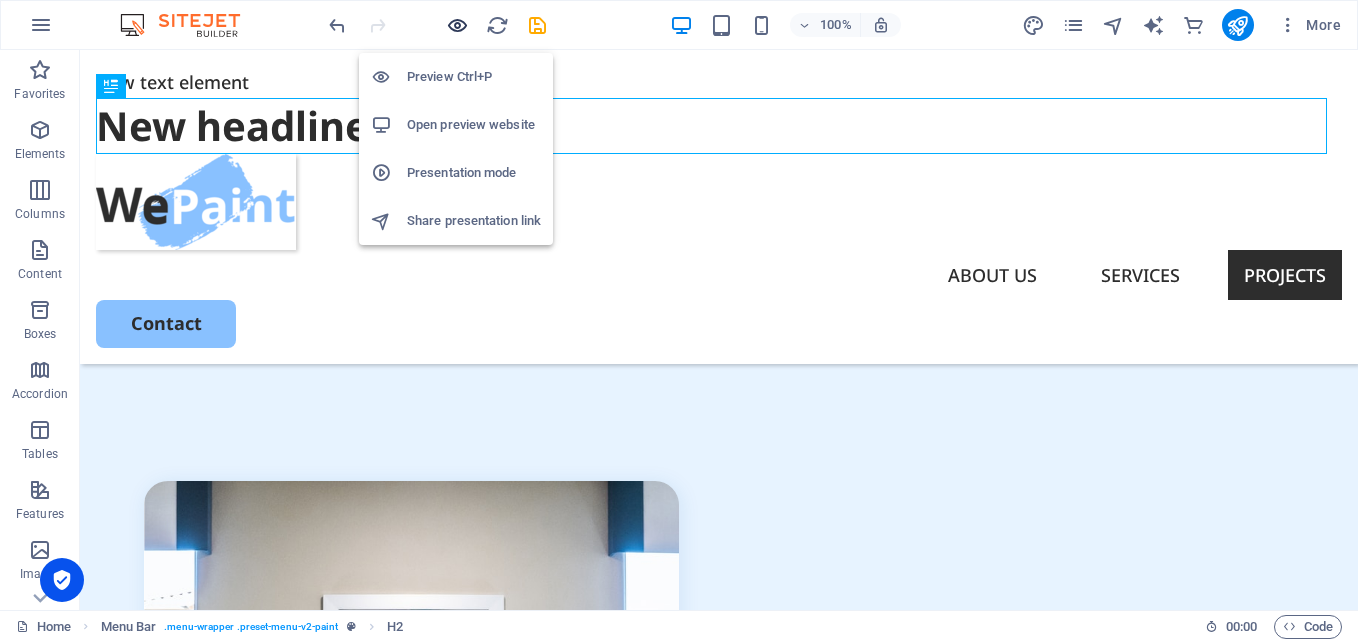scroll, scrollTop: 5898, scrollLeft: 0, axis: vertical 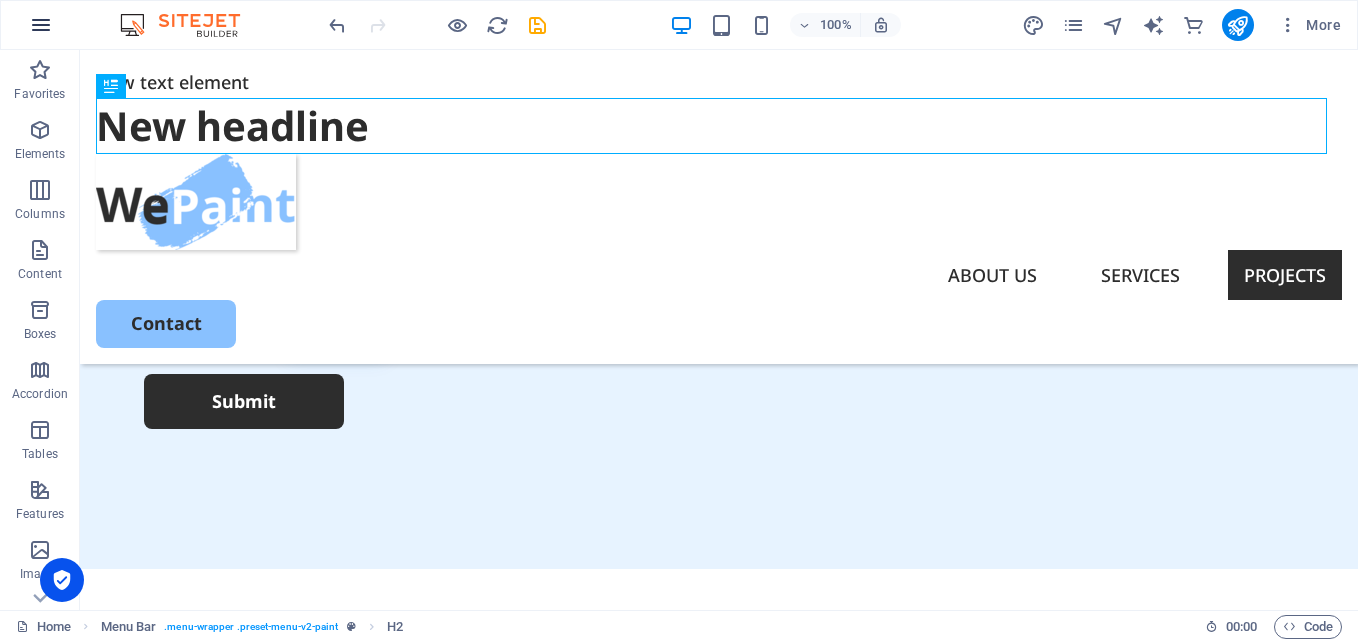click at bounding box center (41, 25) 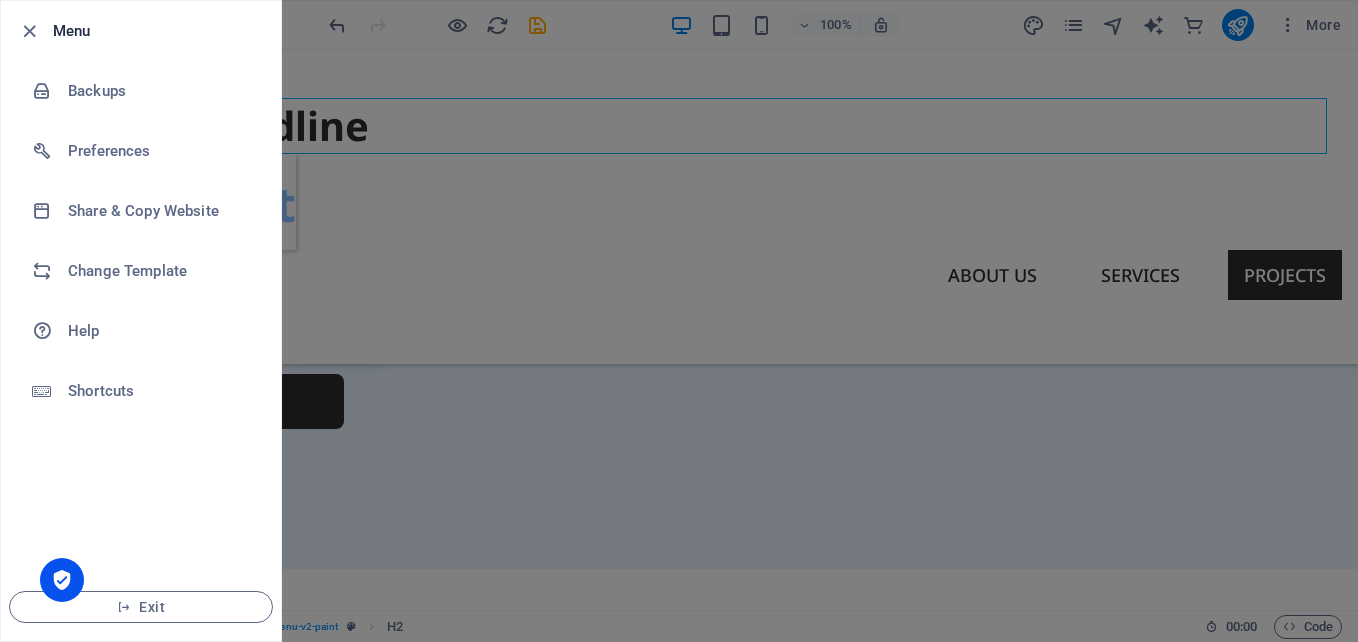 click at bounding box center [29, 31] 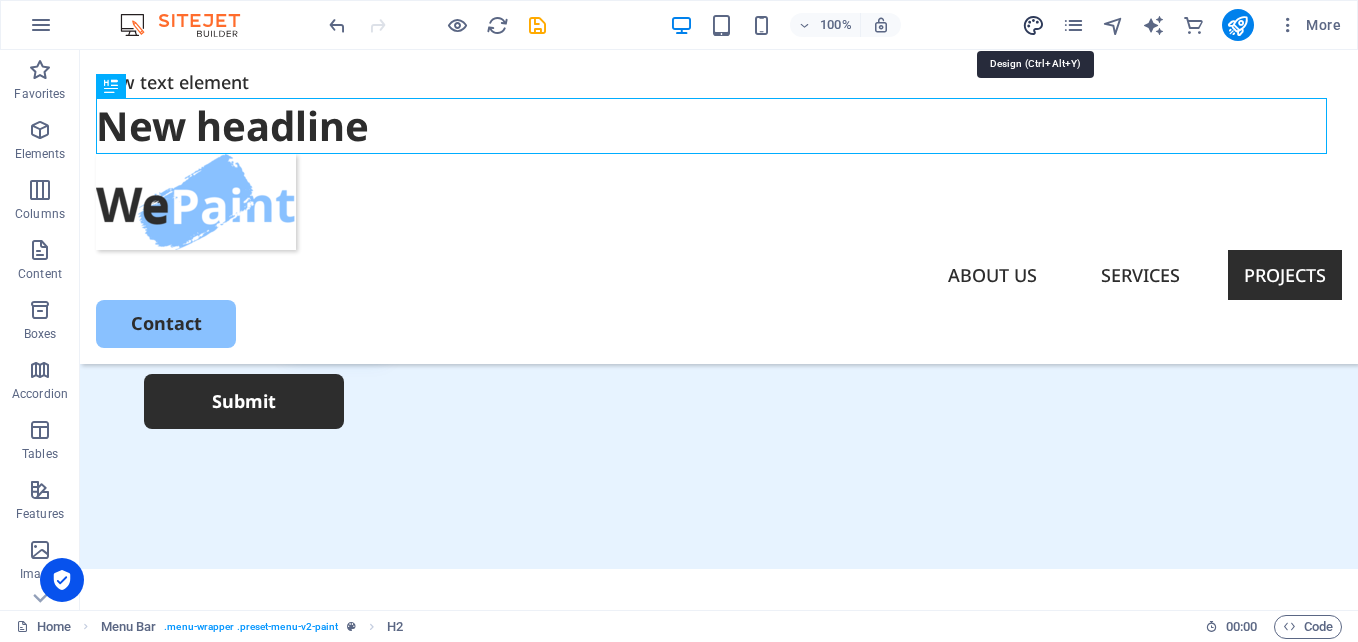 click at bounding box center (1033, 25) 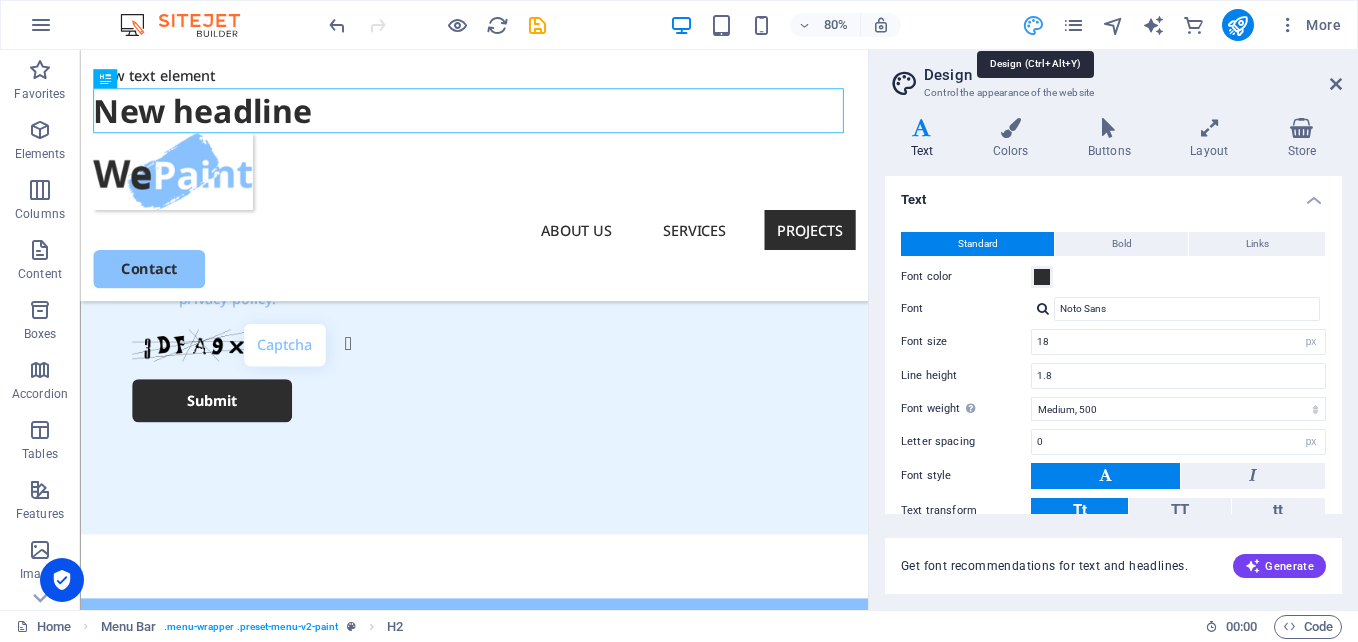 scroll, scrollTop: 5529, scrollLeft: 0, axis: vertical 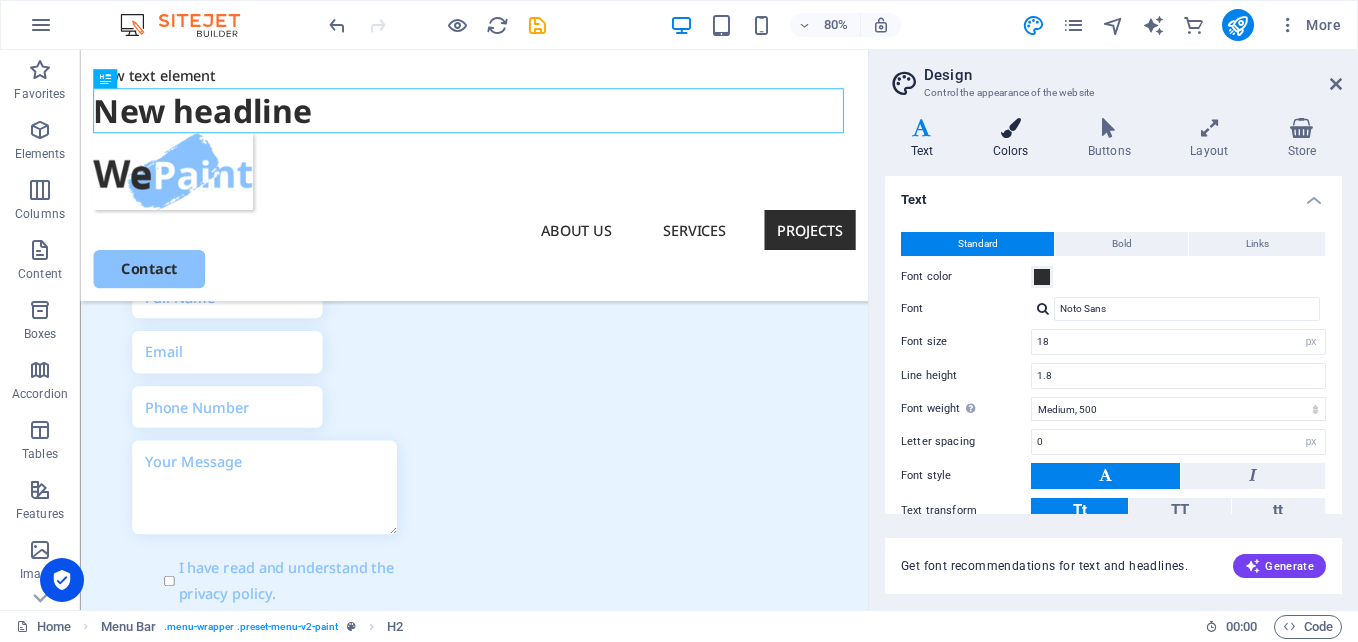 click on "Colors" at bounding box center (1014, 139) 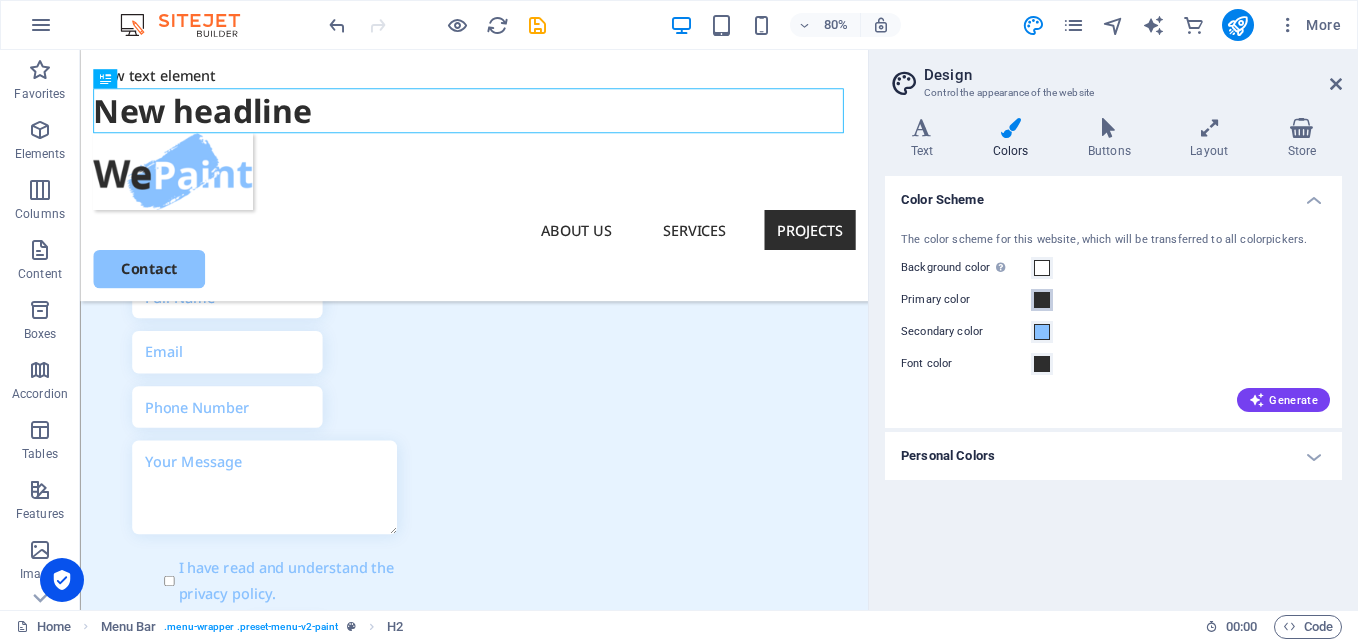 click at bounding box center (1042, 300) 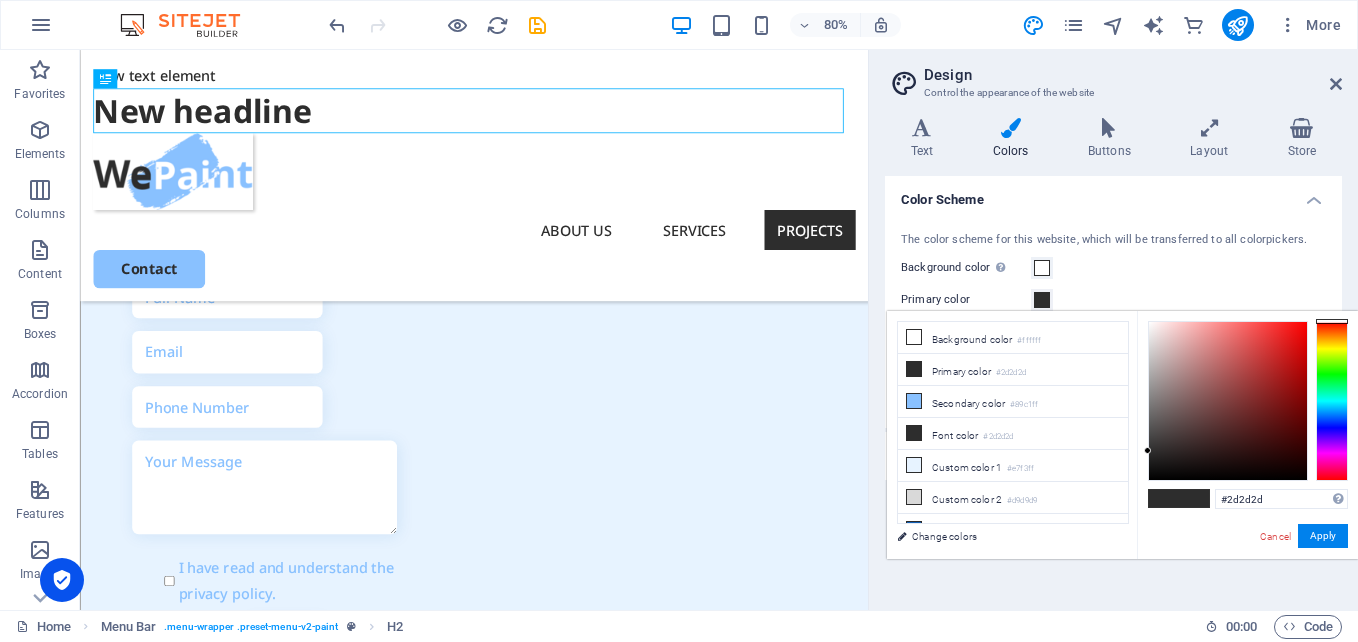 type on "#c31010" 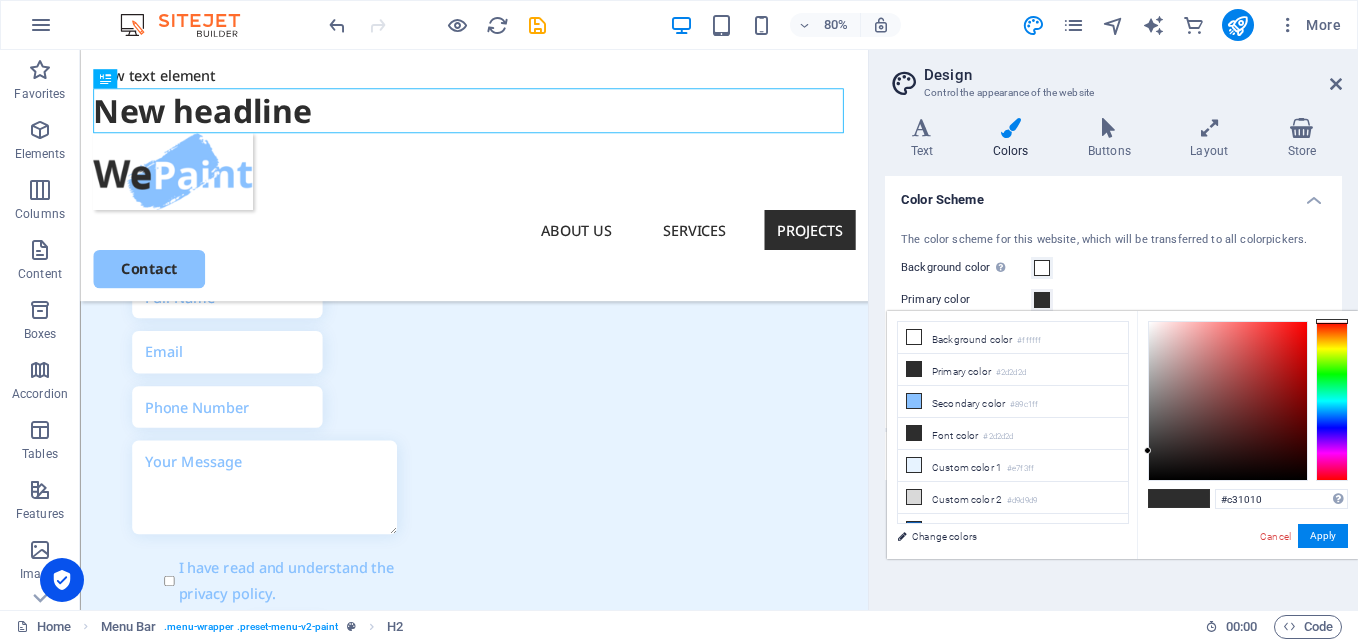 click at bounding box center (1228, 401) 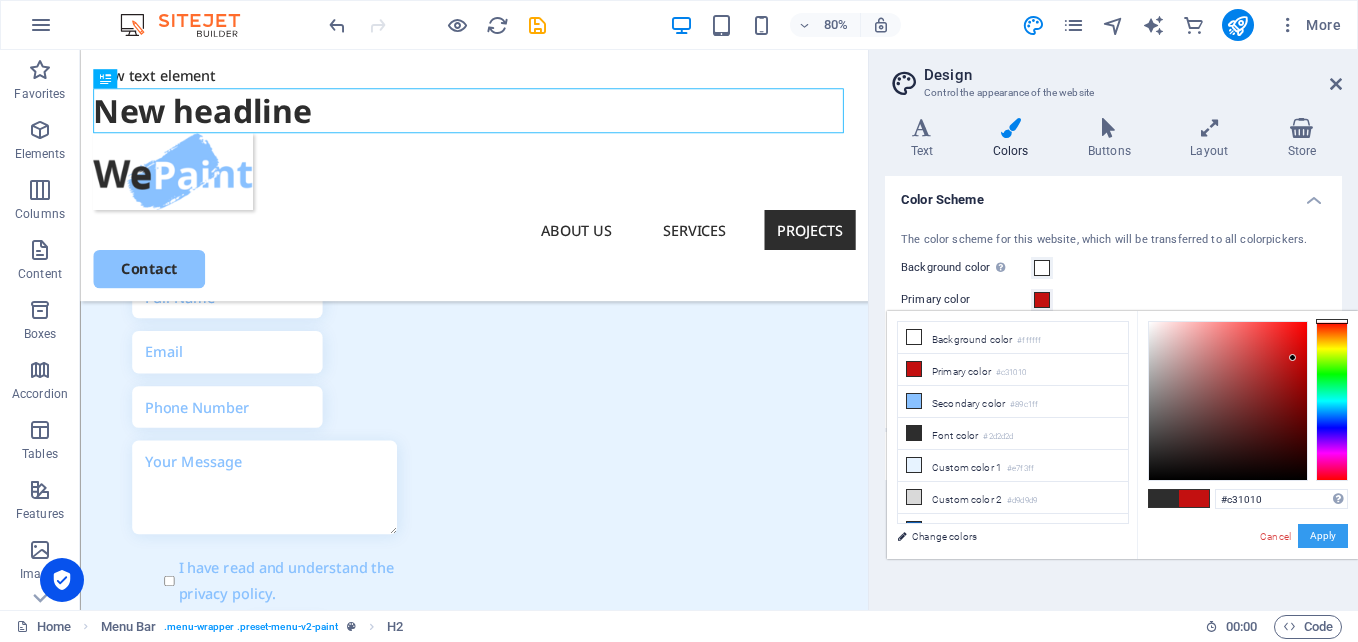 click on "Apply" at bounding box center [1323, 536] 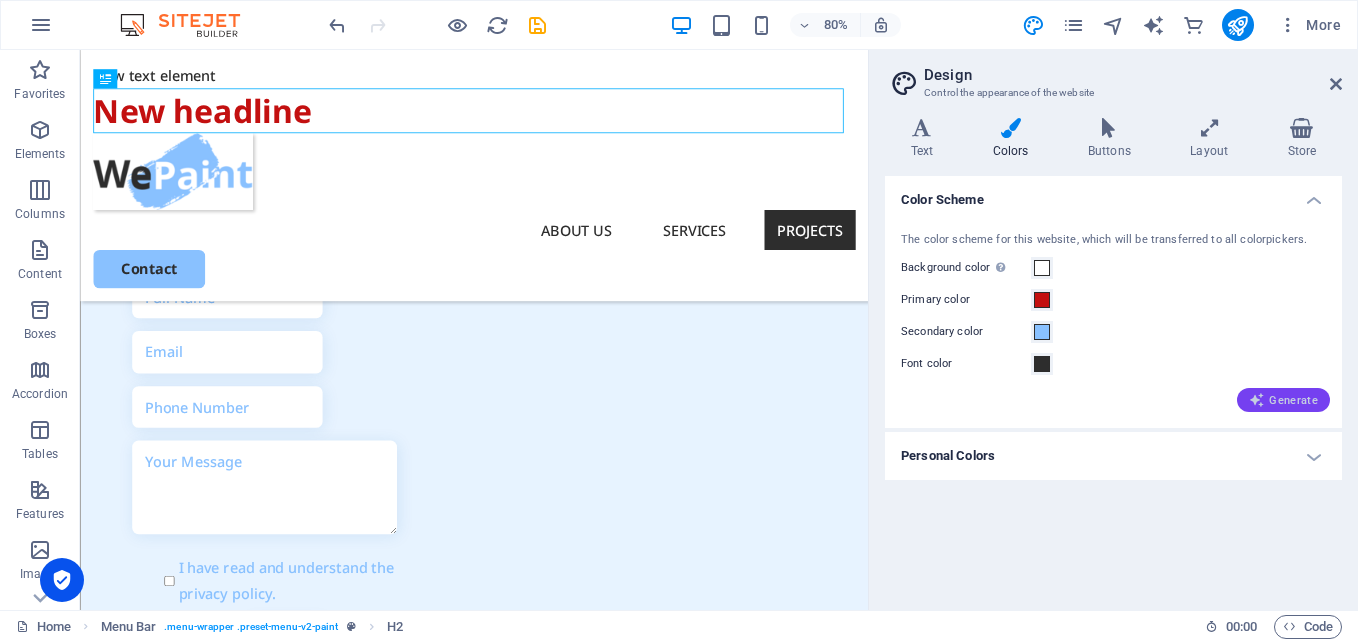 click on "Generate" at bounding box center [1283, 400] 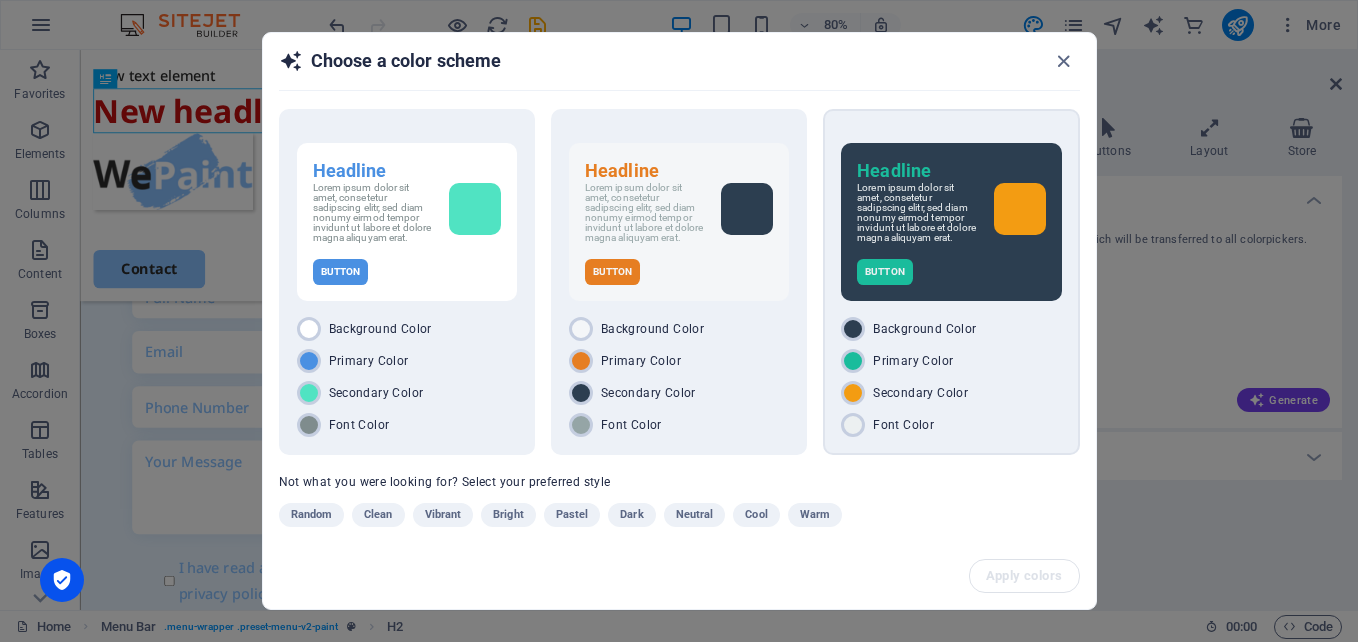 click on "Lorem ipsum dolor sit amet, consetetur sadipscing elitr, sed diam nonumy eirmod tempor invidunt ut labore et dolore magna aliquyam erat." at bounding box center (951, 213) 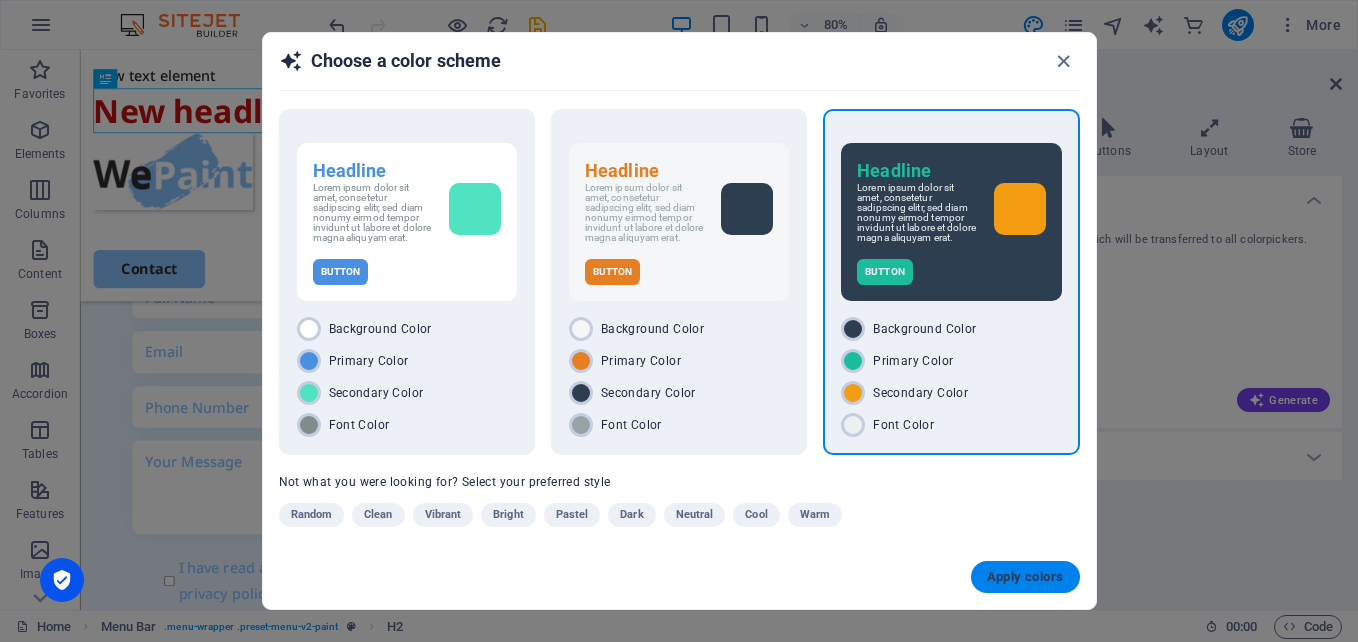 click on "Apply colors" at bounding box center [1025, 577] 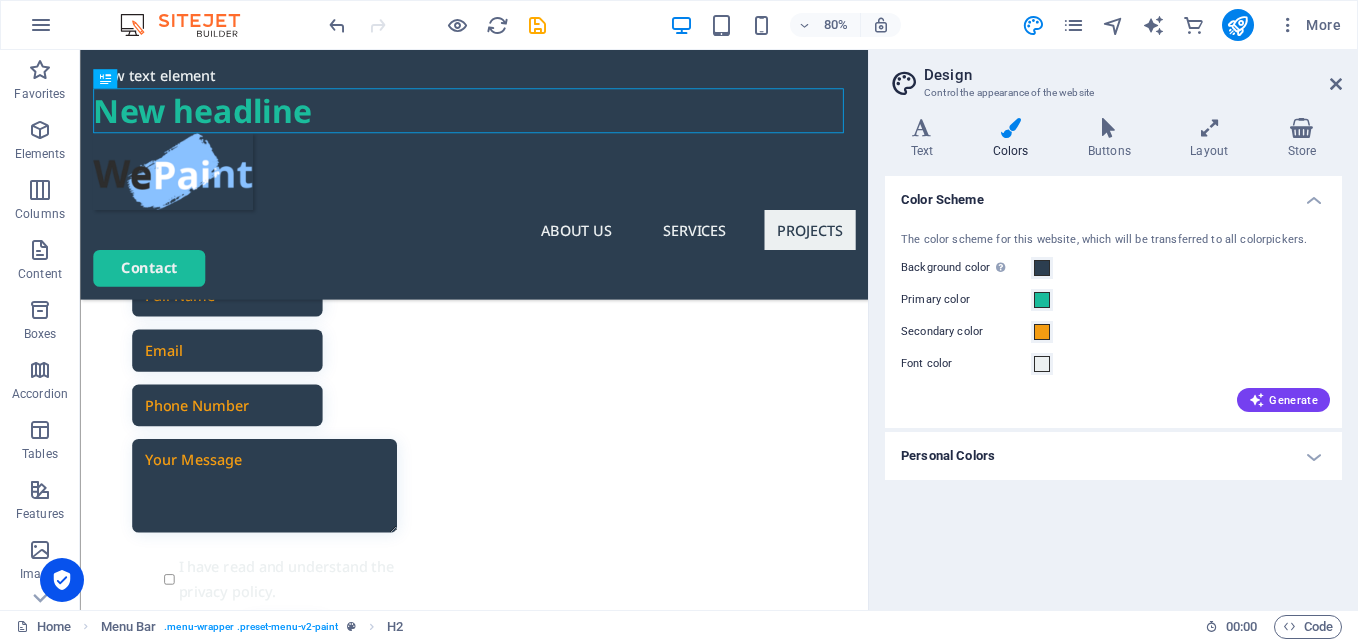 scroll, scrollTop: 5527, scrollLeft: 0, axis: vertical 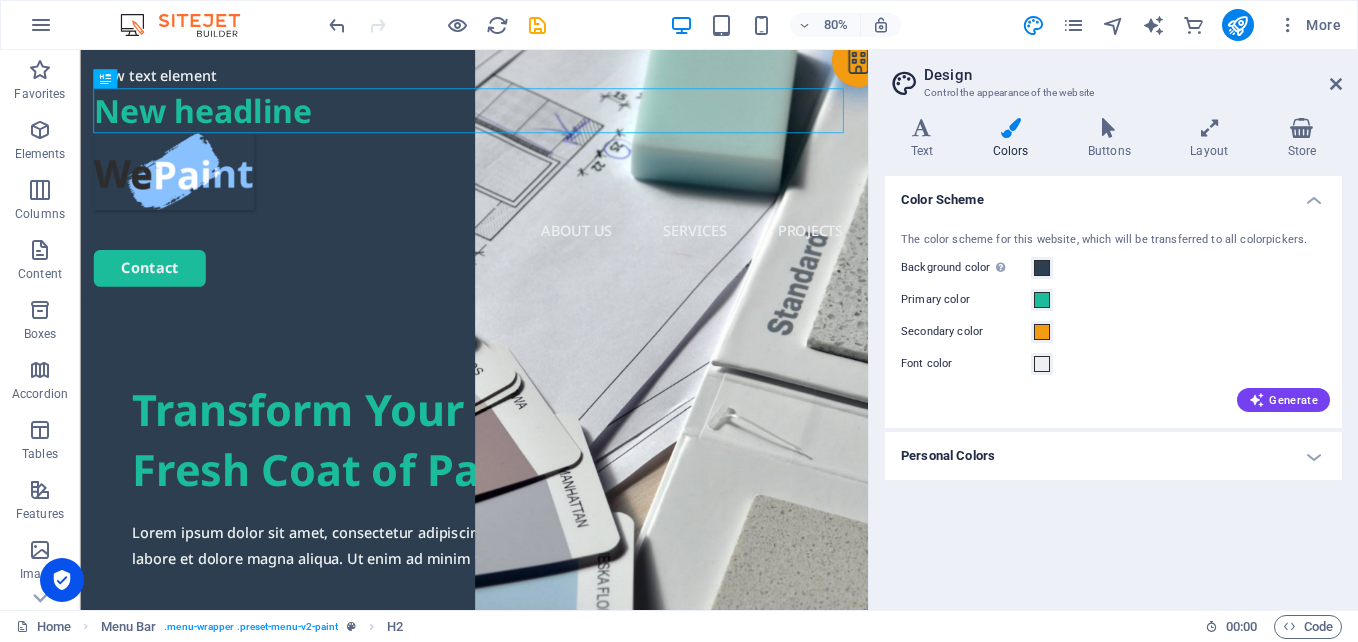 drag, startPoint x: 1052, startPoint y: 676, endPoint x: 944, endPoint y: 85, distance: 600.787 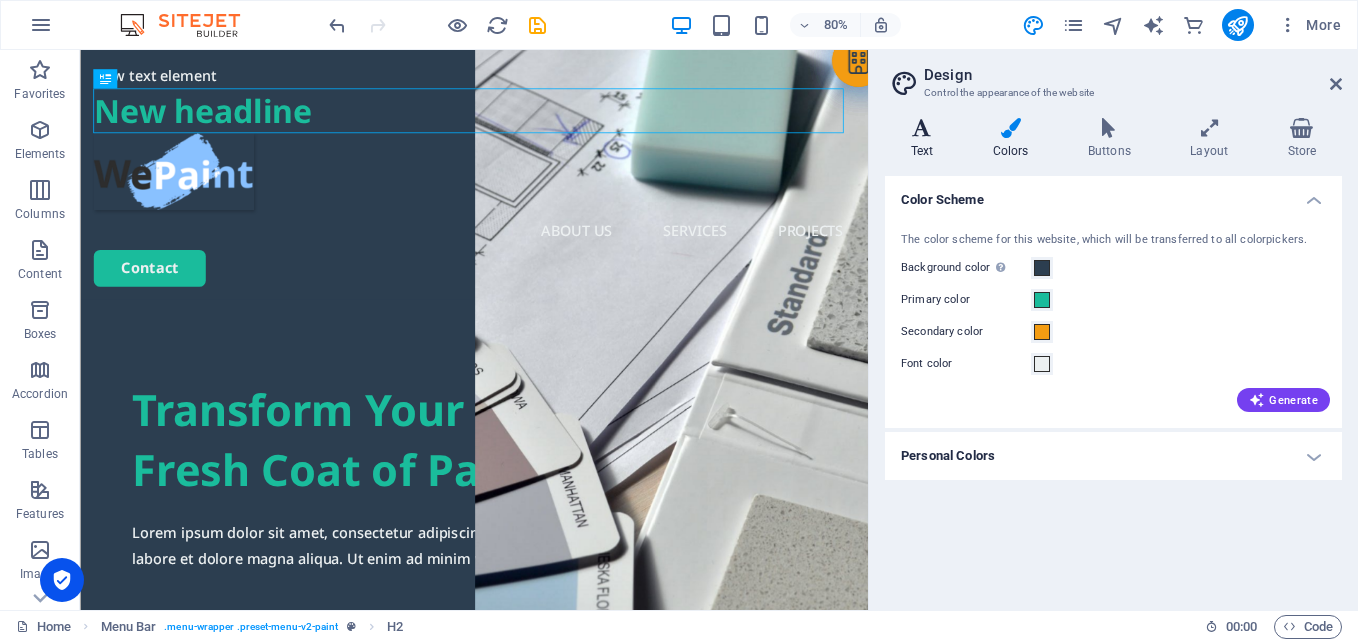 click at bounding box center [922, 128] 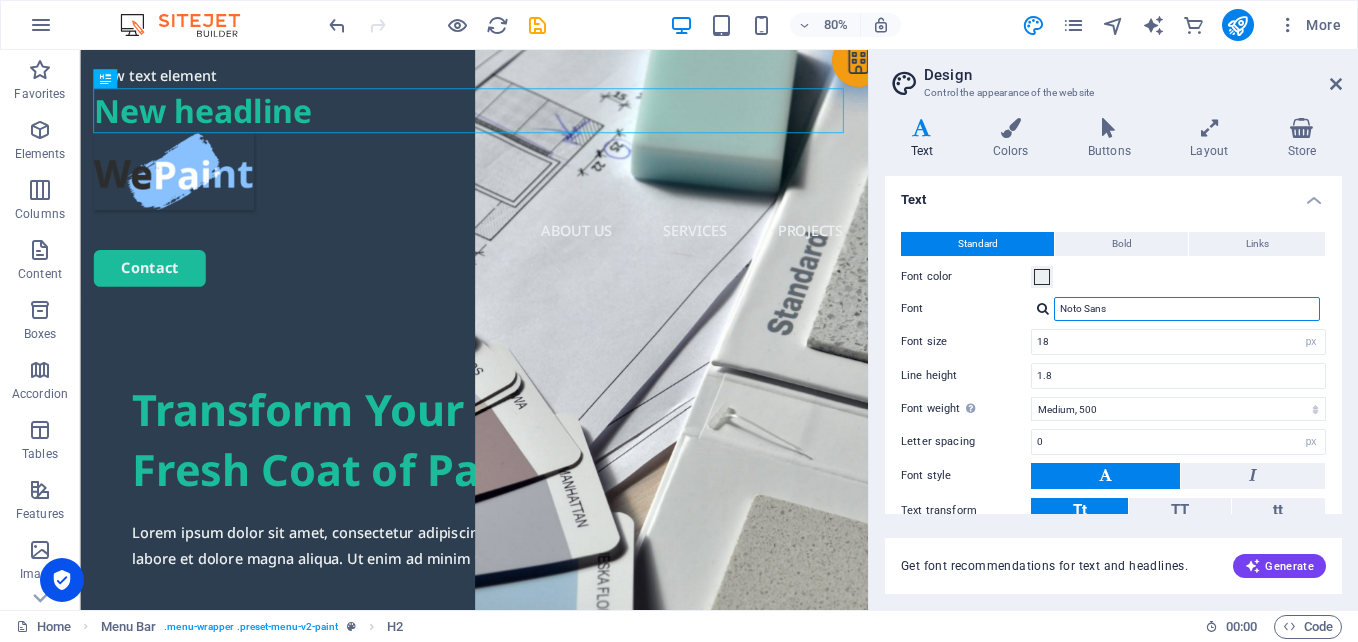 click on "Noto Sans" at bounding box center [1187, 309] 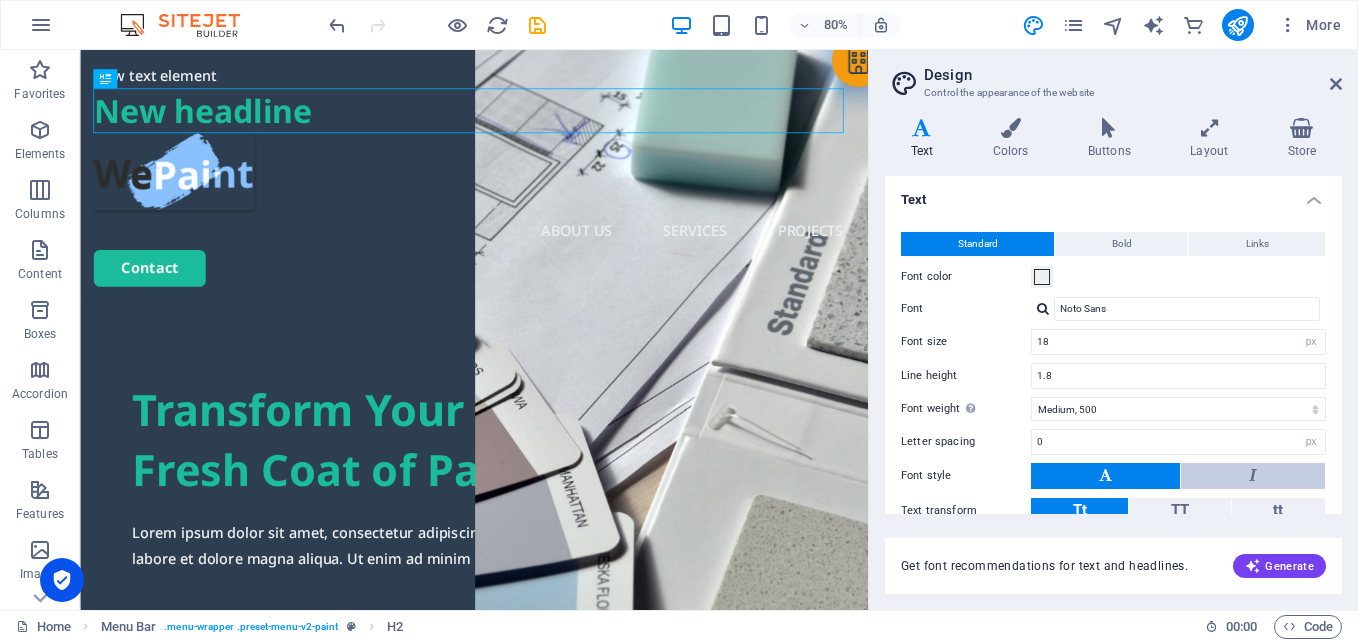 click at bounding box center (1253, 476) 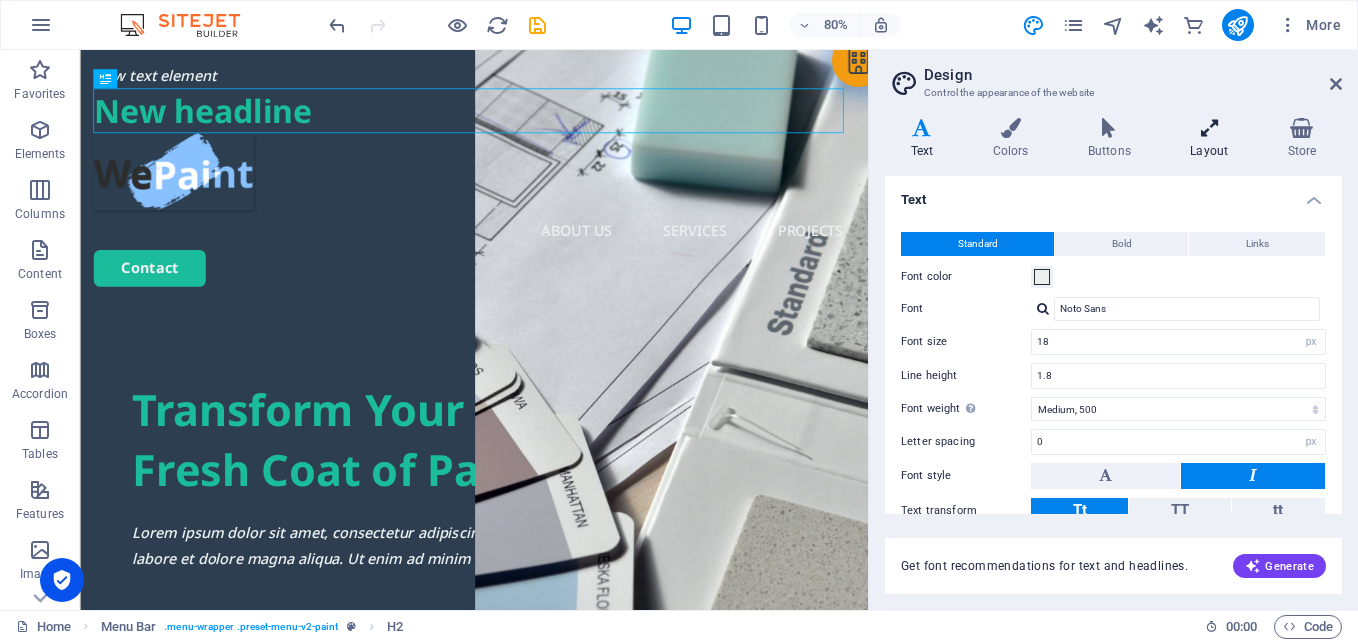click on "Layout" at bounding box center (1213, 139) 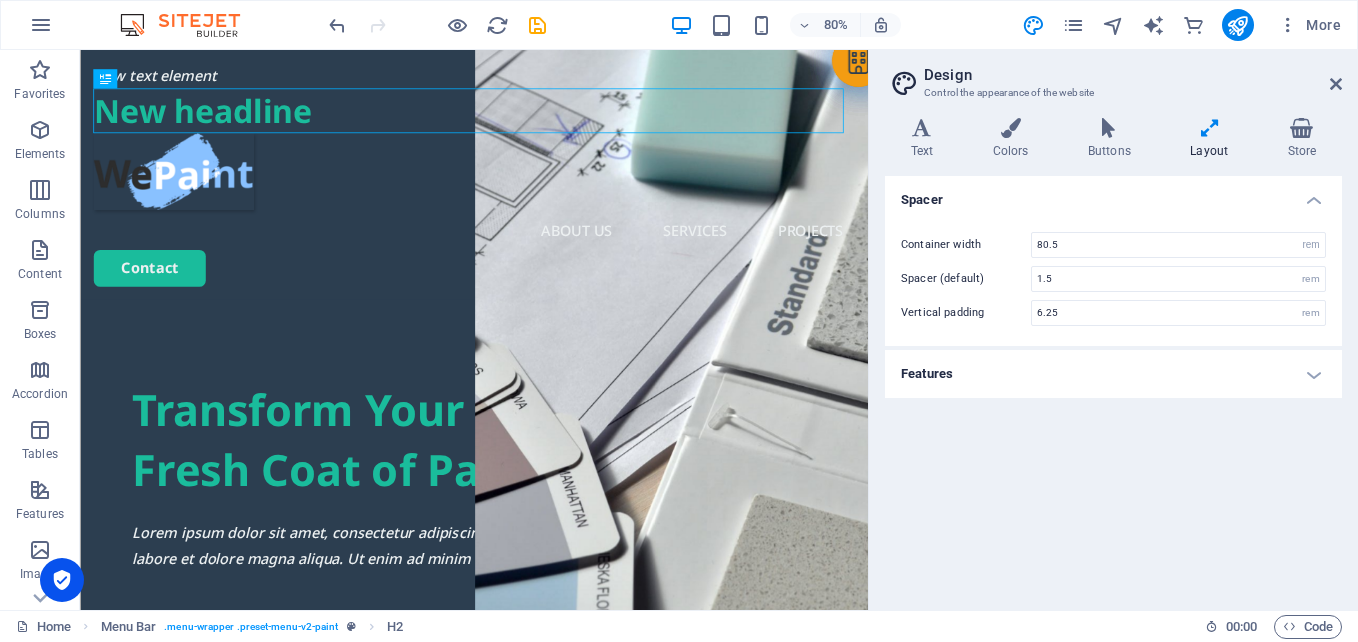 click on "Layout" at bounding box center [1213, 139] 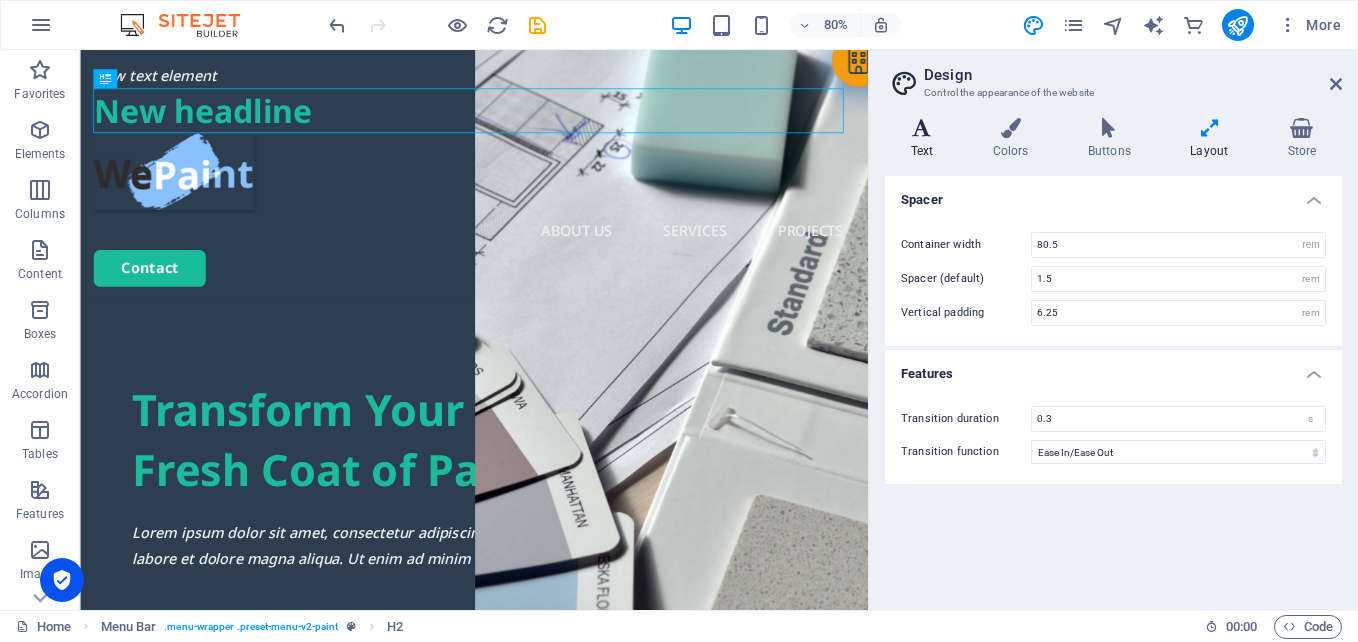 click at bounding box center (922, 128) 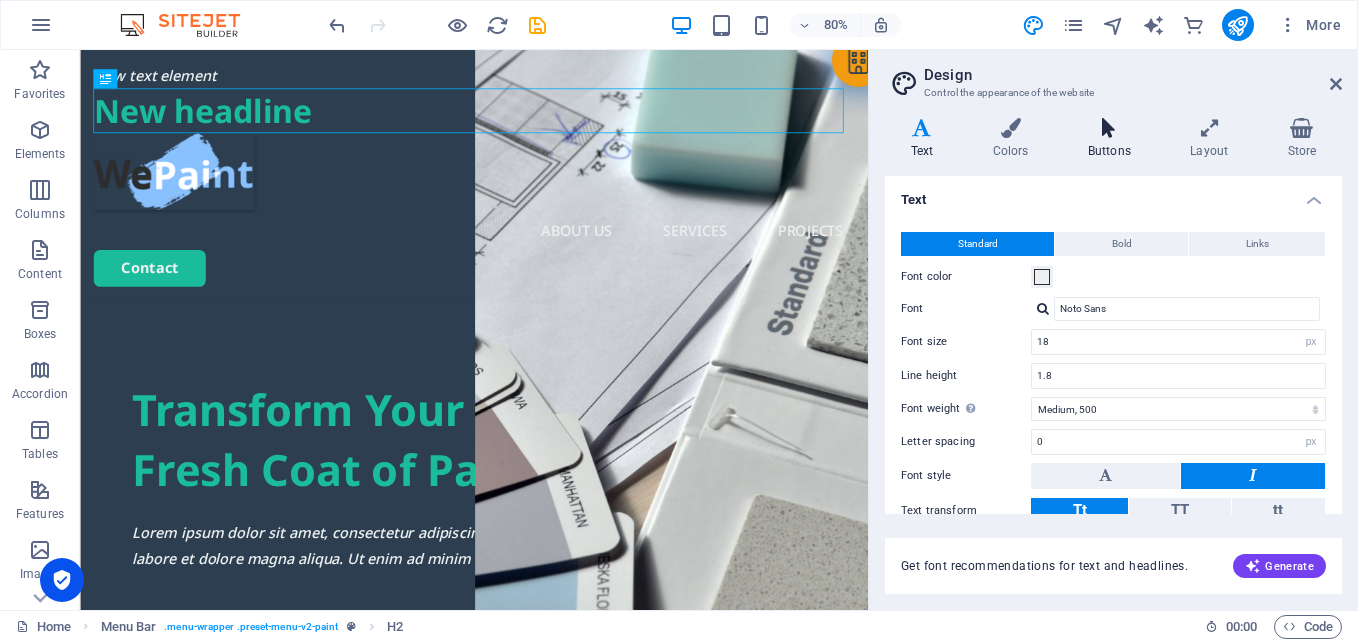 click at bounding box center [1109, 128] 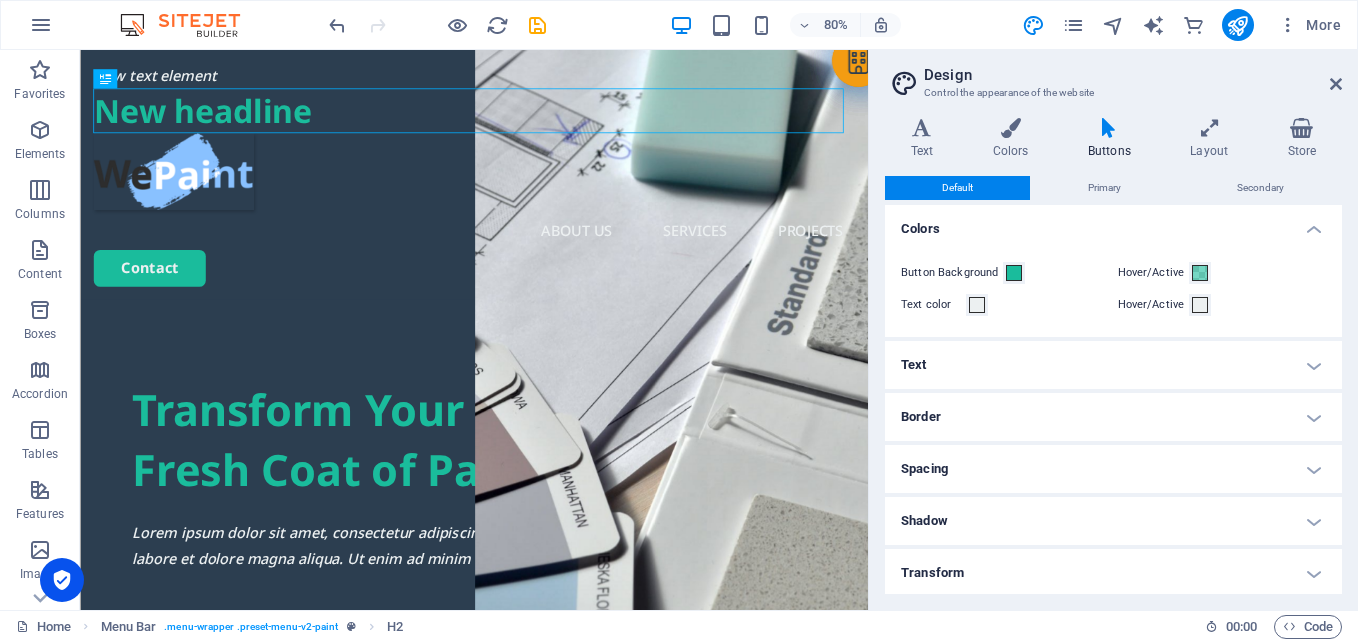 click on "Text" at bounding box center [1113, 365] 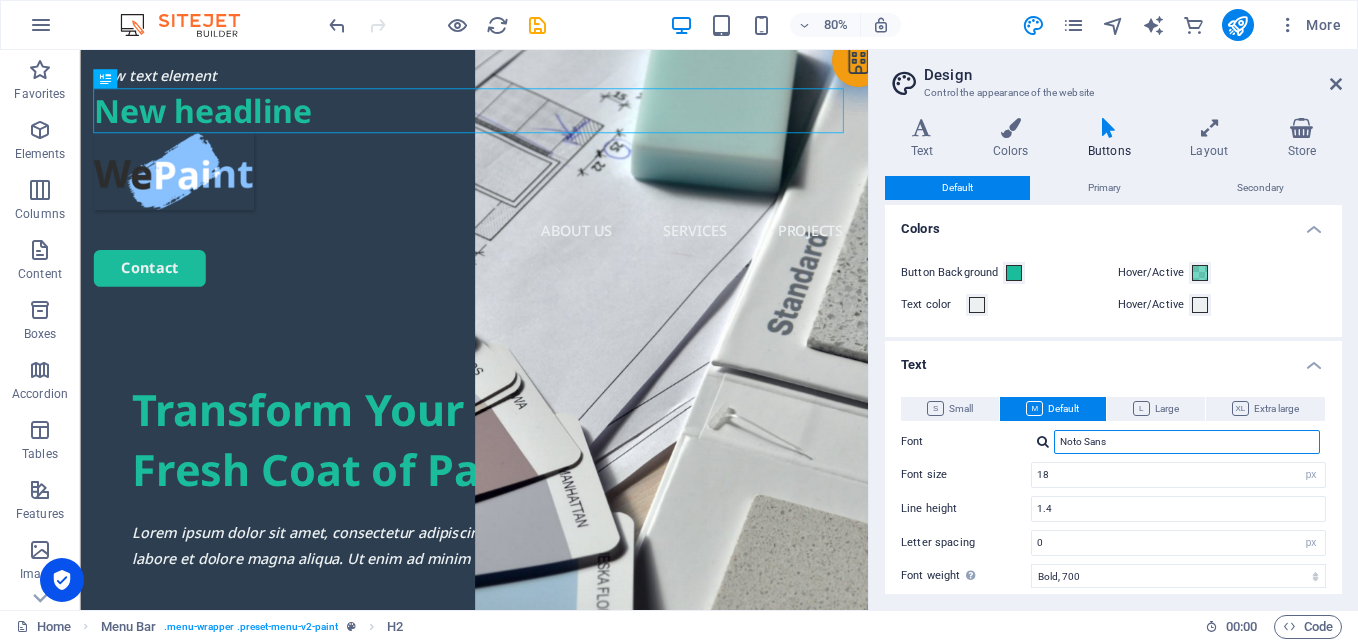 click on "Noto Sans" at bounding box center (1187, 442) 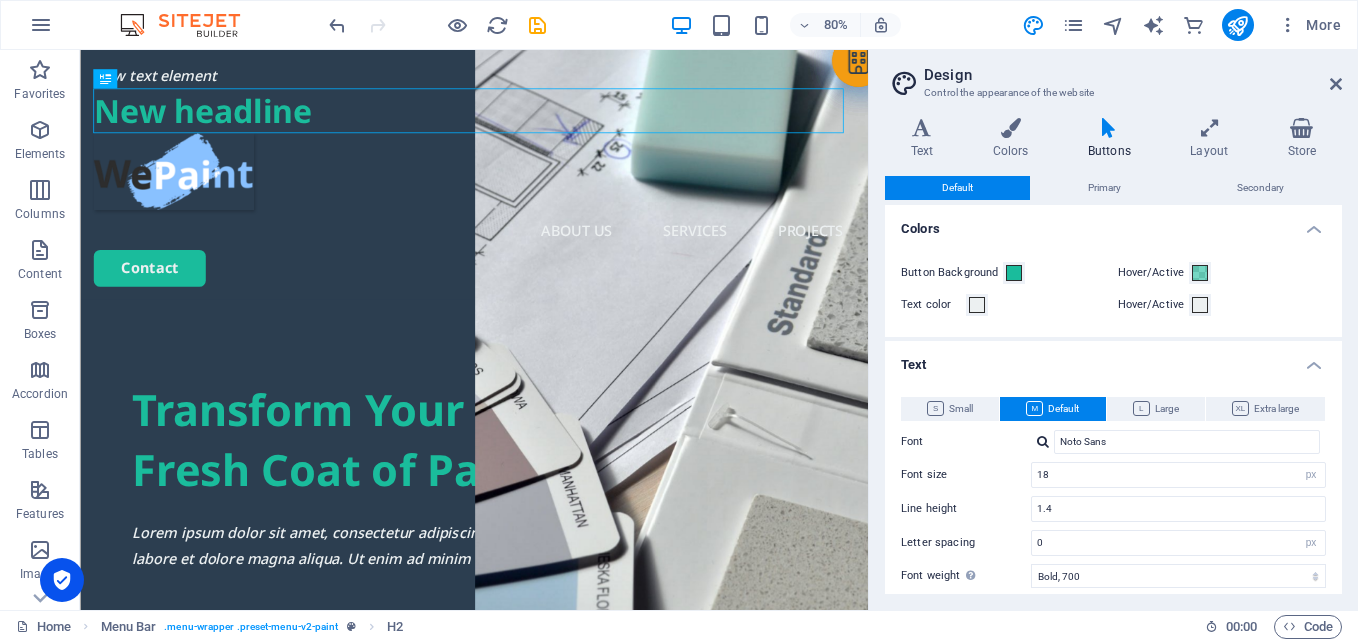 click on "Small Default Large Extra large Font [PERSON_NAME] Sans Font size 18 rem px em % Line height 1.4 Letter spacing 0 rem px Font weight To display the font weight correctly, it may need to be enabled.  Manage Fonts Thin, 100 Extra-light, 200 Light, 300 Regular, 400 Medium, 500 Semi-bold, 600 Bold, 700 Extra-bold, 800 Black, 900 Text transform Tt TT tt Font style Font [PERSON_NAME] Sans Font size 18 rem px em % Line height 1.4 Letter spacing 0 rem px Font weight To display the font weight correctly, it may need to be enabled.  Manage Fonts Thin, 100 Extra-light, 200 Light, 300 Regular, 400 Medium, 500 Semi-bold, 600 Bold, 700 Extra-bold, 800 Black, 900 Text transform Tt TT tt Font style Font [PERSON_NAME] Sans Font size 18 rem px em % Line height 1.4 Letter spacing 0 rem px Font weight To display the font weight correctly, it may need to be enabled.  Manage Fonts Thin, 100 Extra-light, 200 Light, 300 Regular, 400 Medium, 500 Semi-bold, 600 Bold, 700 Extra-bold, 800 Black, 900 Text transform Tt TT tt Font style Font [PERSON_NAME] Sans Font size  18" at bounding box center (1113, 527) 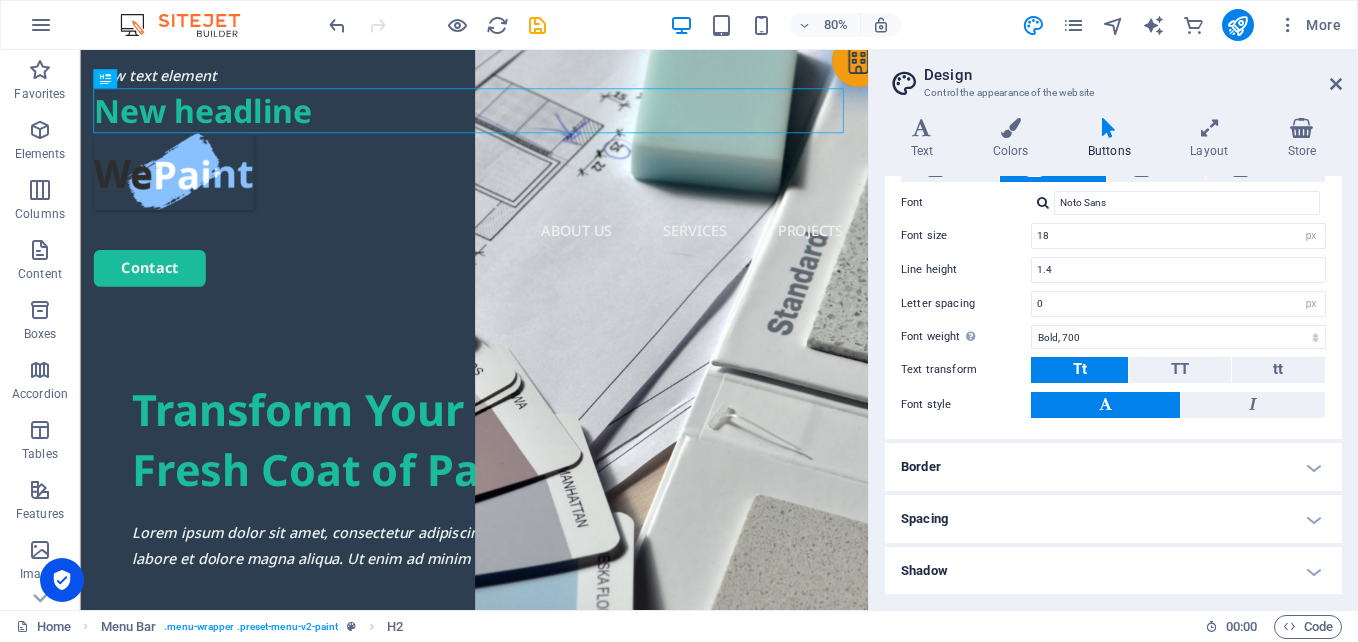 scroll, scrollTop: 236, scrollLeft: 0, axis: vertical 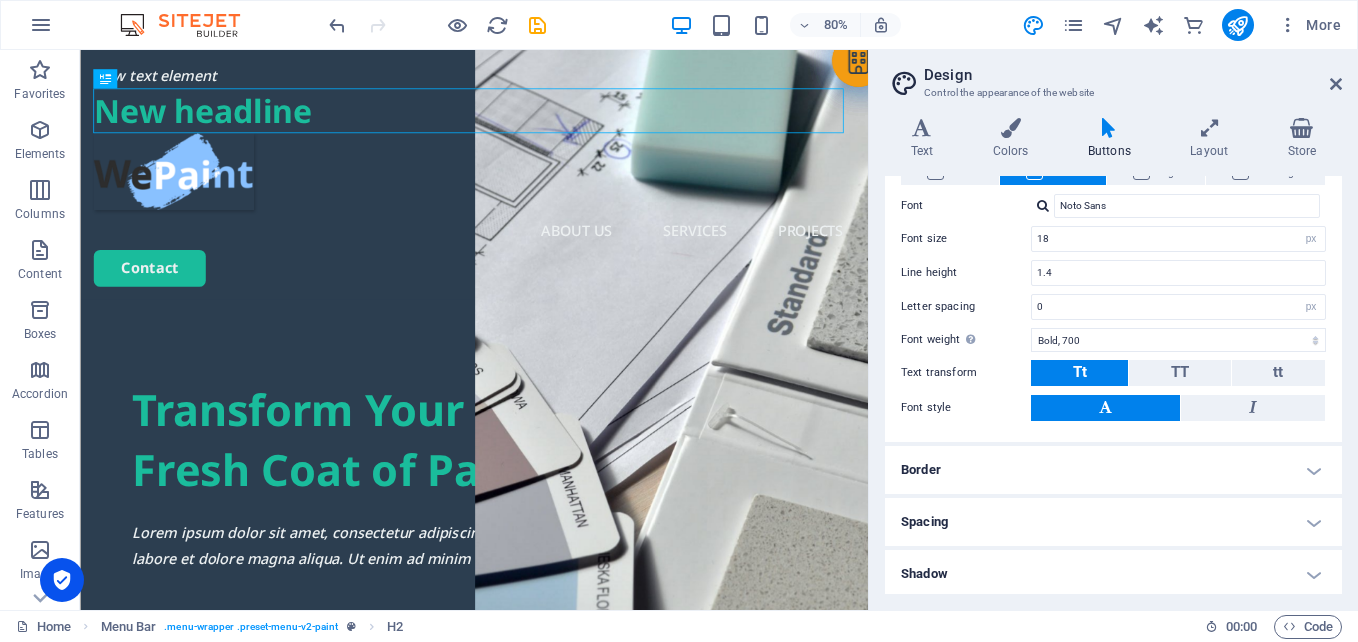 click on "Spacing" at bounding box center (1113, 522) 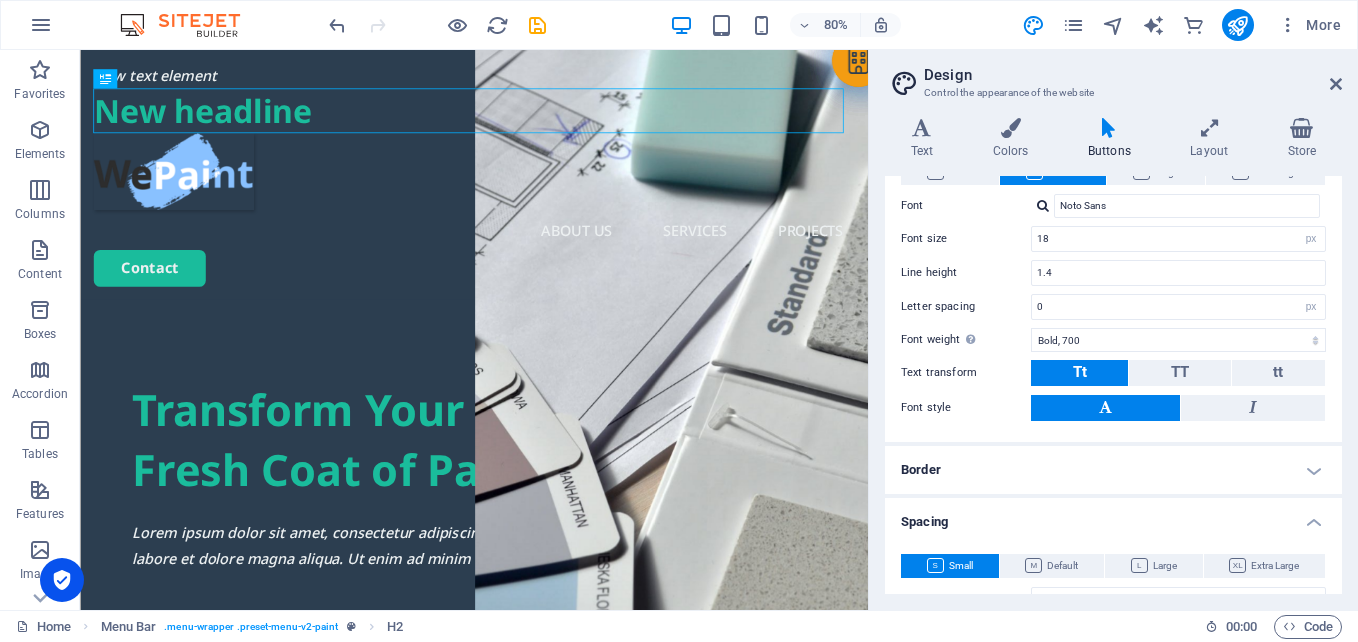 drag, startPoint x: 1334, startPoint y: 363, endPoint x: 1334, endPoint y: 404, distance: 41 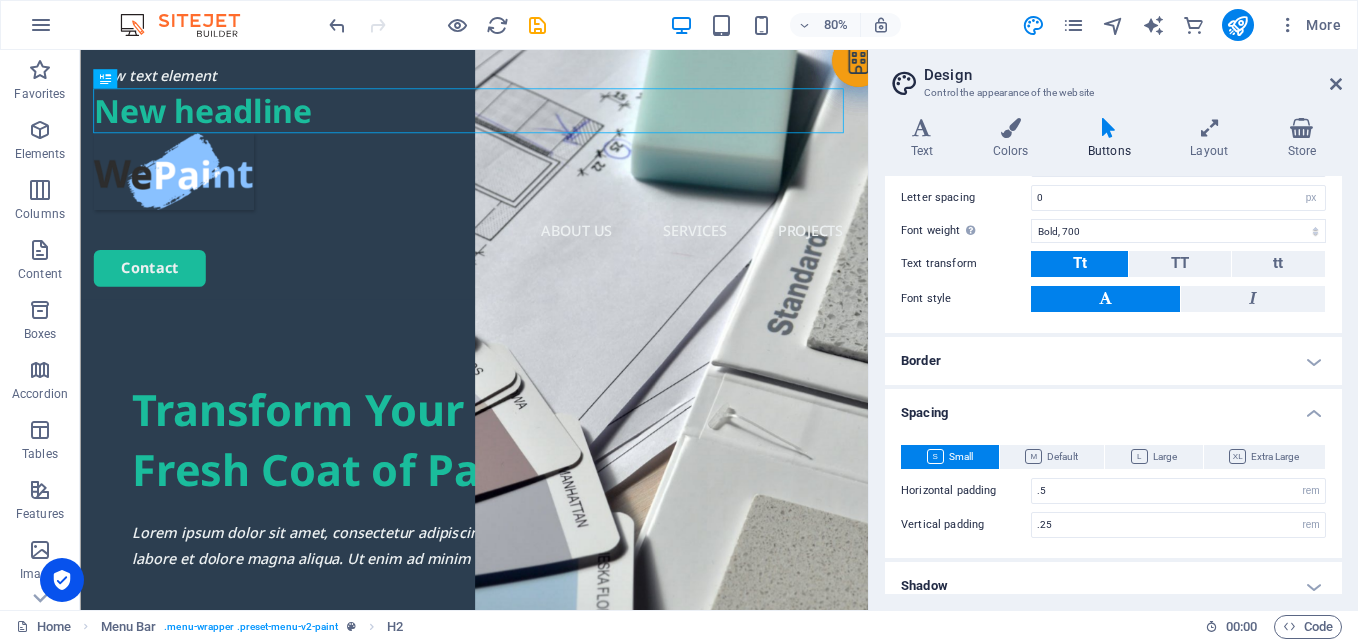 scroll, scrollTop: 465, scrollLeft: 0, axis: vertical 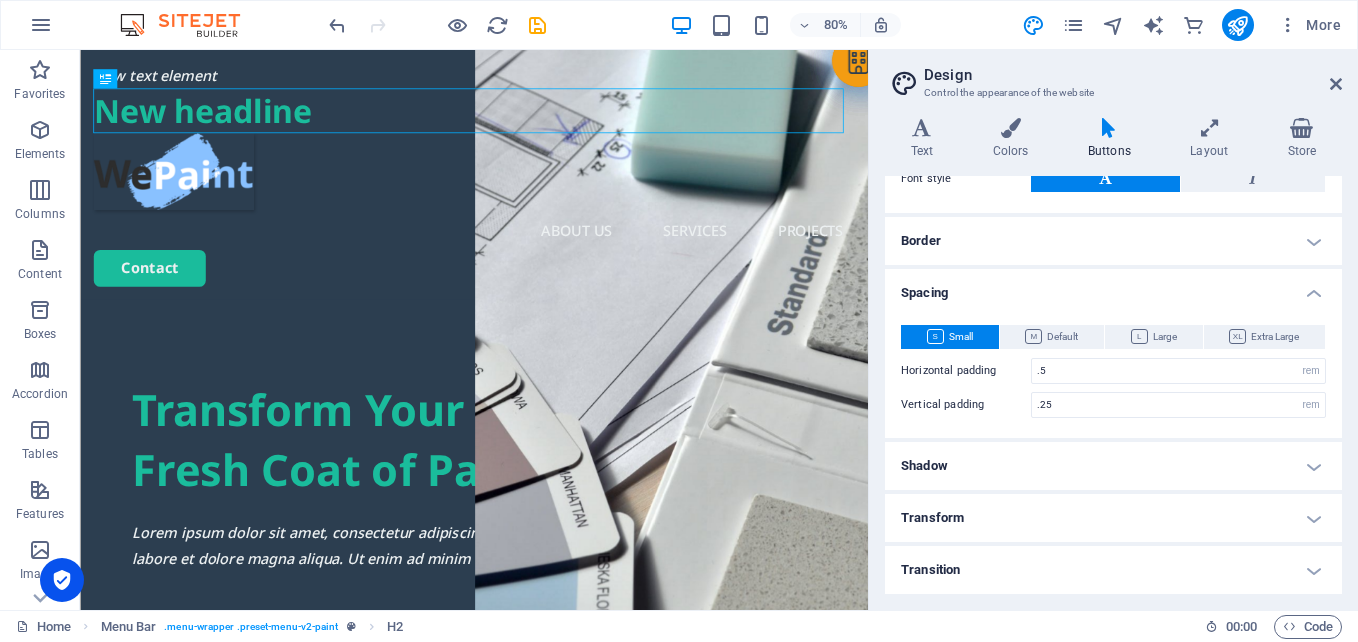 click on "Transition" at bounding box center (1113, 570) 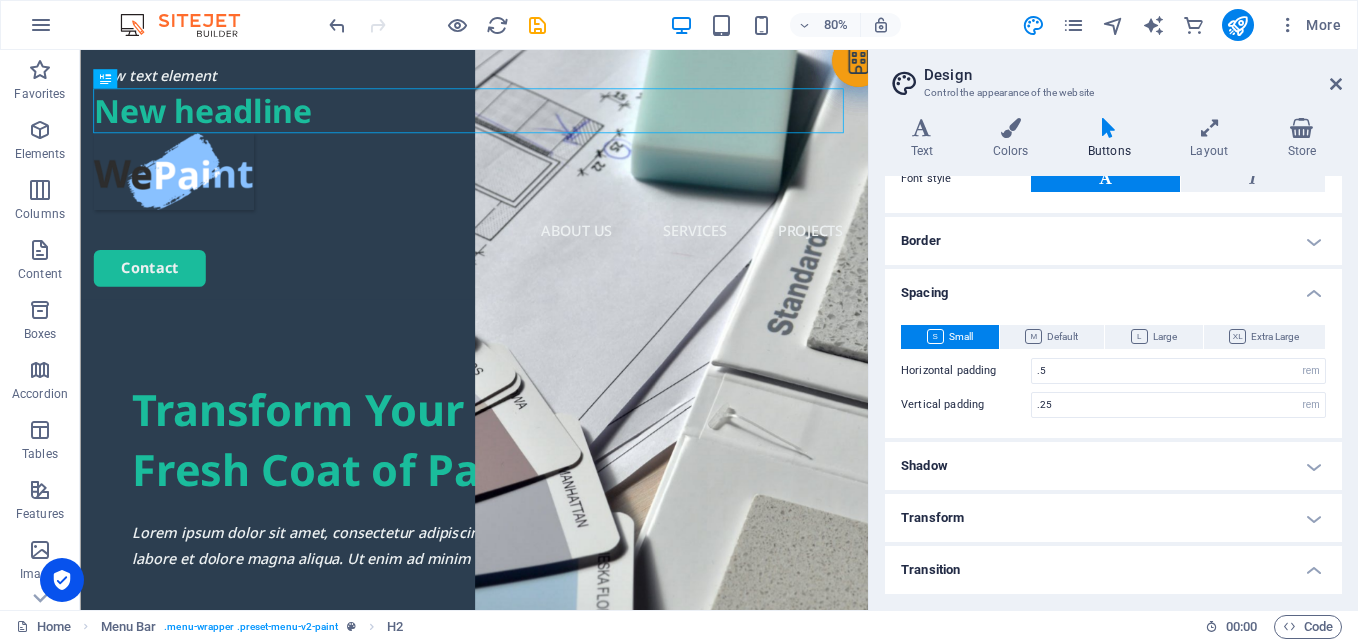 click on "Design" at bounding box center (1133, 75) 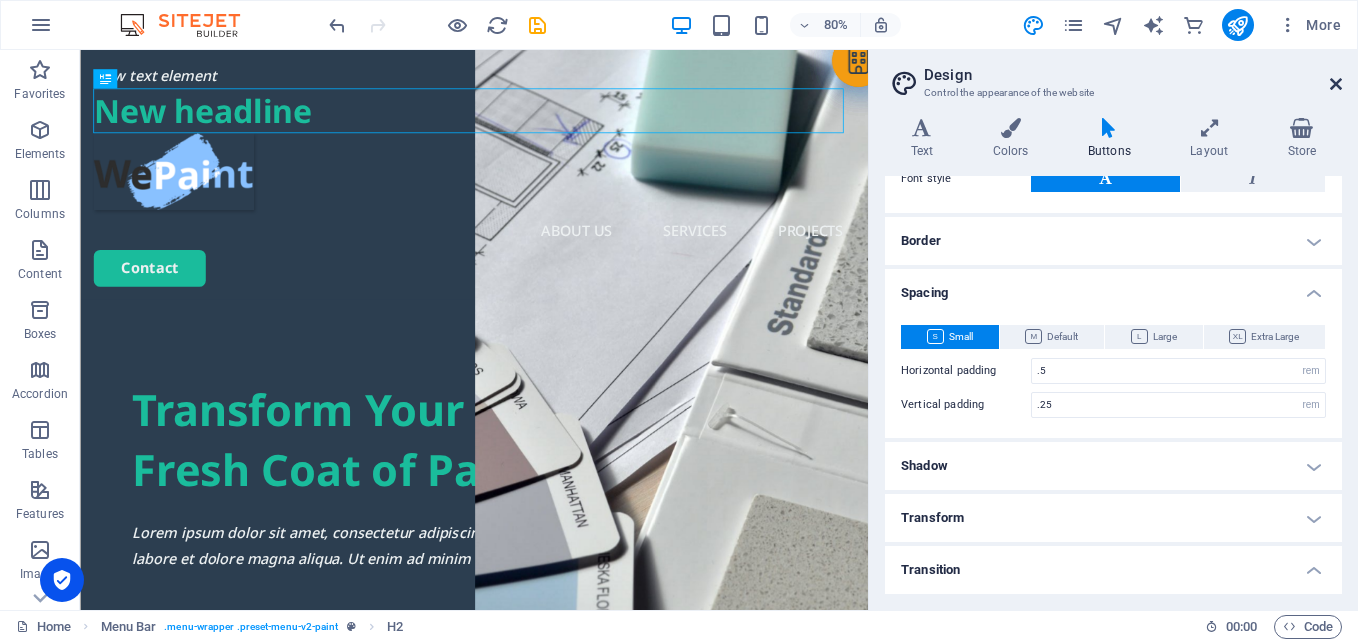 click at bounding box center [1336, 84] 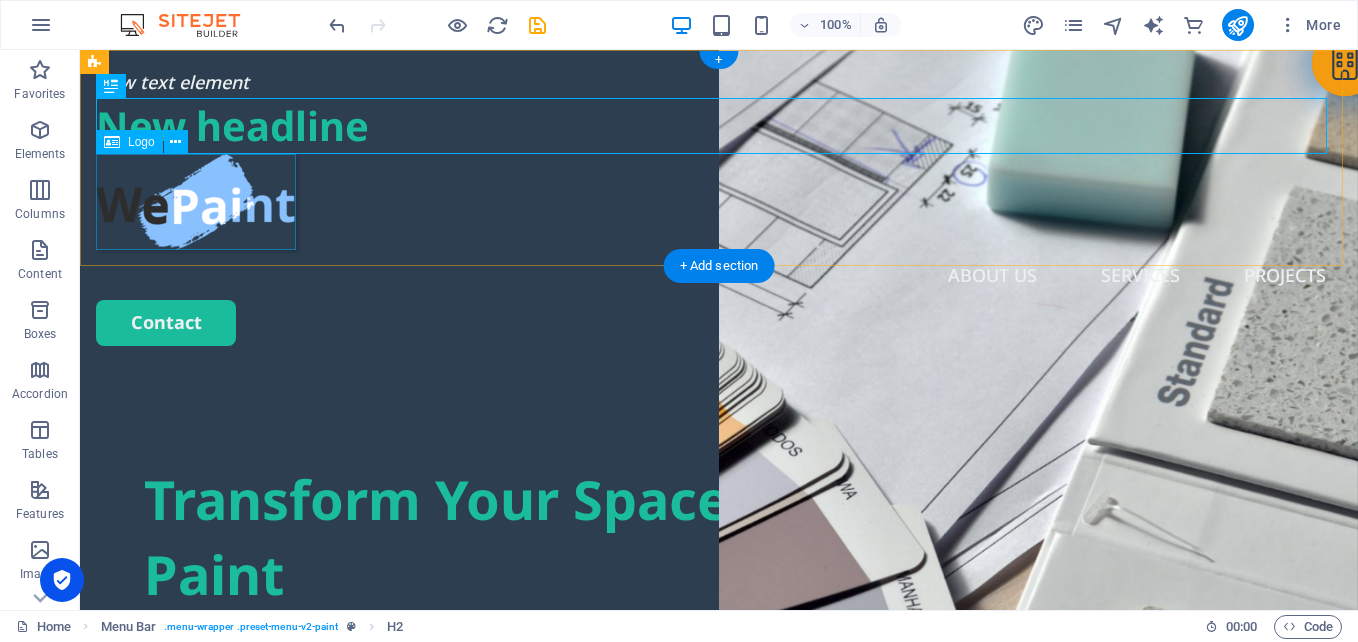 click at bounding box center [719, 202] 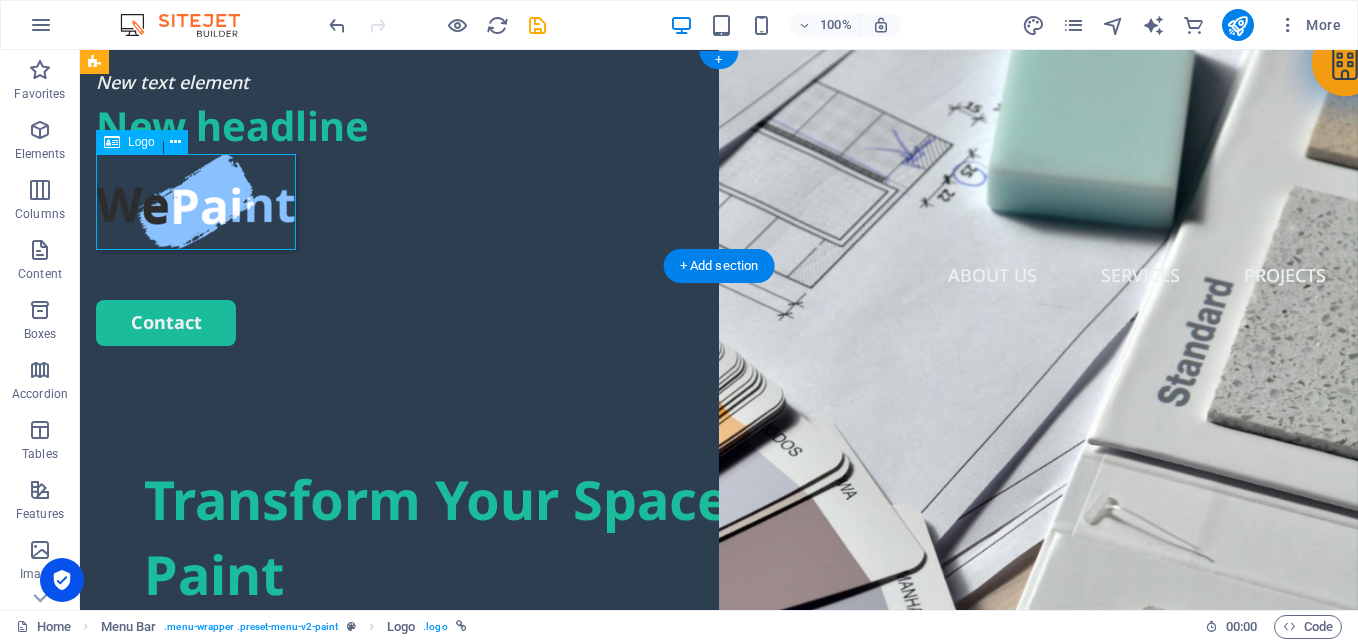 click at bounding box center (719, 202) 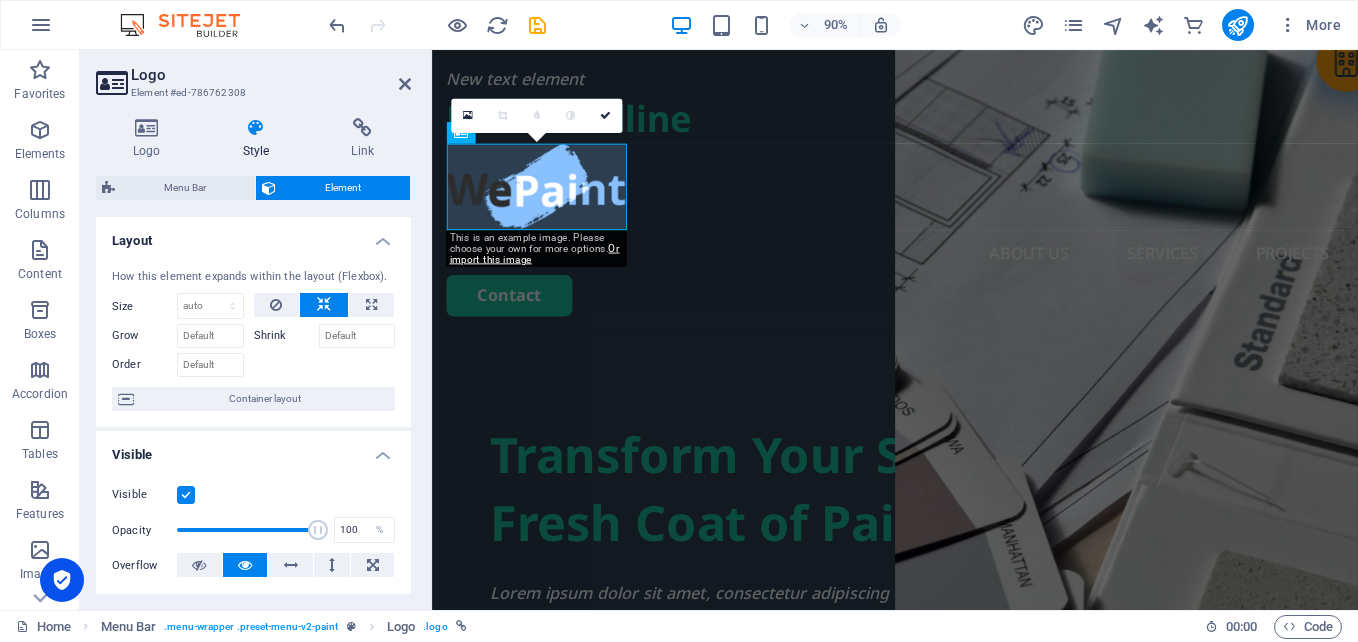 click on "Logo" at bounding box center (271, 75) 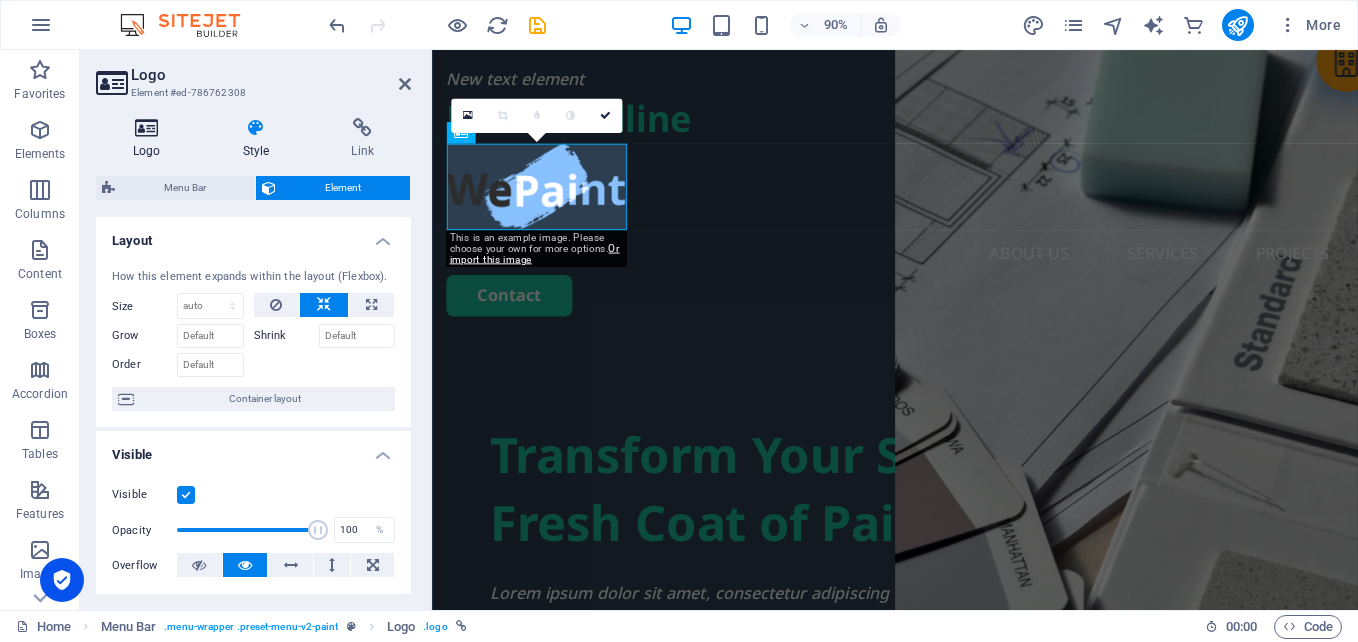 click at bounding box center [147, 128] 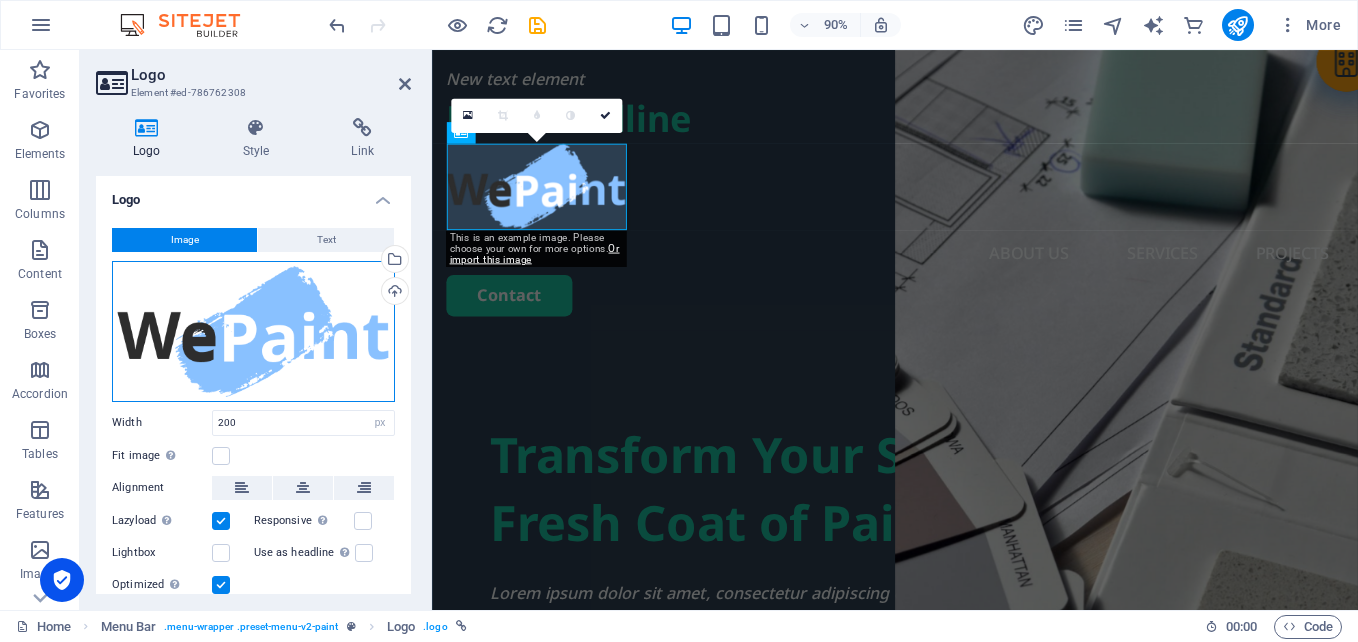 click on "Drag files here, click to choose files or select files from Files or our free stock photos & videos" at bounding box center [253, 331] 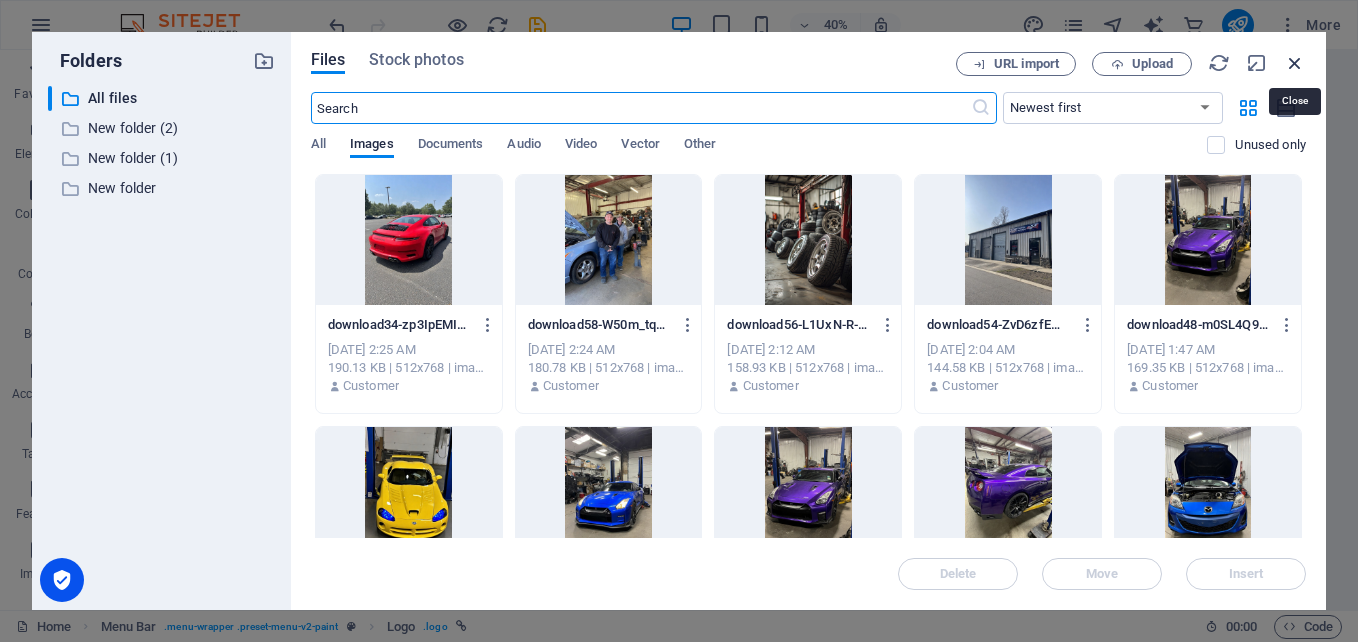 click at bounding box center [1295, 63] 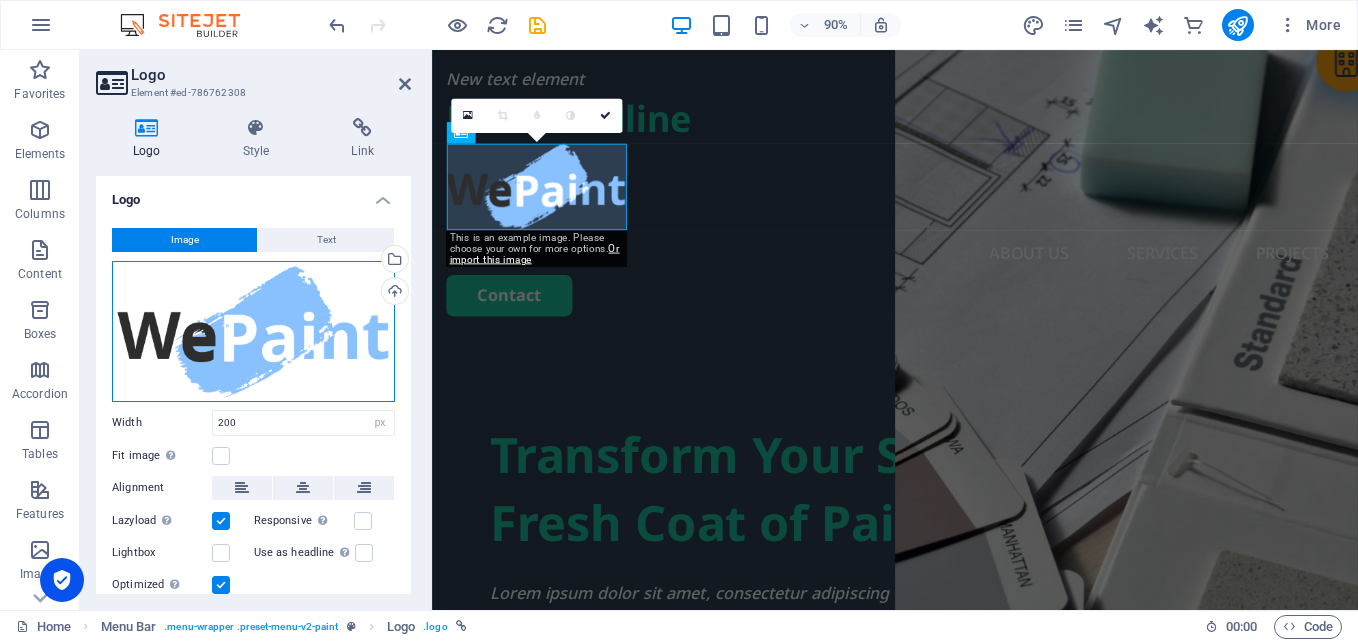 click on "Drag files here, click to choose files or select files from Files or our free stock photos & videos" at bounding box center (253, 331) 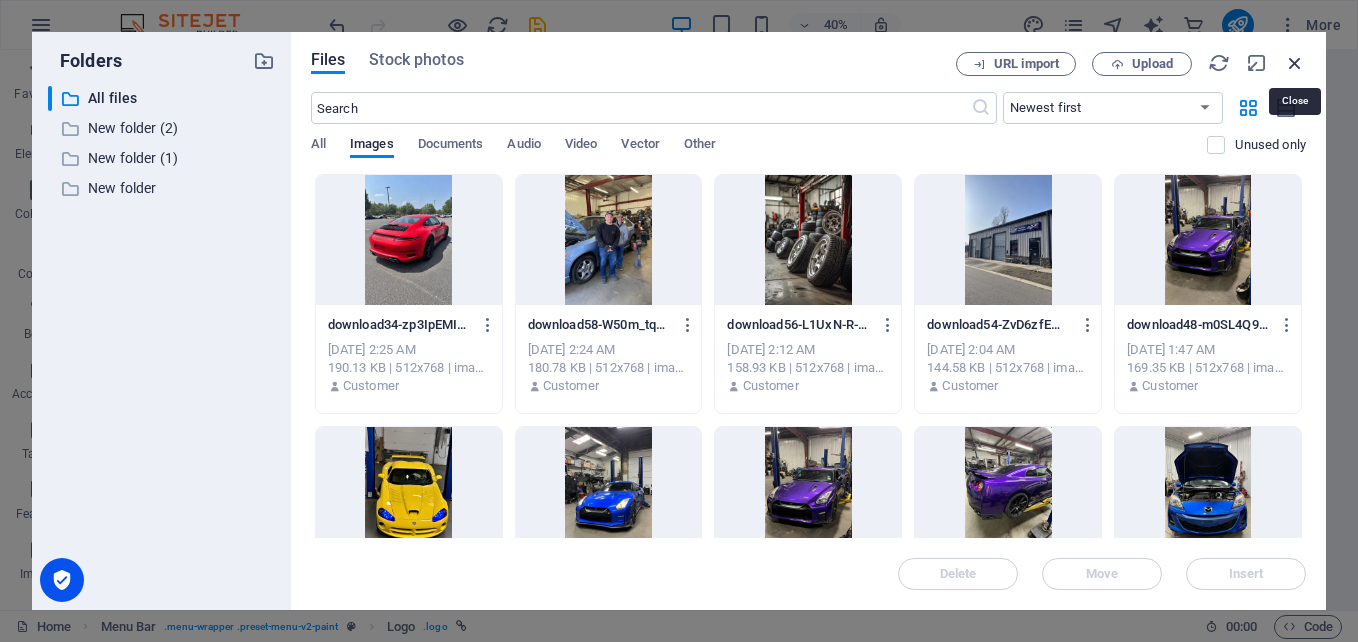 click at bounding box center (1295, 63) 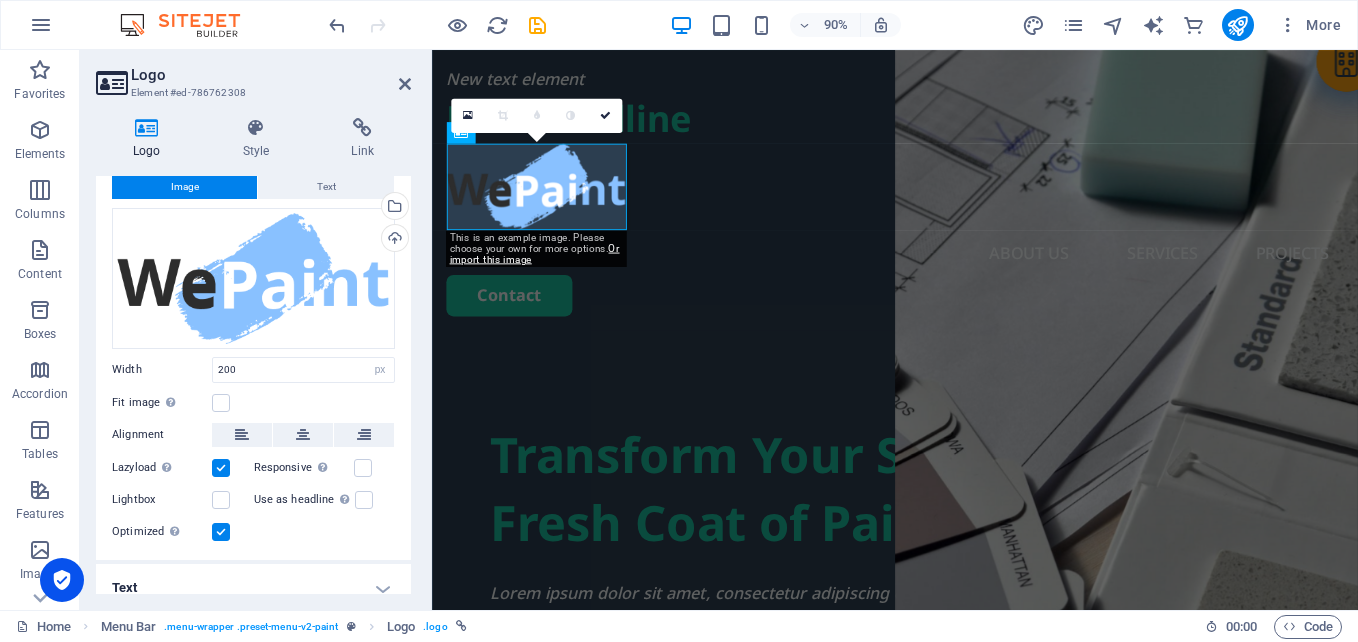 scroll, scrollTop: 69, scrollLeft: 0, axis: vertical 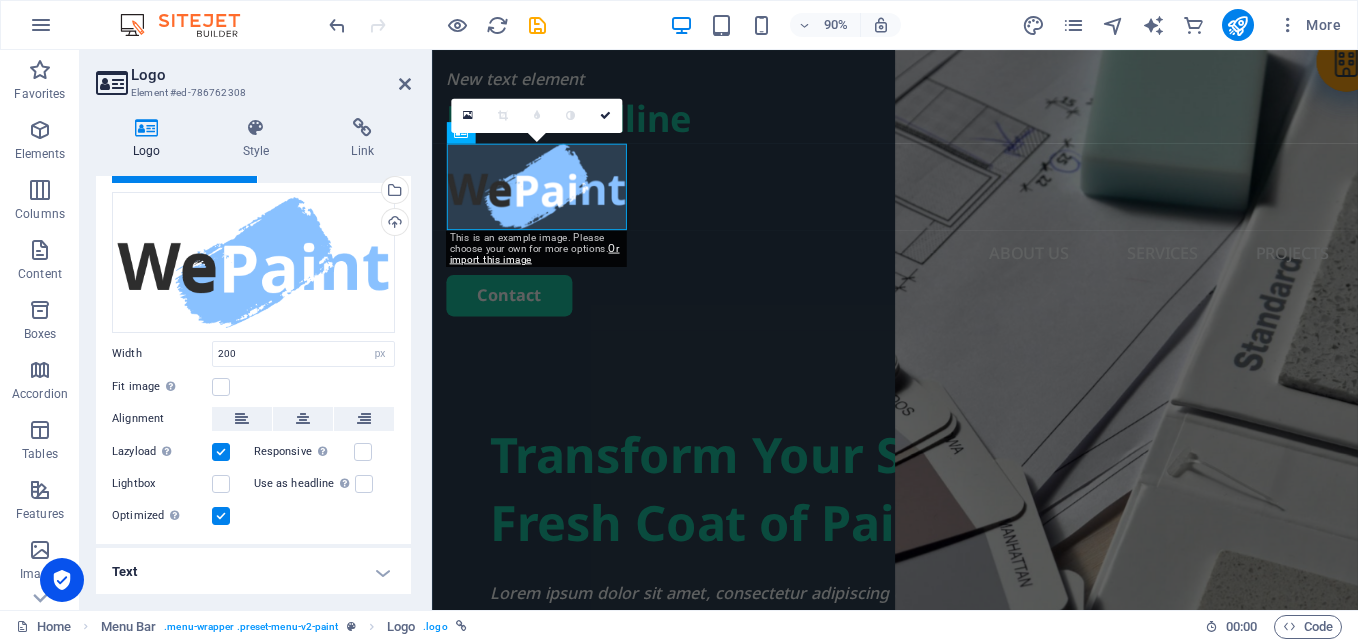 click on "Text" at bounding box center [253, 572] 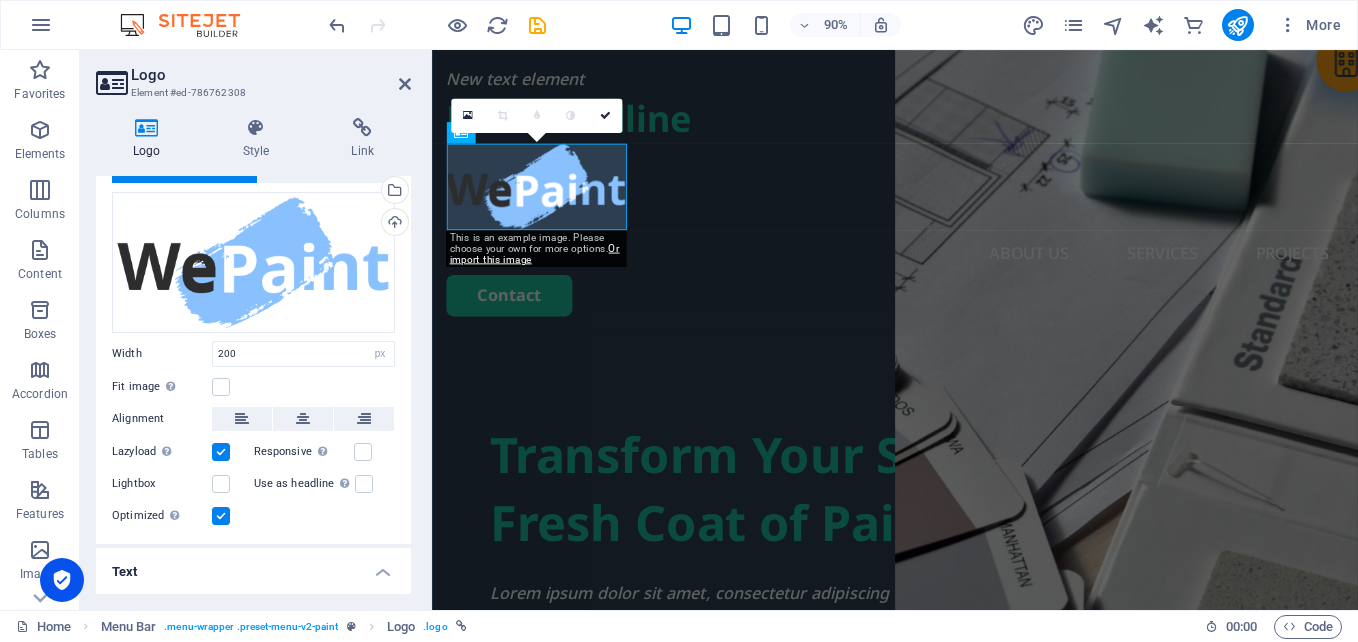 click on "Logo Style Link Logo Image Text Drag files here, click to choose files or select files from Files or our free stock photos & videos Select files from the file manager, stock photos, or upload file(s) Upload Width 200 Default auto px rem % em vh vw Fit image Automatically fit image to a fixed width and height Height Default auto px Alignment Lazyload Loading images after the page loads improves page speed. Responsive Automatically load retina image and smartphone optimized sizes. Lightbox Use as headline The image will be wrapped in an H1 headline tag. Useful for giving alternative text the weight of an H1 headline, e.g. for the logo. Leave unchecked if uncertain. Optimized Images are compressed to improve page speed. Position Direction Custom X offset 50 px rem % vh vw Y offset 50 px rem % vh vw Edit design Text Float No float Image left Image right Determine how text should behave around the image. Text Alternative text Image caption Paragraph Format Normal Heading 1 Heading 2 Heading 3 Heading 4 Heading 5 8" at bounding box center [253, 356] 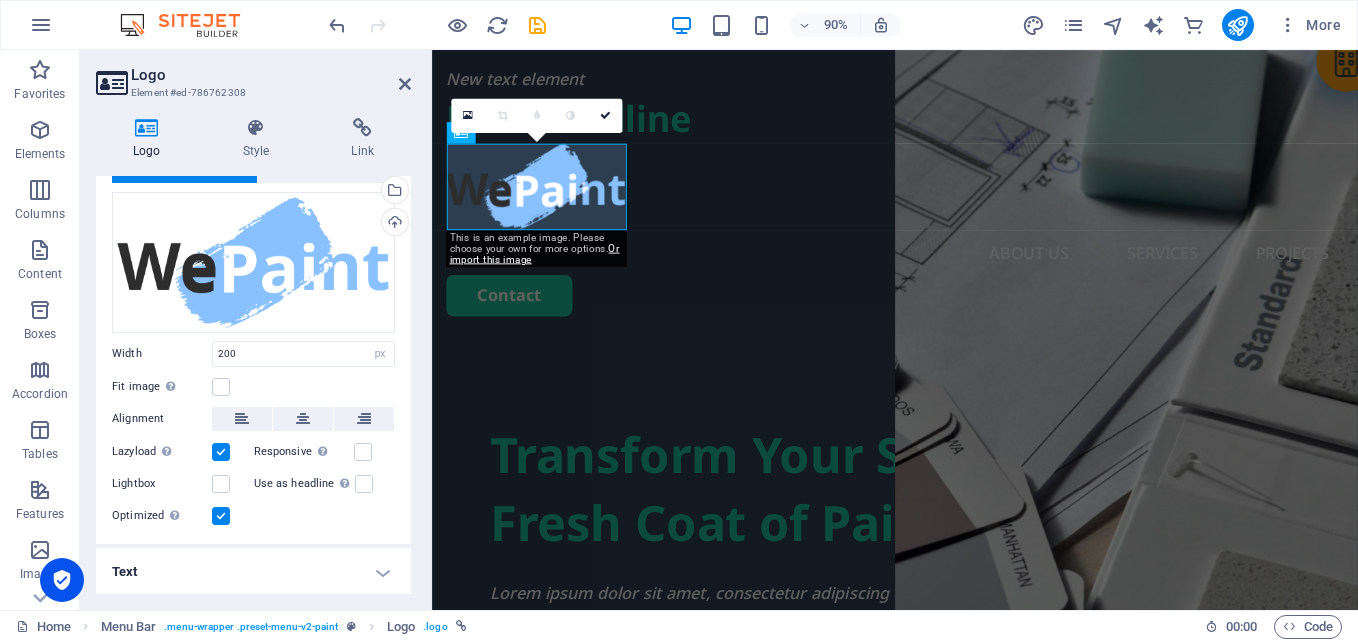 drag, startPoint x: 405, startPoint y: 485, endPoint x: 419, endPoint y: 571, distance: 87.13208 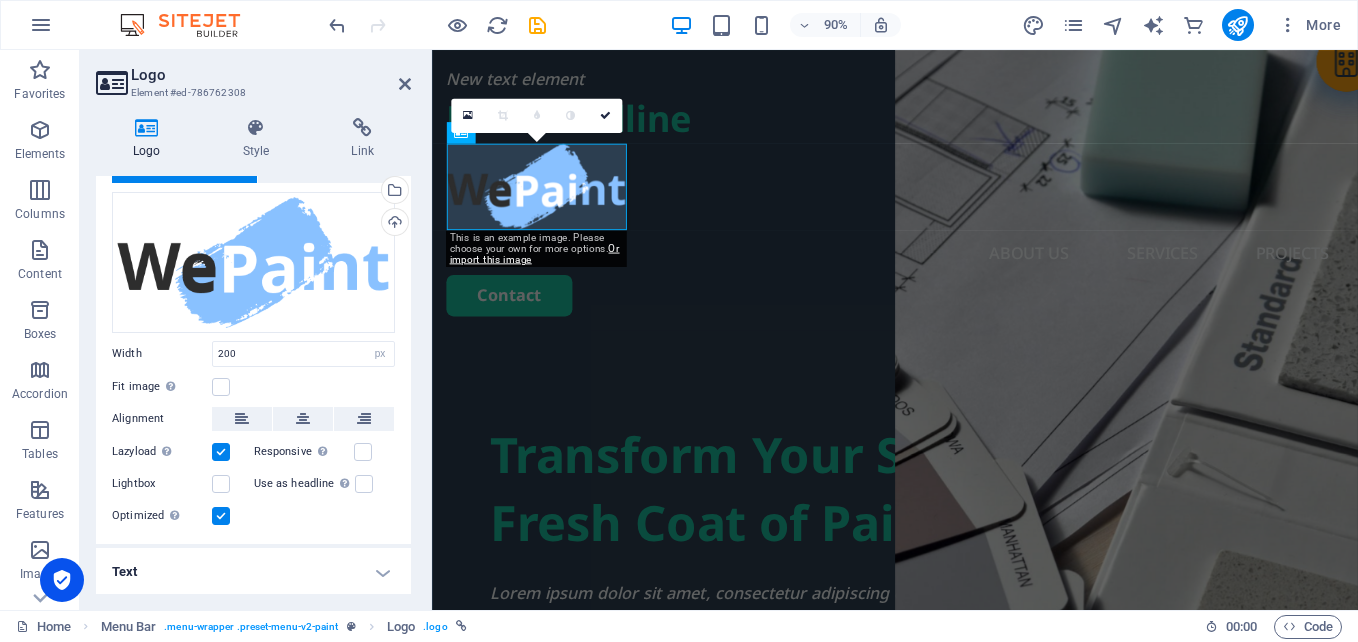 click on "Element #ed-786762308" at bounding box center (251, 93) 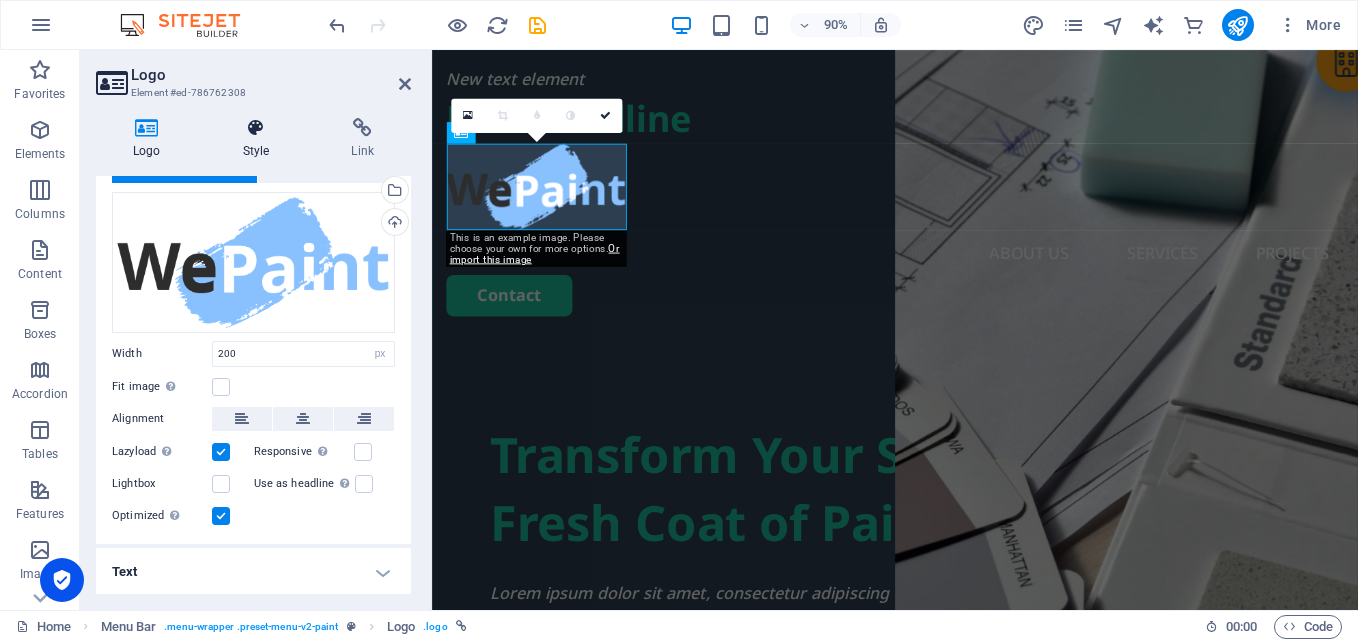 click on "Style" at bounding box center [260, 139] 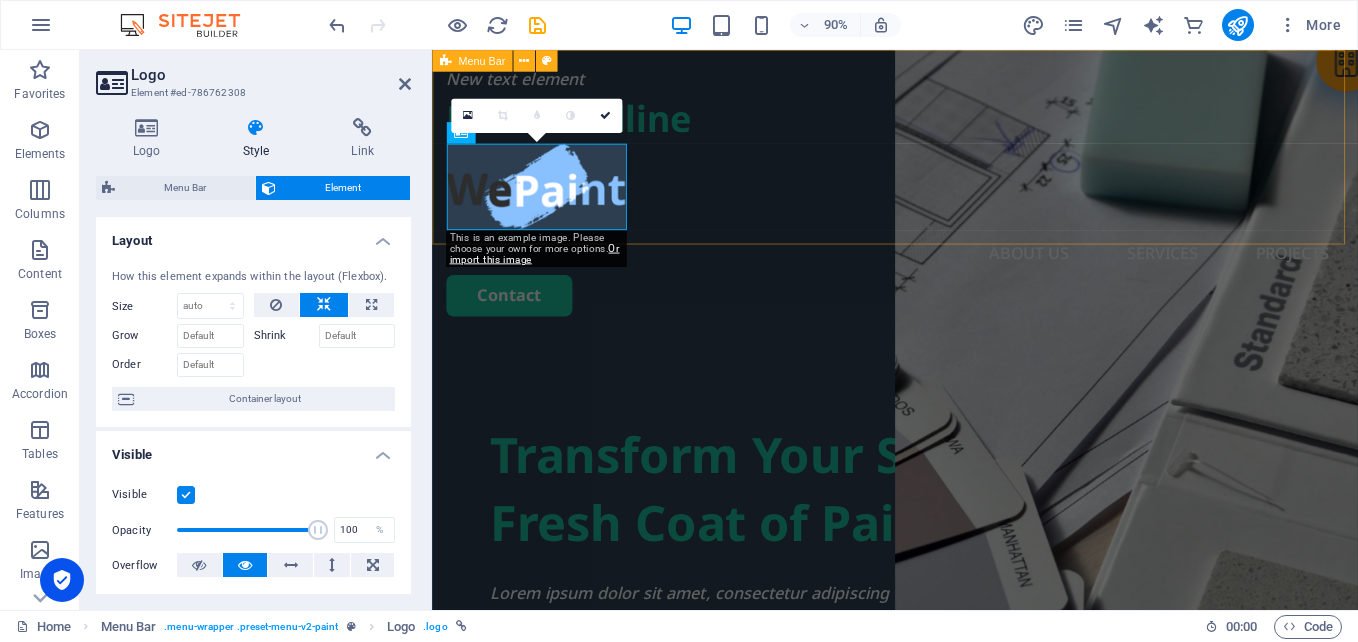 click on "New text element New headline About us Services Projects Contact" at bounding box center [946, 206] 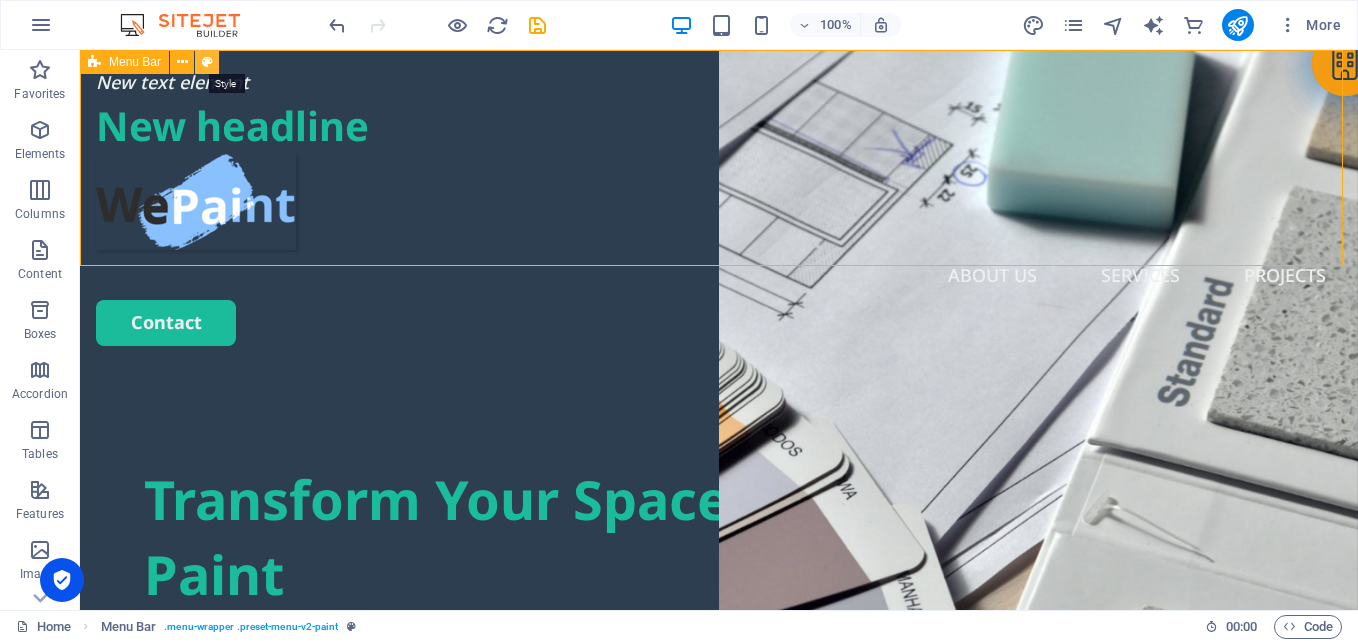 click at bounding box center [207, 62] 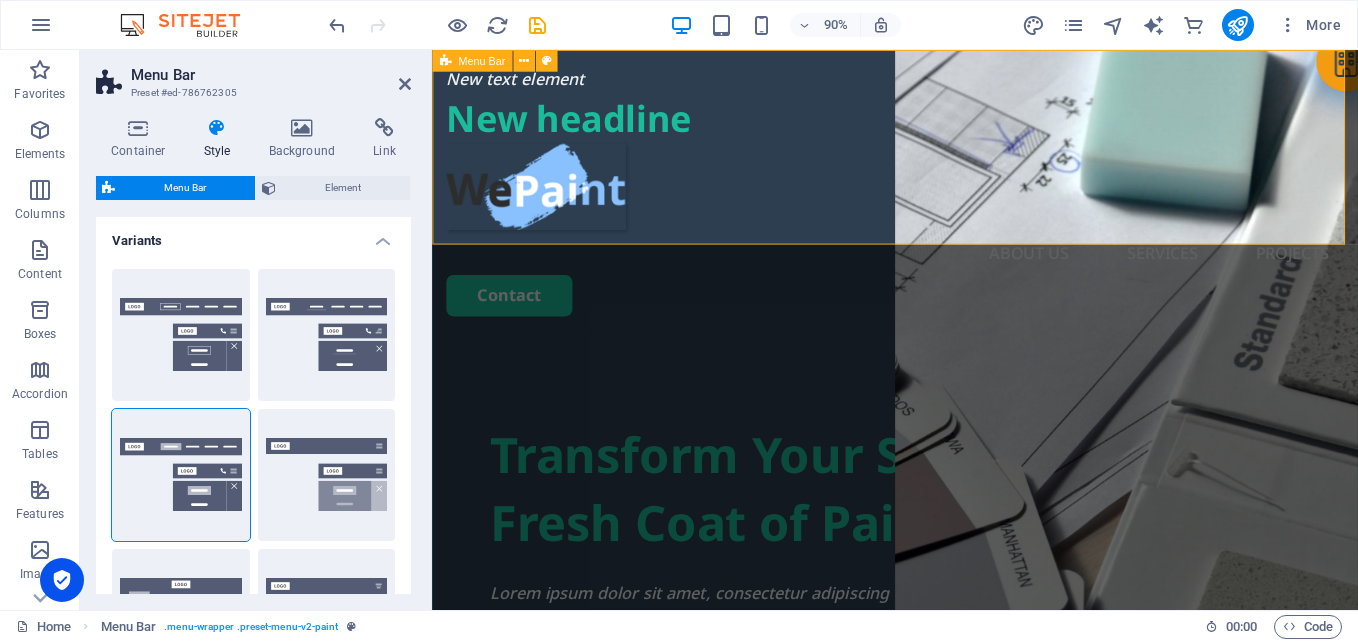 click on "Menu Bar" at bounding box center [481, 60] 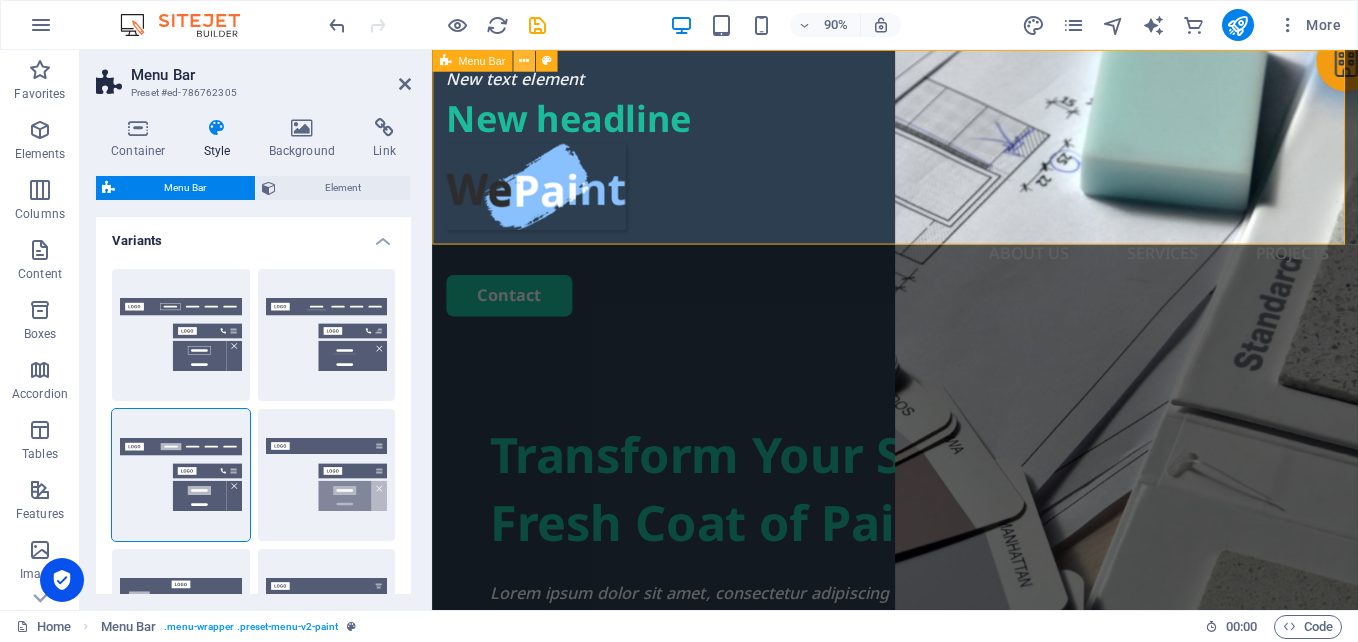 click at bounding box center (524, 60) 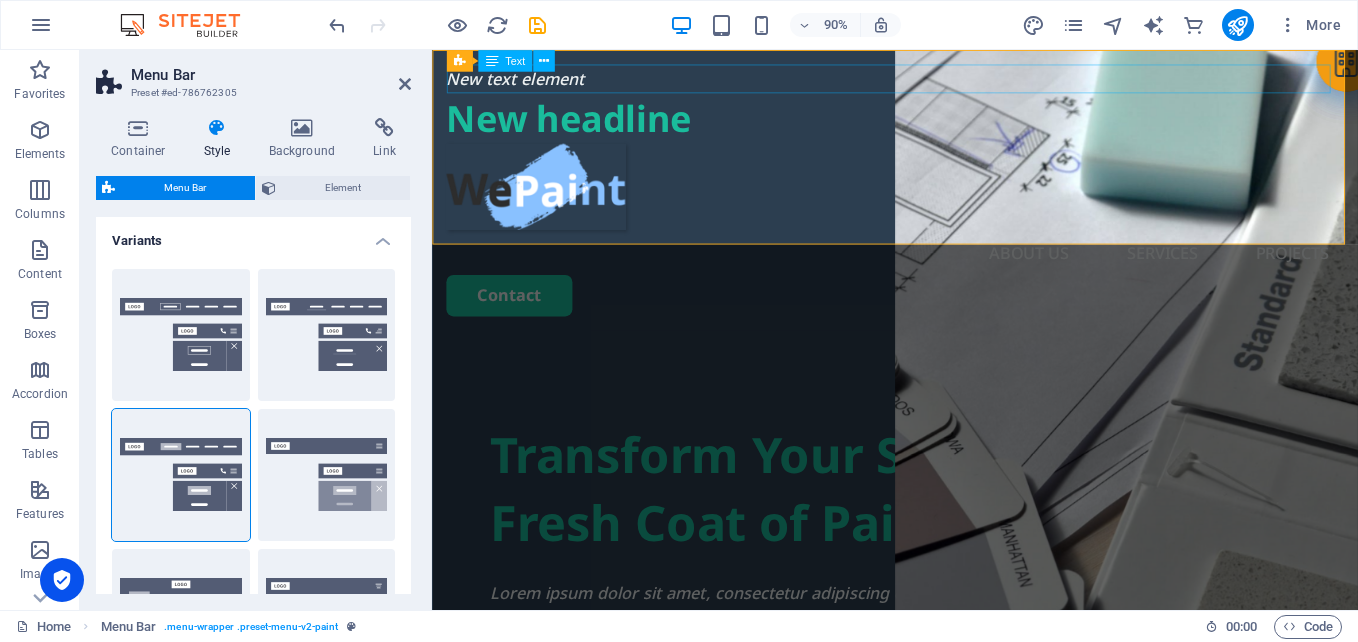click on "New text element" at bounding box center [946, 82] 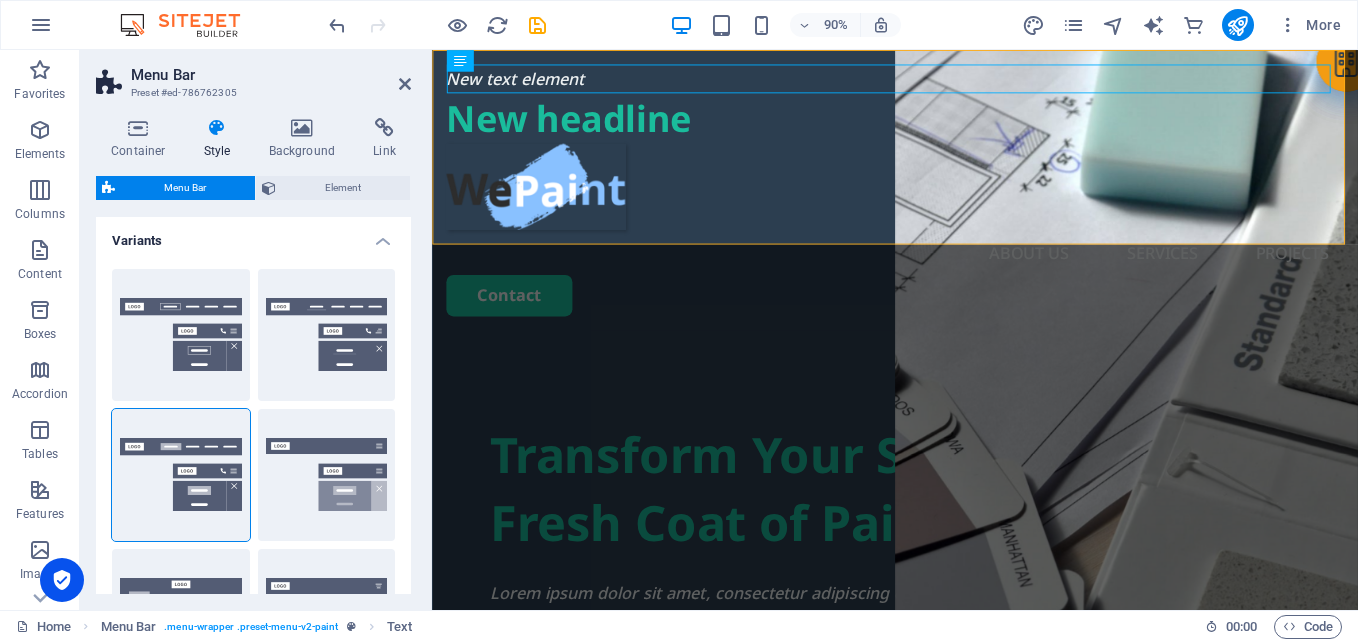 click on "Preset #ed-786762305" at bounding box center [251, 93] 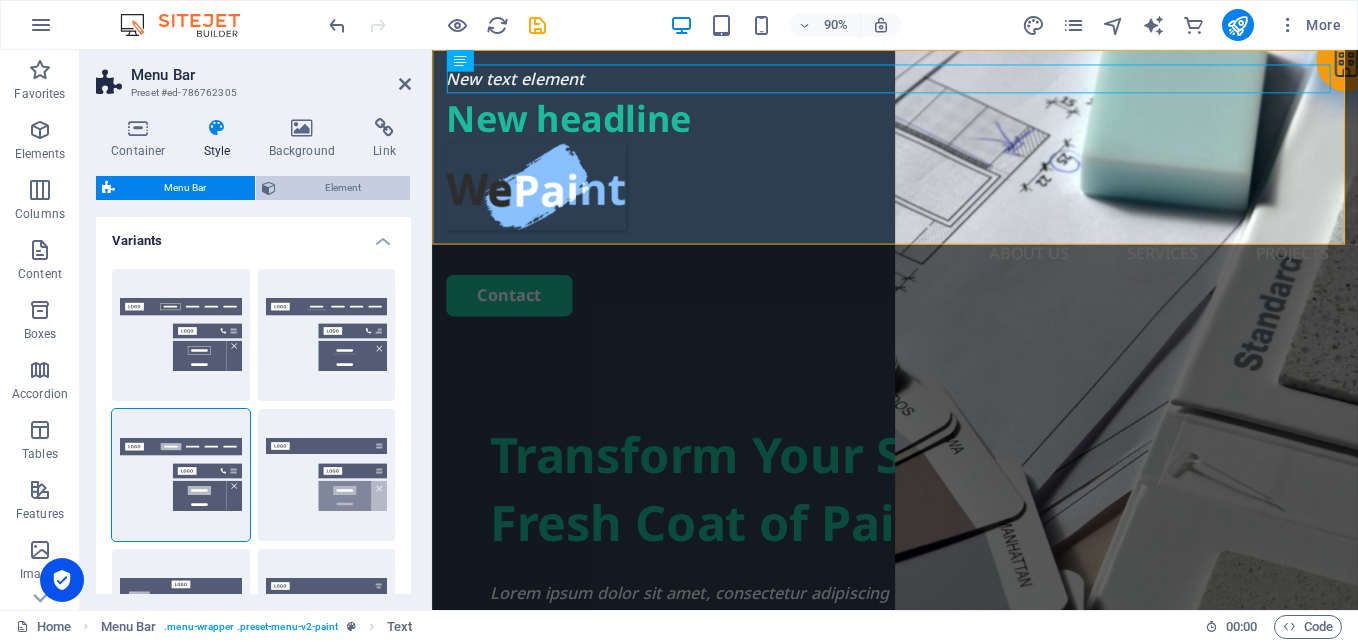 click on "Element" at bounding box center [343, 188] 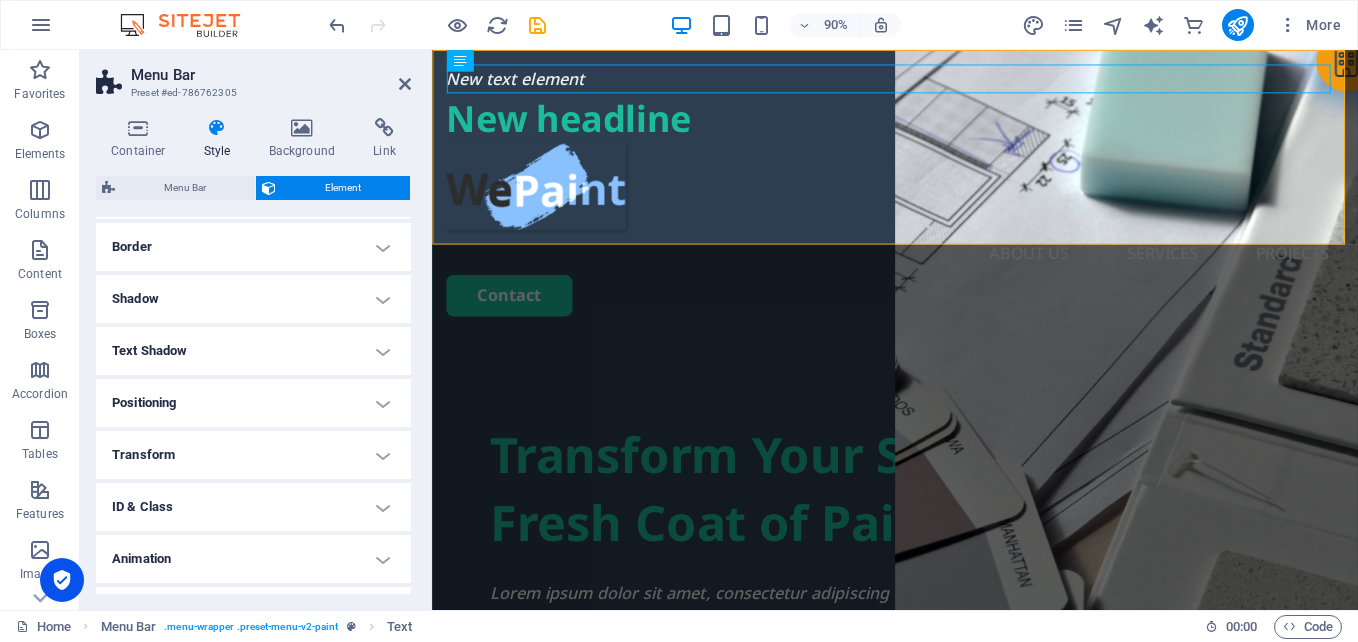 scroll, scrollTop: 218, scrollLeft: 0, axis: vertical 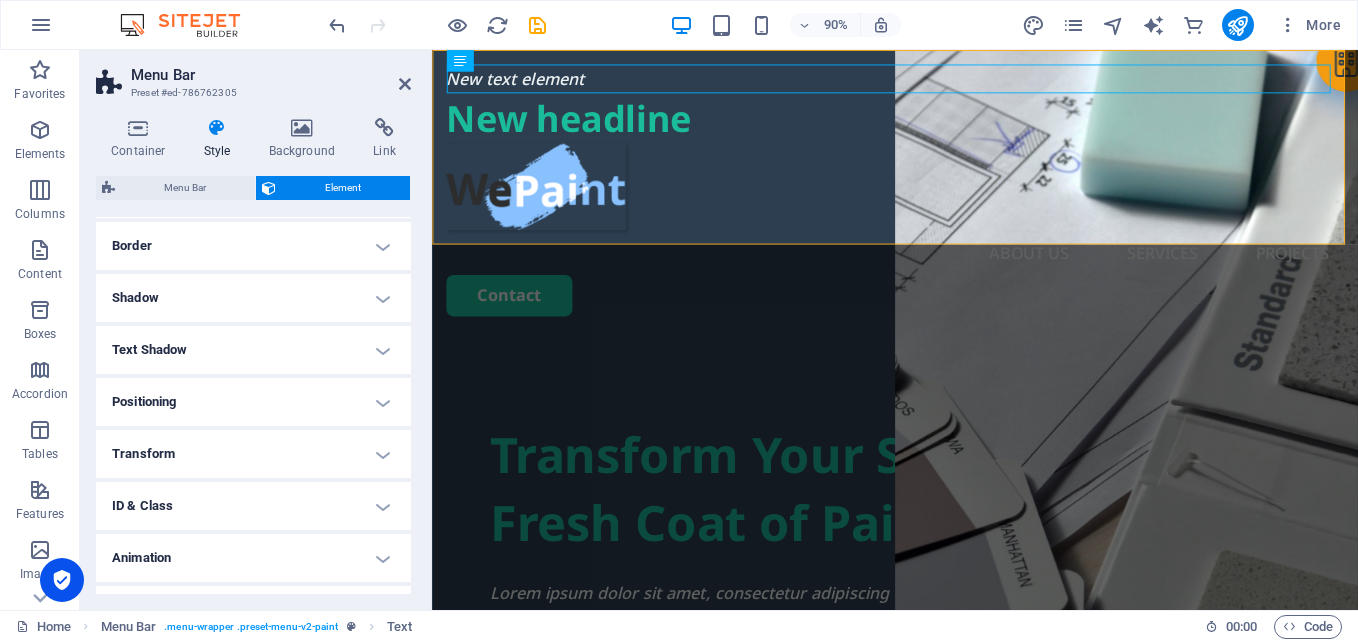click on "Text Shadow" at bounding box center [253, 350] 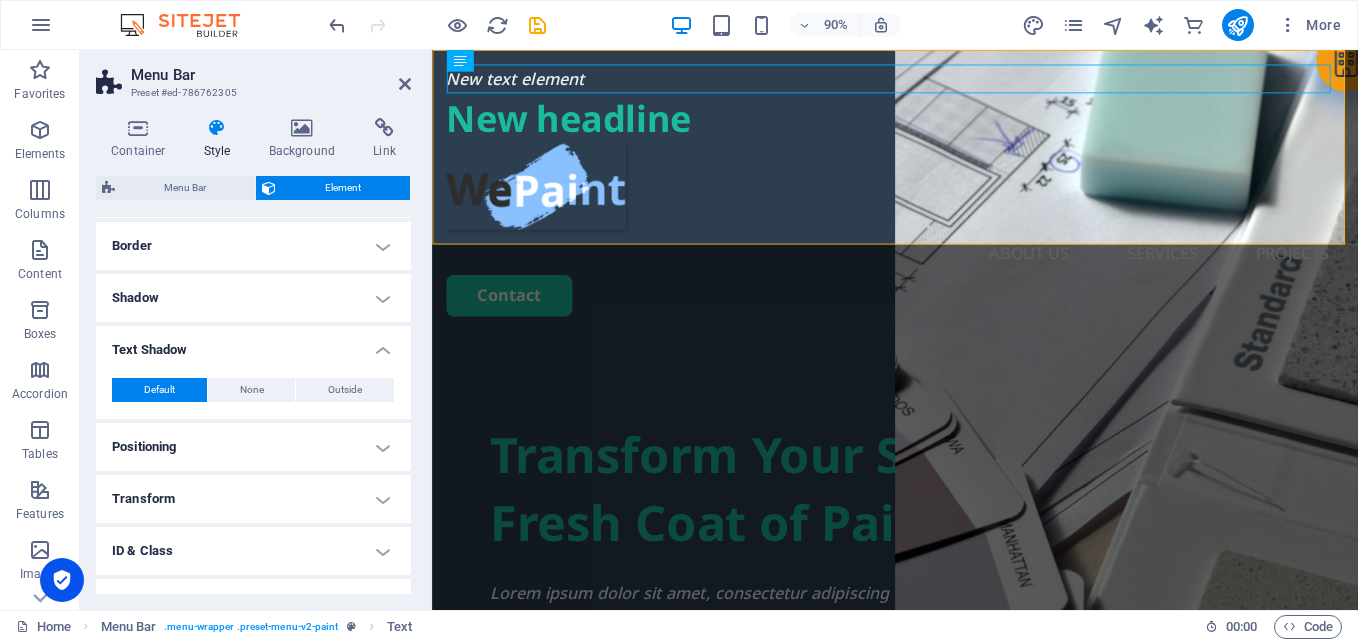 click on "Text Shadow" at bounding box center (253, 344) 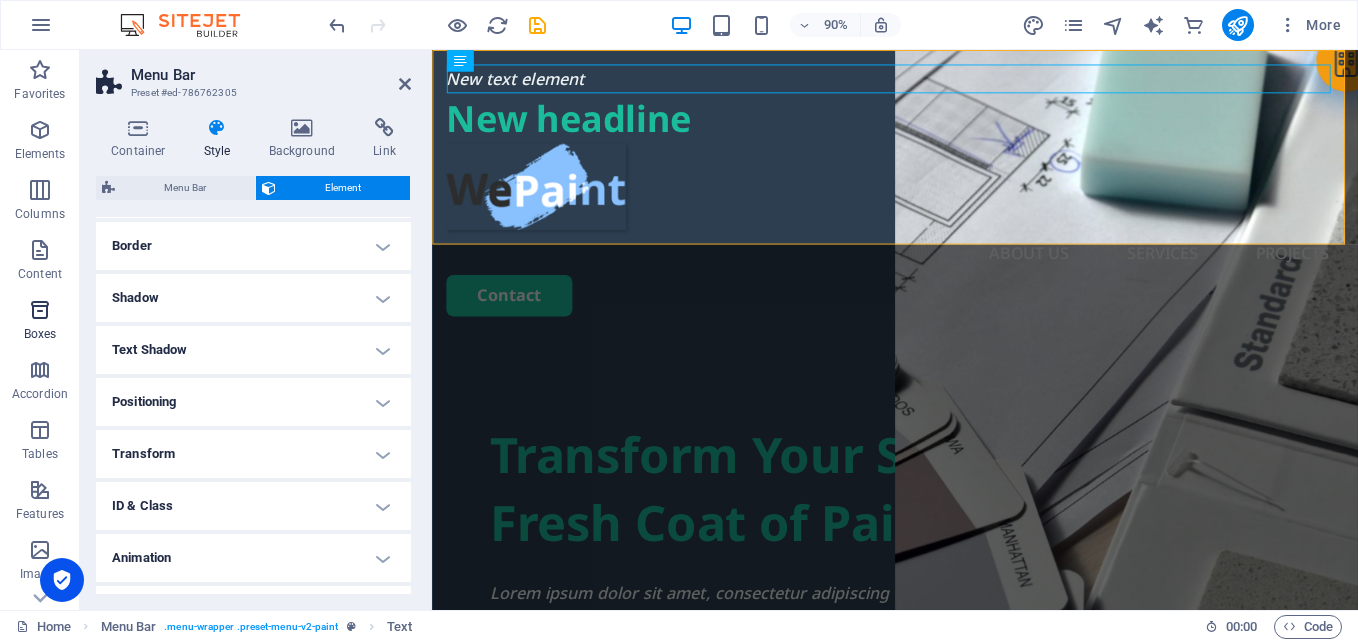 click on "Boxes" at bounding box center [40, 322] 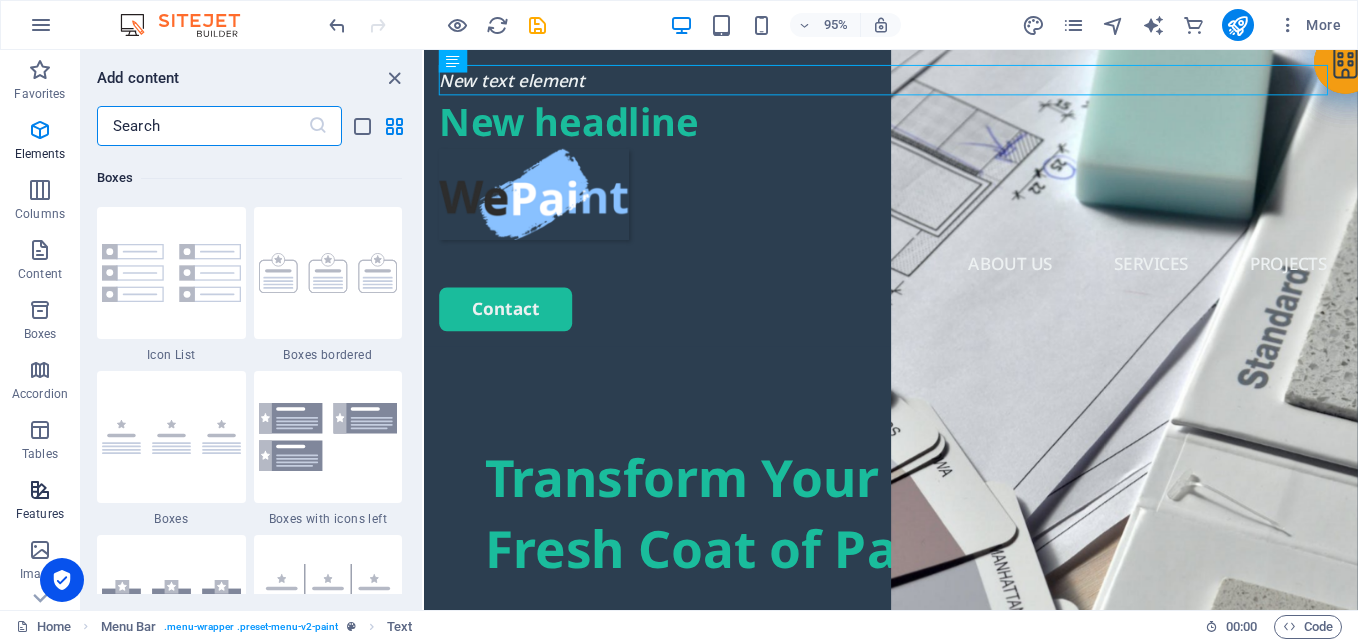 scroll, scrollTop: 5352, scrollLeft: 0, axis: vertical 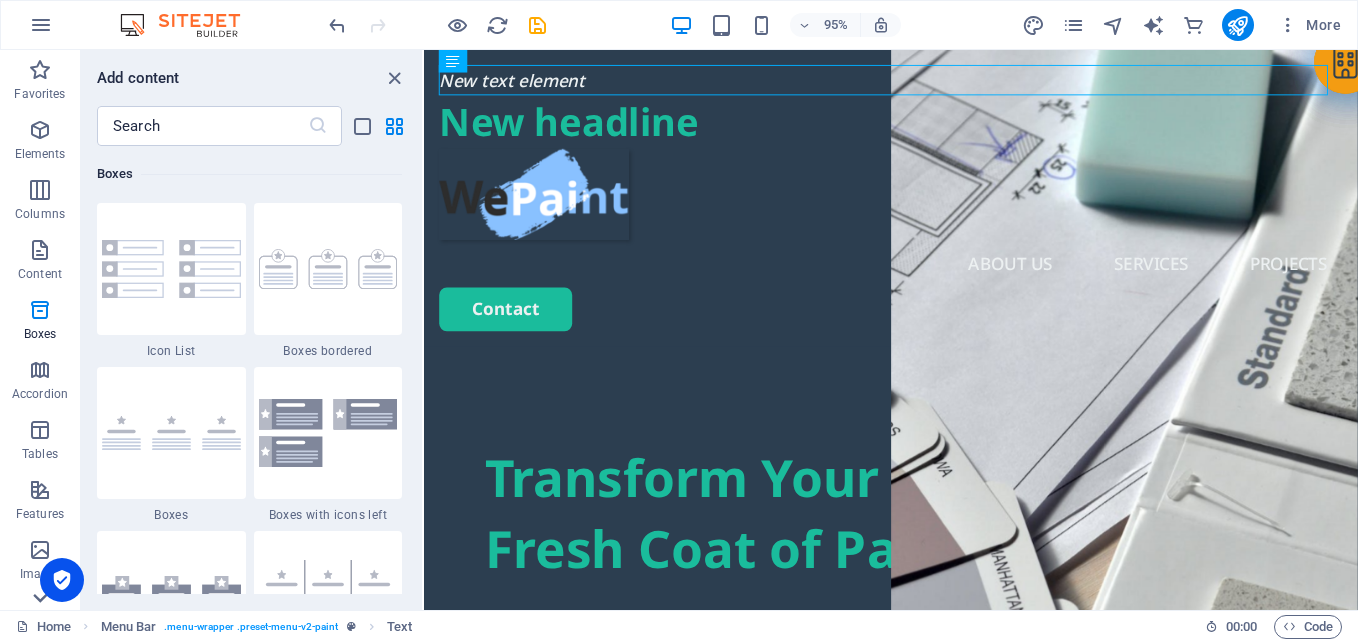 click 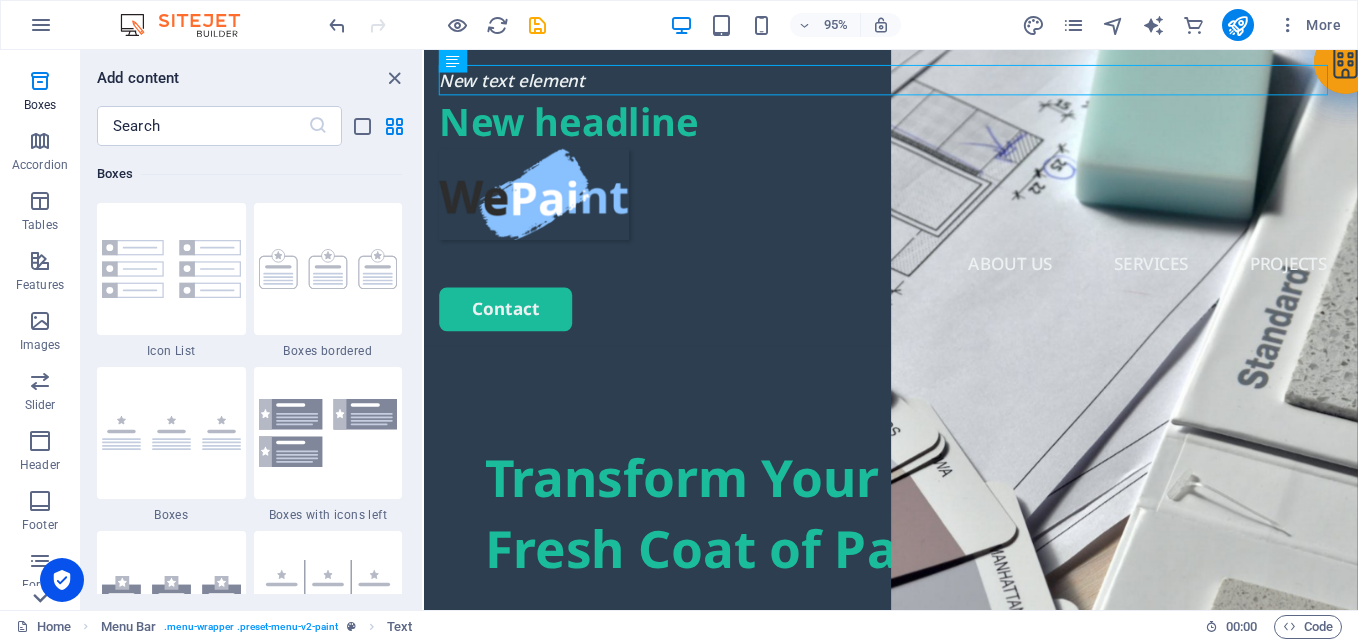 scroll, scrollTop: 400, scrollLeft: 0, axis: vertical 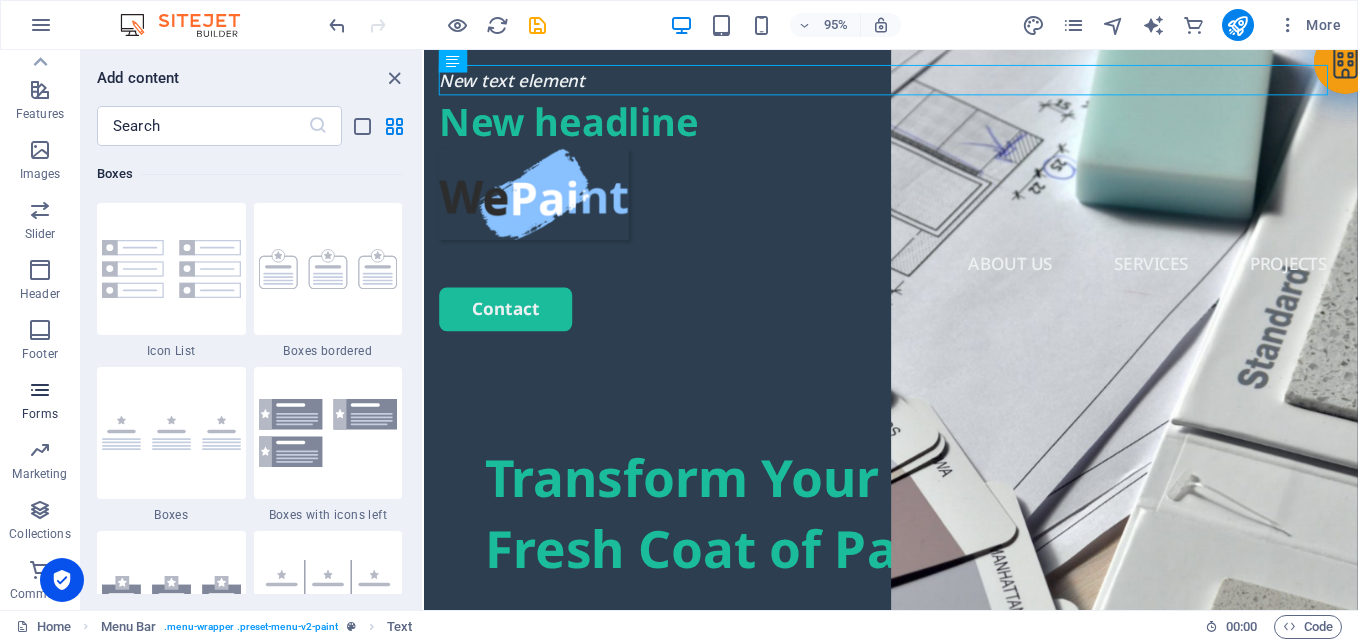 click on "Forms" at bounding box center (40, 402) 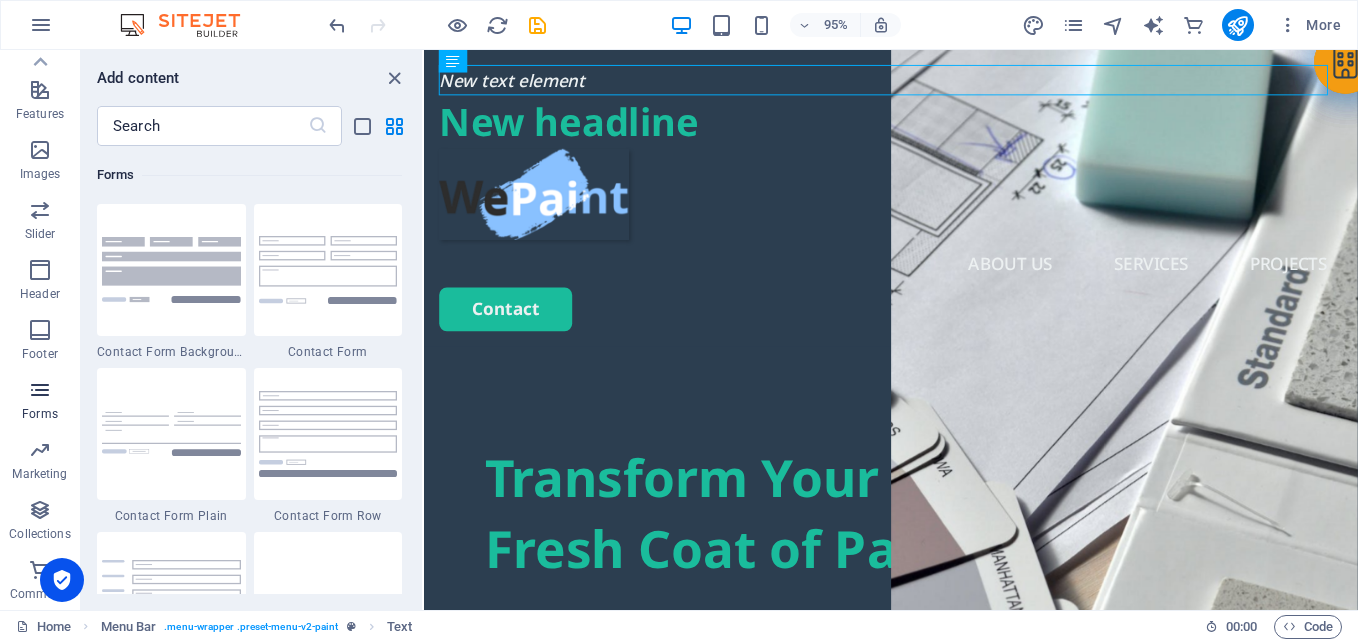 scroll, scrollTop: 14436, scrollLeft: 0, axis: vertical 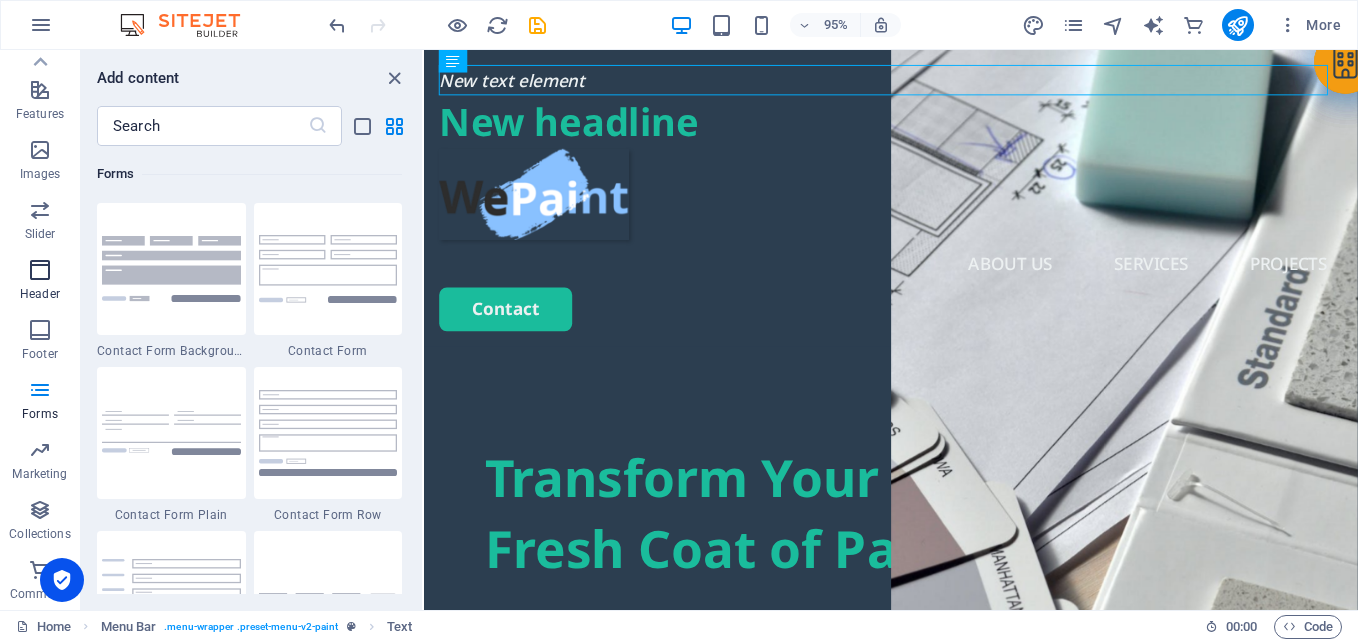 click on "Header" at bounding box center [40, 280] 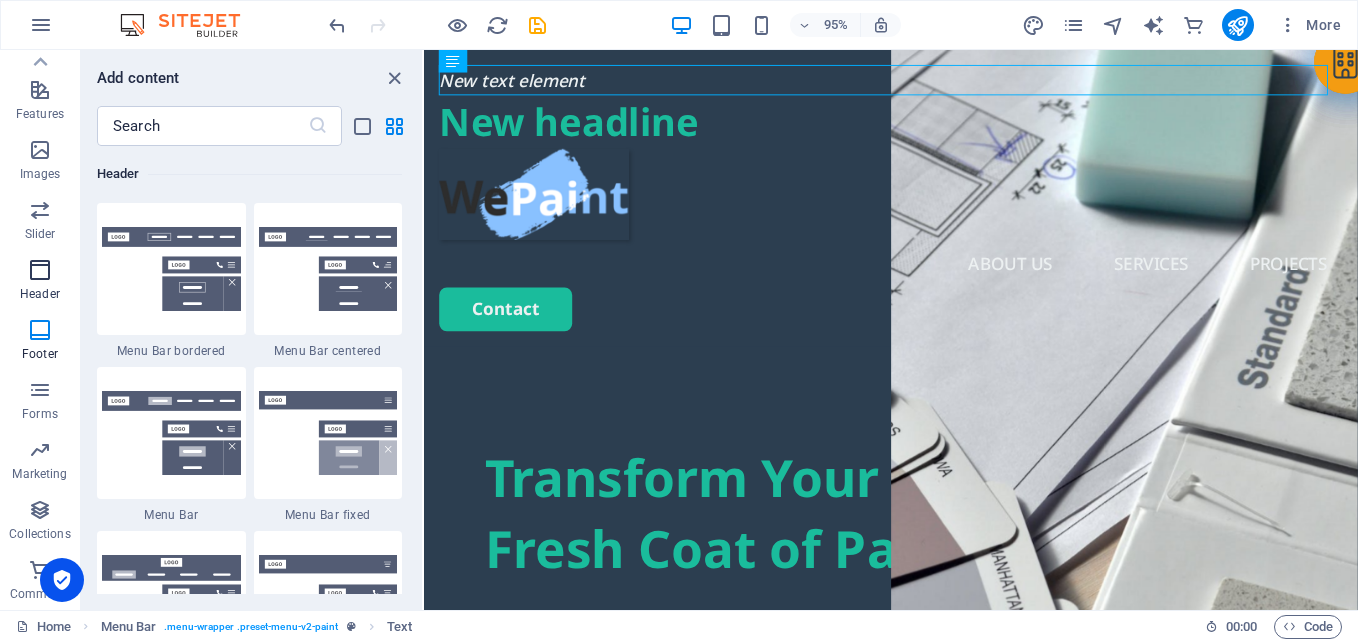 scroll, scrollTop: 11878, scrollLeft: 0, axis: vertical 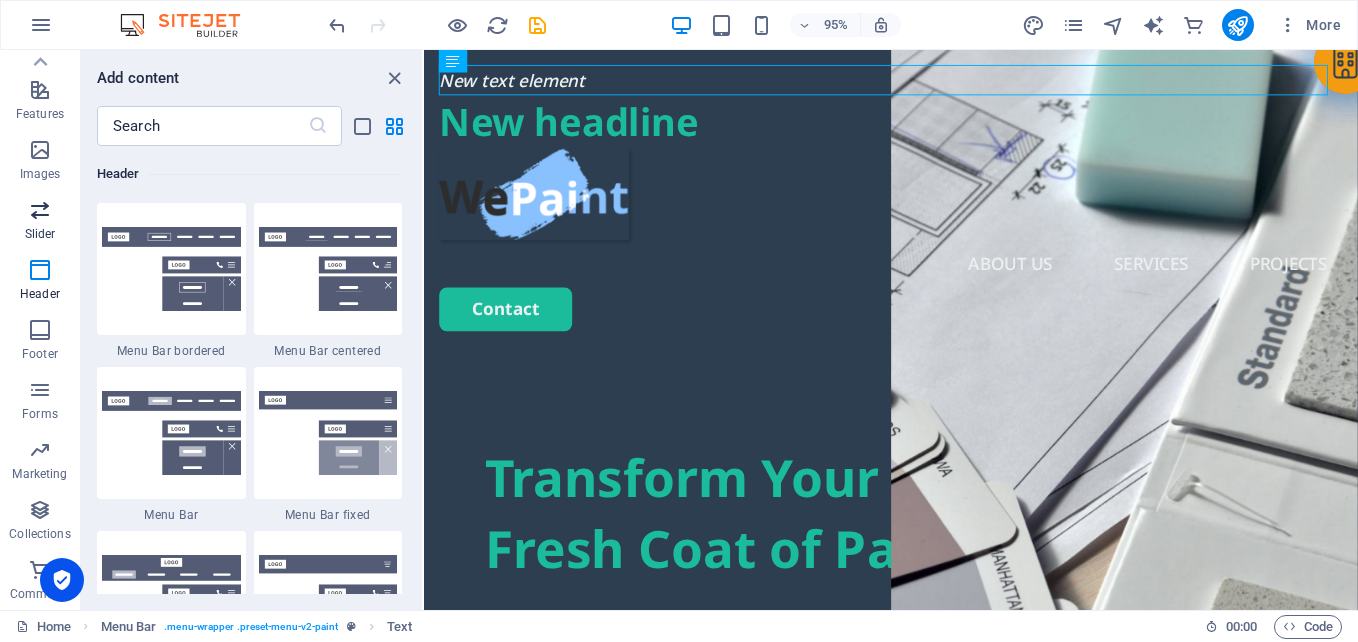 click at bounding box center [40, 210] 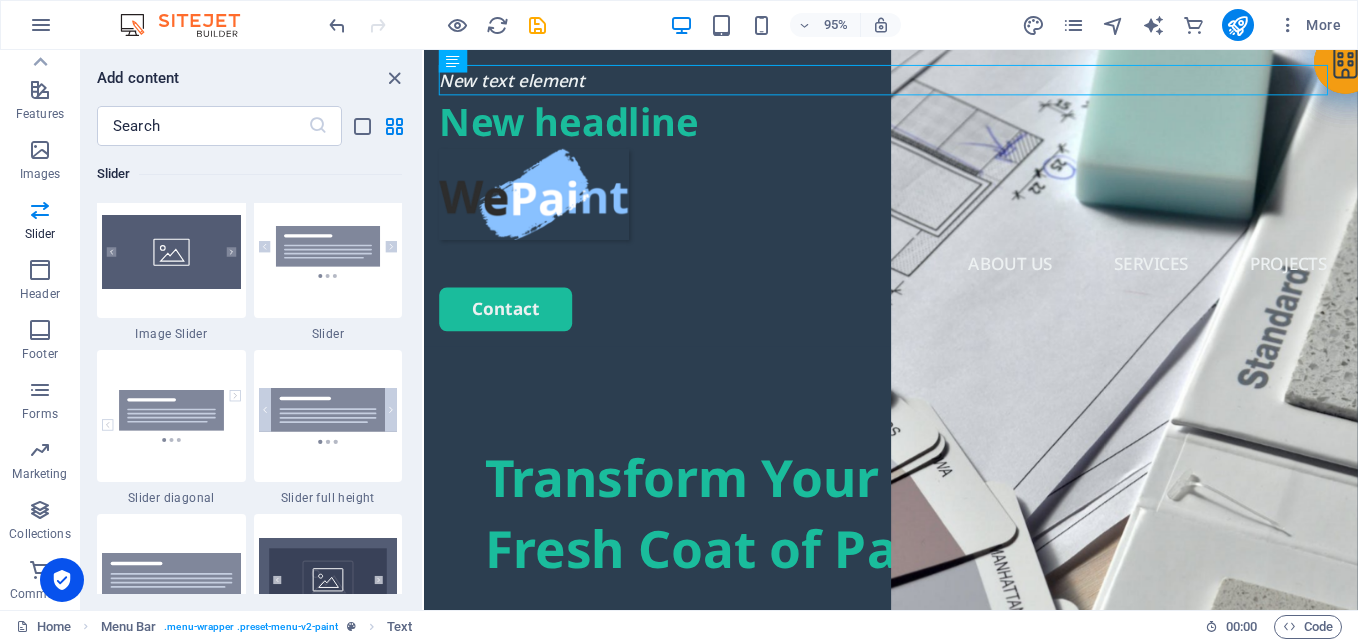 scroll, scrollTop: 11173, scrollLeft: 0, axis: vertical 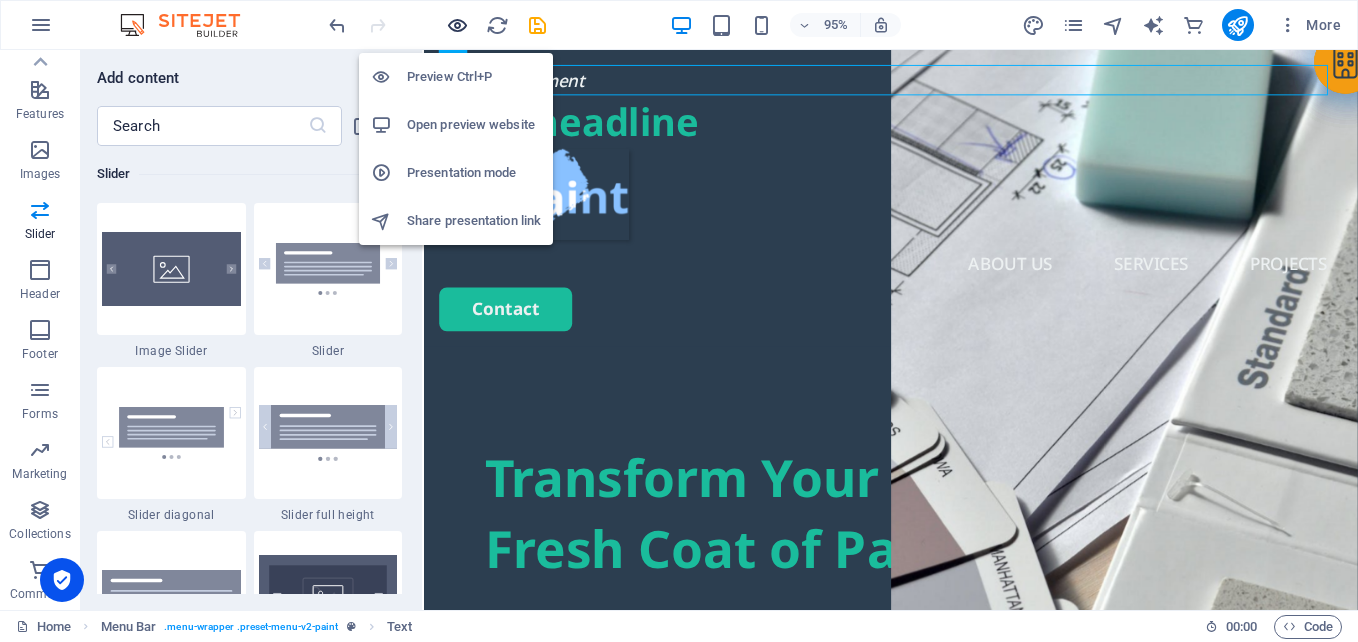 click at bounding box center [457, 25] 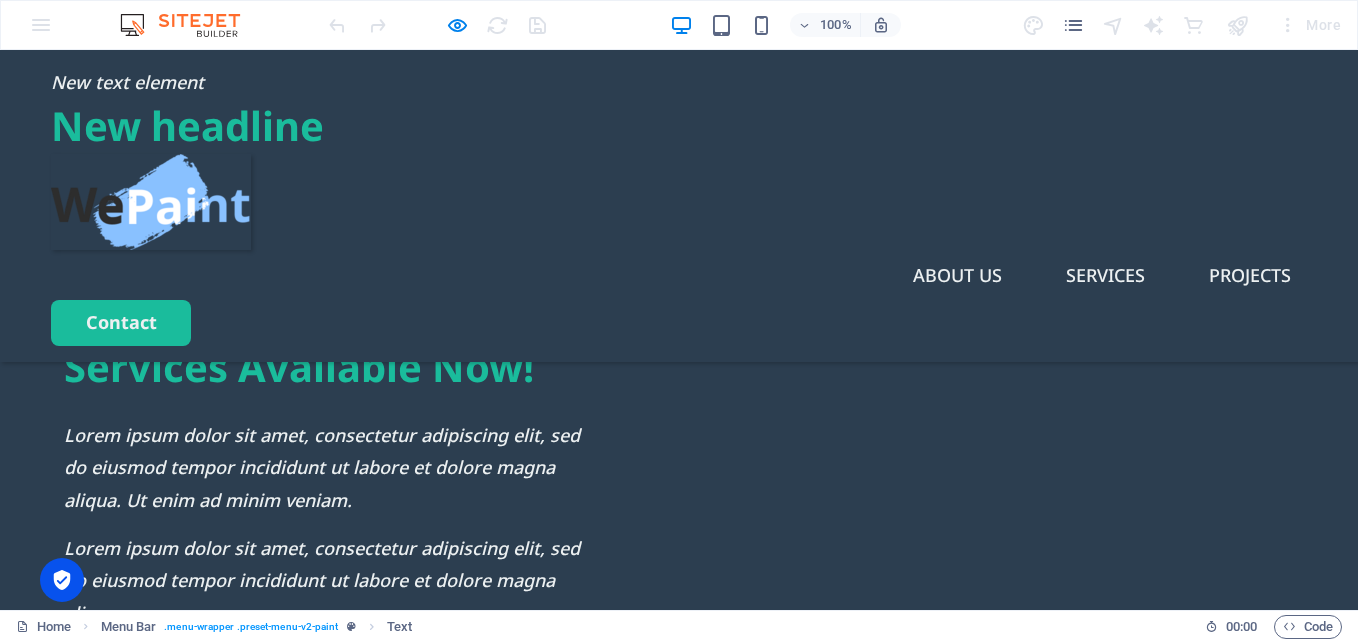 scroll, scrollTop: 0, scrollLeft: 0, axis: both 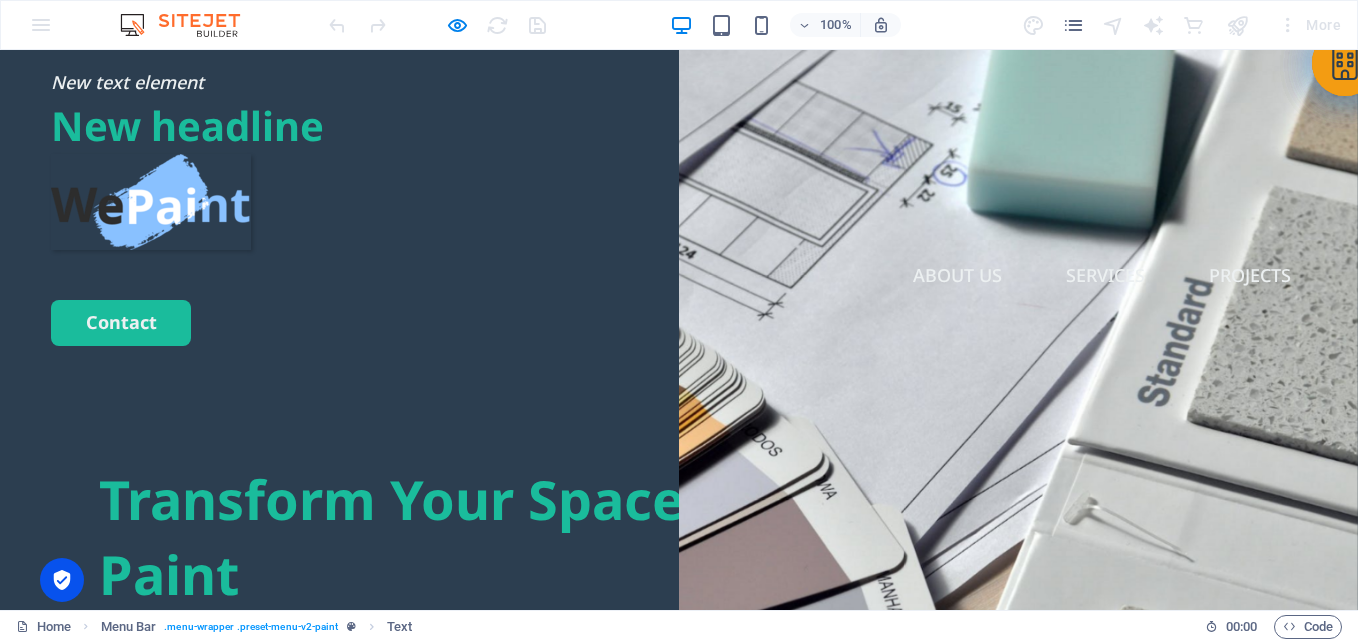 drag, startPoint x: 1357, startPoint y: 108, endPoint x: 1357, endPoint y: 91, distance: 17 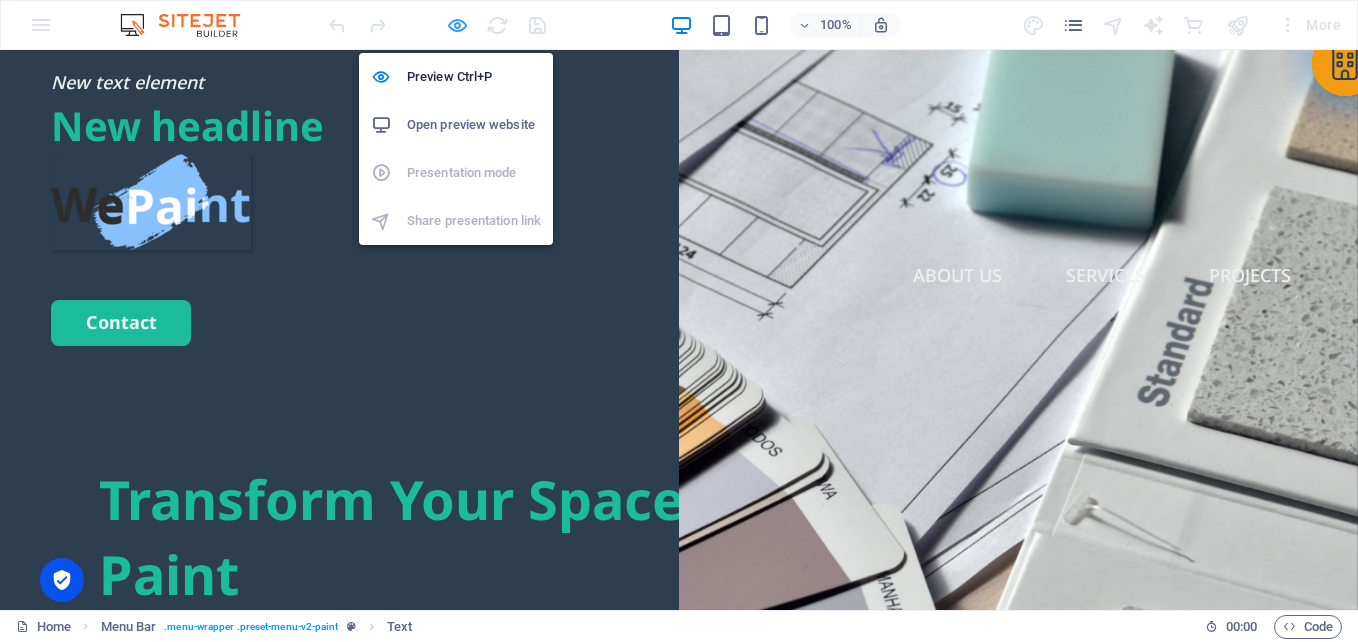 click at bounding box center (457, 25) 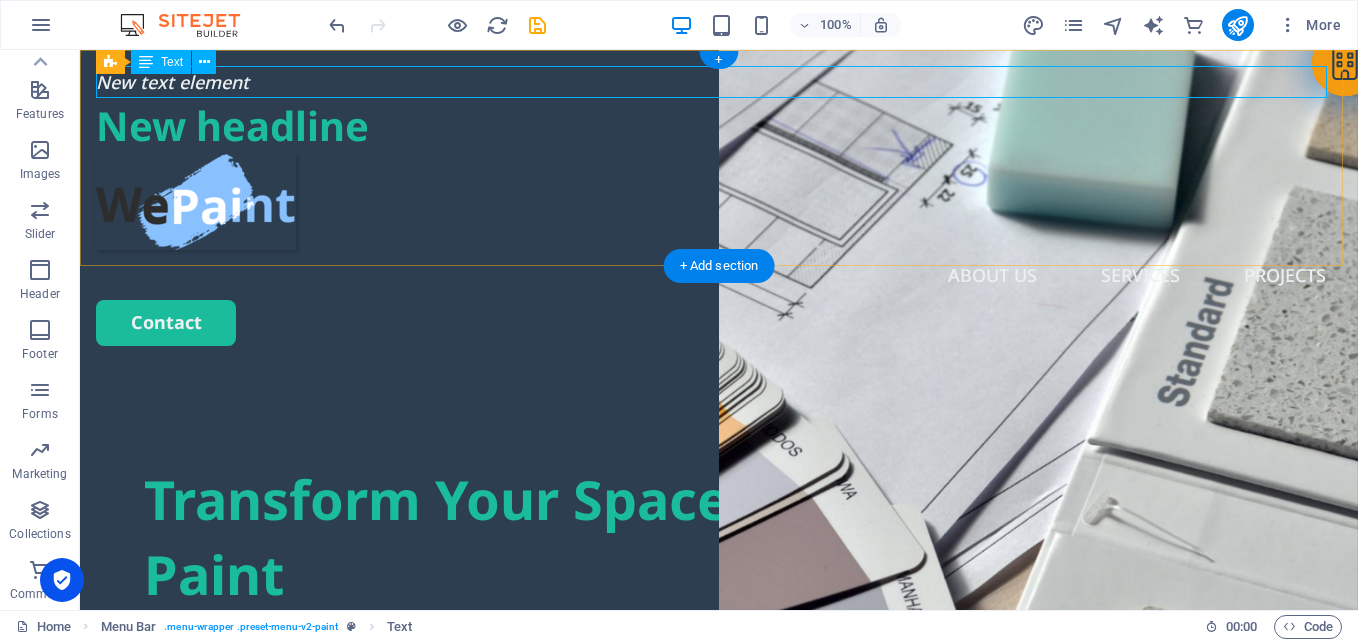 click on "New text element" at bounding box center (719, 82) 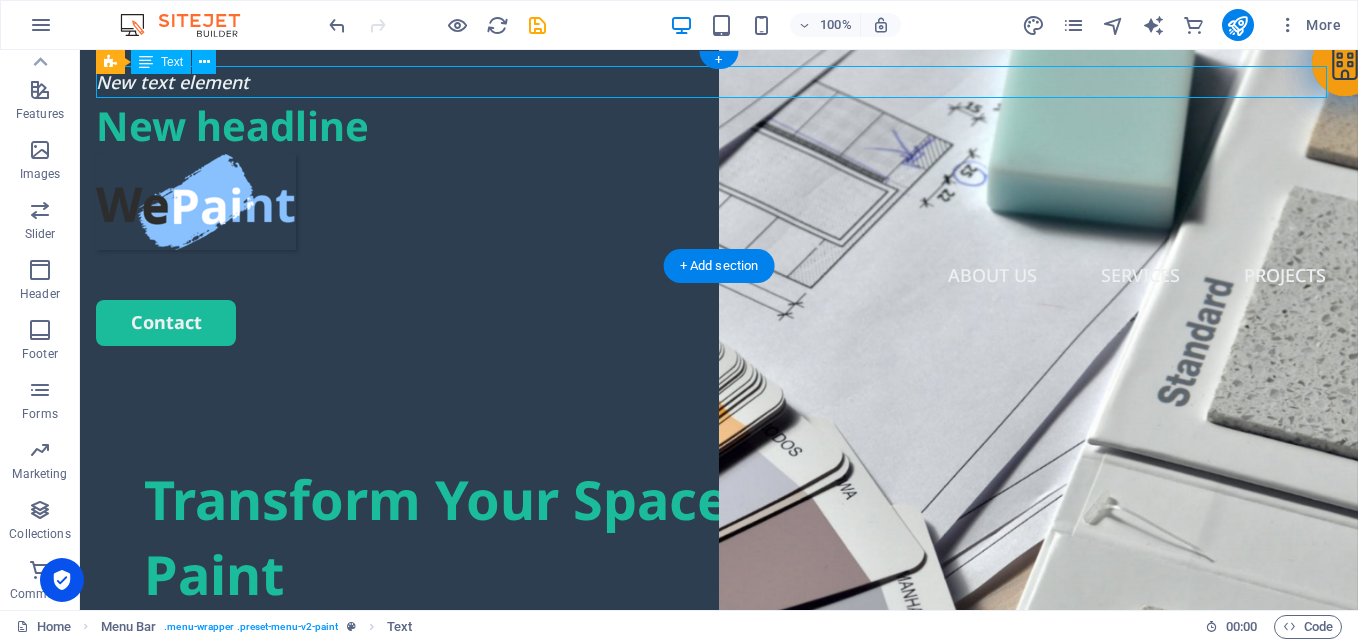 click on "New text element" at bounding box center (719, 82) 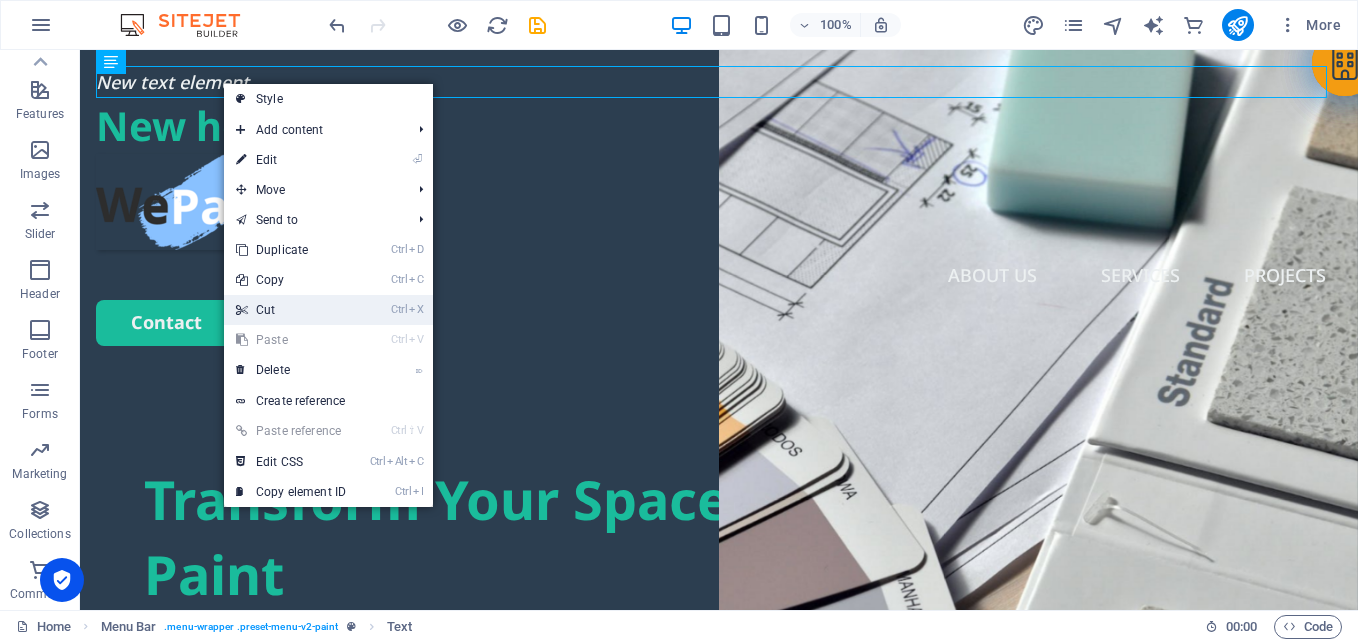 click on "Ctrl X  Cut" at bounding box center (291, 310) 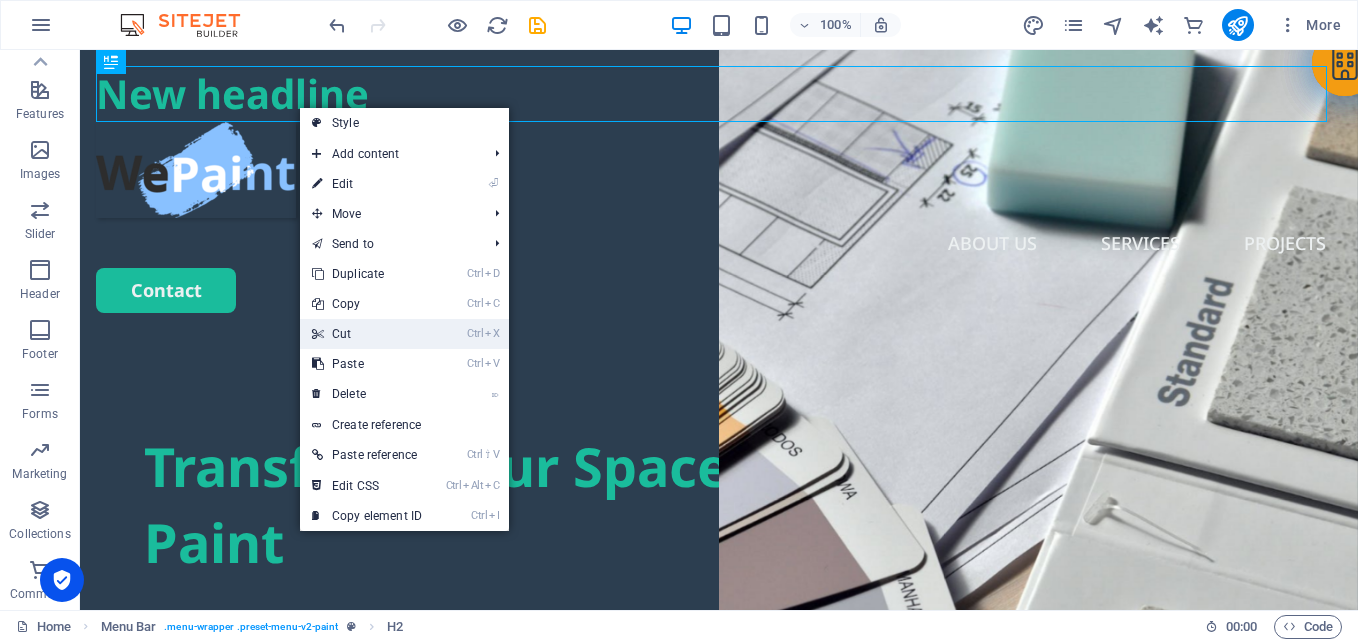 click on "Ctrl X  Cut" at bounding box center (367, 334) 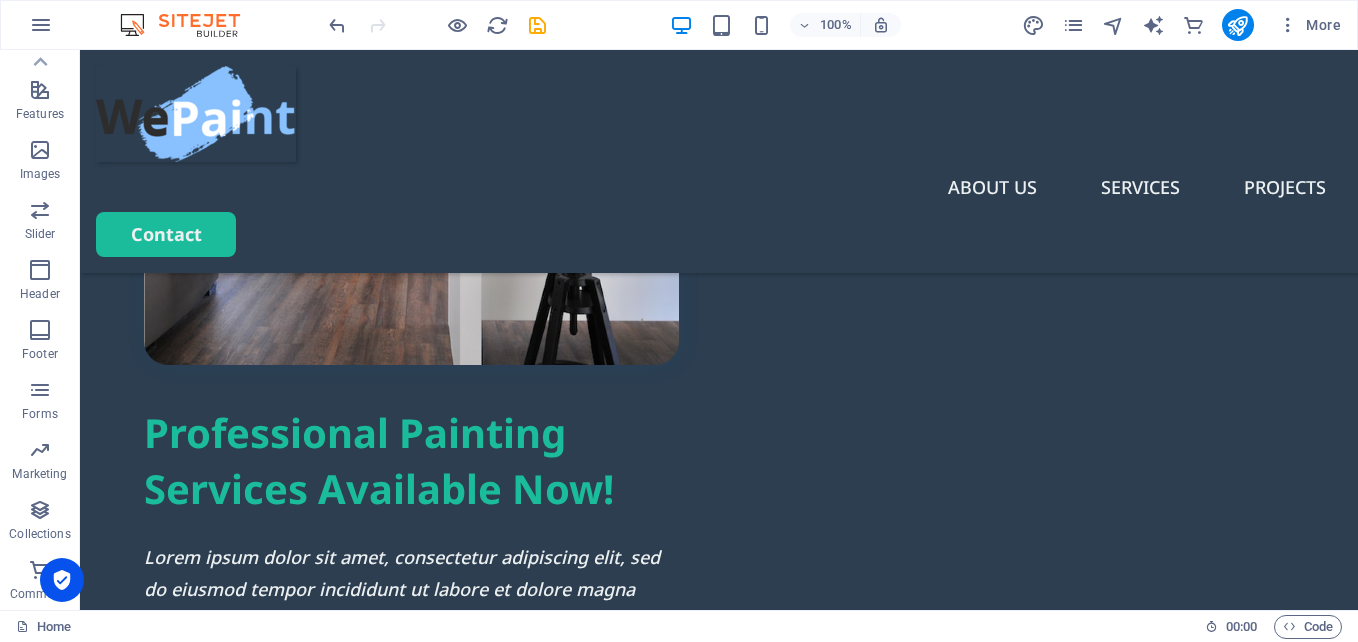 scroll, scrollTop: 0, scrollLeft: 0, axis: both 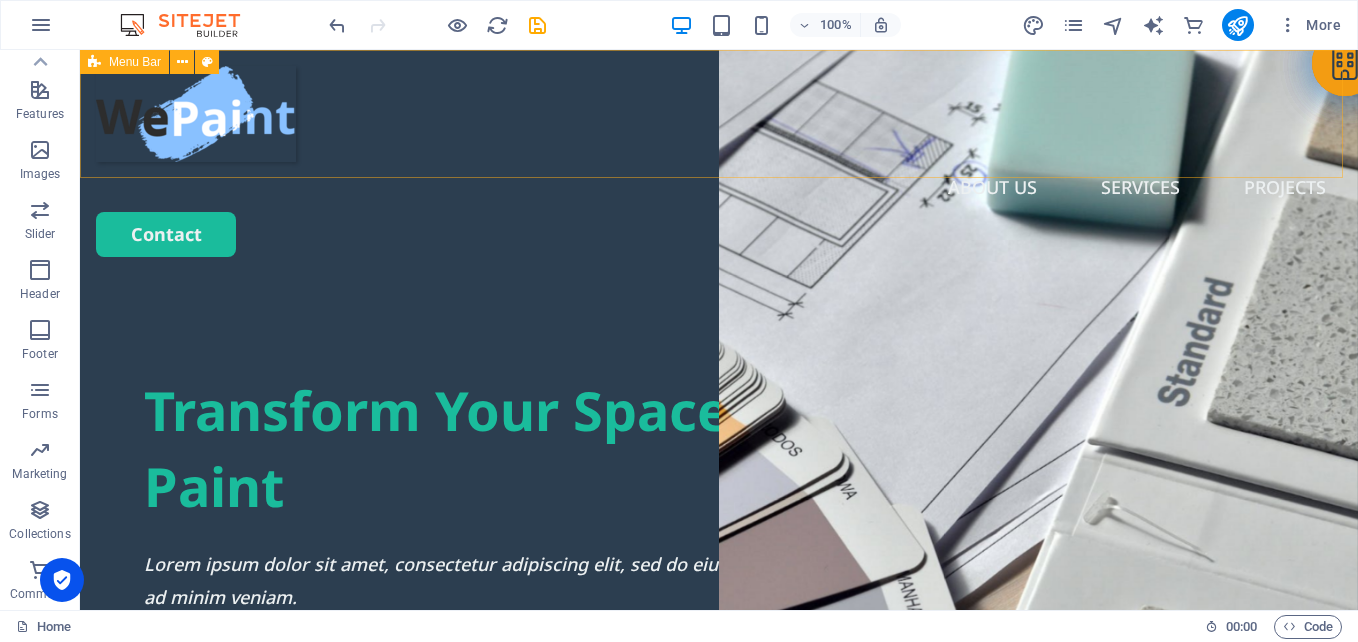 click on "Menu Bar" at bounding box center (135, 62) 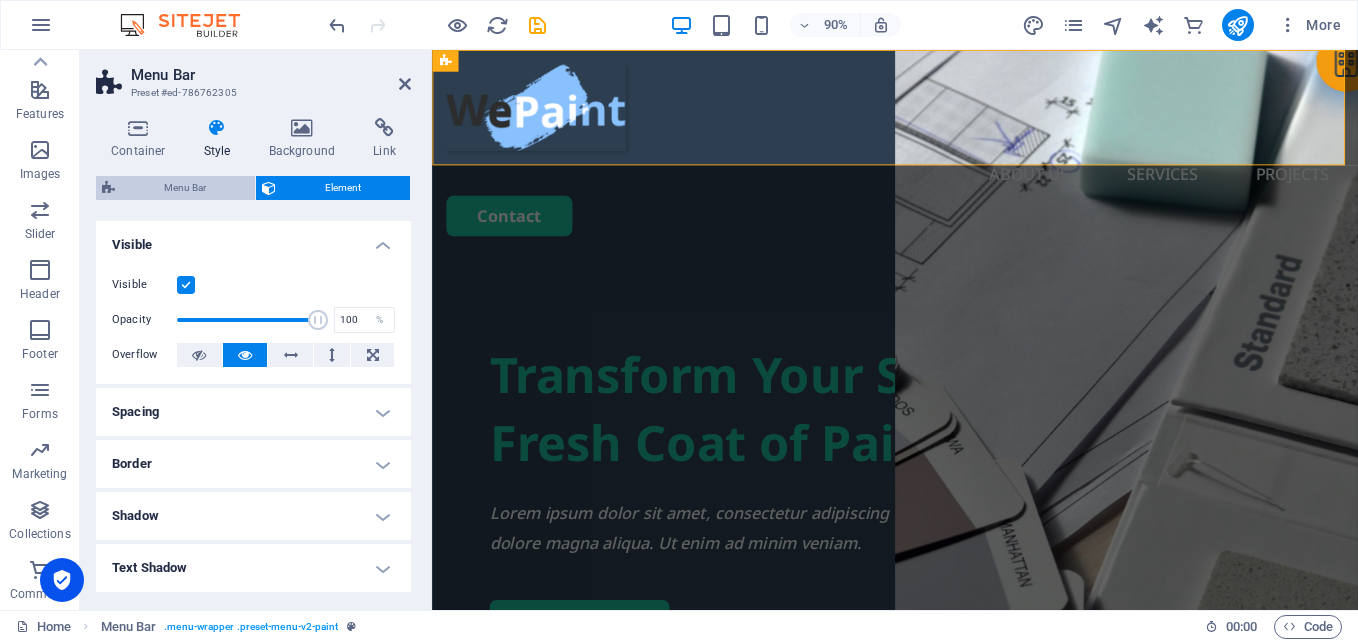 click on "Menu Bar" at bounding box center (185, 188) 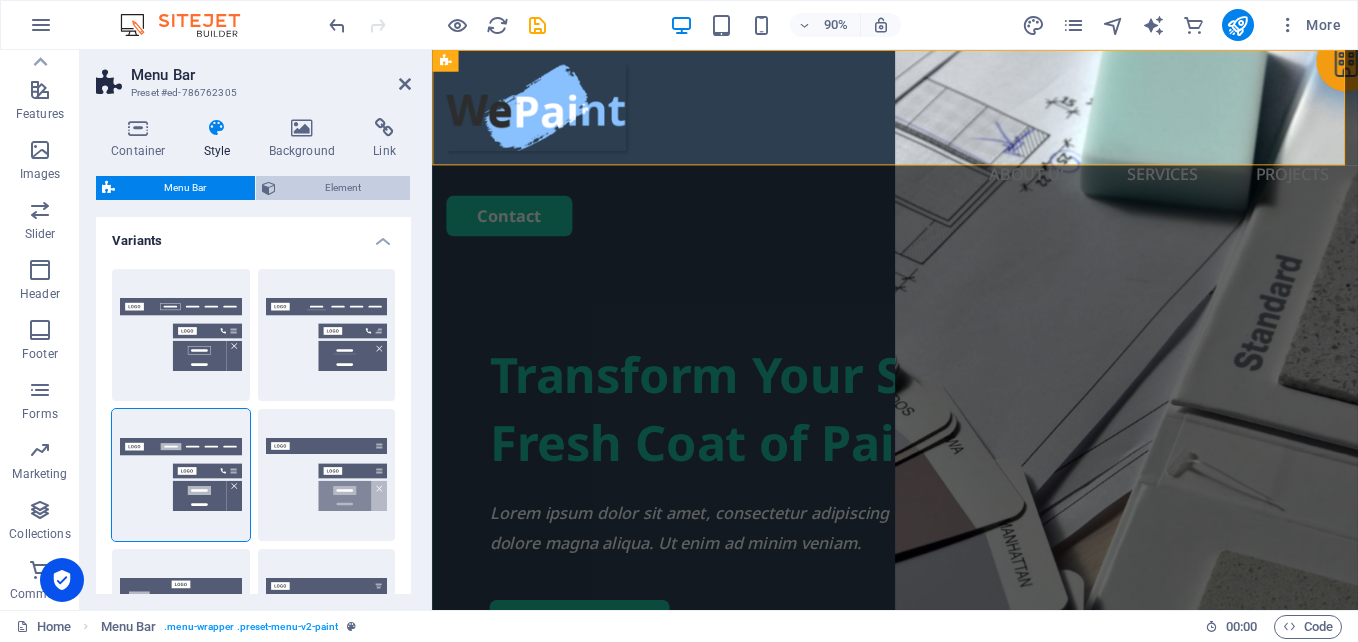 click on "Element" at bounding box center (343, 188) 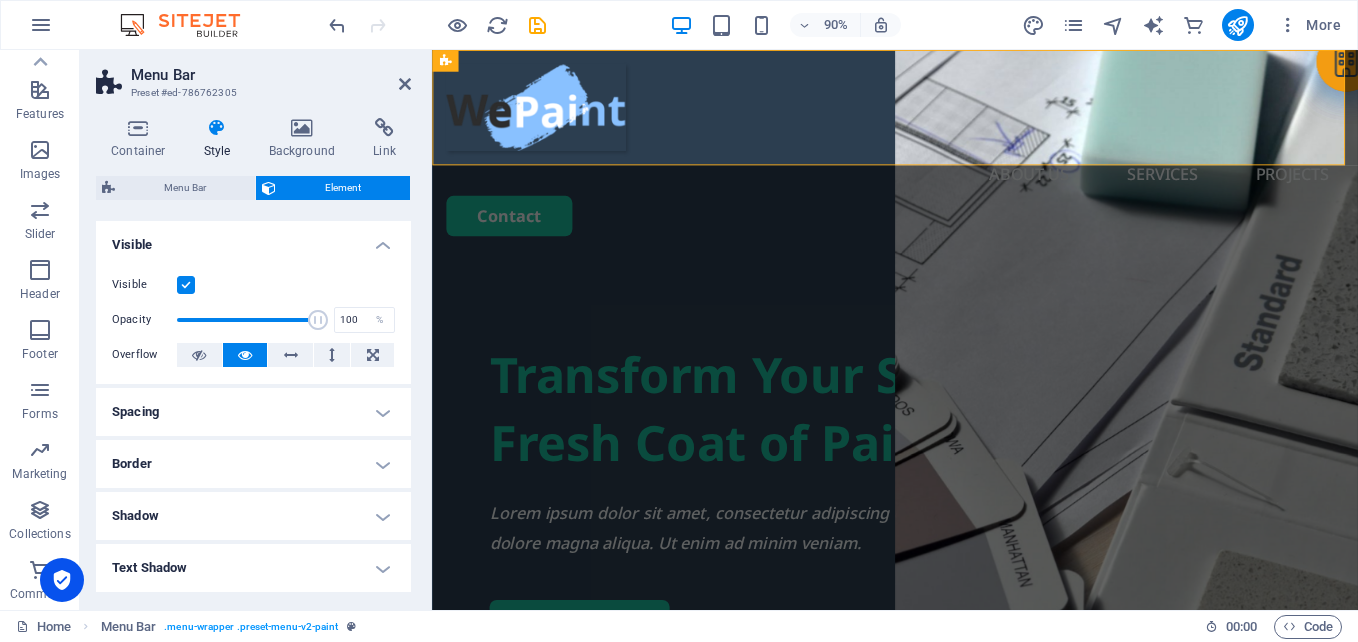 click on "Text Shadow" at bounding box center (253, 568) 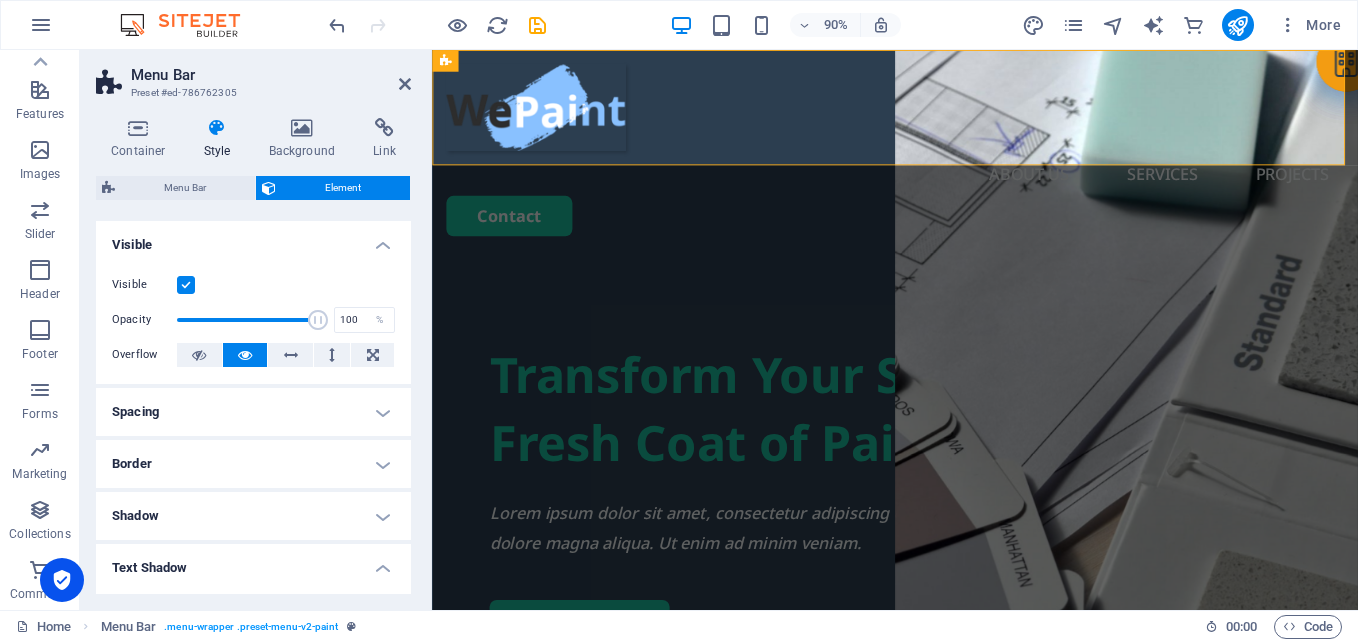 click on "Text Shadow" at bounding box center [253, 562] 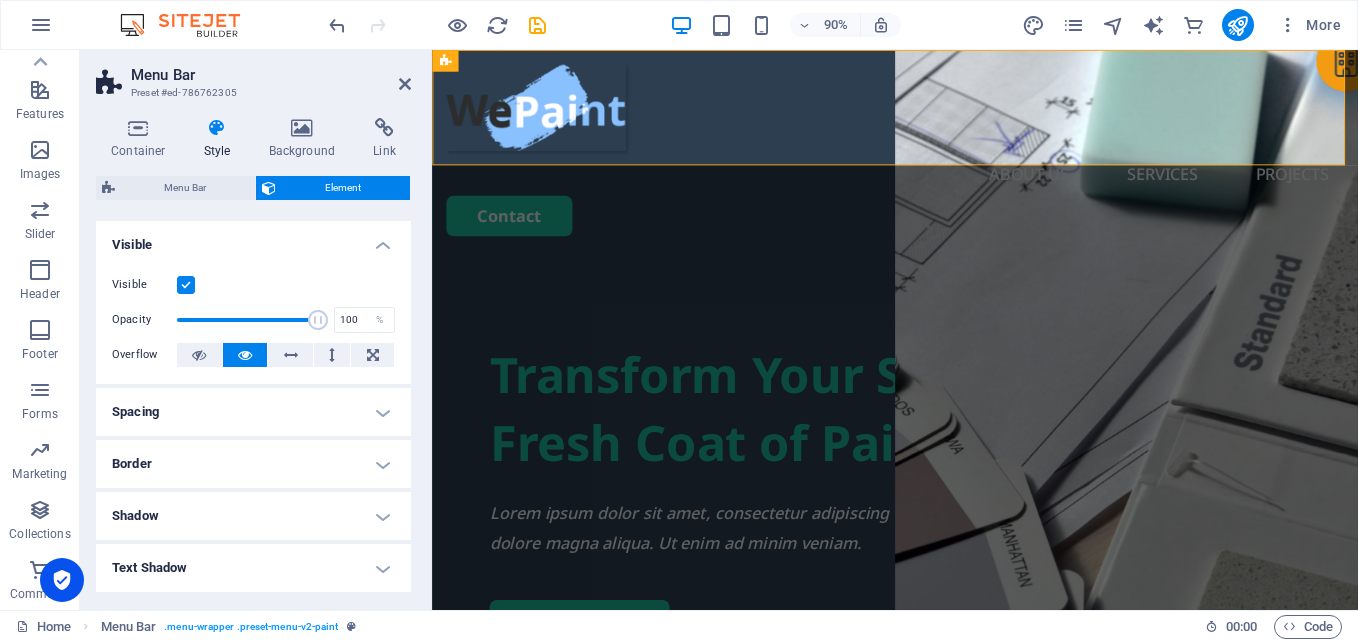 click on "Text Shadow" at bounding box center (253, 568) 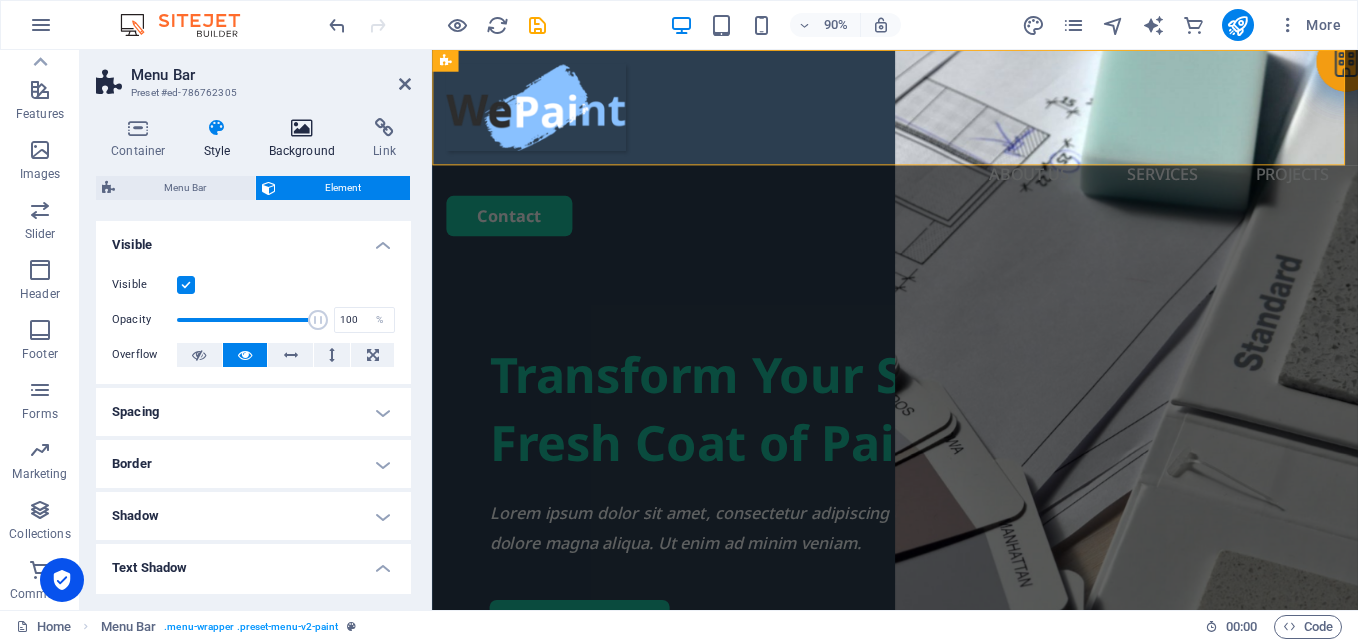 click at bounding box center (302, 128) 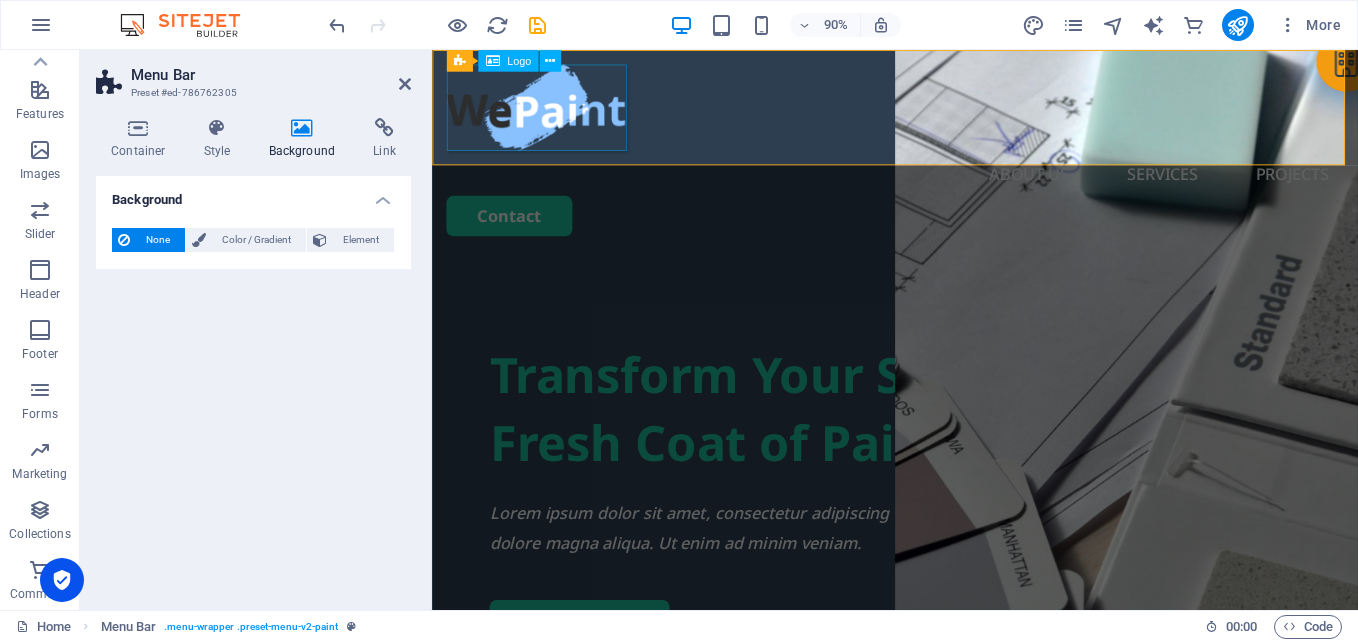 click at bounding box center [946, 114] 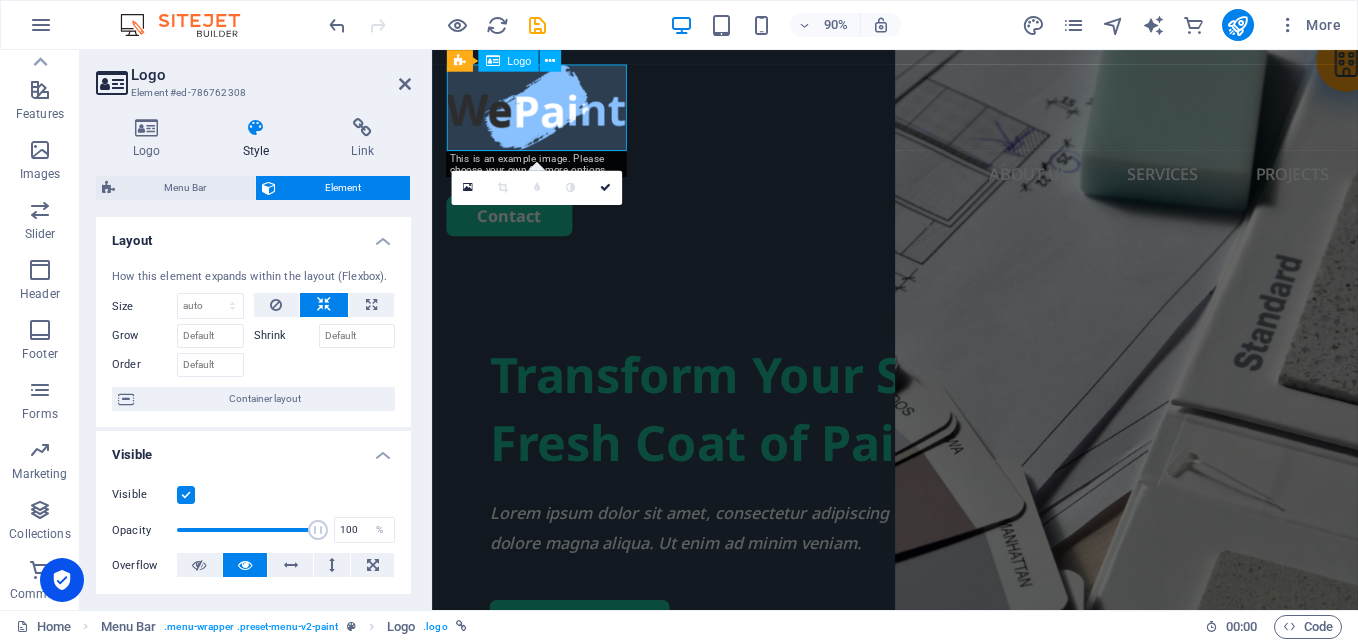 click at bounding box center (946, 114) 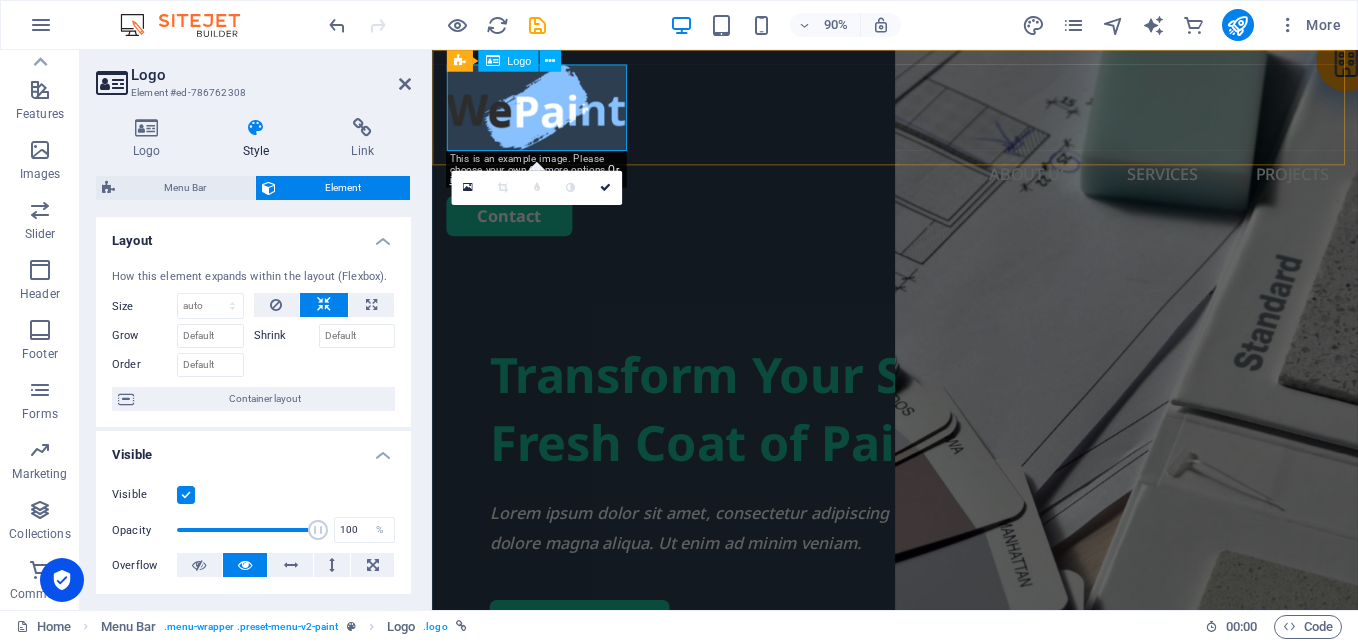 click at bounding box center (946, 114) 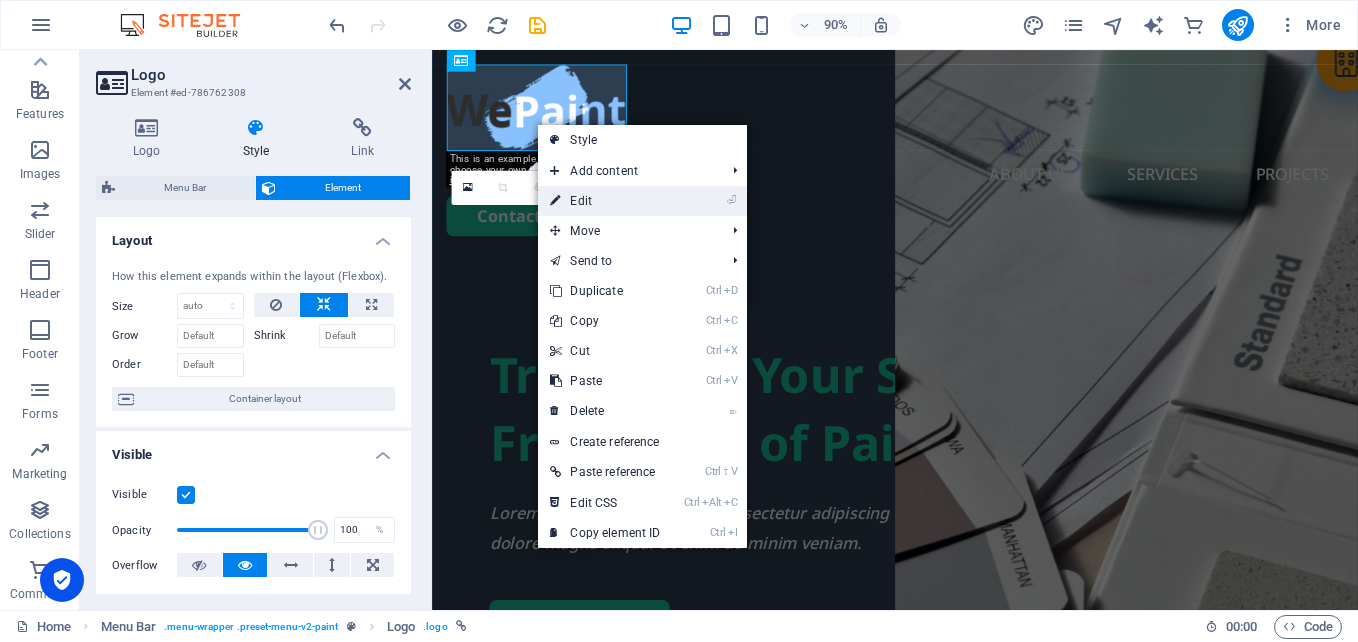 click on "⏎  Edit" at bounding box center (605, 201) 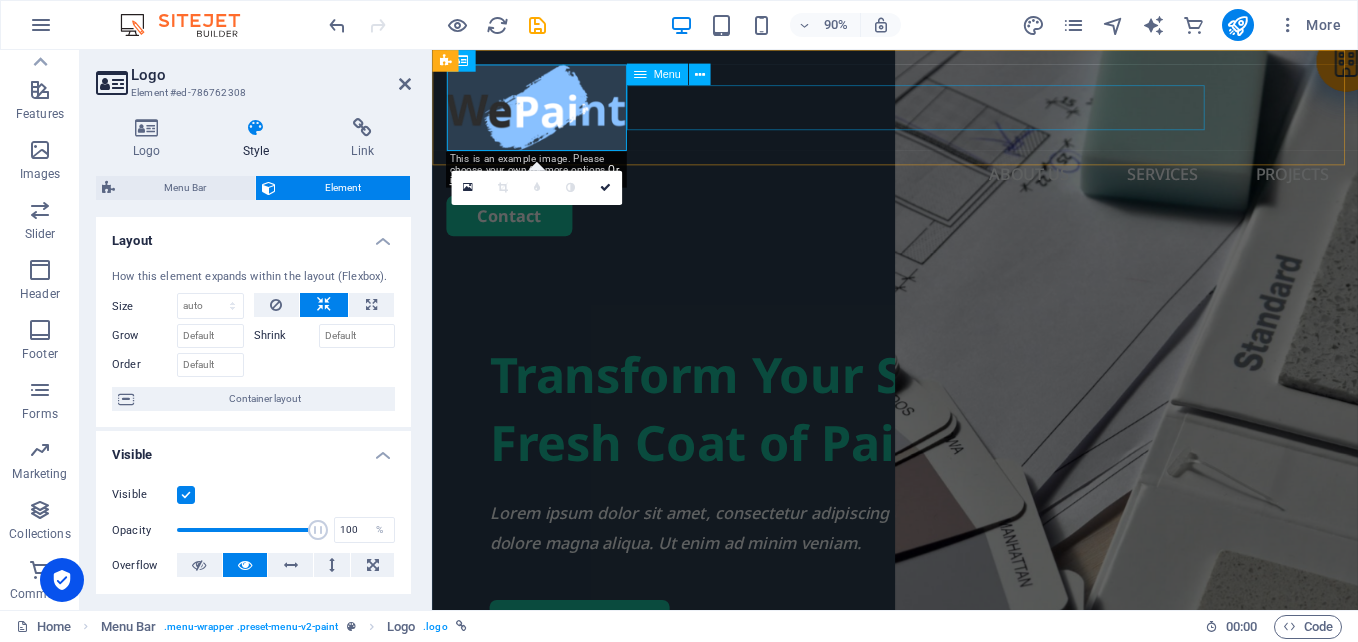 click on "About us Services Projects" at bounding box center (946, 187) 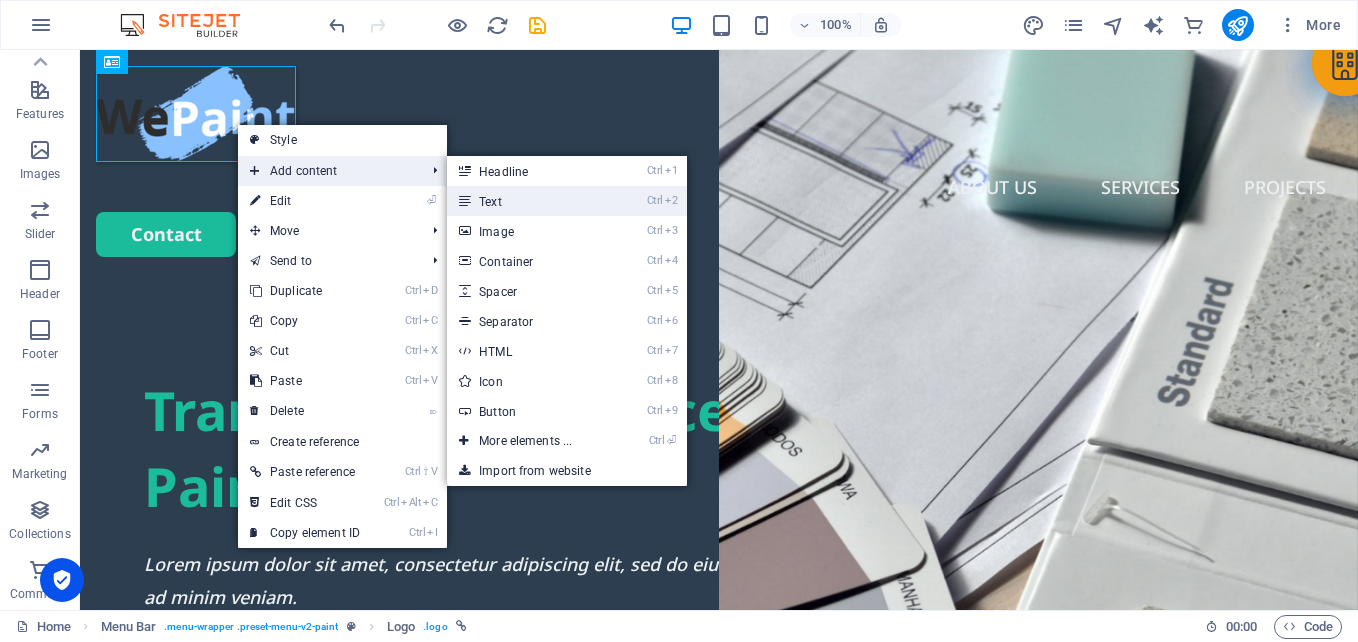 click on "Ctrl 2  Text" at bounding box center [529, 201] 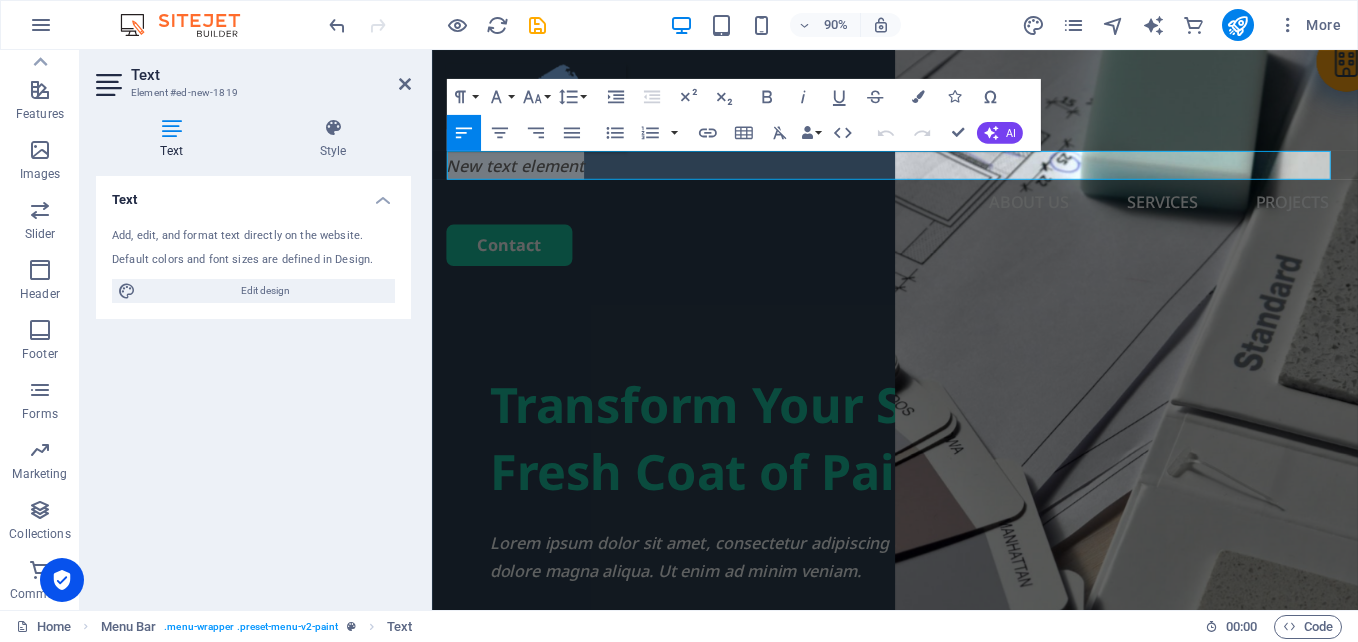 click at bounding box center (895, 330) 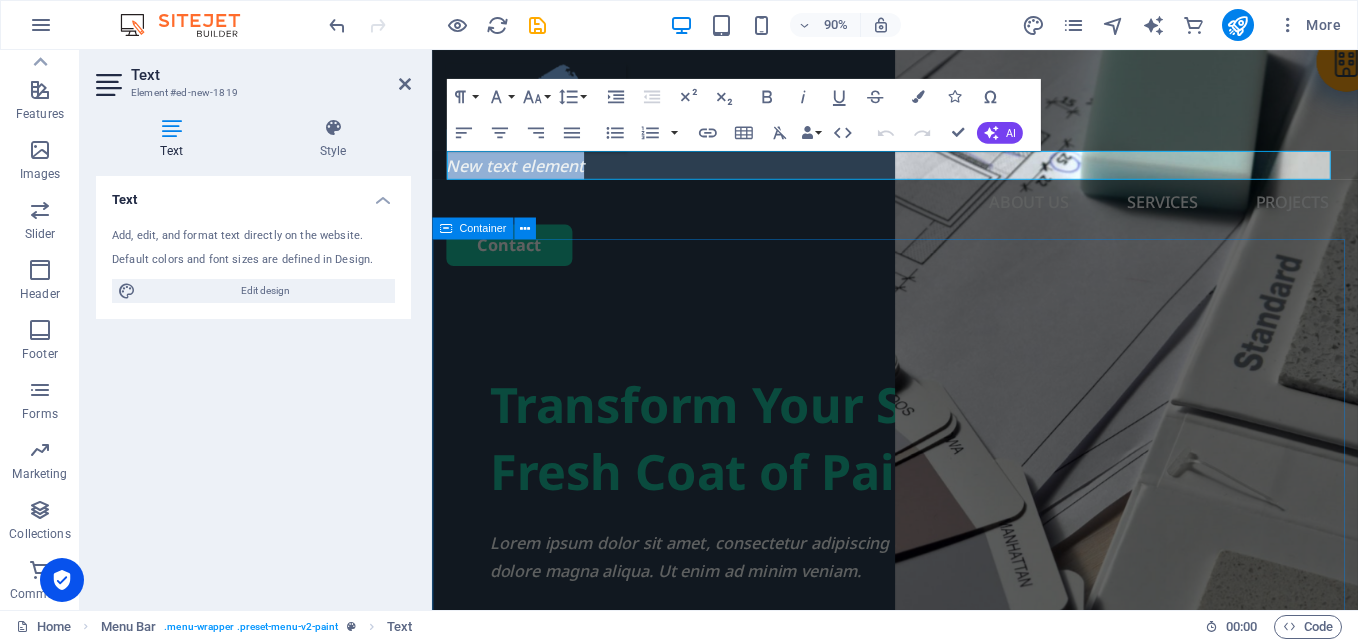 click on "Transform Your Space with a Fresh Coat of Paint Lorem ipsum dolor sit amet, consectetur adipiscing elit, sed do eiusmod tempor incididunt ut labore et dolore magna aliqua. Ut enim ad minim veniam. Get Started" at bounding box center [946, 691] 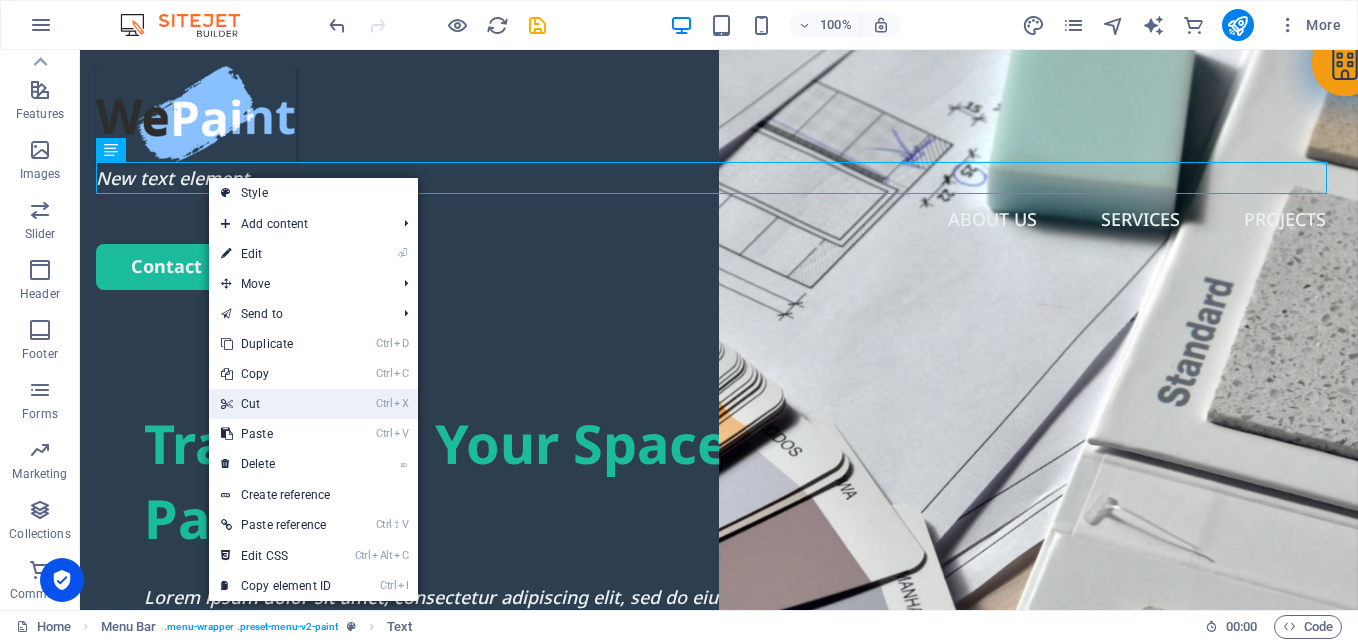 click on "Ctrl X  Cut" at bounding box center [276, 404] 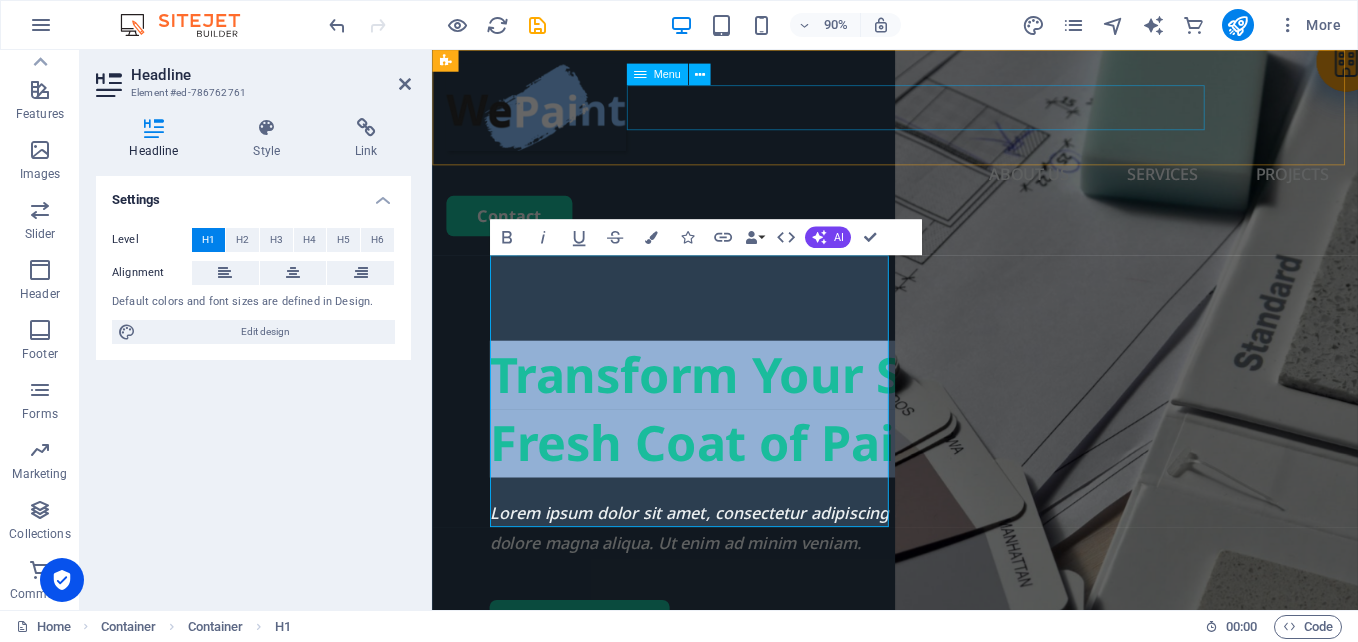 click on "About us Services Projects" at bounding box center [946, 187] 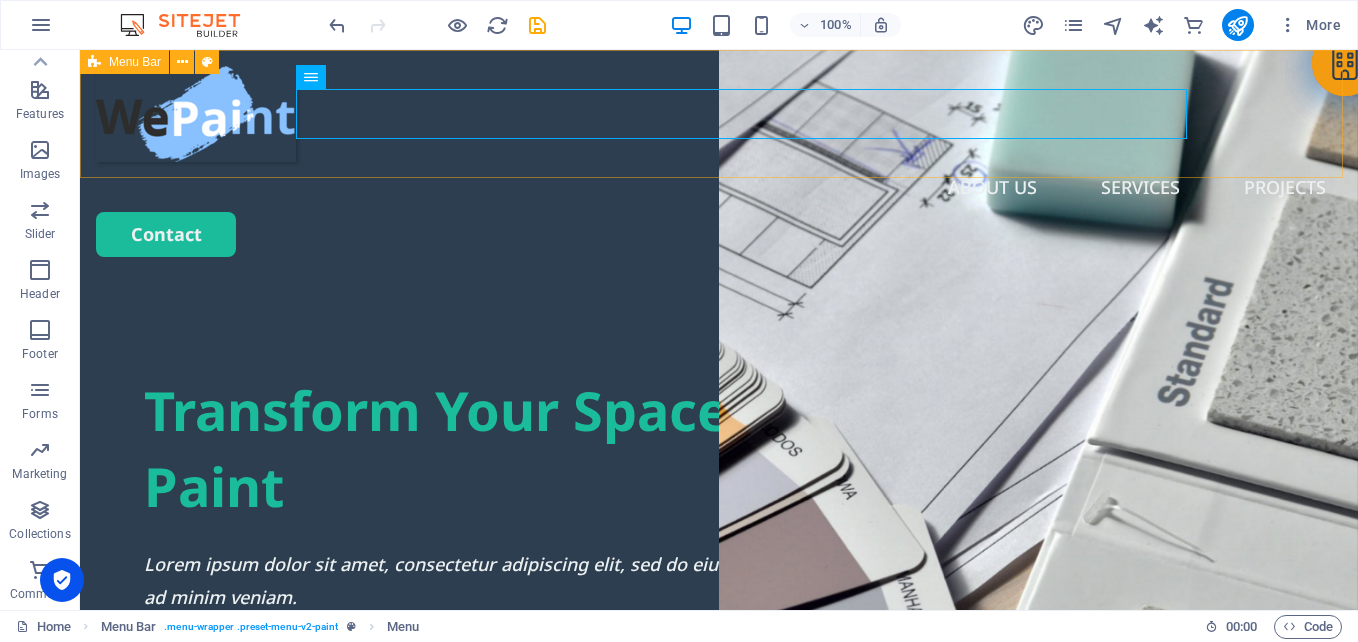 click on "Menu Bar" at bounding box center [135, 62] 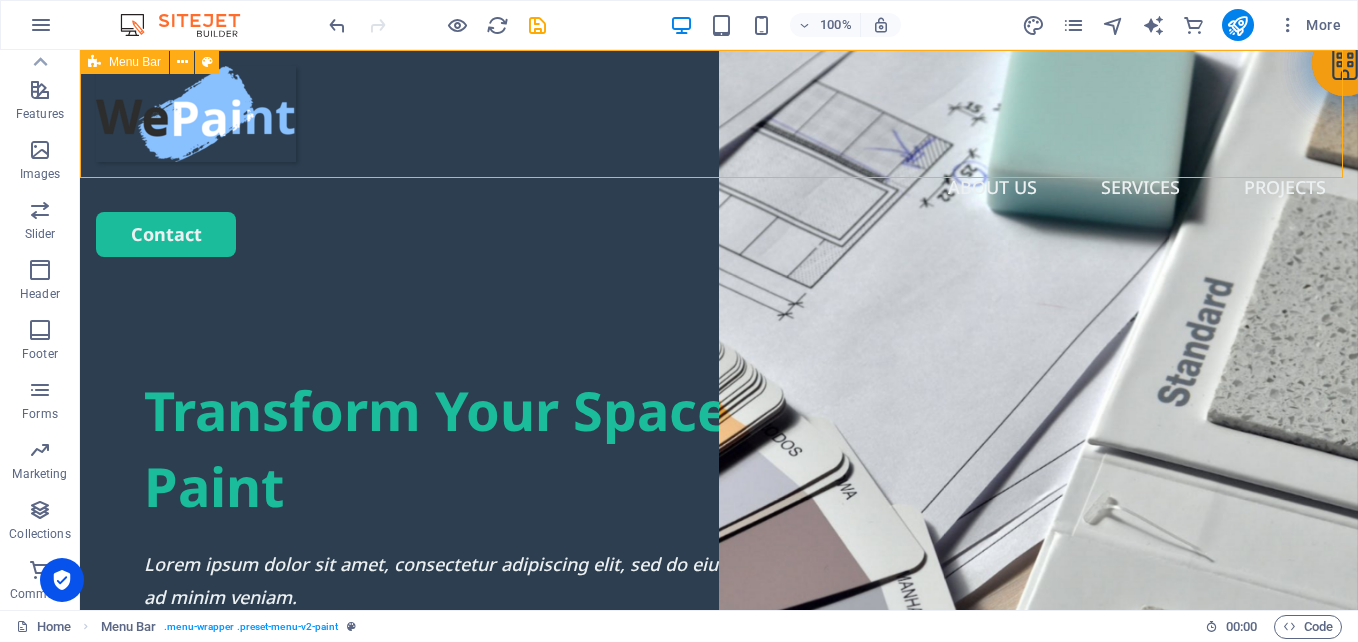 click on "Menu Bar" at bounding box center [135, 62] 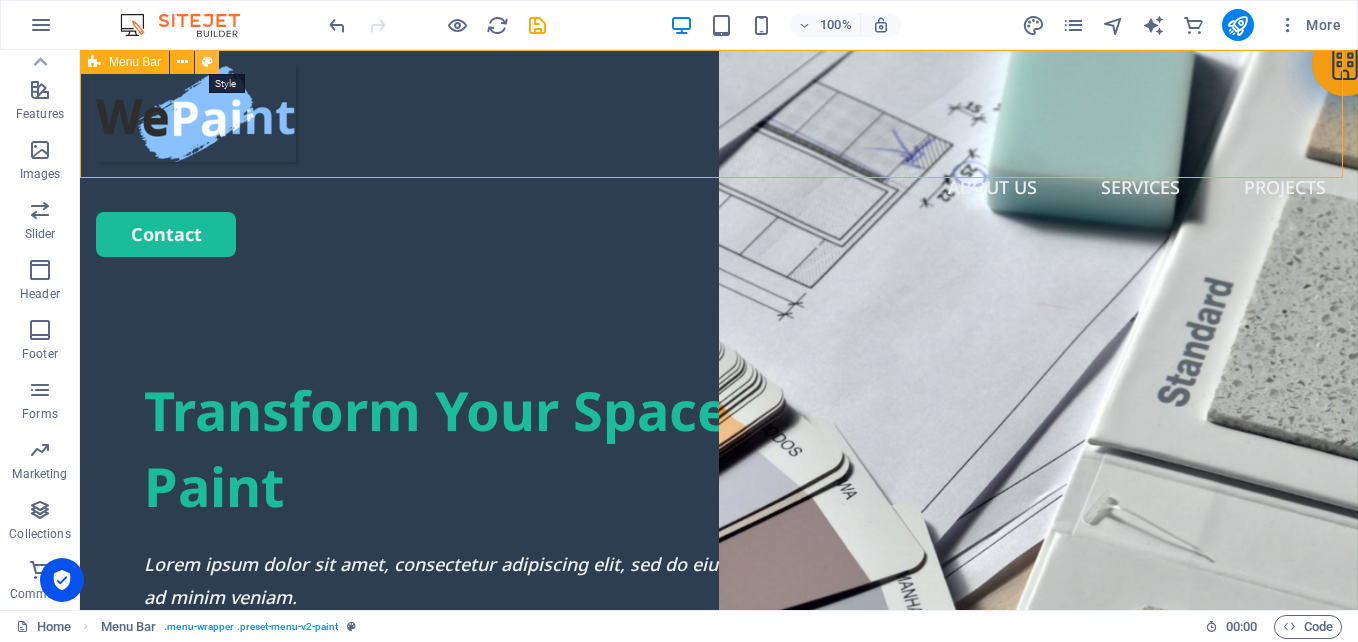 click at bounding box center (207, 62) 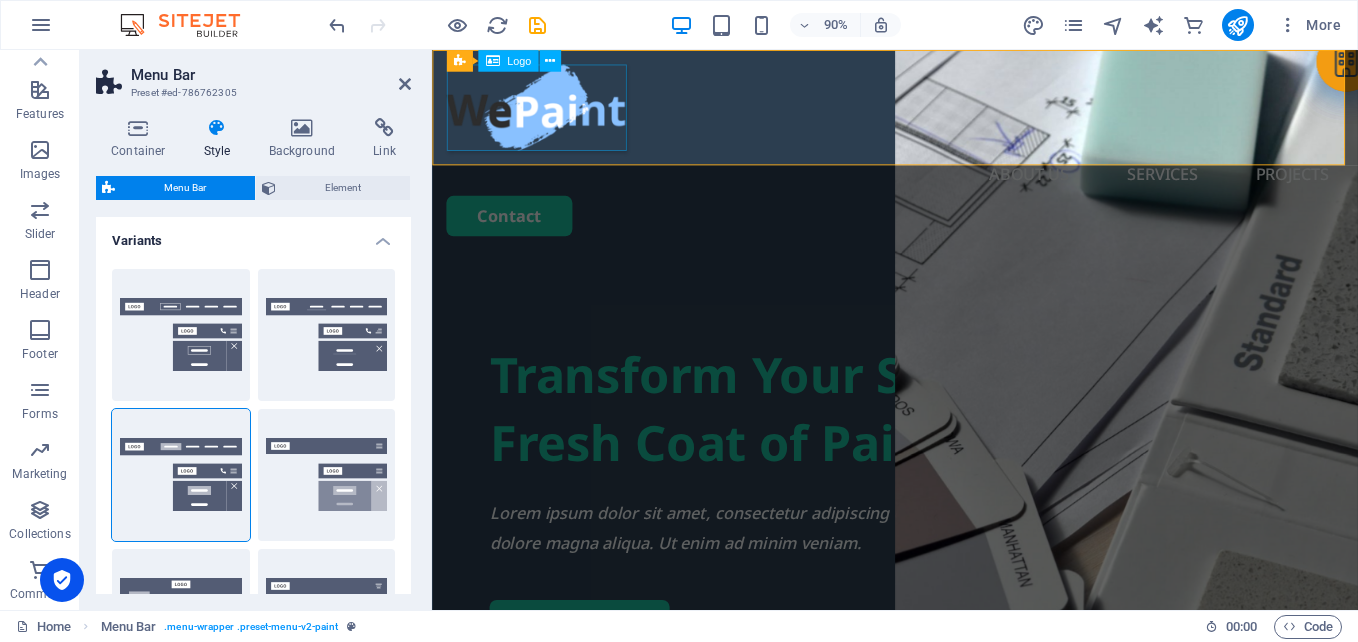 click on "Logo" at bounding box center [519, 60] 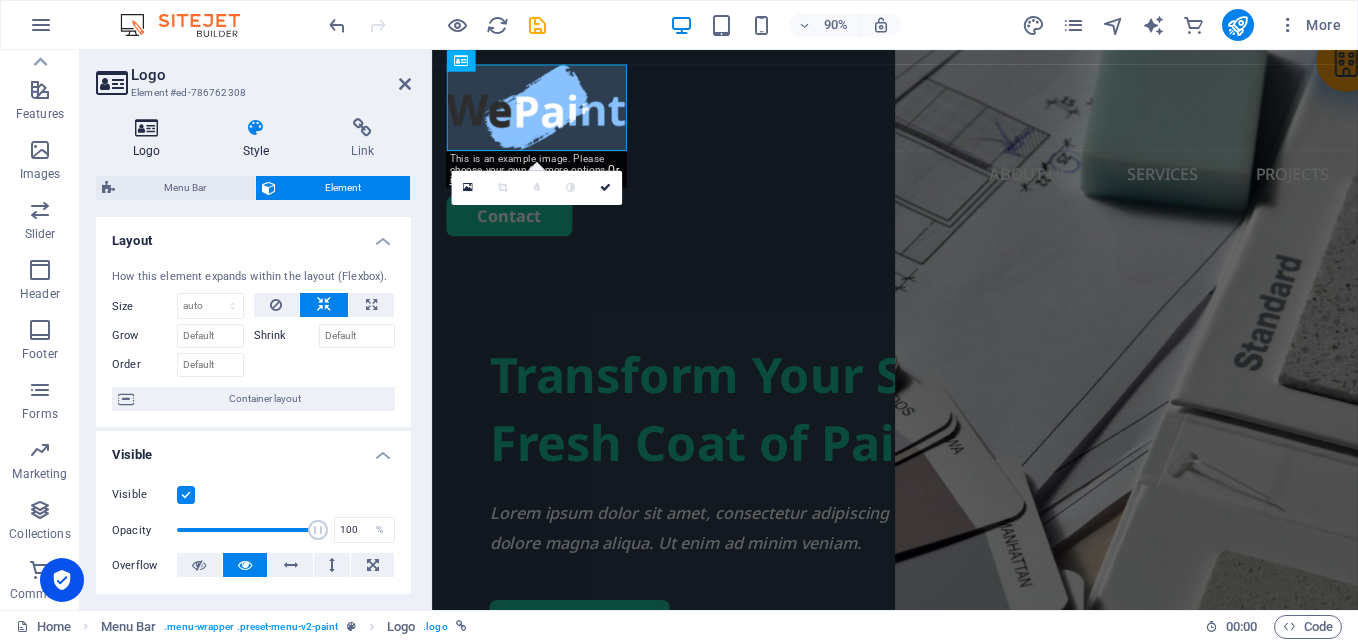 click on "Logo" at bounding box center (151, 139) 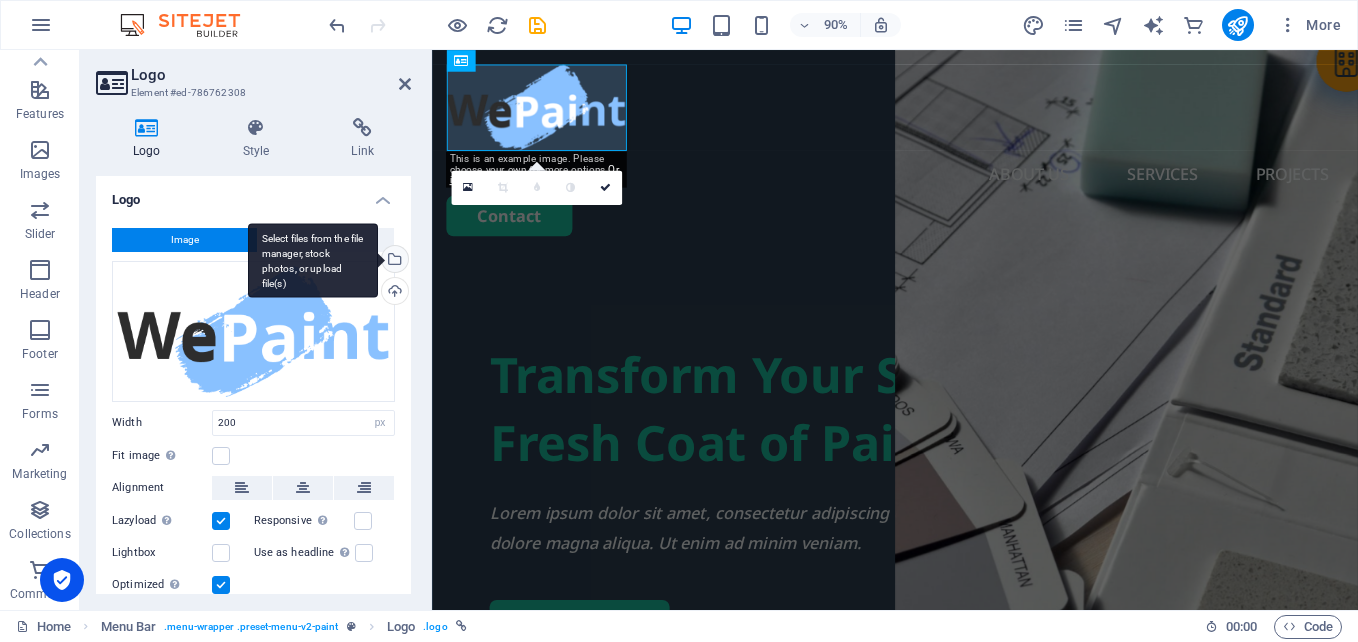 click on "Select files from the file manager, stock photos, or upload file(s)" at bounding box center (393, 261) 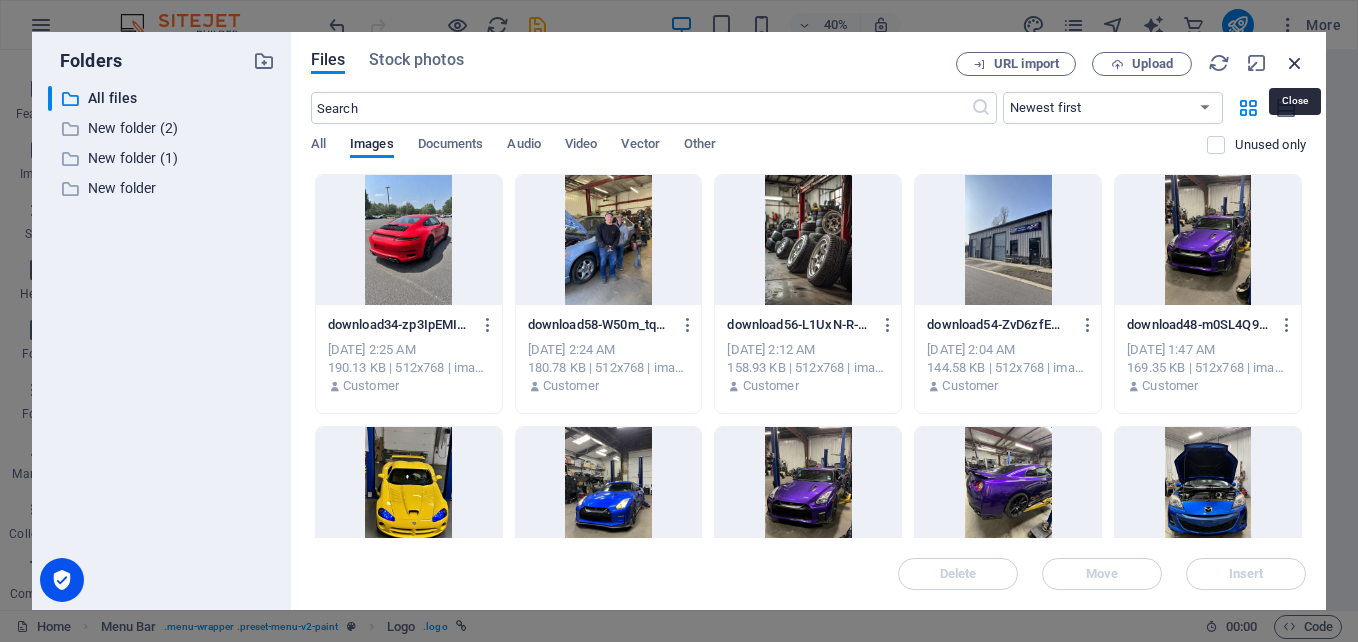 click at bounding box center (1295, 63) 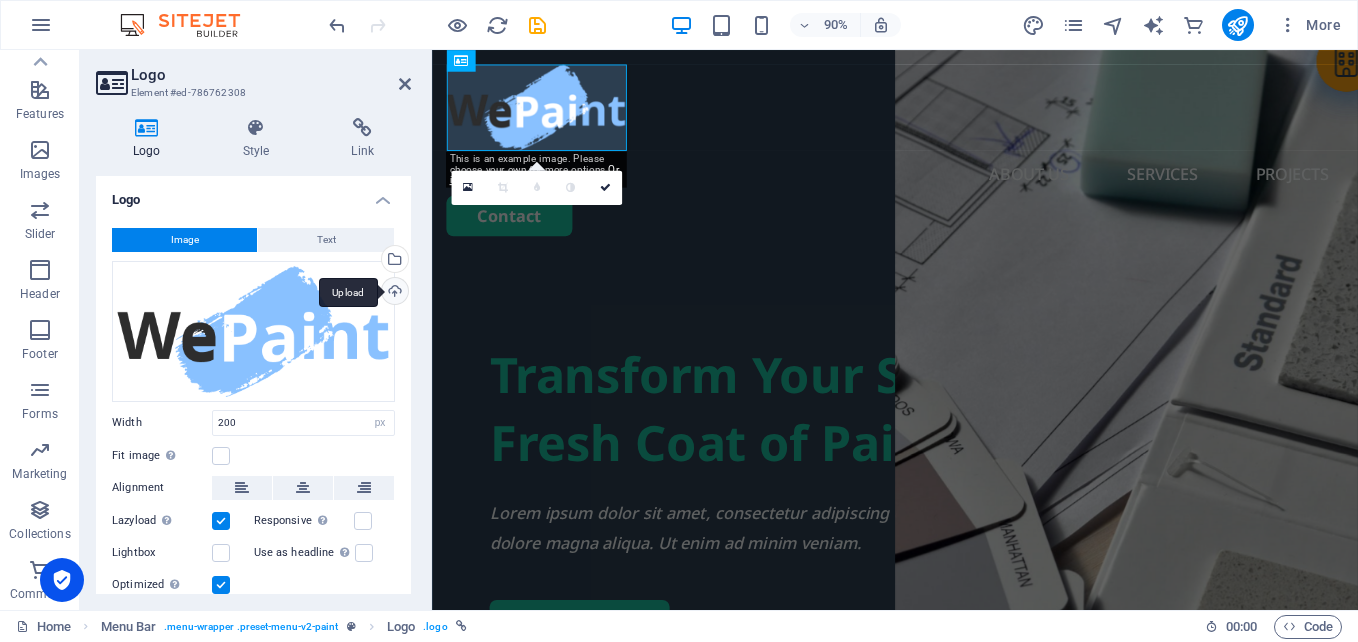 click on "Upload" at bounding box center [393, 293] 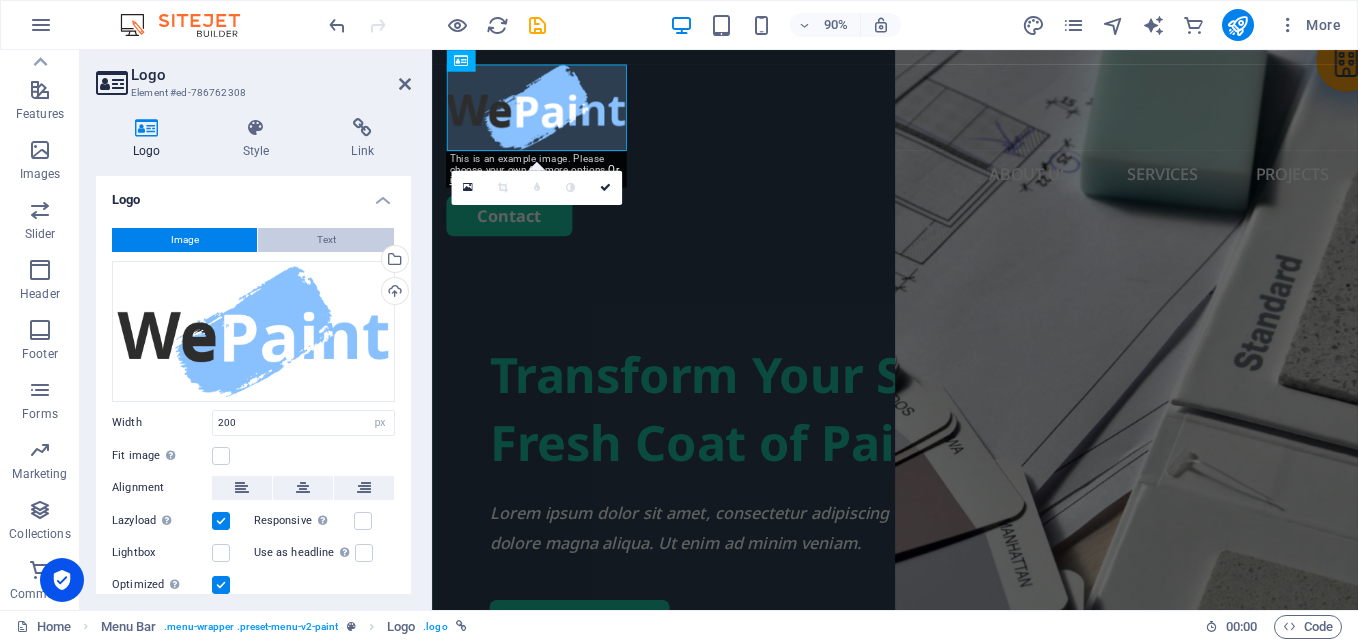 click on "Text" at bounding box center (326, 240) 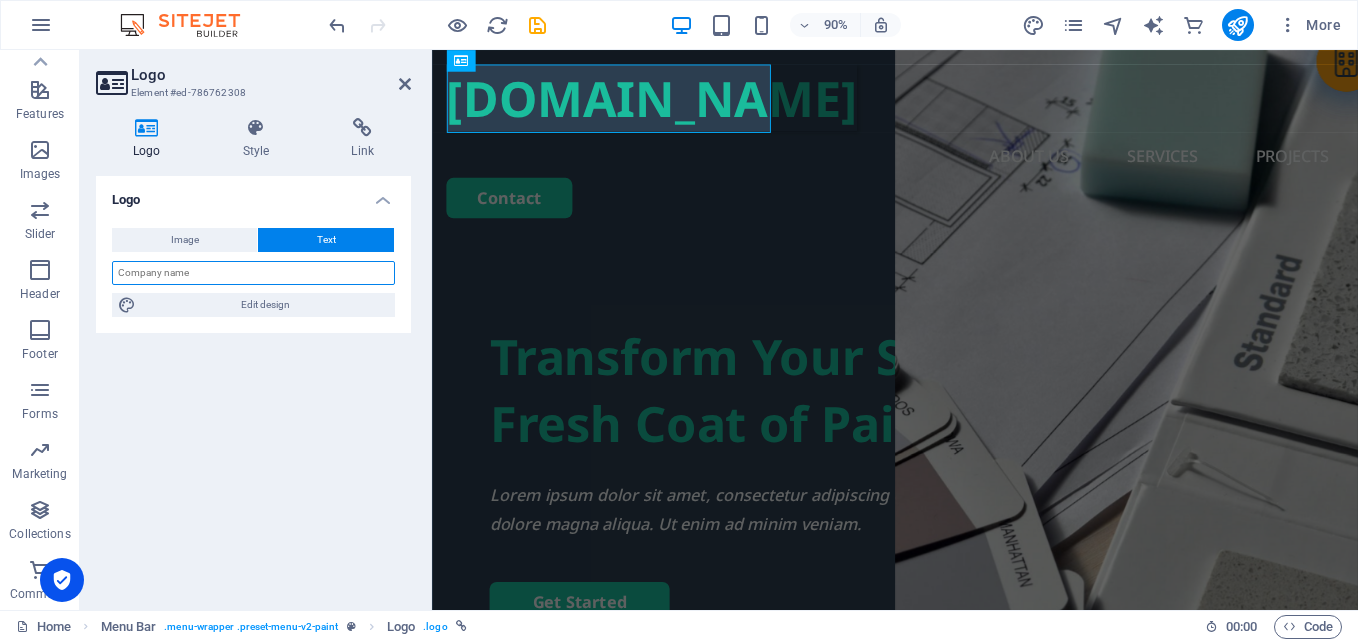 click at bounding box center (253, 273) 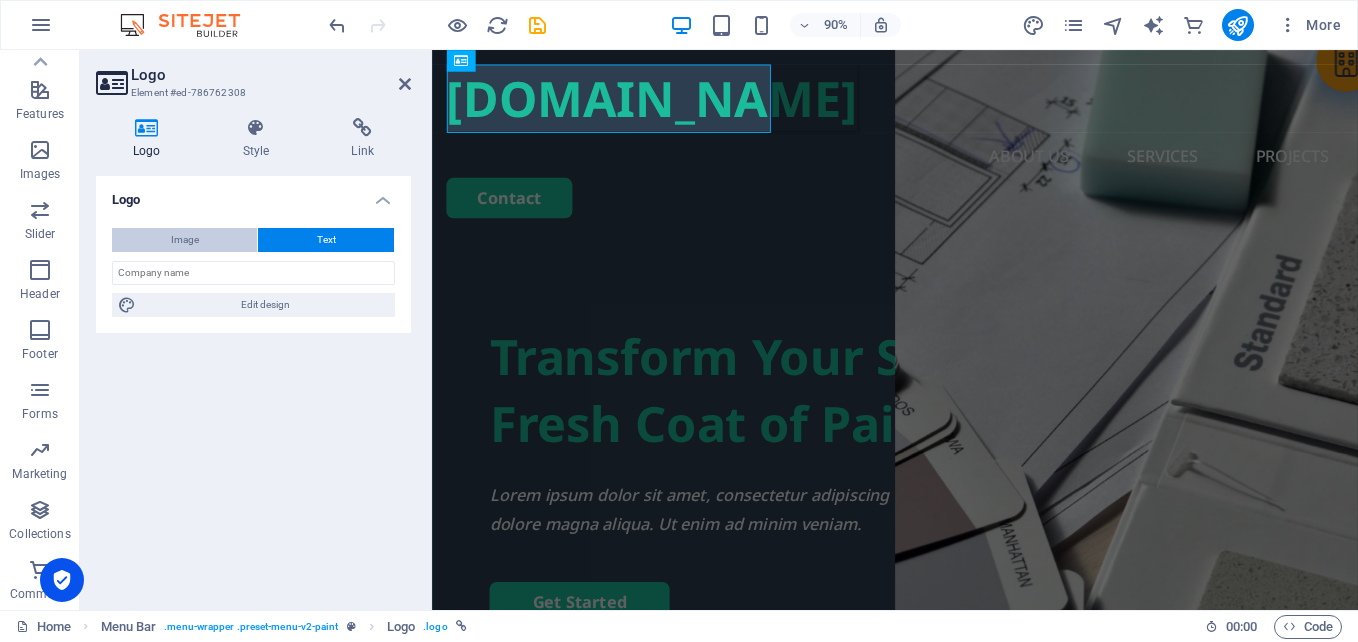 click on "Image" at bounding box center [185, 240] 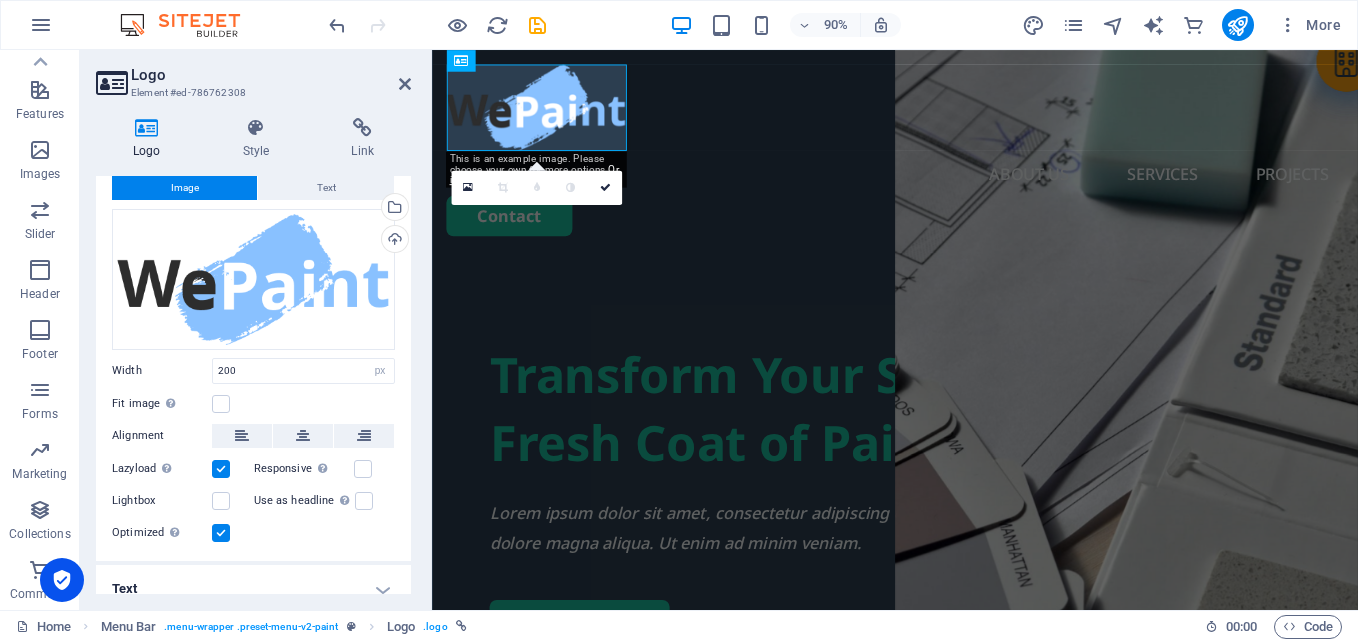 scroll, scrollTop: 69, scrollLeft: 0, axis: vertical 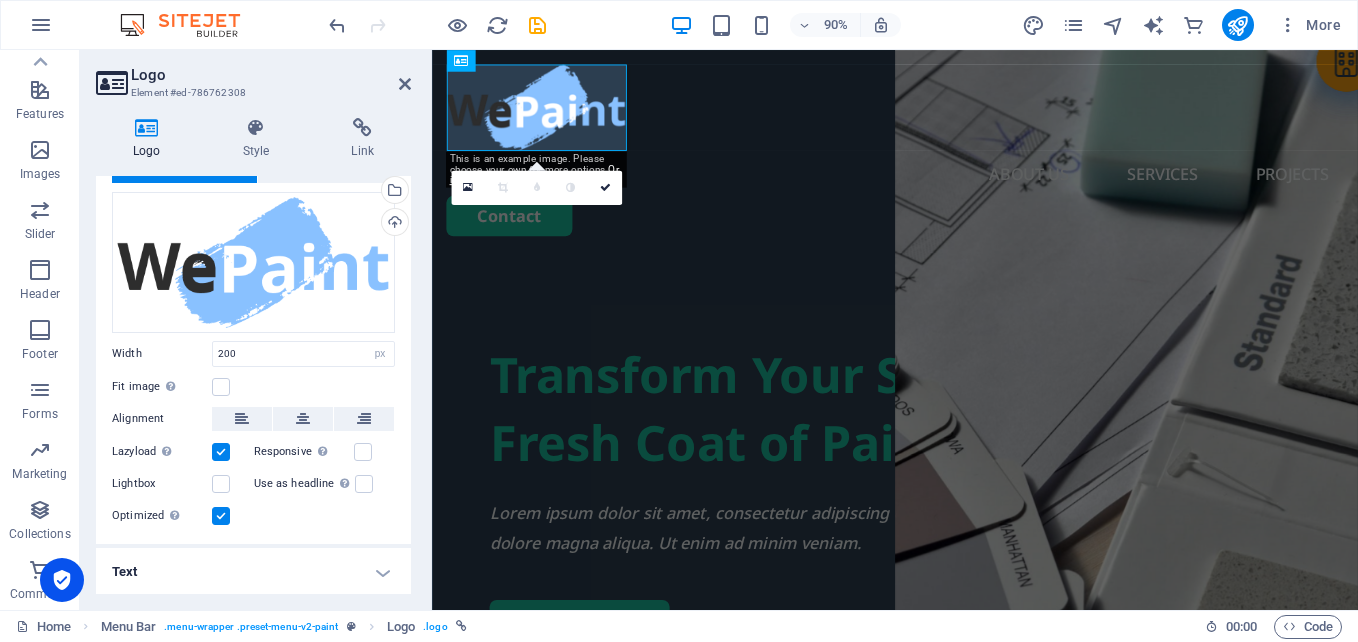 click on "Text" at bounding box center [253, 572] 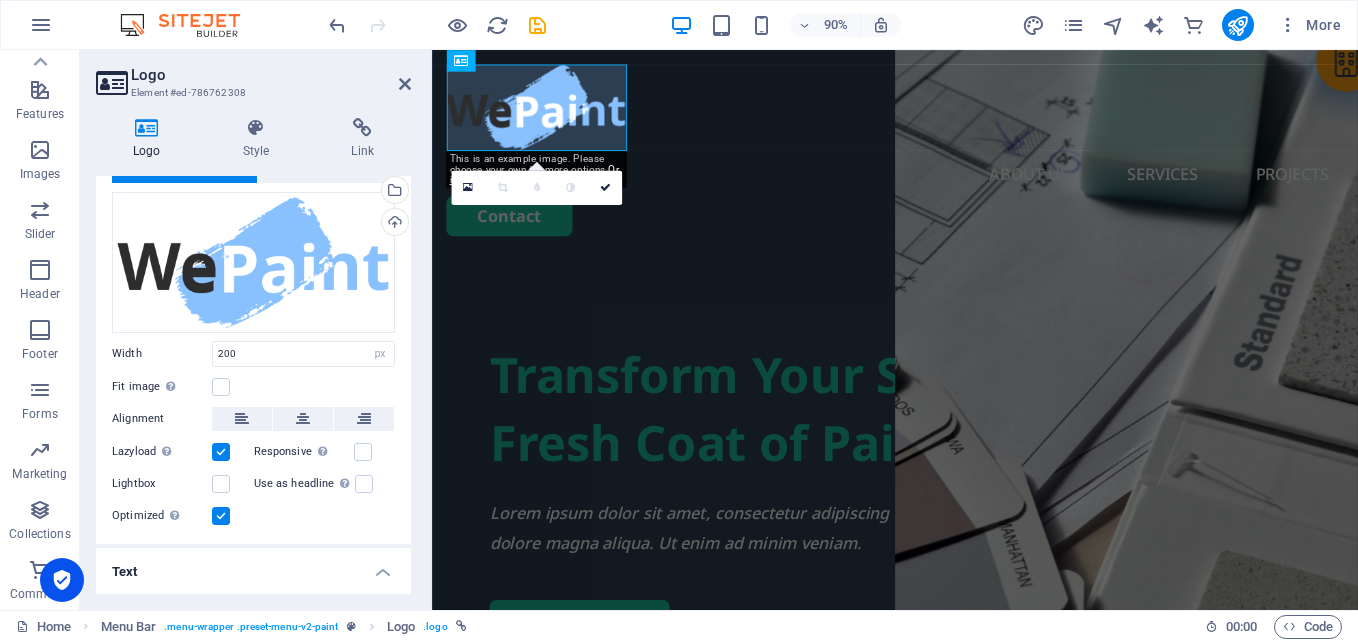 click on "Text" at bounding box center [253, 566] 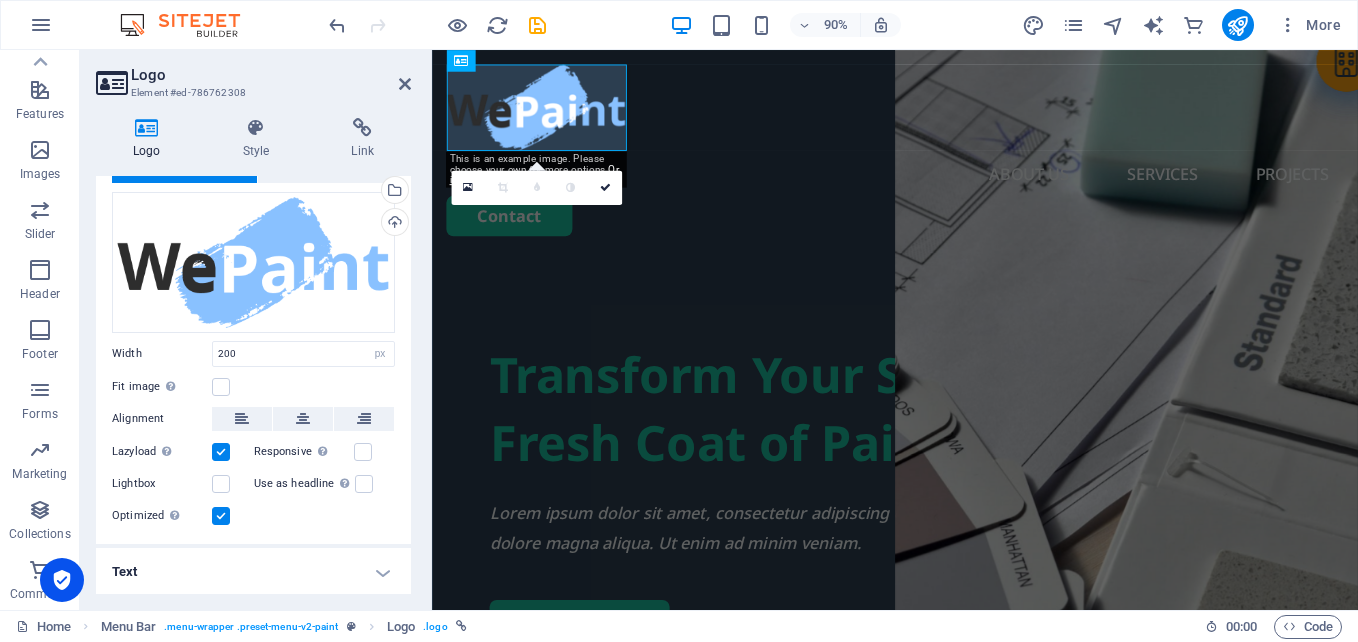 click on "Text" at bounding box center [253, 572] 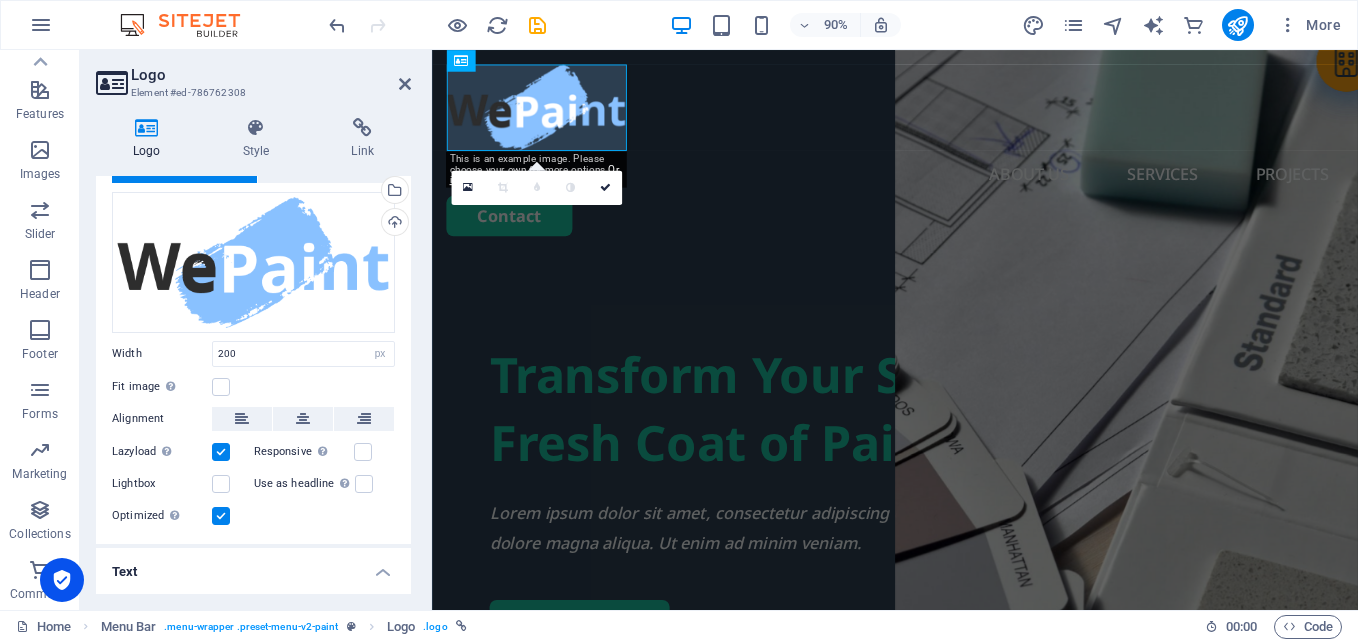 drag, startPoint x: 411, startPoint y: 464, endPoint x: 410, endPoint y: 513, distance: 49.010204 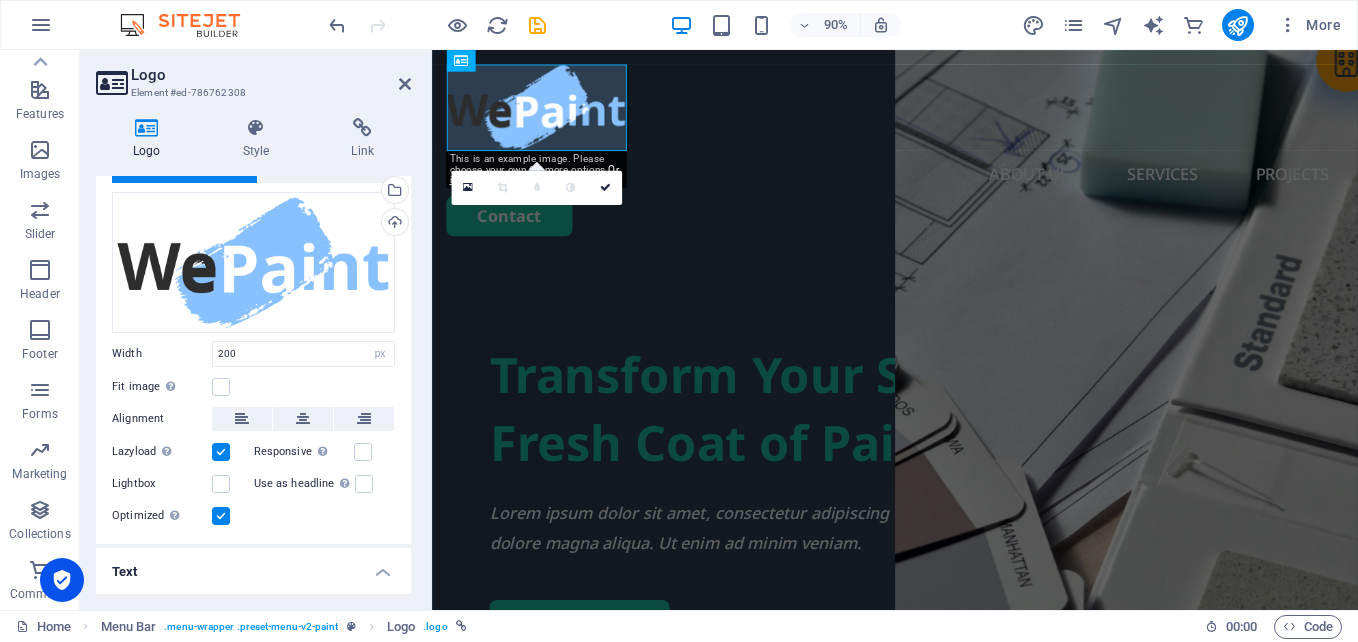 click on "Logo Style Link Logo Image Text Drag files here, click to choose files or select files from Files or our free stock photos & videos Select files from the file manager, stock photos, or upload file(s) Upload Width 200 Default auto px rem % em vh vw Fit image Automatically fit image to a fixed width and height Height Default auto px Alignment Lazyload Loading images after the page loads improves page speed. Responsive Automatically load retina image and smartphone optimized sizes. Lightbox Use as headline The image will be wrapped in an H1 headline tag. Useful for giving alternative text the weight of an H1 headline, e.g. for the logo. Leave unchecked if uncertain. Optimized Images are compressed to improve page speed. Position Direction Custom X offset 50 px rem % vh vw Y offset 50 px rem % vh vw Edit design Text Float No float Image left Image right Determine how text should behave around the image. Text Alternative text Image caption Paragraph Format Normal Heading 1 Heading 2 Heading 3 Heading 4 Heading 5 8" at bounding box center (253, 356) 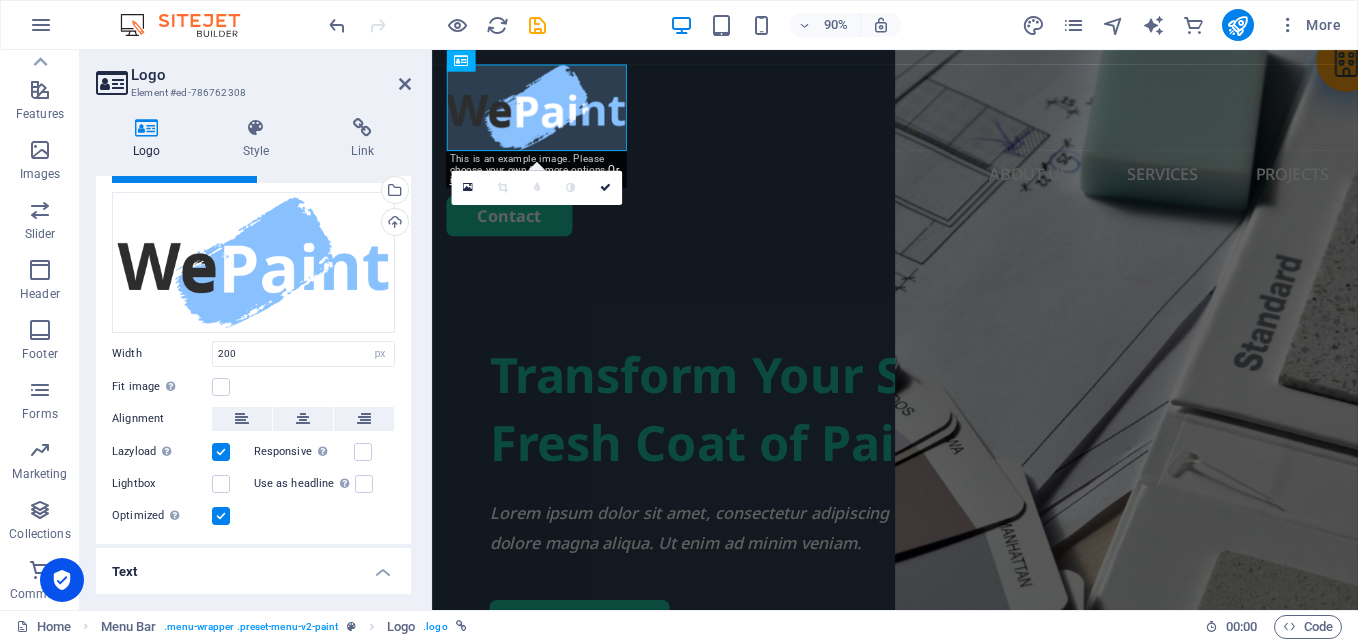 drag, startPoint x: 405, startPoint y: 448, endPoint x: 408, endPoint y: 553, distance: 105.04285 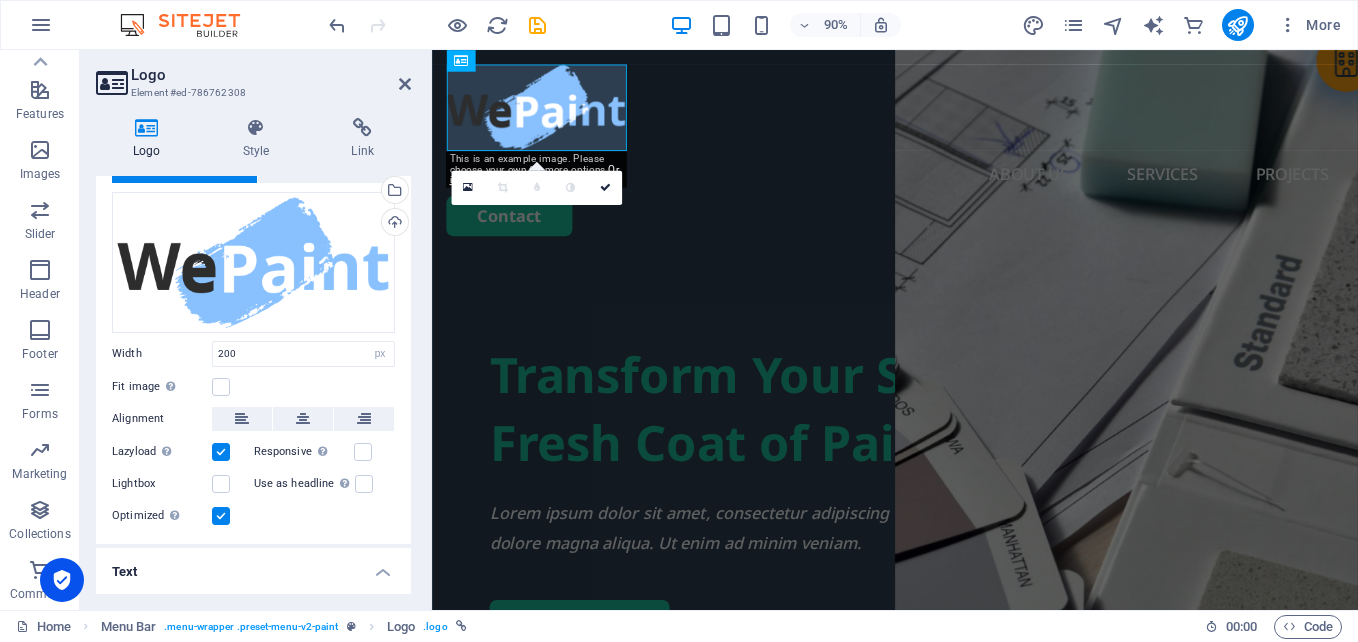 click on "Logo Image Text Drag files here, click to choose files or select files from Files or our free stock photos & videos Select files from the file manager, stock photos, or upload file(s) Upload Width 200 Default auto px rem % em vh vw Fit image Automatically fit image to a fixed width and height Height Default auto px Alignment Lazyload Loading images after the page loads improves page speed. Responsive Automatically load retina image and smartphone optimized sizes. Lightbox Use as headline The image will be wrapped in an H1 headline tag. Useful for giving alternative text the weight of an H1 headline, e.g. for the logo. Leave unchecked if uncertain. Optimized Images are compressed to improve page speed. Position Direction Custom X offset 50 px rem % vh vw Y offset 50 px rem % vh vw Edit design Text Float No float Image left Image right Determine how text should behave around the image. Text Alternative text Image caption Paragraph Format Normal Heading 1 Heading 2 Heading 3 Heading 4 Heading 5 Heading 6 Code 8" at bounding box center (253, 385) 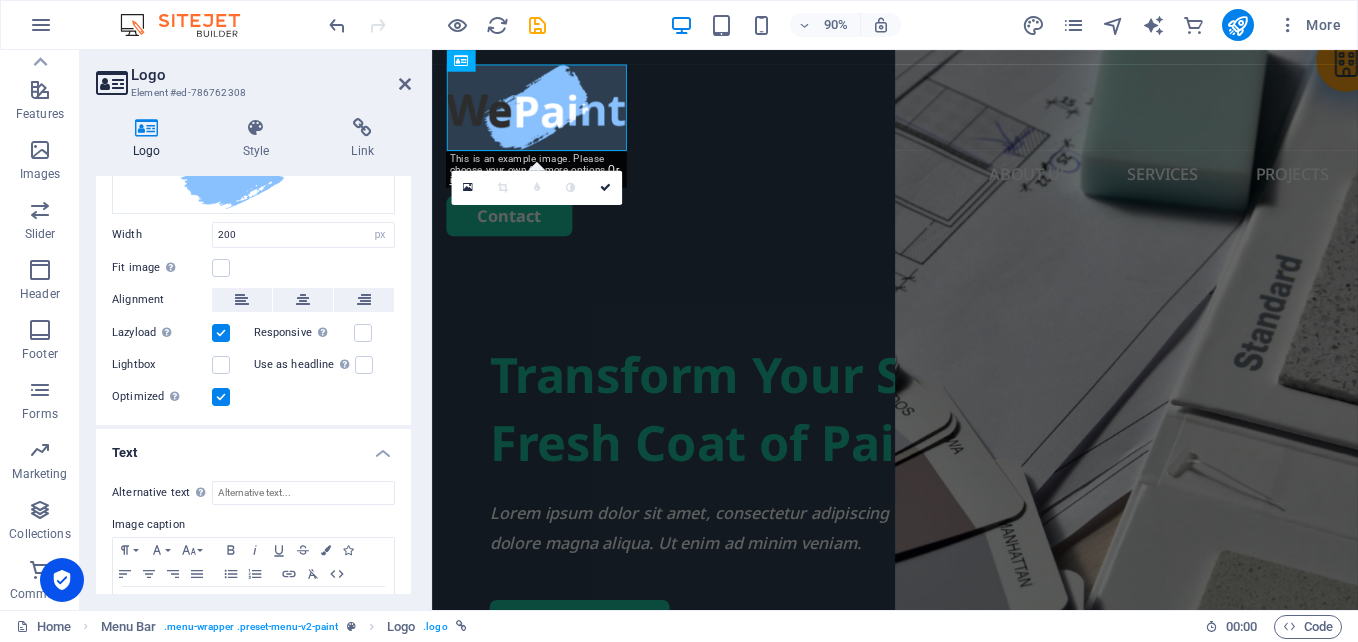 scroll, scrollTop: 257, scrollLeft: 0, axis: vertical 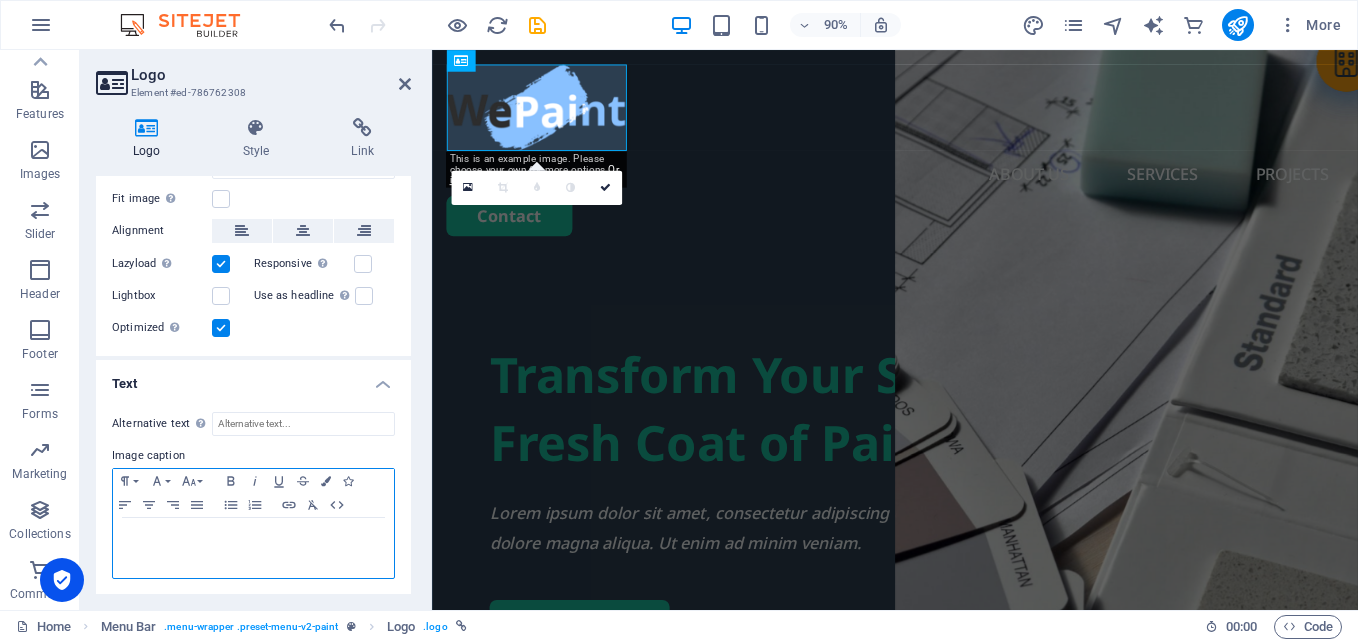click at bounding box center (253, 537) 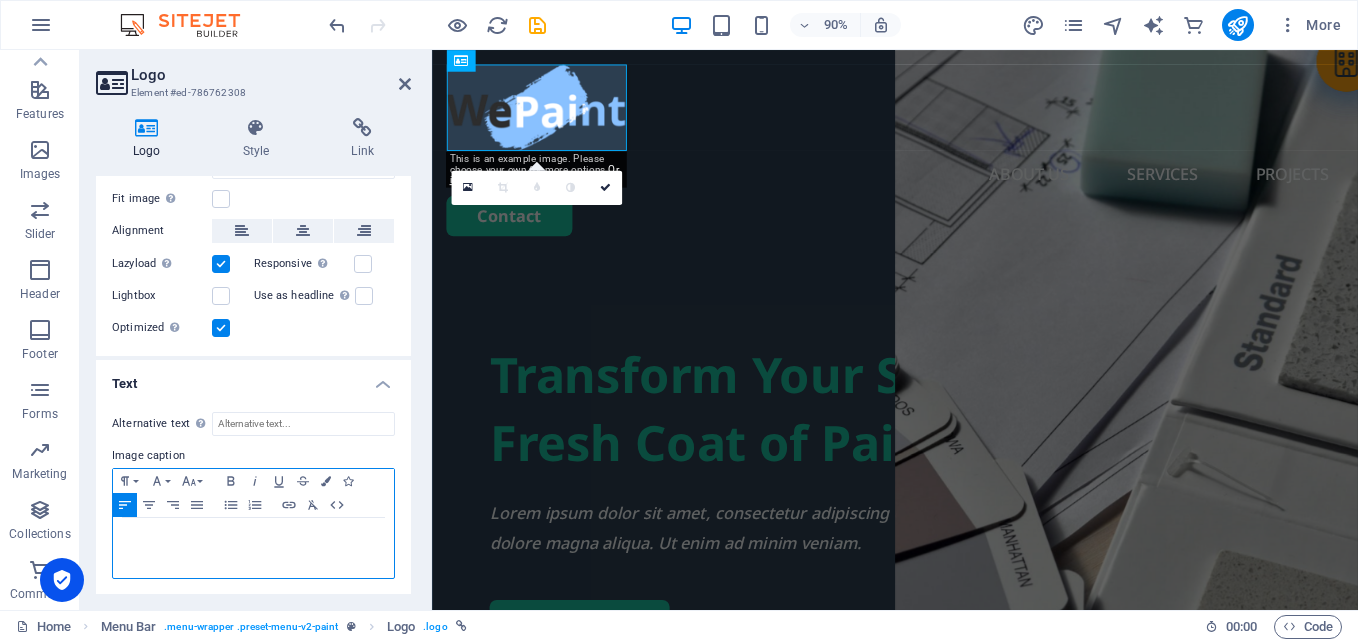 type 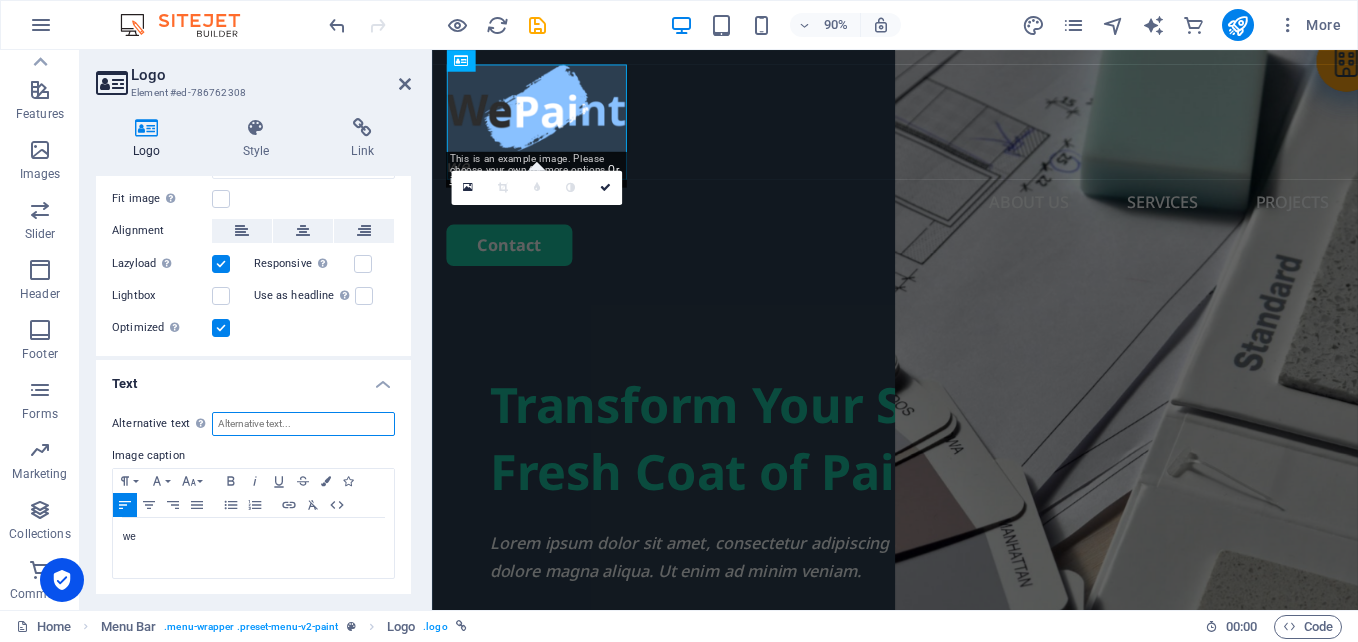 click on "Alternative text The alternative text is used by devices that cannot display images (e.g. image search engines) and should be added to every image to improve website accessibility." at bounding box center [303, 424] 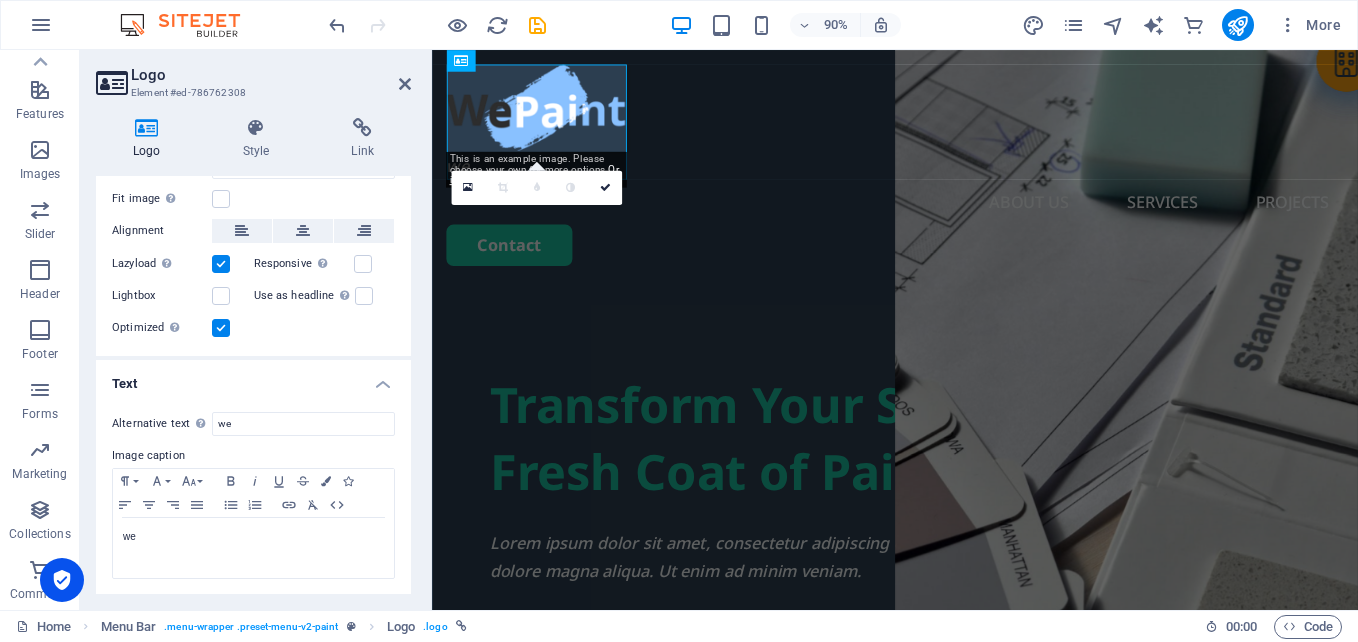 drag, startPoint x: 404, startPoint y: 365, endPoint x: 412, endPoint y: 340, distance: 26.24881 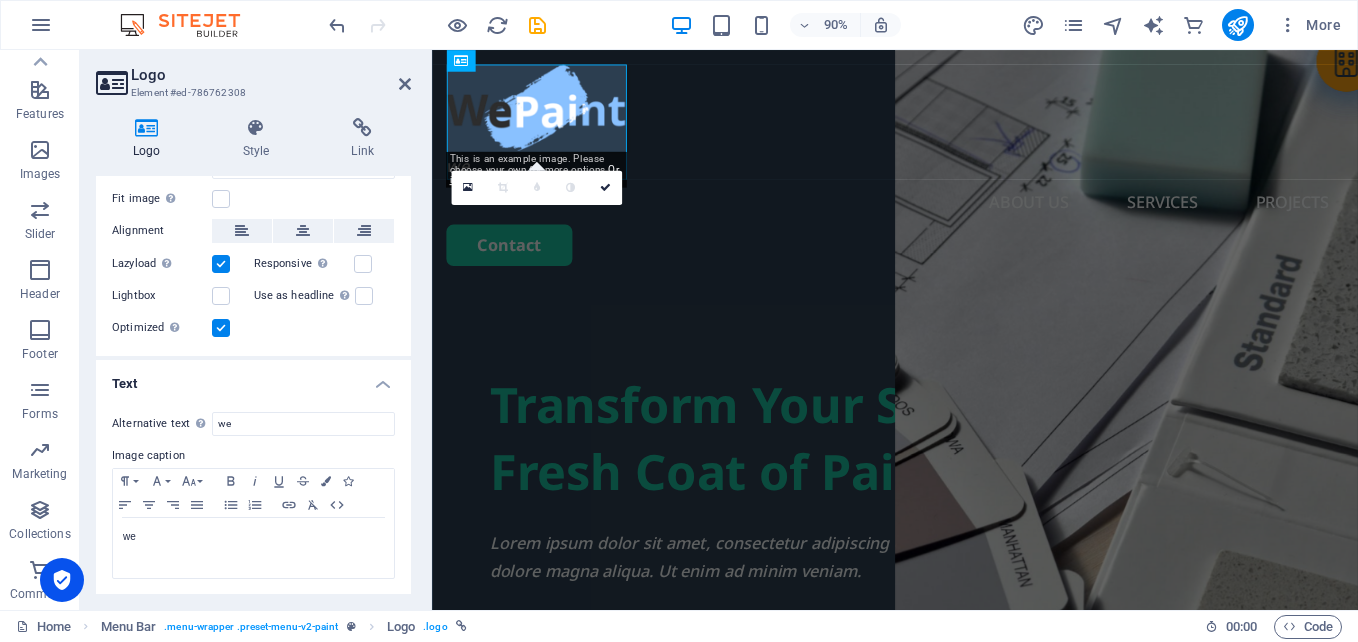 click on "Logo Style Link Logo Image Text Drag files here, click to choose files or select files from Files or our free stock photos & videos Select files from the file manager, stock photos, or upload file(s) Upload Width 200 Default auto px rem % em vh vw Fit image Automatically fit image to a fixed width and height Height Default auto px Alignment Lazyload Loading images after the page loads improves page speed. Responsive Automatically load retina image and smartphone optimized sizes. Lightbox Use as headline The image will be wrapped in an H1 headline tag. Useful for giving alternative text the weight of an H1 headline, e.g. for the logo. Leave unchecked if uncertain. Optimized Images are compressed to improve page speed. Position Direction Custom X offset 50 px rem % vh vw Y offset 50 px rem % vh vw Edit design Text Float No float Image left Image right Determine how text should behave around the image. Text Alternative text we Image caption Paragraph Format Normal Heading 1 Heading 2 Heading 3 Heading 4 Code 8 9" at bounding box center (253, 356) 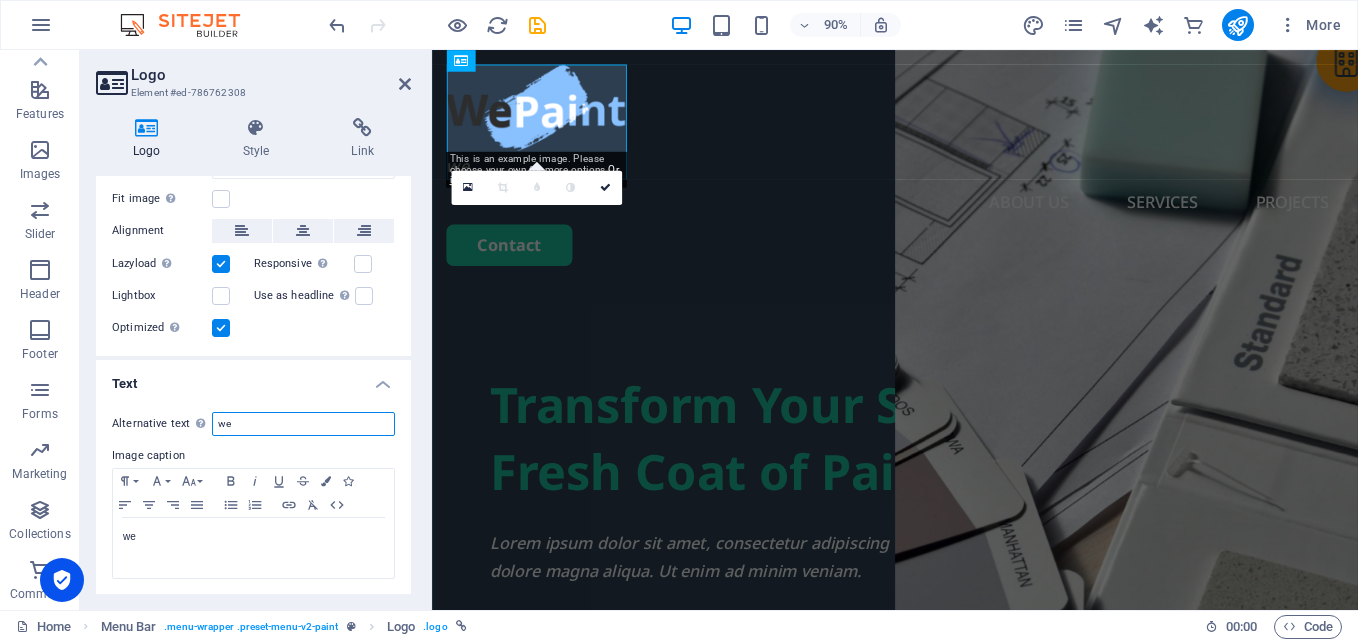 click on "we" at bounding box center (303, 424) 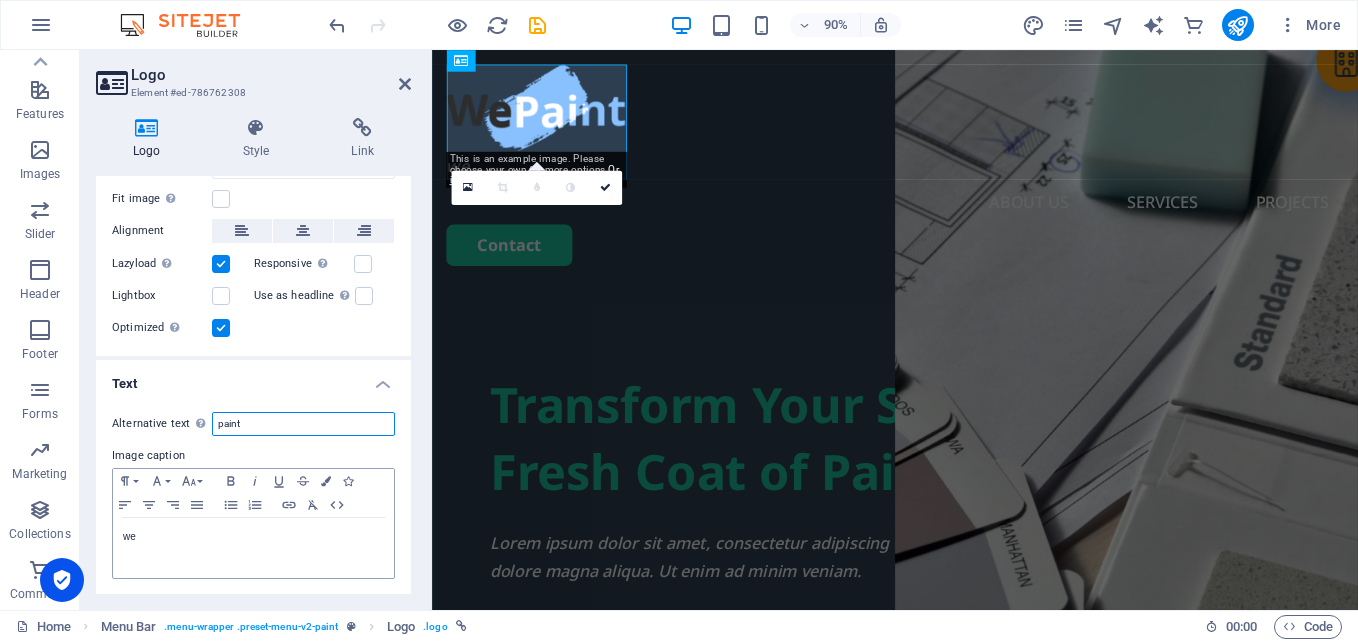 type on "paint" 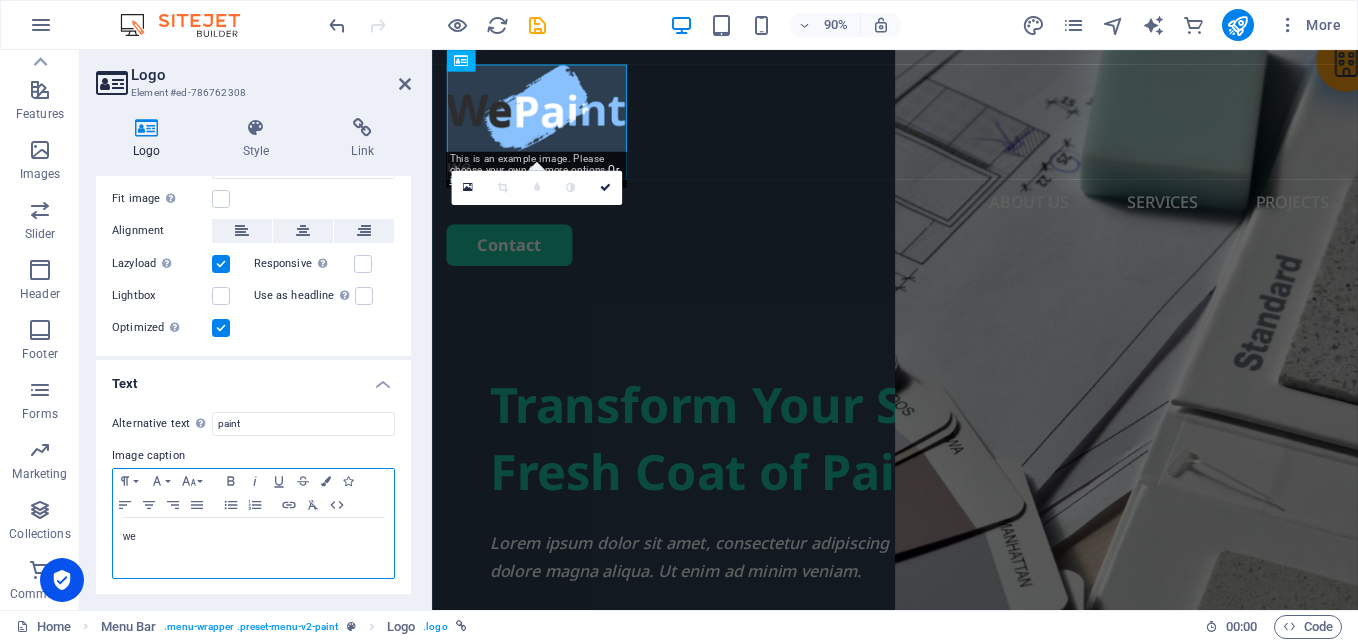 click on "we" at bounding box center [253, 548] 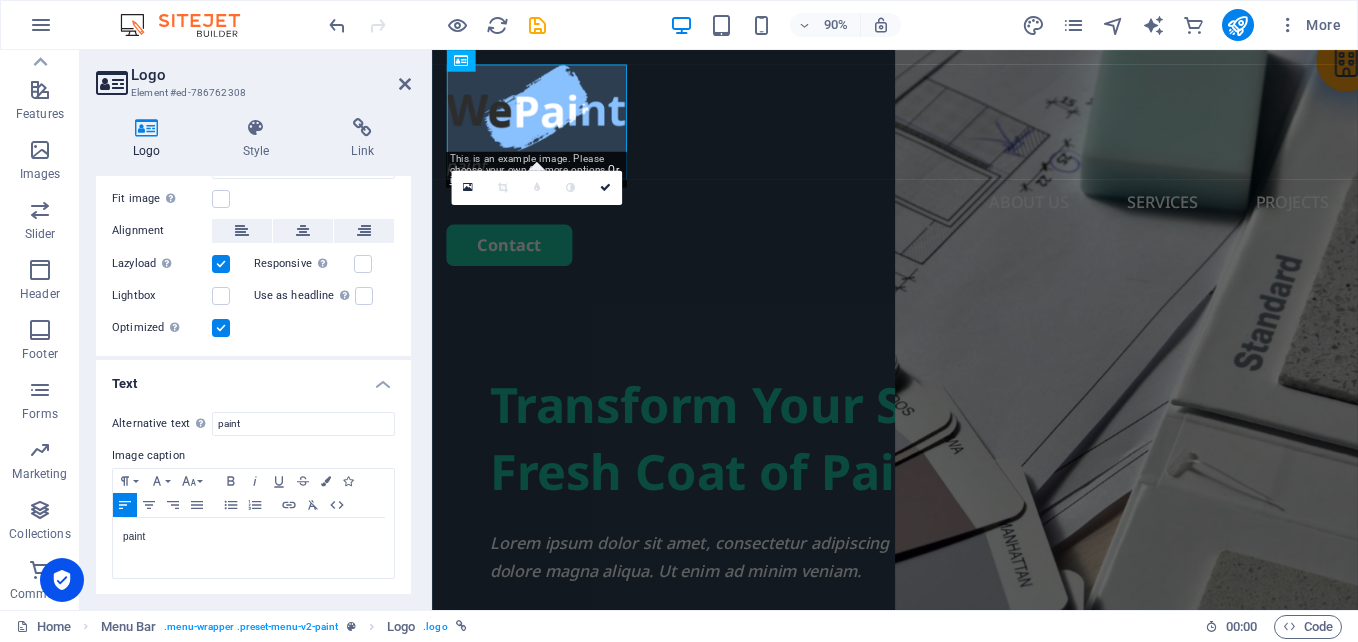 click on "Text" at bounding box center [253, 378] 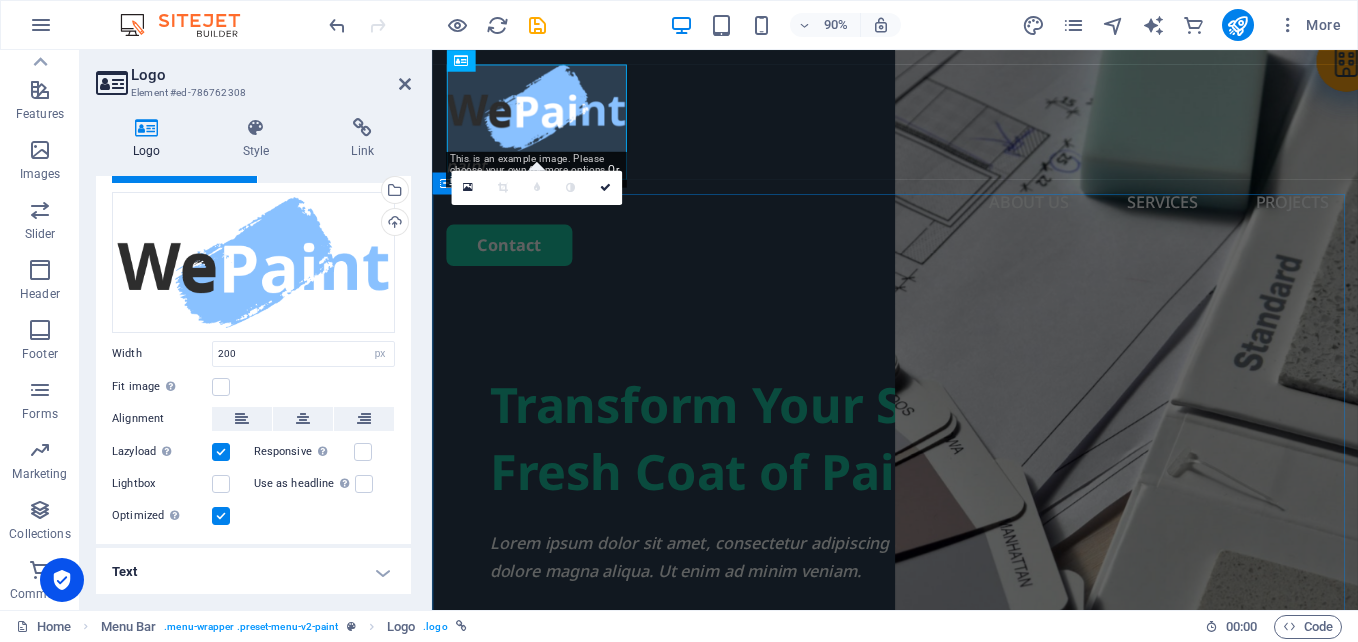 click on "Transform Your Space with a Fresh Coat of Paint Lorem ipsum dolor sit amet, consectetur adipiscing elit, sed do eiusmod tempor incididunt ut labore et dolore magna aliqua. Ut enim ad minim veniam. Get Started" at bounding box center [946, 691] 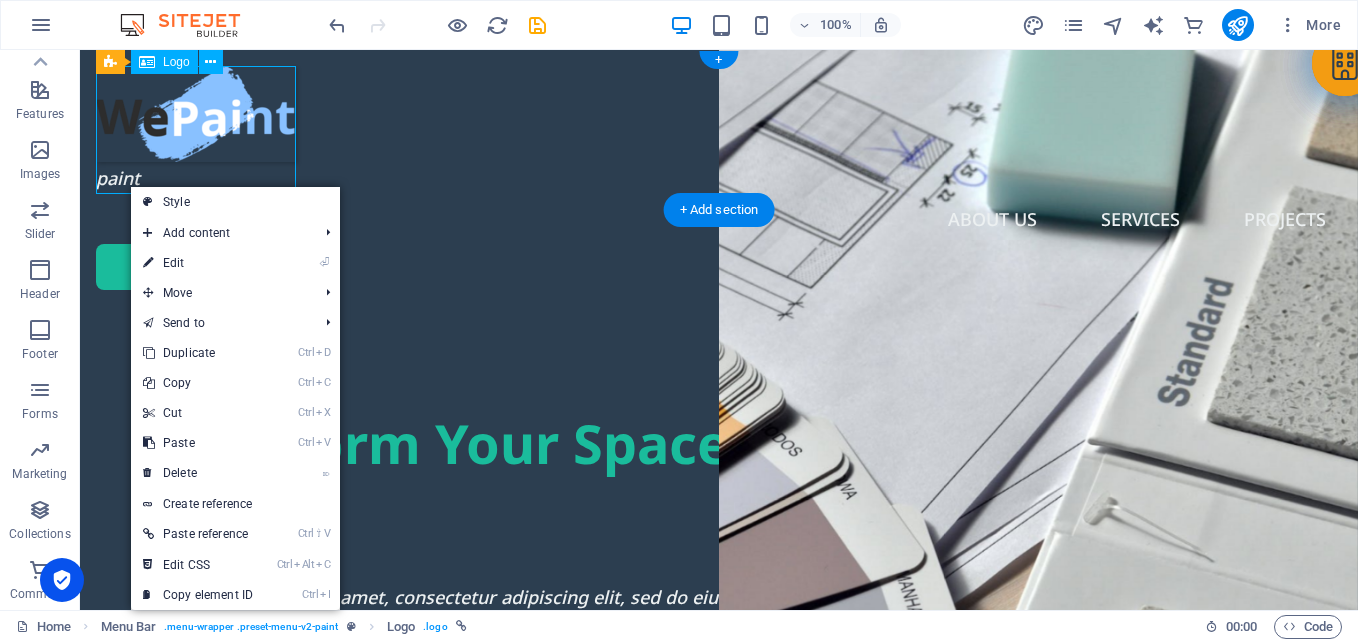click on "paint" at bounding box center [719, 130] 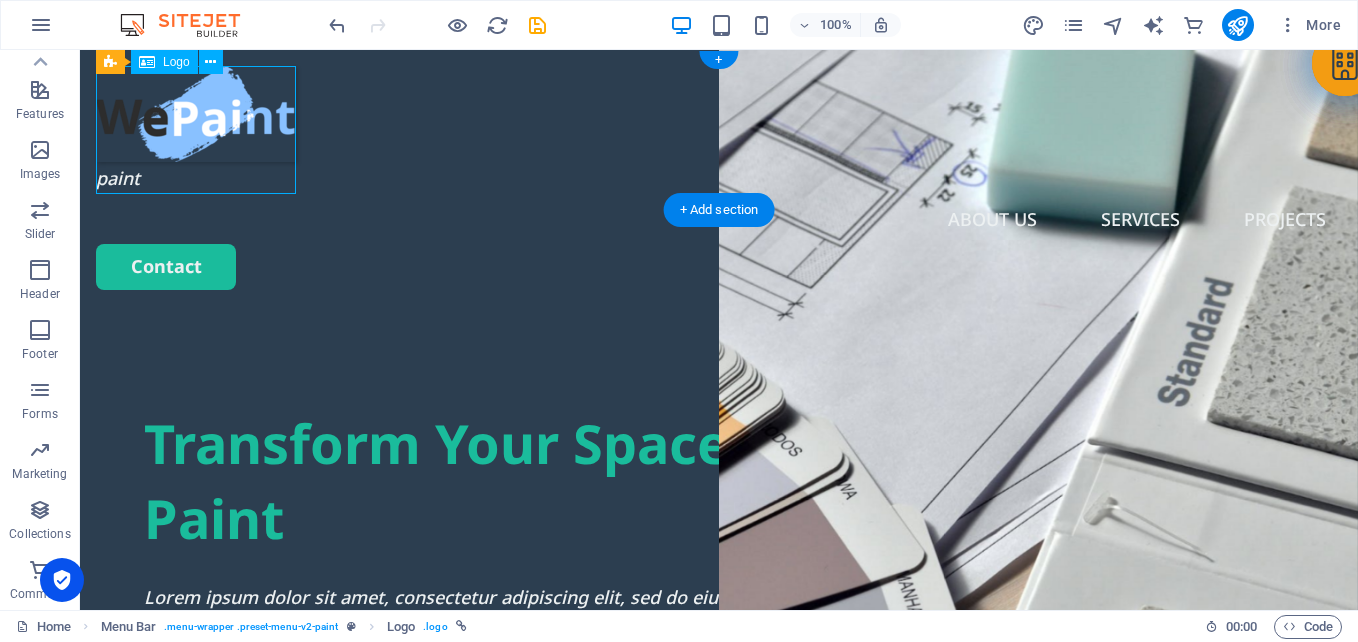 click on "paint" at bounding box center [719, 130] 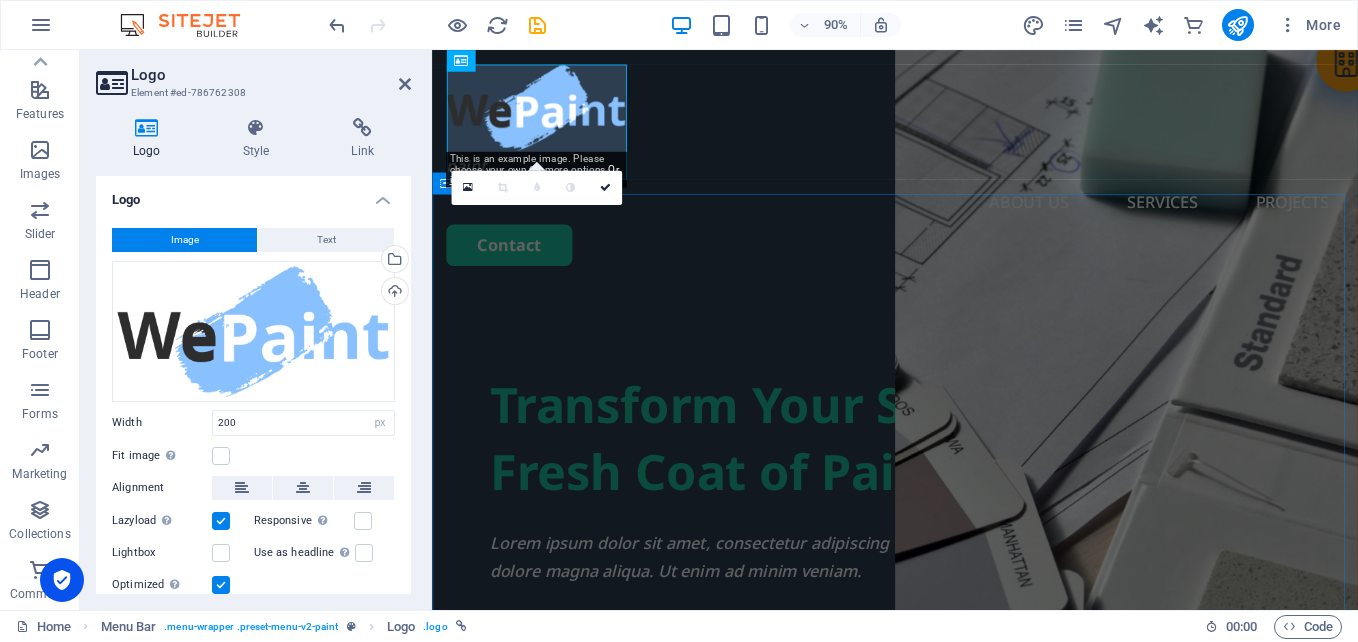 click on "Transform Your Space with a Fresh Coat of Paint Lorem ipsum dolor sit amet, consectetur adipiscing elit, sed do eiusmod tempor incididunt ut labore et dolore magna aliqua. Ut enim ad minim veniam. Get Started" at bounding box center (946, 691) 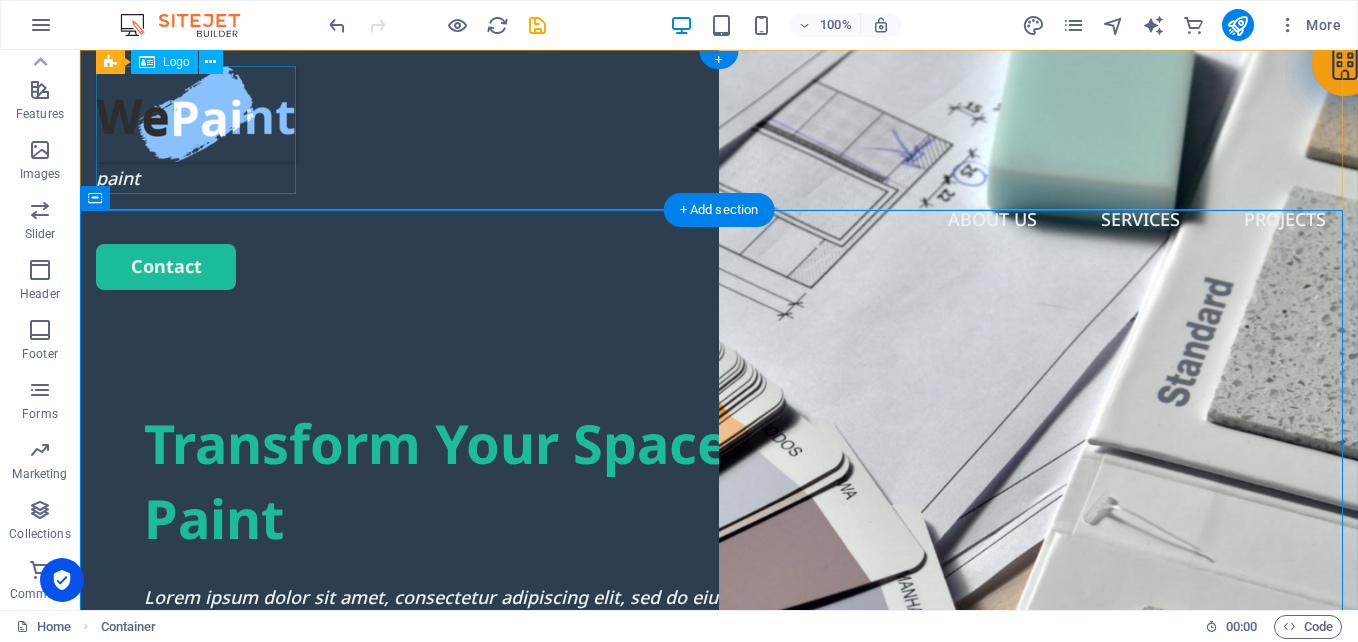 click on "paint" at bounding box center (719, 130) 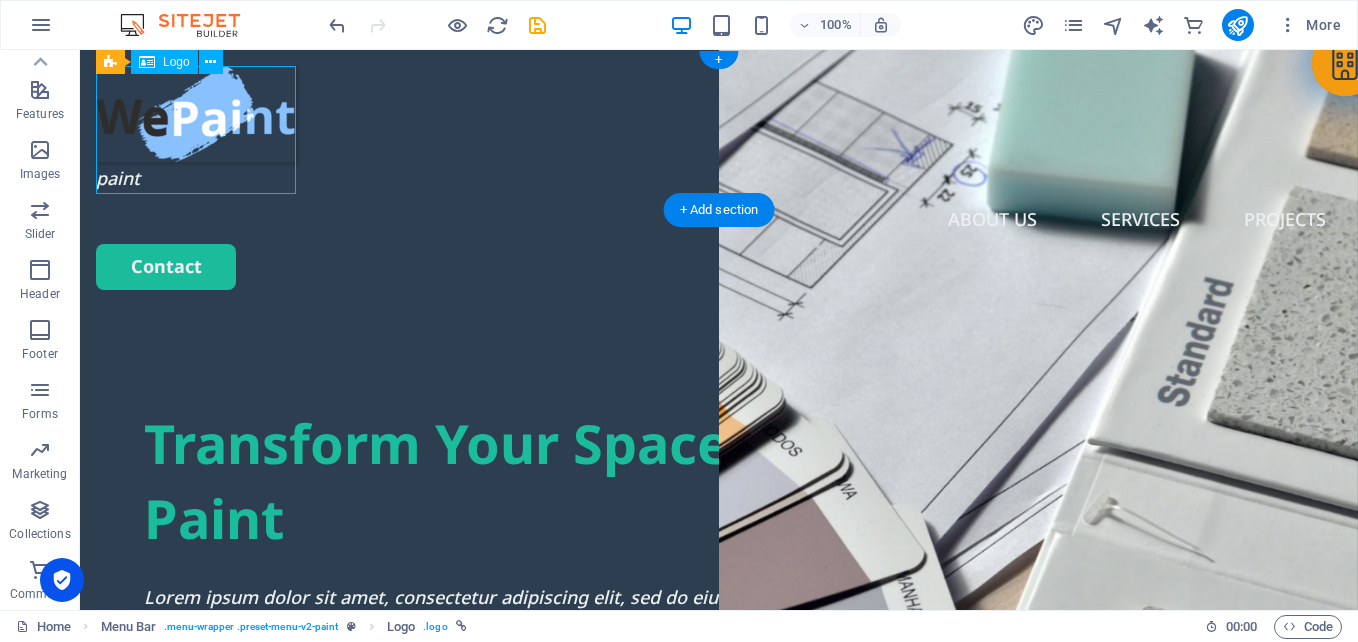 click on "paint" at bounding box center (719, 130) 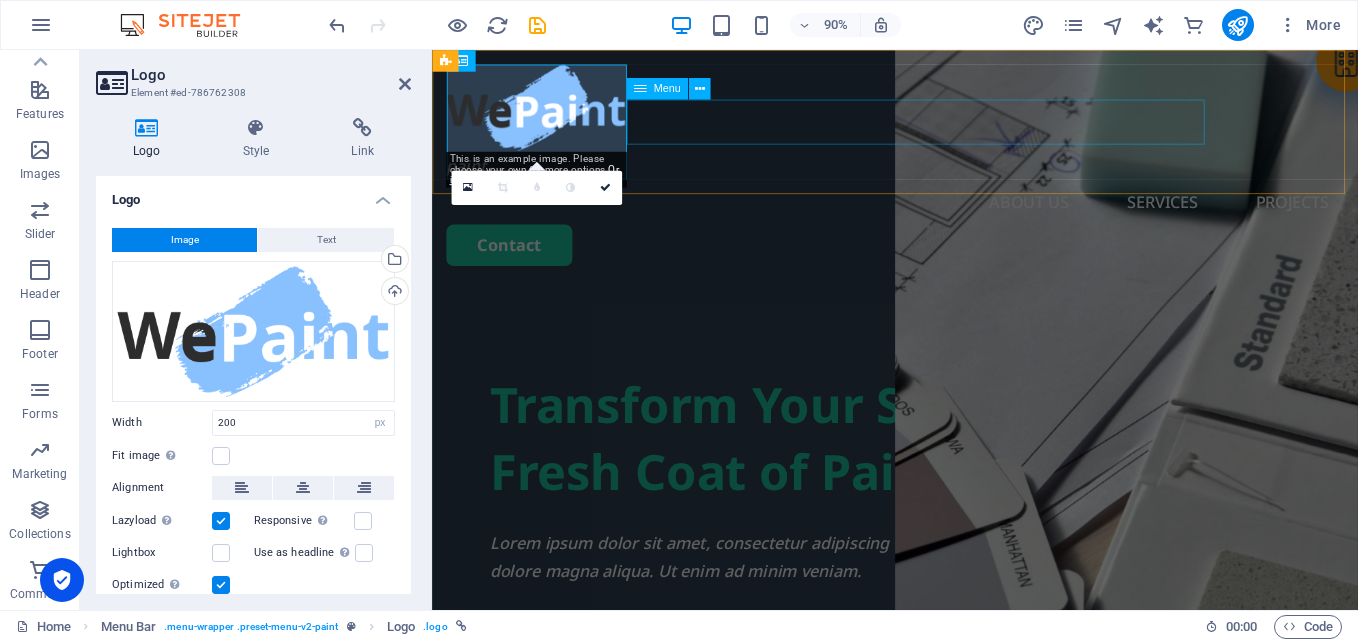 click on "About us Services Projects" at bounding box center [946, 219] 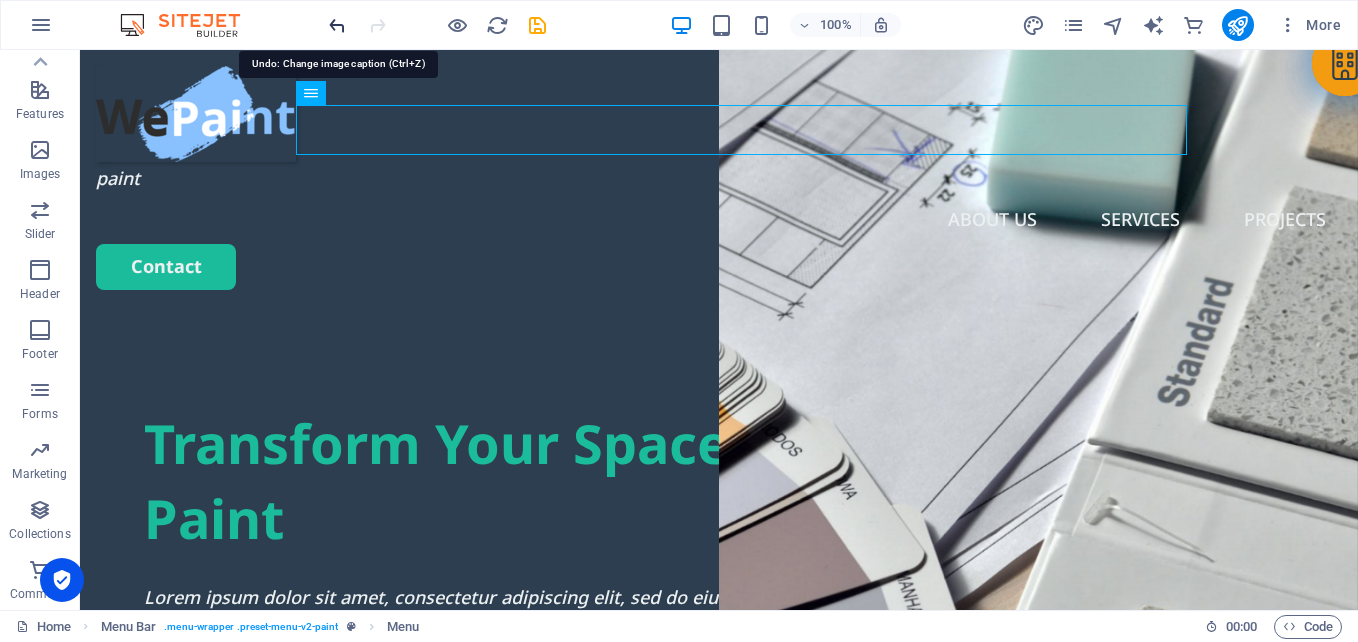 click at bounding box center [337, 25] 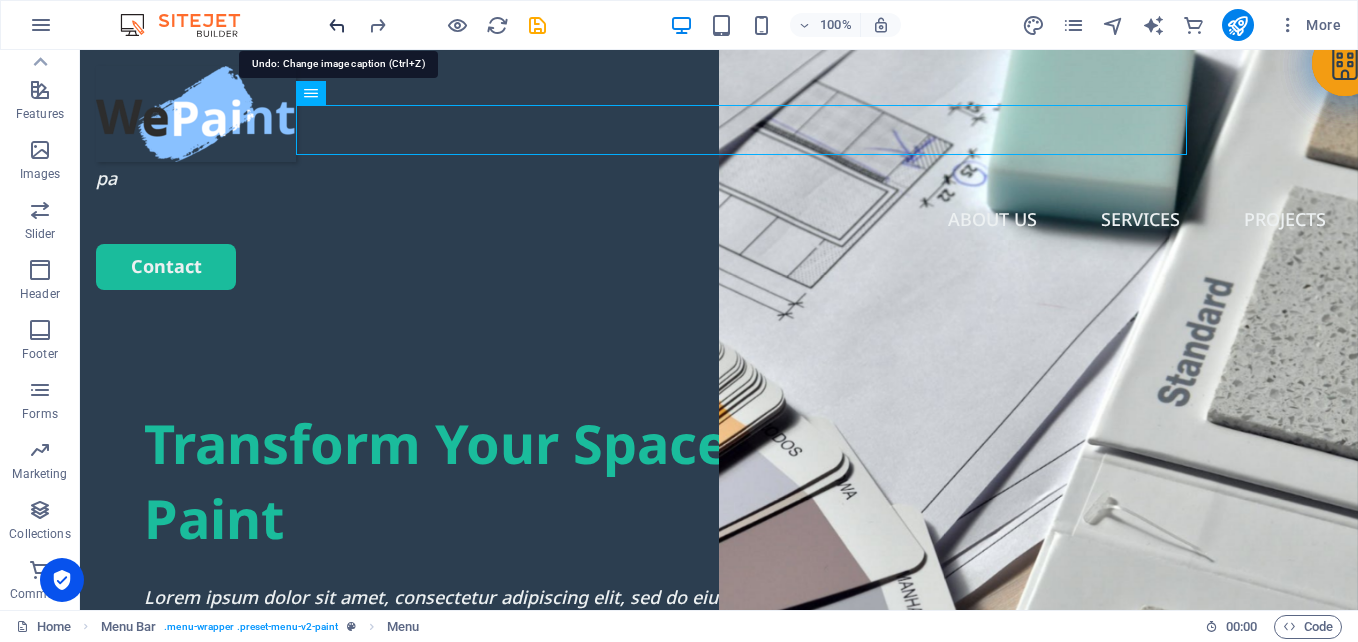 click at bounding box center (337, 25) 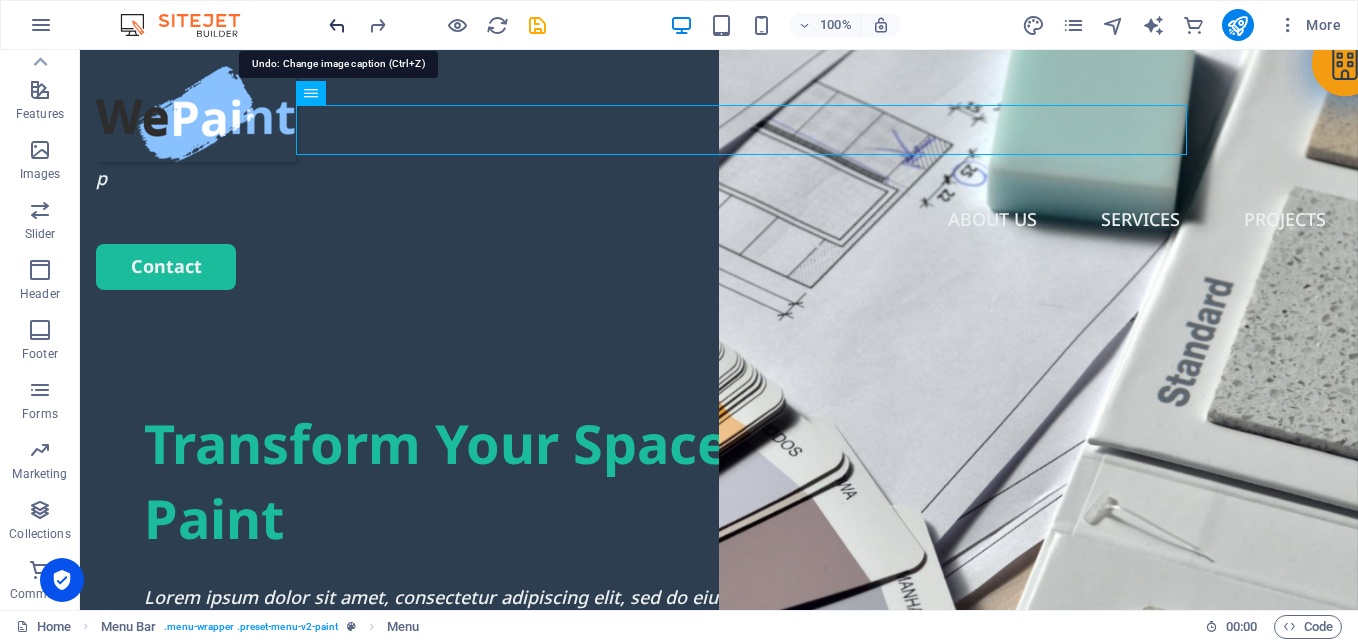 click at bounding box center (337, 25) 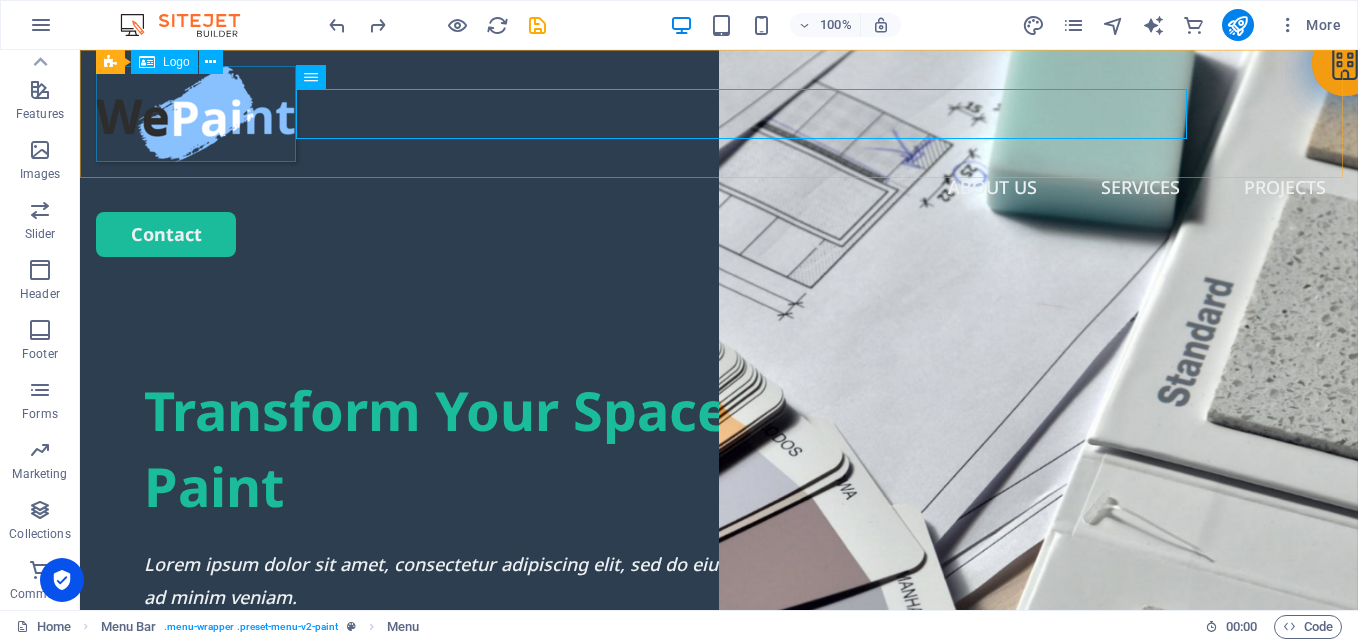 click on "Logo" at bounding box center (176, 62) 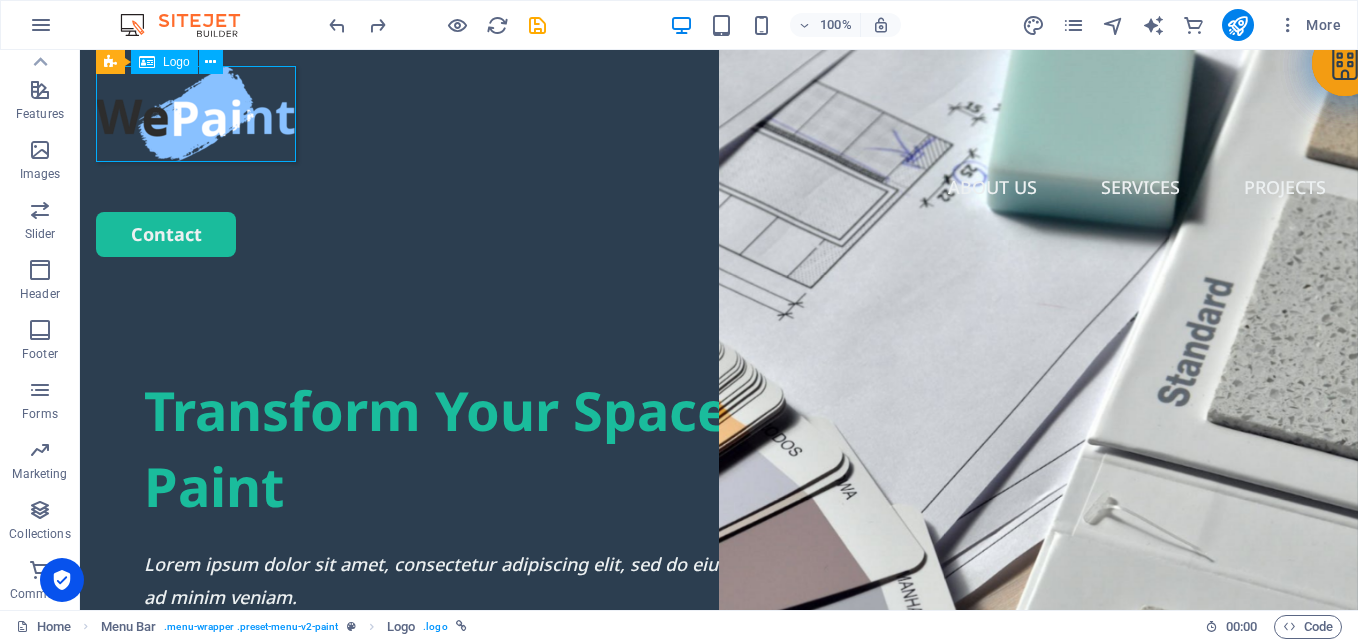 click on "Logo" at bounding box center [176, 62] 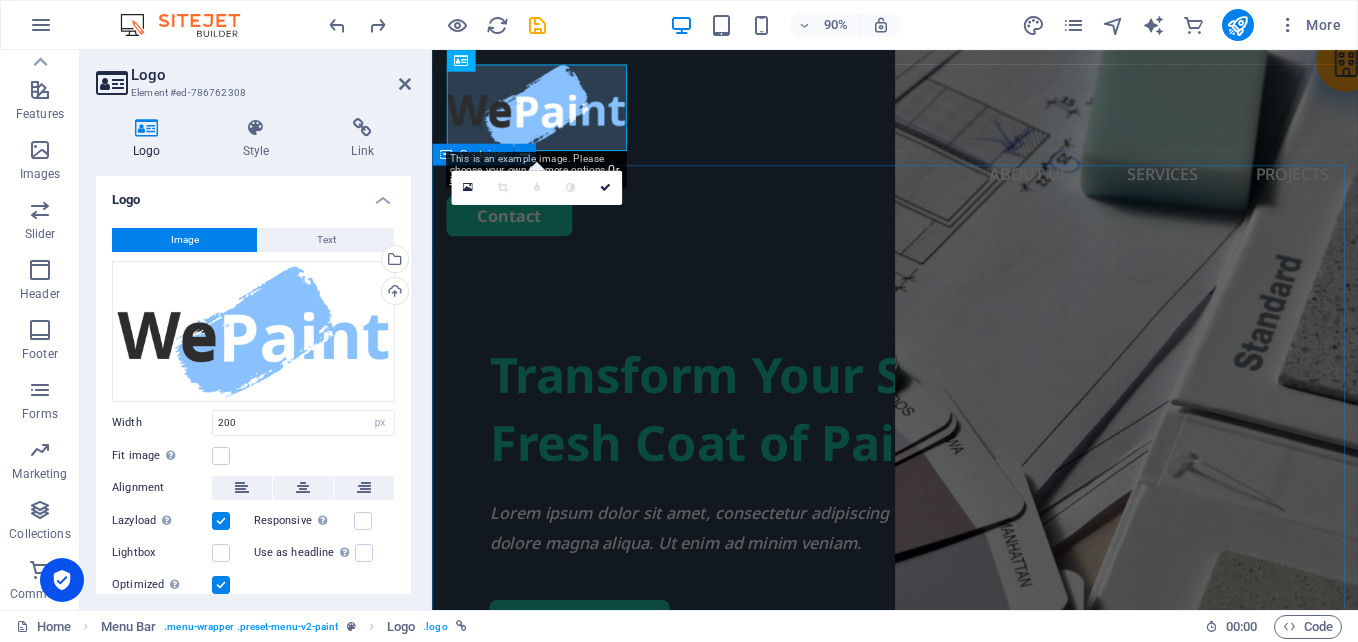 click on "Transform Your Space with a Fresh Coat of Paint Lorem ipsum dolor sit amet, consectetur adipiscing elit, sed do eiusmod tempor incididunt ut labore et dolore magna aliqua. Ut enim ad minim veniam. Get Started" at bounding box center (946, 658) 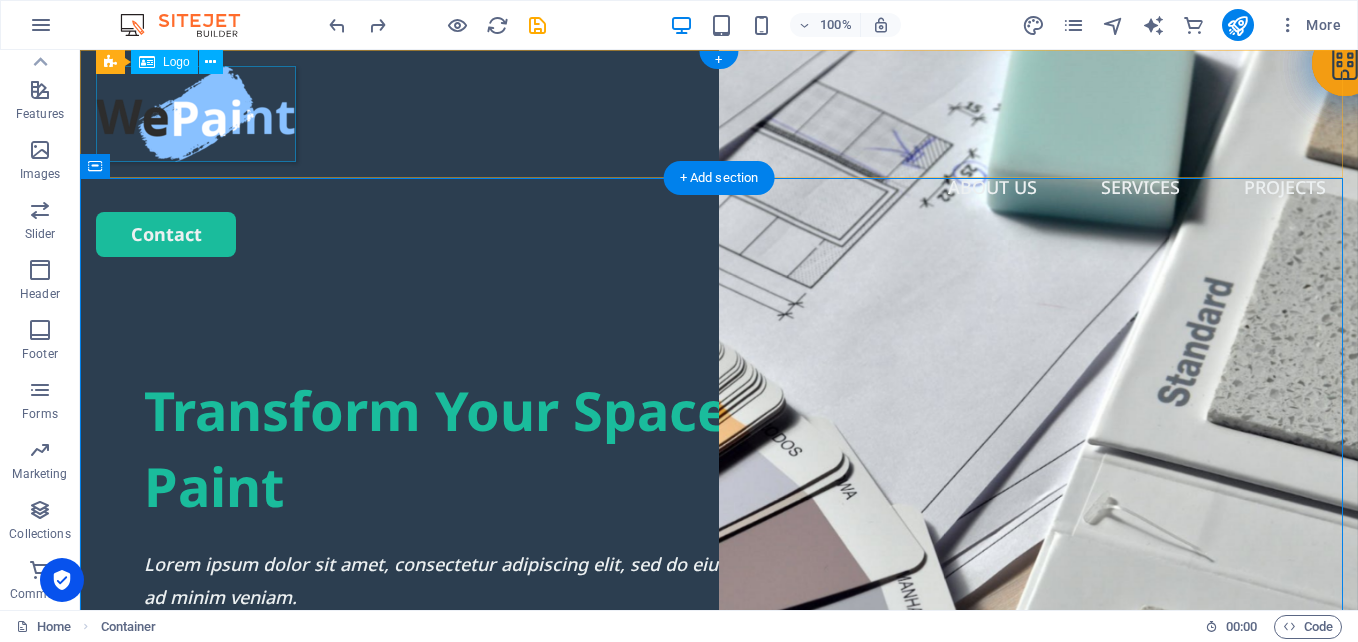 click at bounding box center [719, 114] 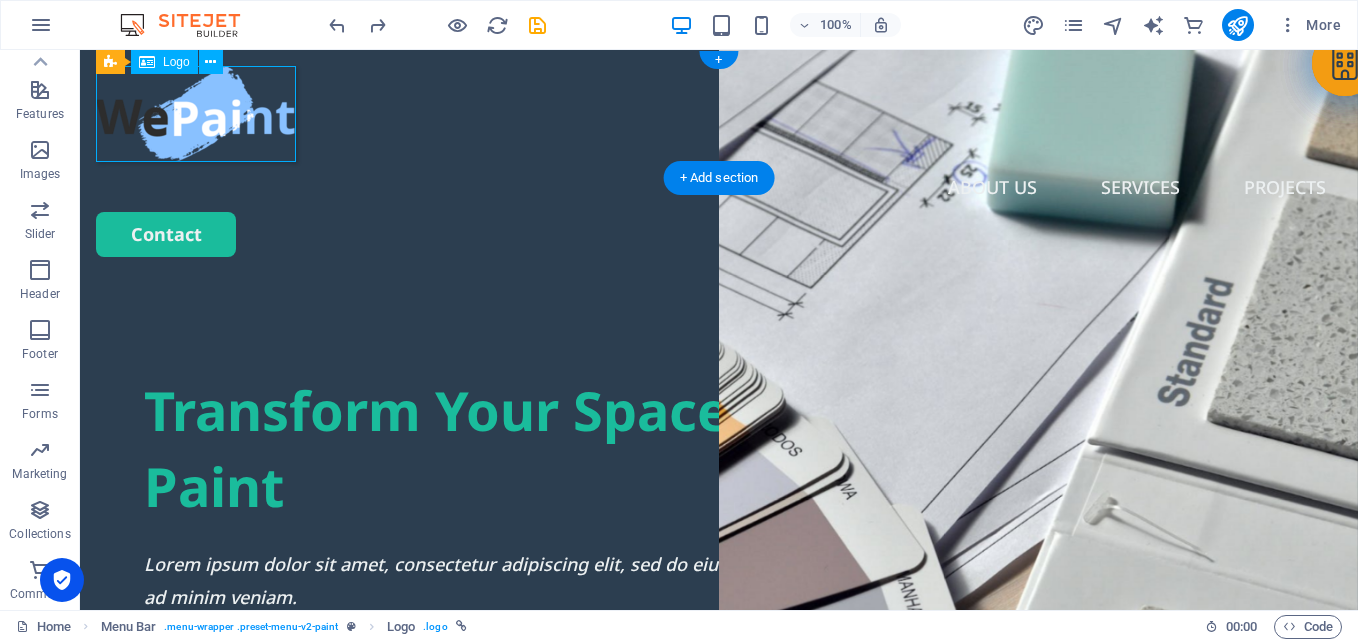 click at bounding box center (719, 114) 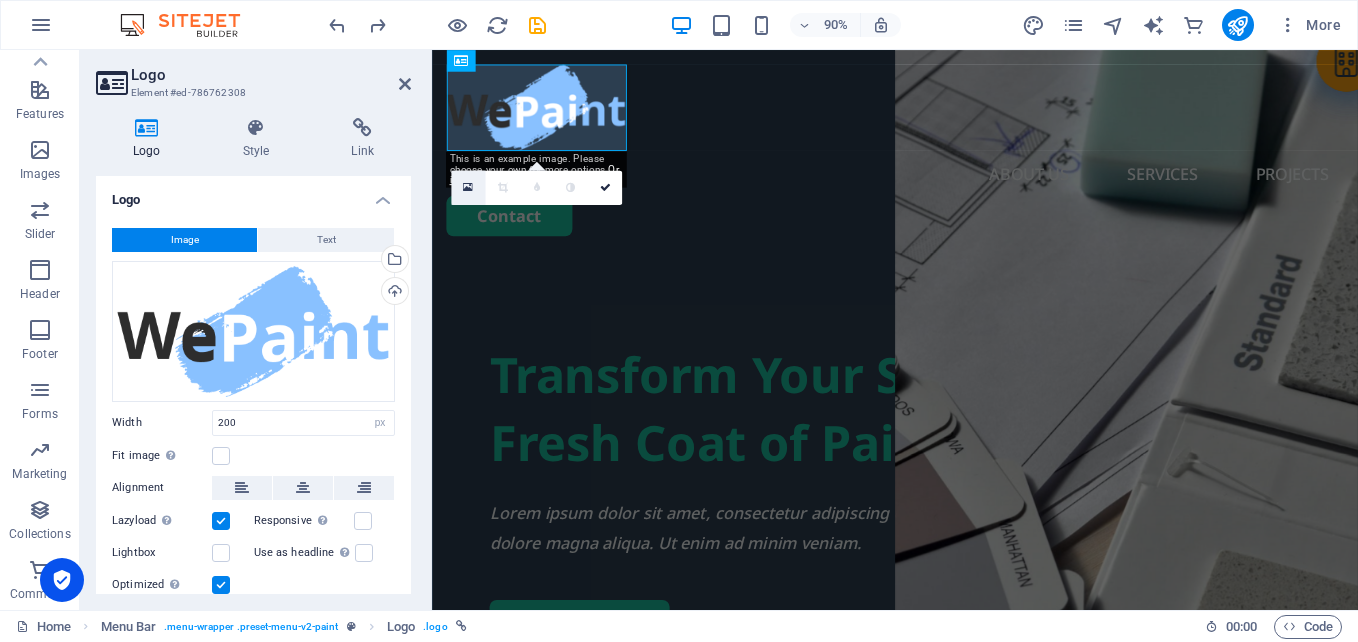 click at bounding box center [468, 188] 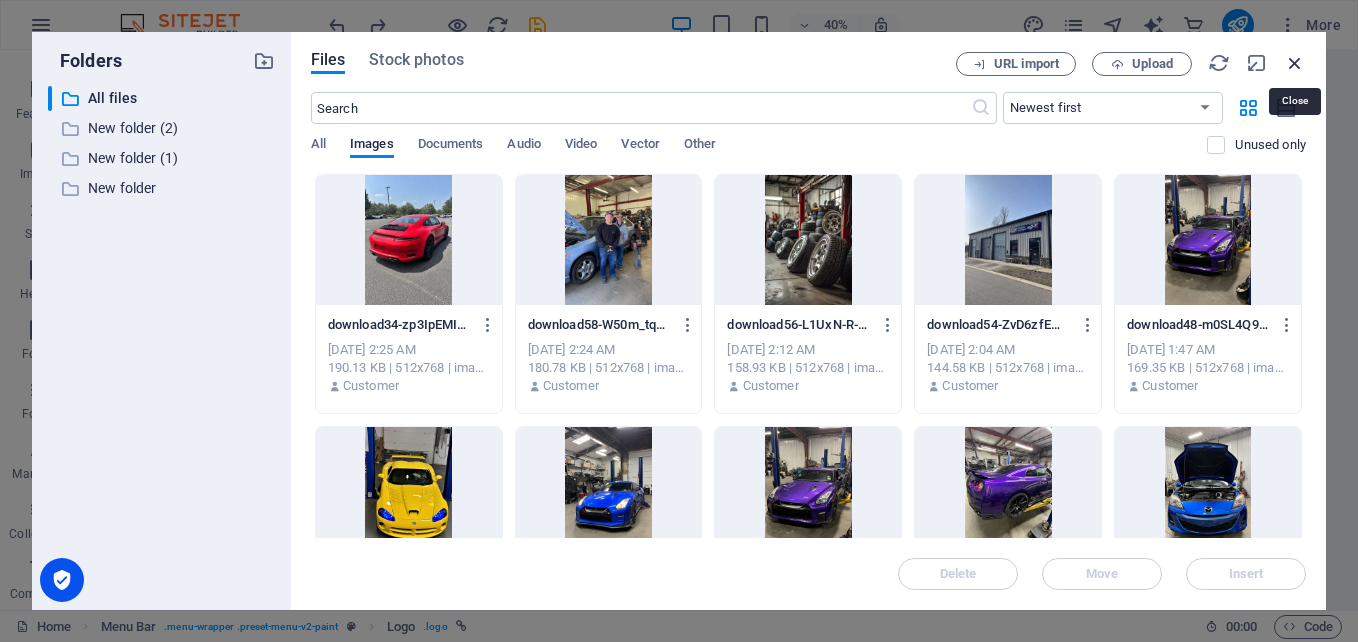 click at bounding box center (1295, 63) 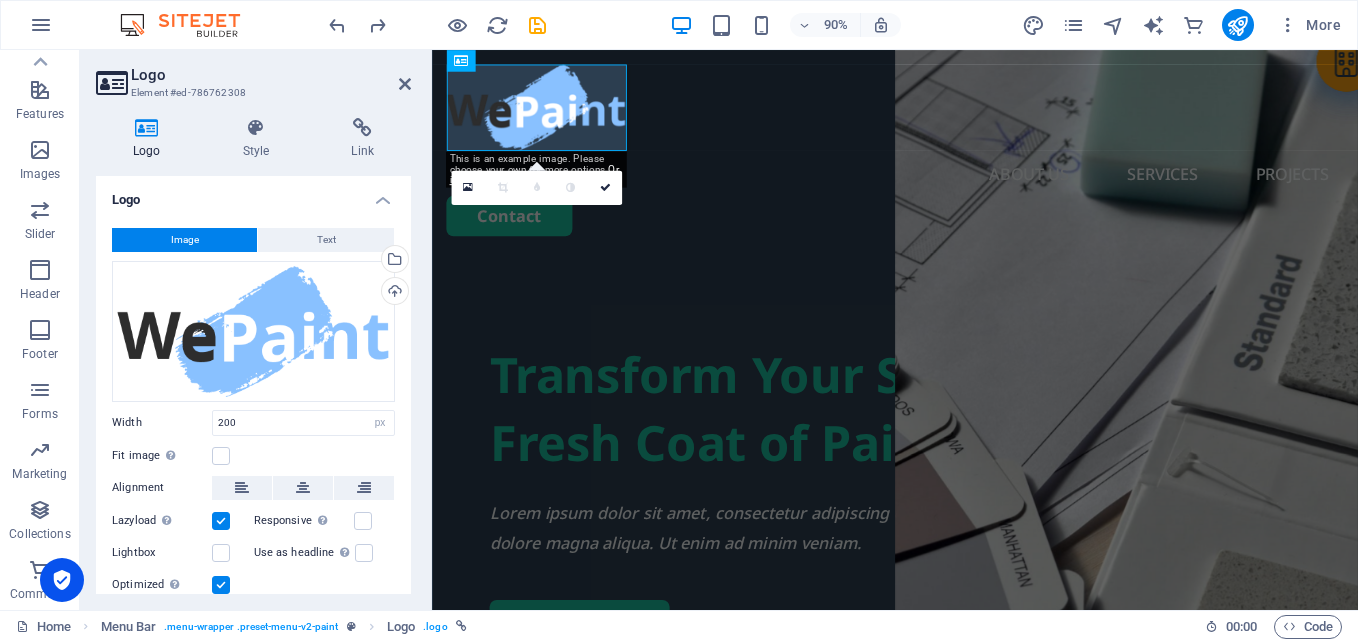 click at bounding box center (536, 188) 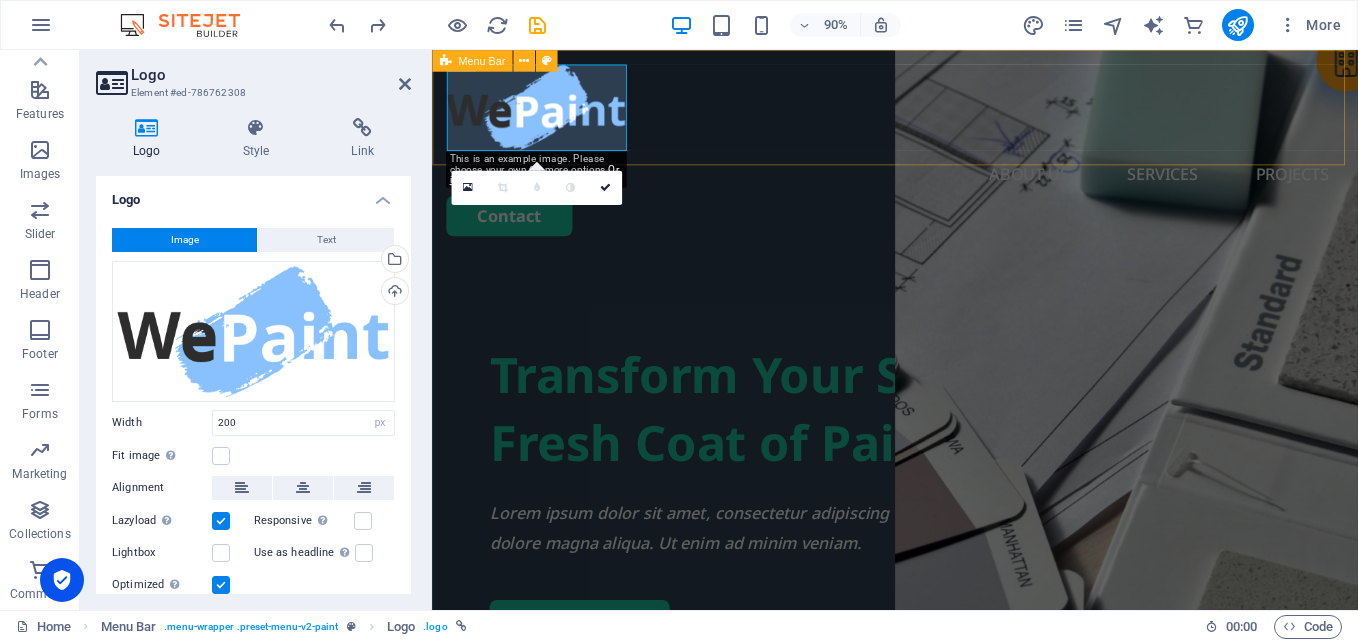 click on "Menu Bar" at bounding box center (481, 60) 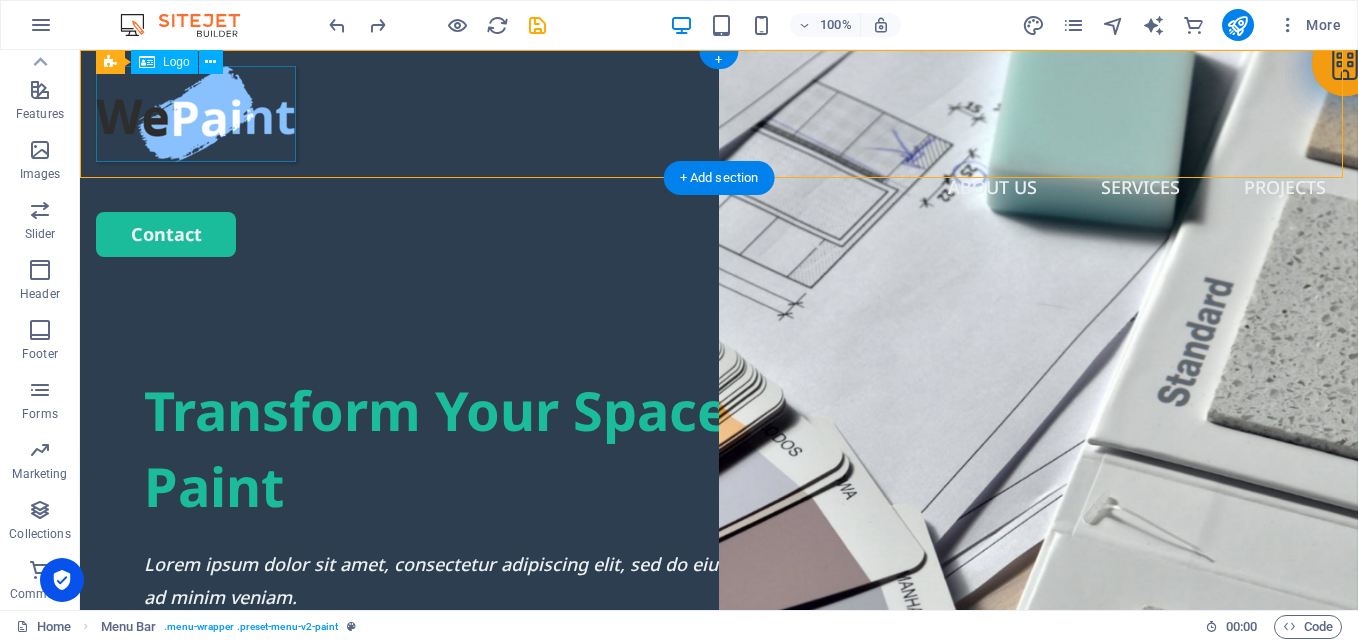 click at bounding box center (719, 114) 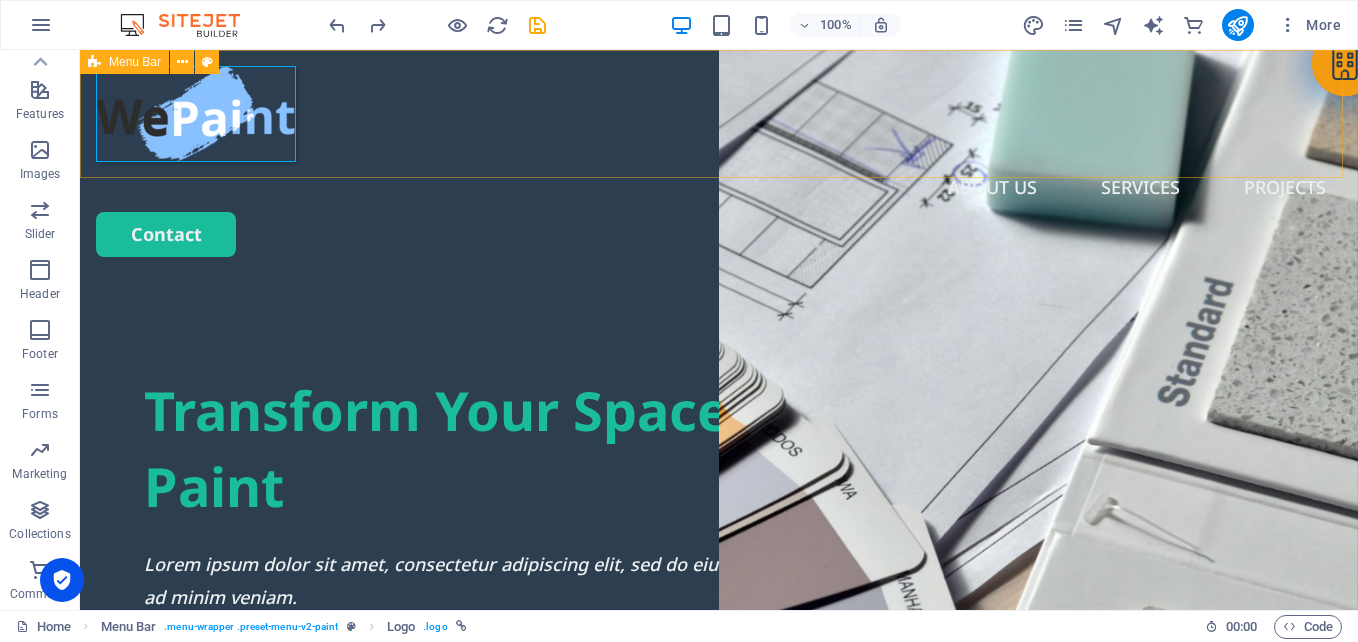 click on "Menu Bar" at bounding box center (135, 62) 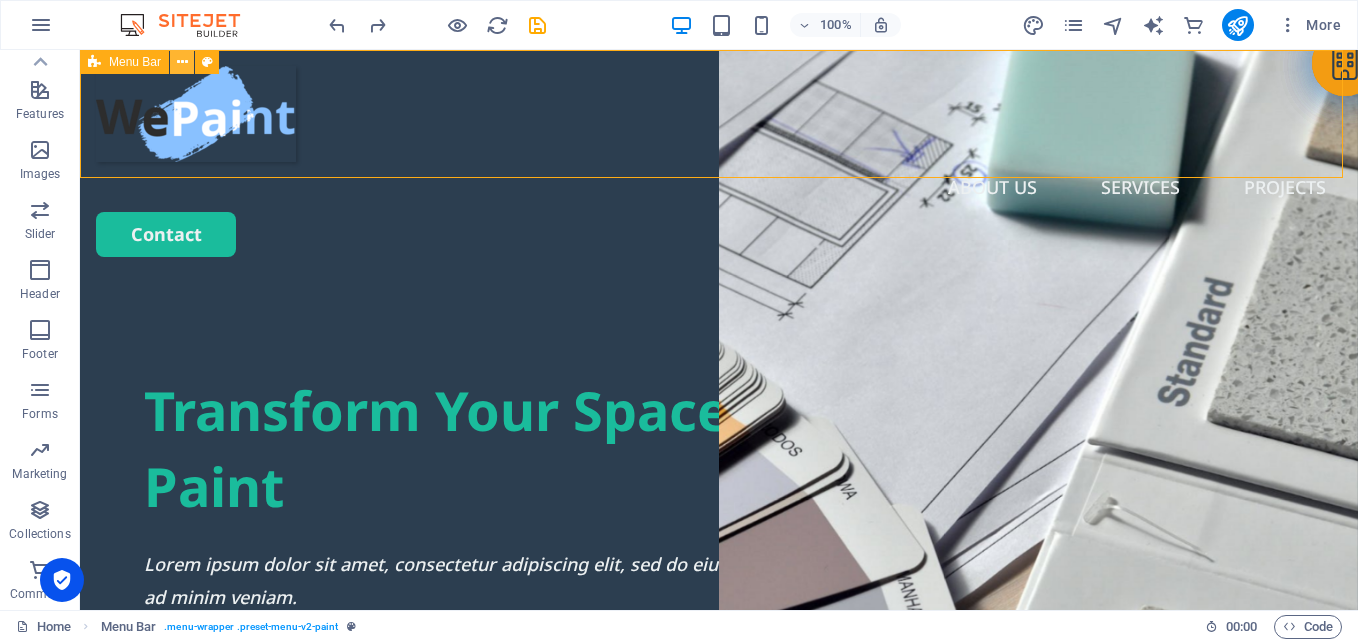 click at bounding box center (182, 62) 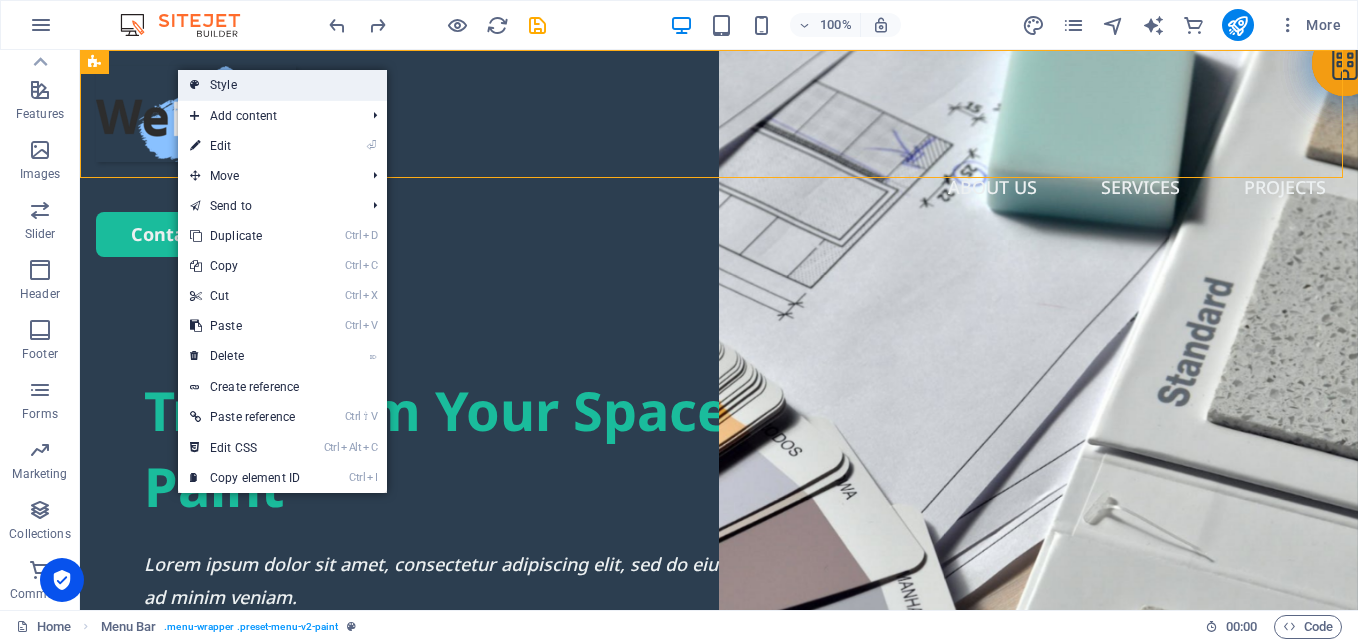 click on "Style" at bounding box center (282, 85) 